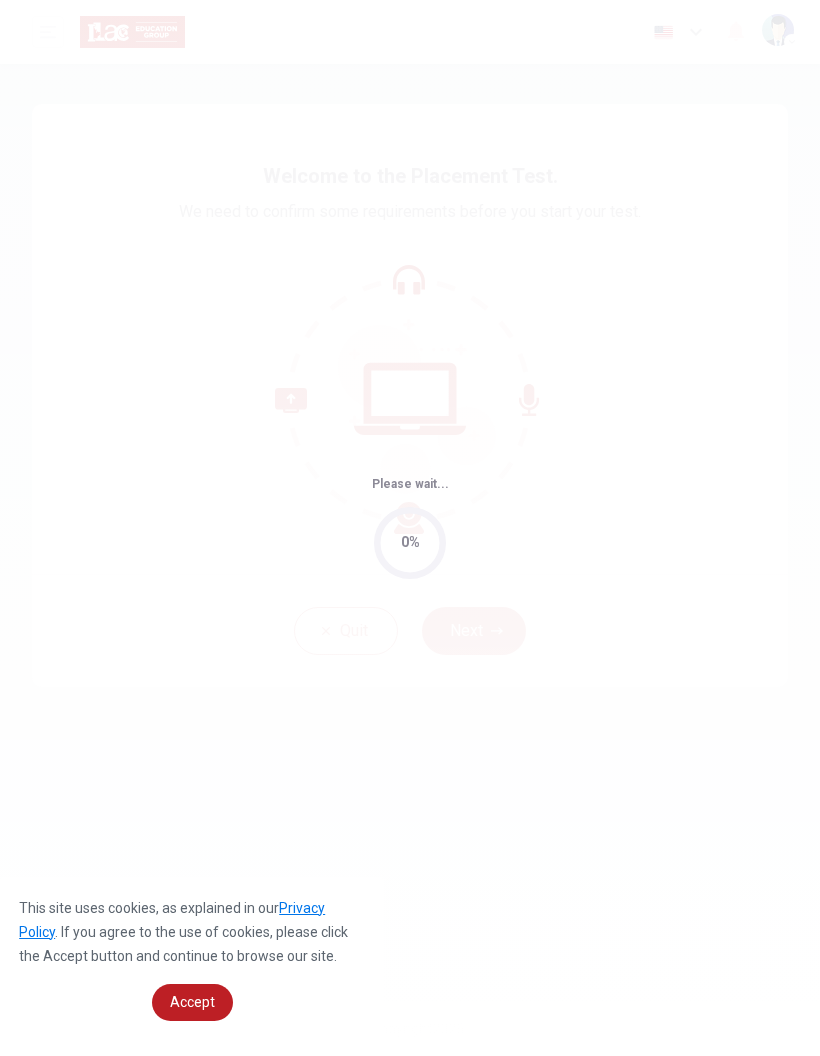 scroll, scrollTop: 0, scrollLeft: 0, axis: both 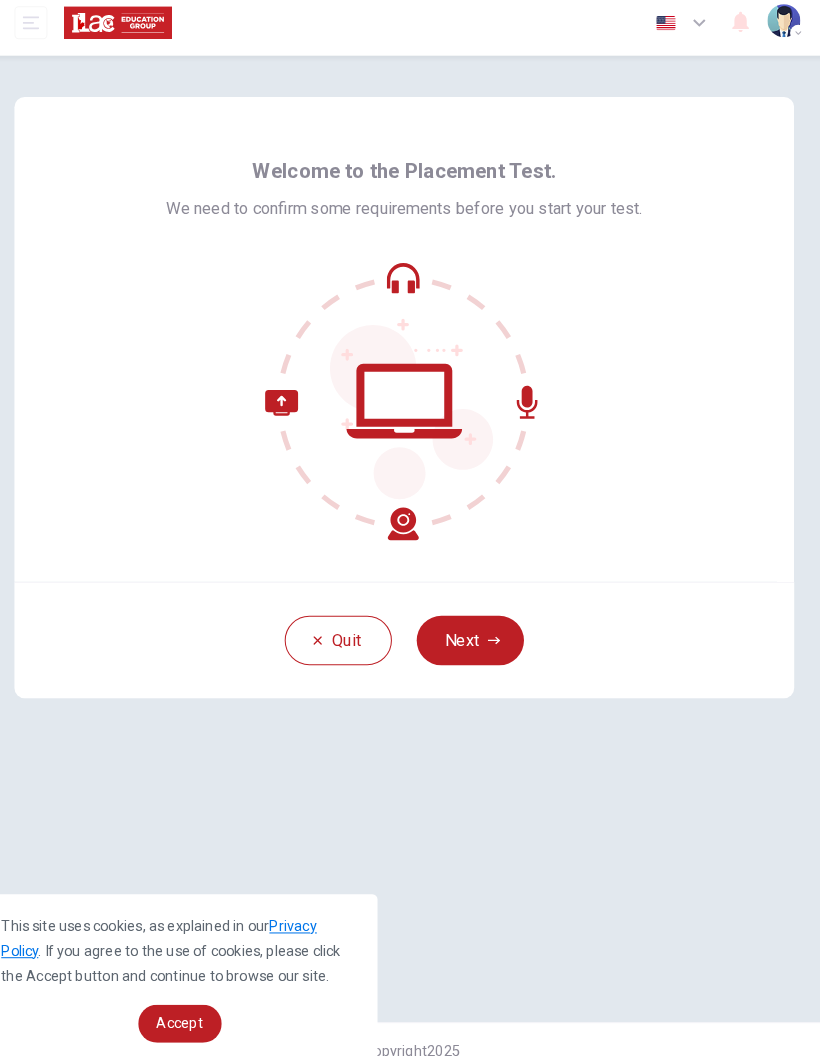 click on "English en ​" at bounding box center [679, 32] 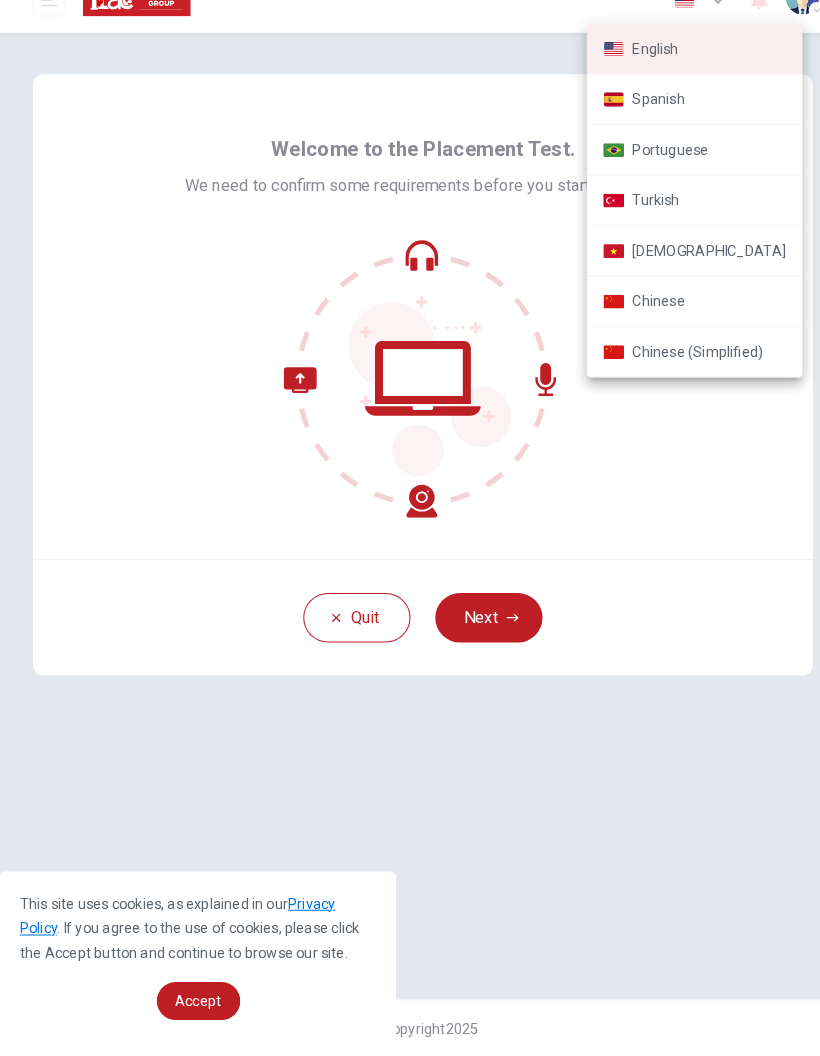 click on "Chinese (Simplified)" at bounding box center [673, 373] 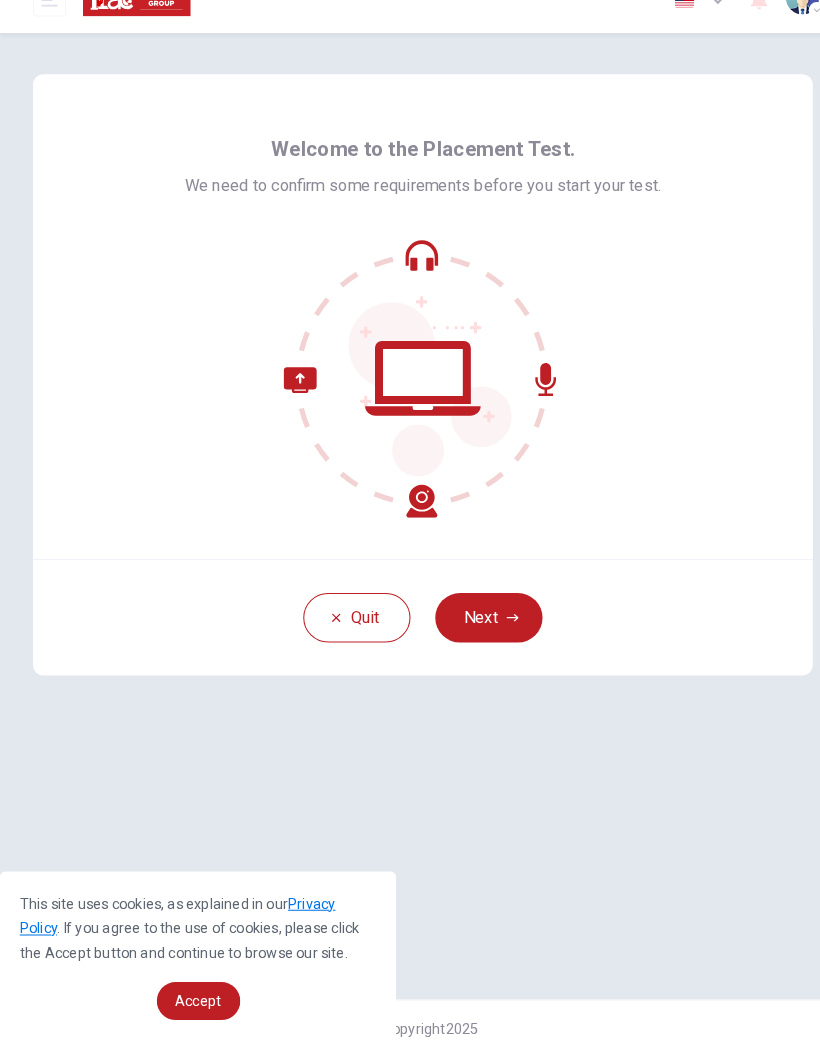 type on "zh-CN" 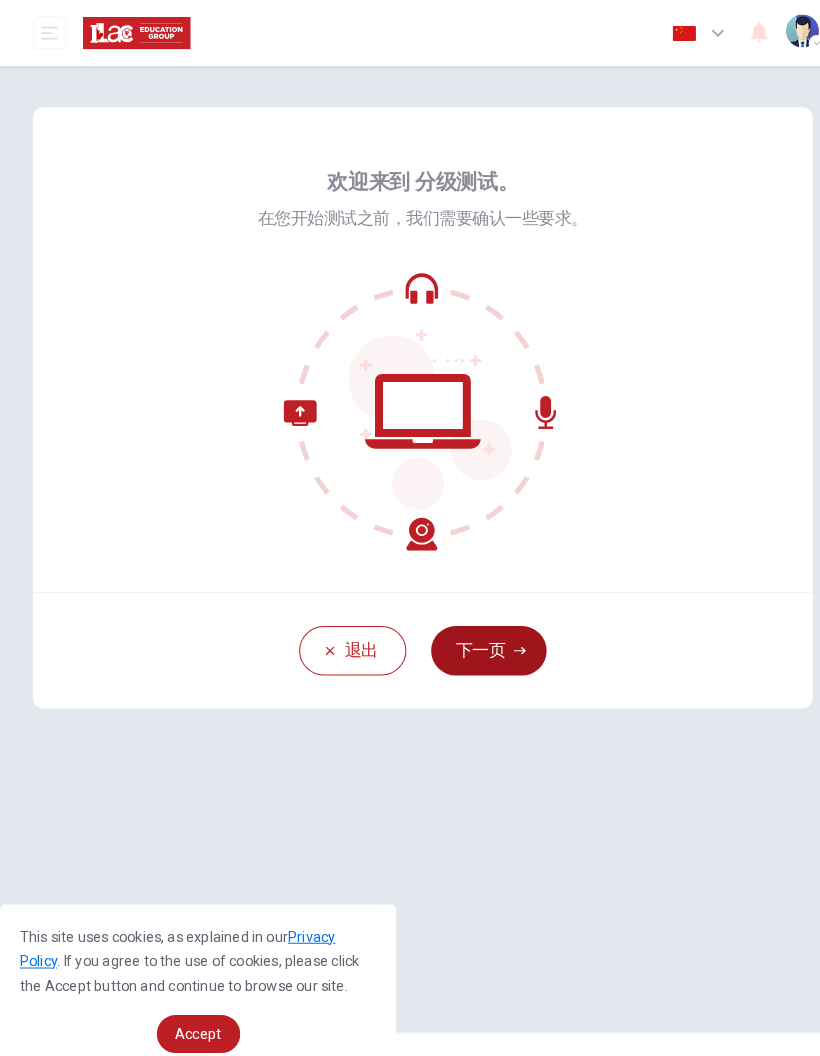 click on "下一页" at bounding box center (474, 631) 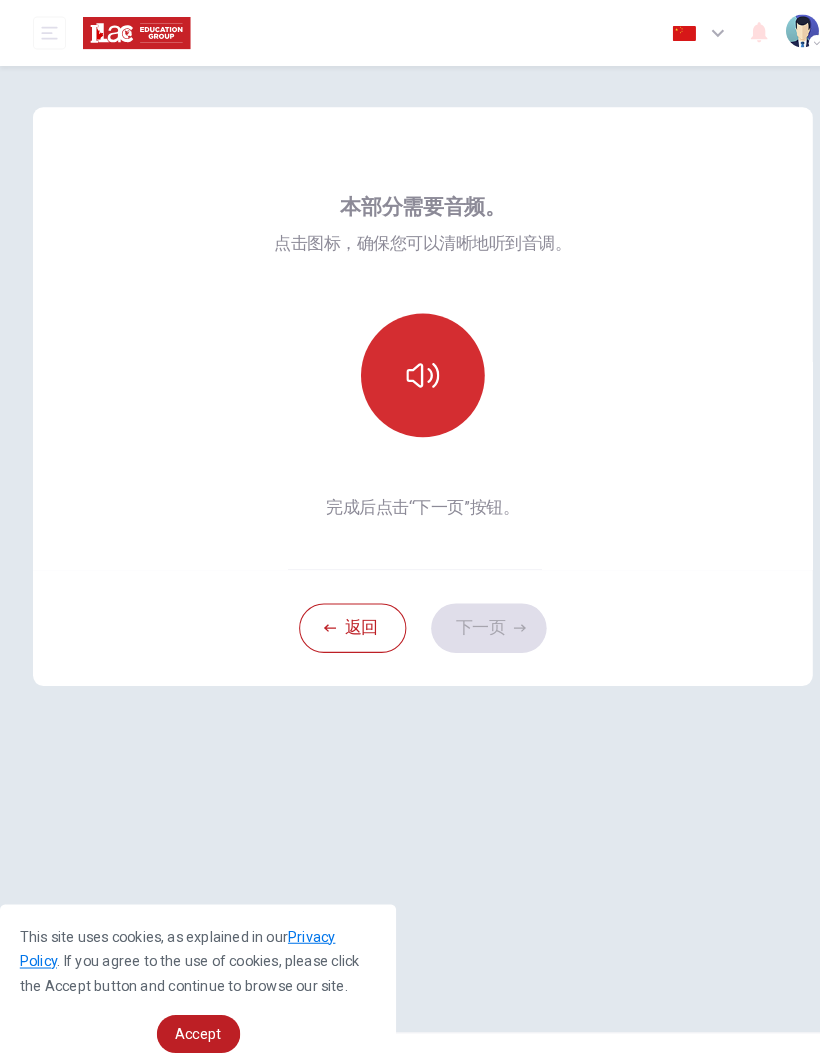 click at bounding box center [410, 364] 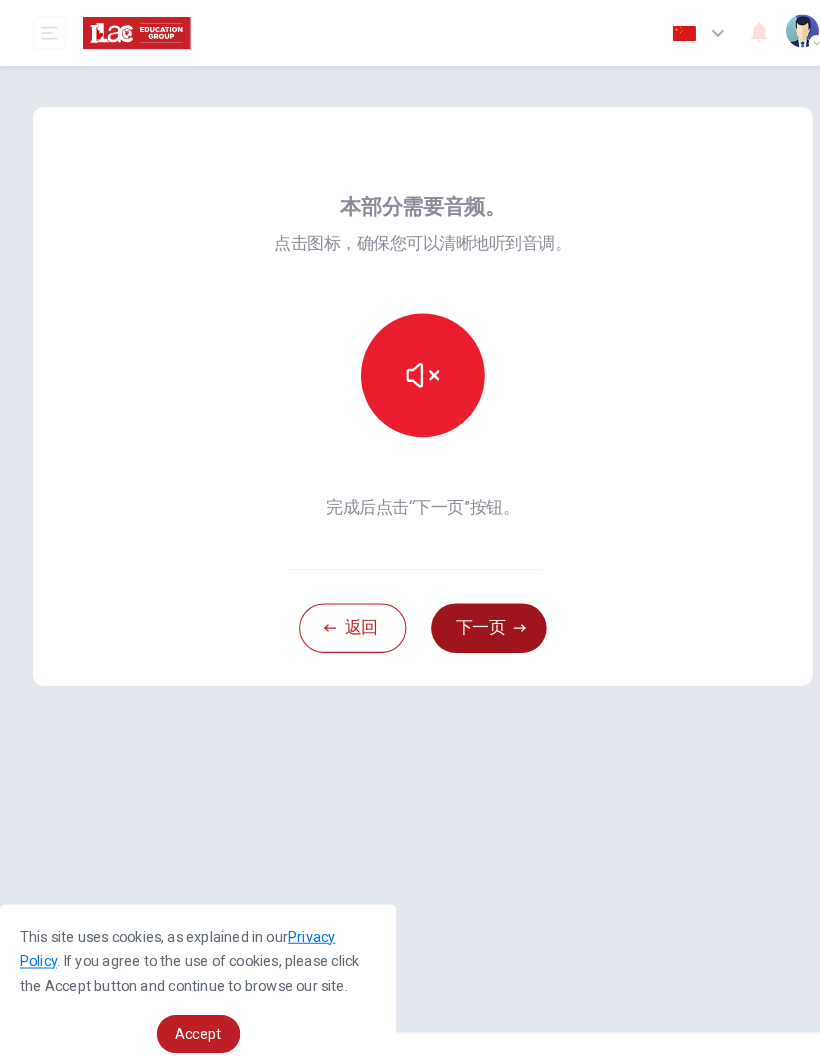click 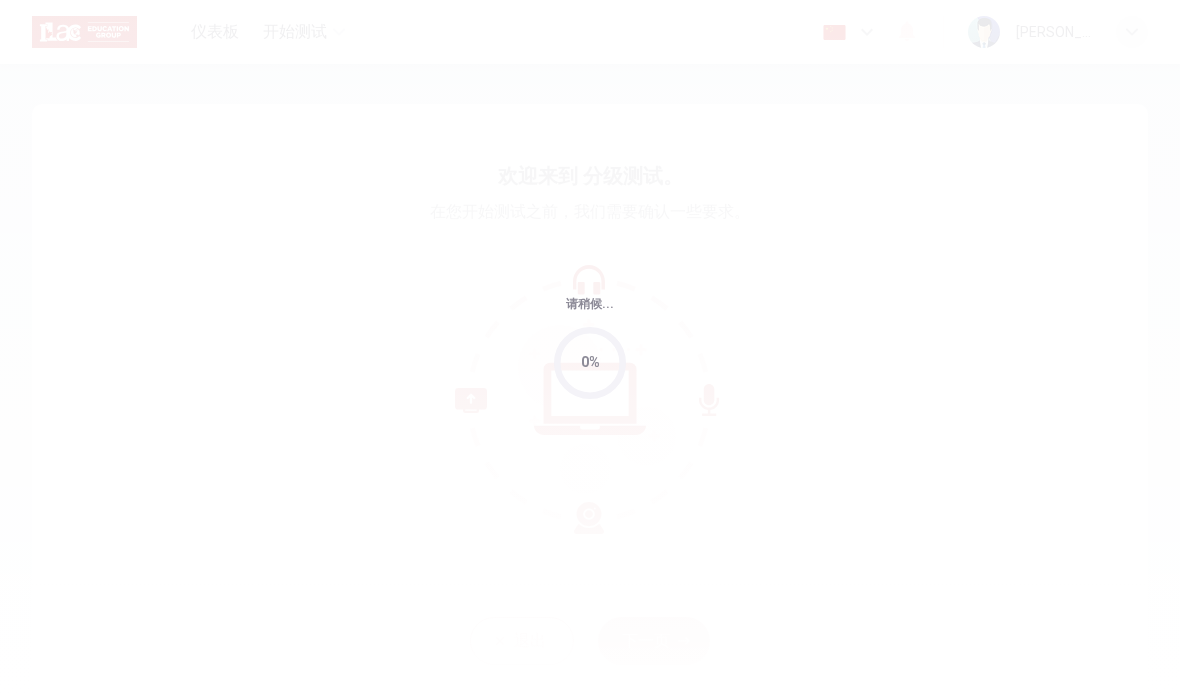 scroll, scrollTop: 0, scrollLeft: 0, axis: both 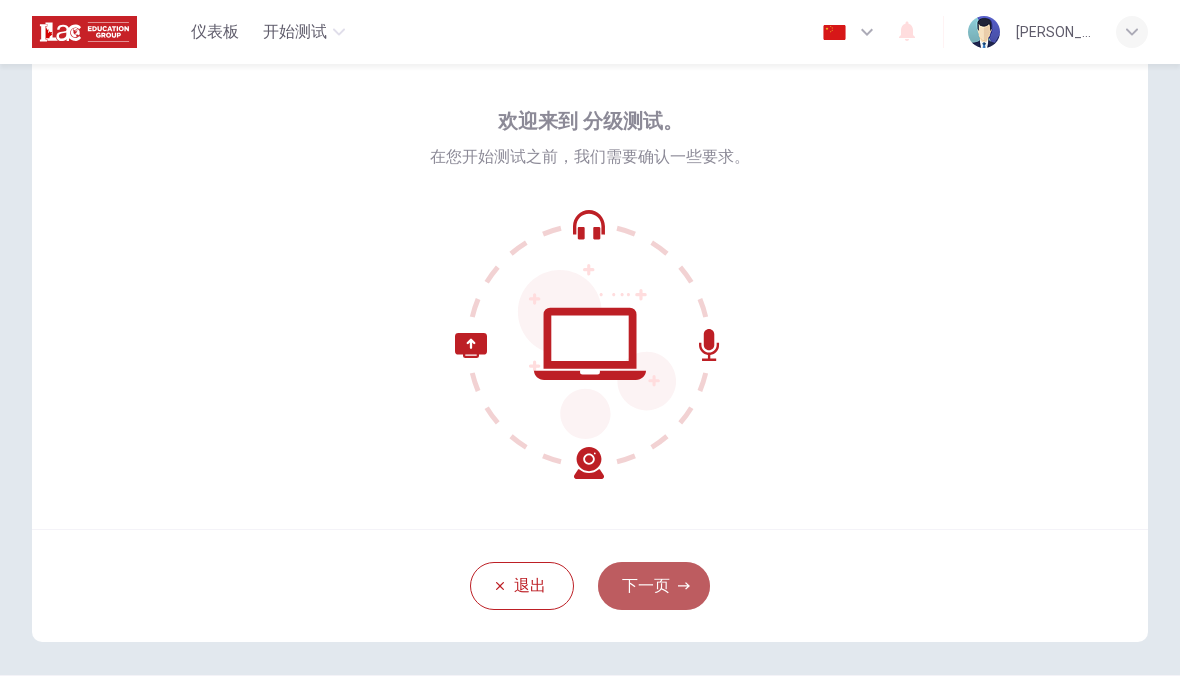 click on "下一页" at bounding box center [654, 586] 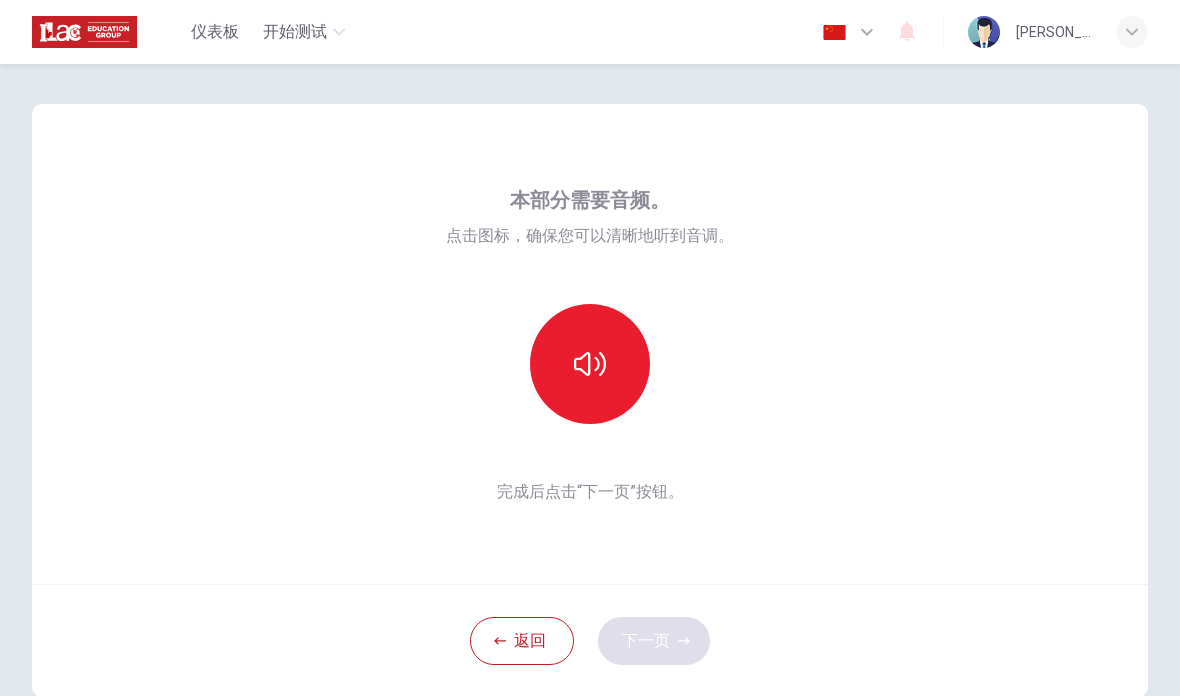 scroll, scrollTop: 0, scrollLeft: 0, axis: both 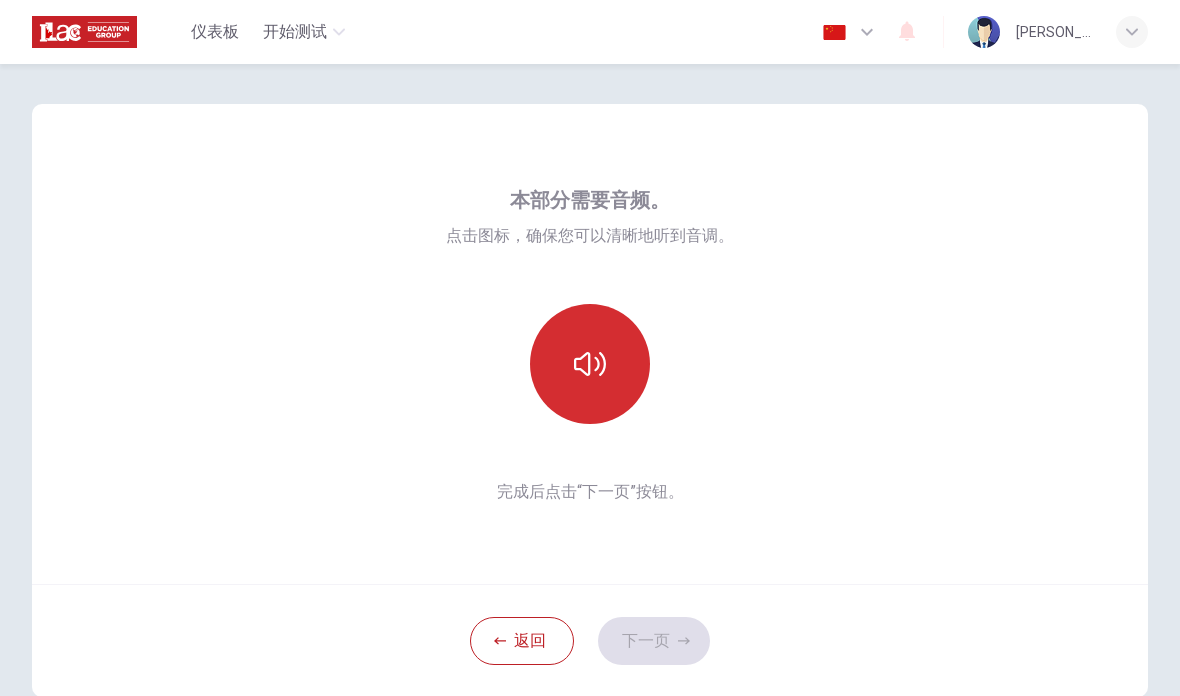 click at bounding box center [590, 364] 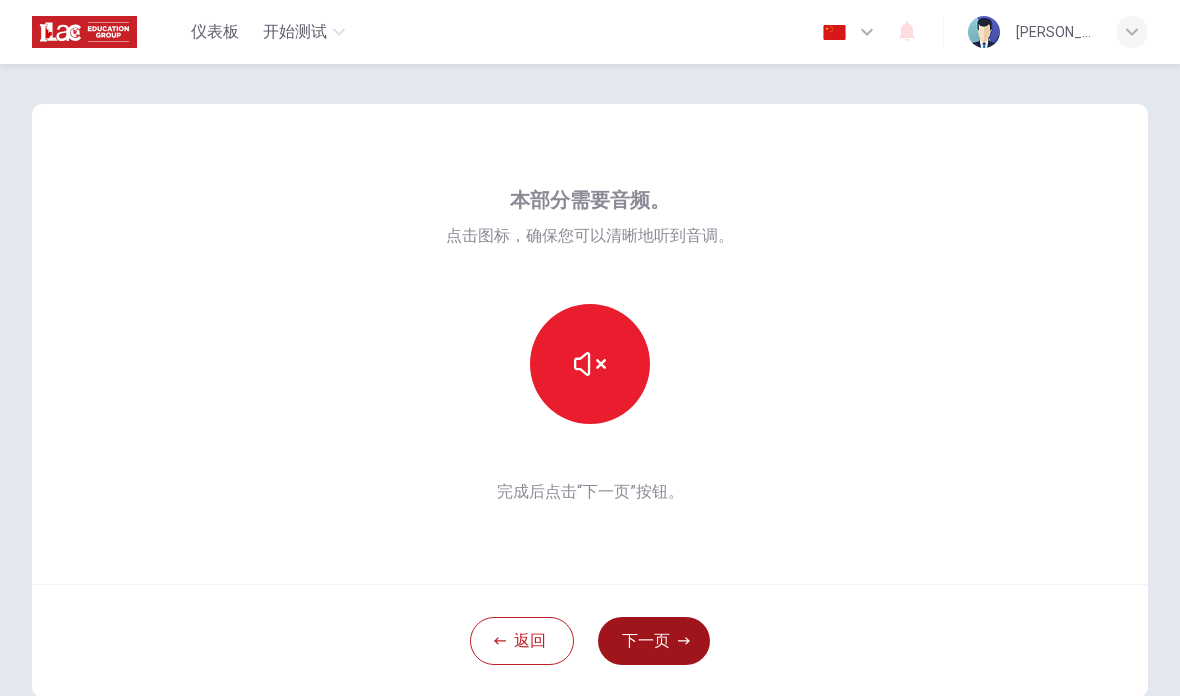 click on "下一页" at bounding box center [654, 641] 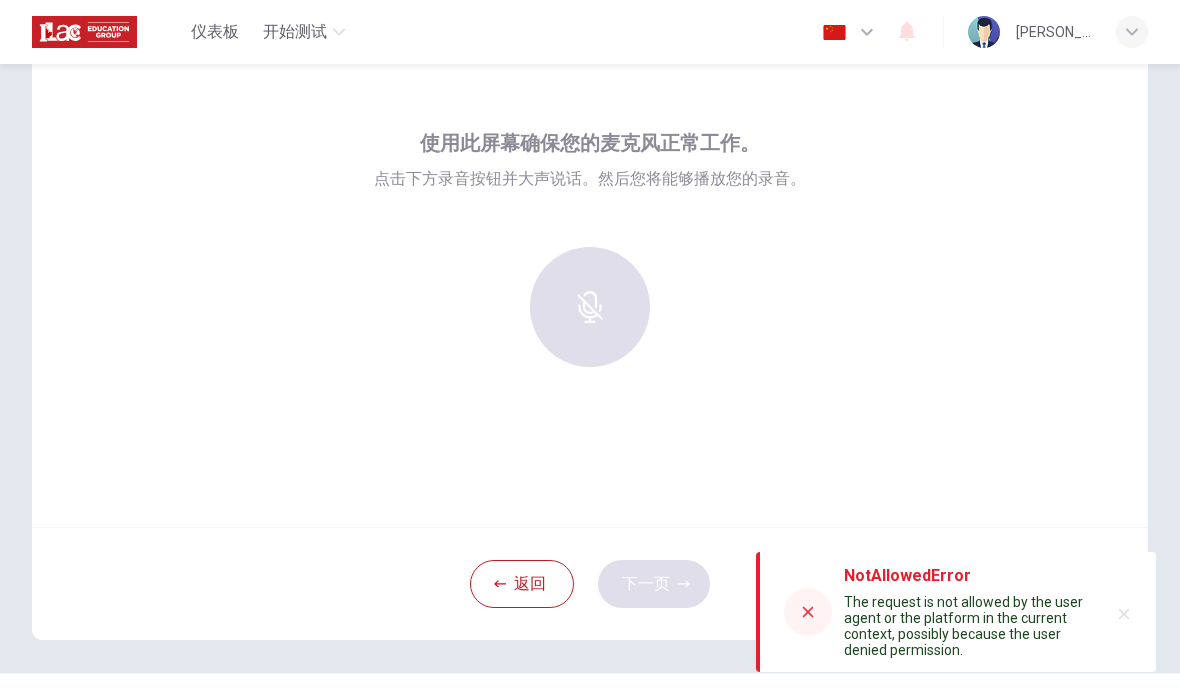 scroll, scrollTop: 60, scrollLeft: 0, axis: vertical 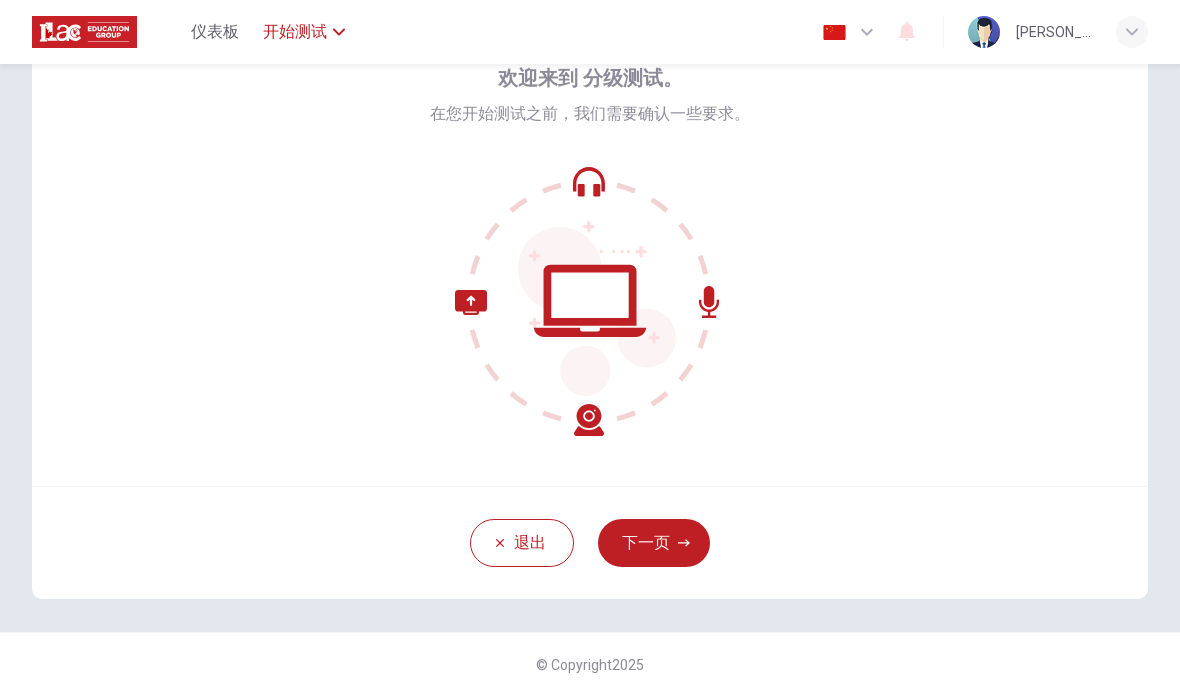 click on "开始测试" at bounding box center [295, 32] 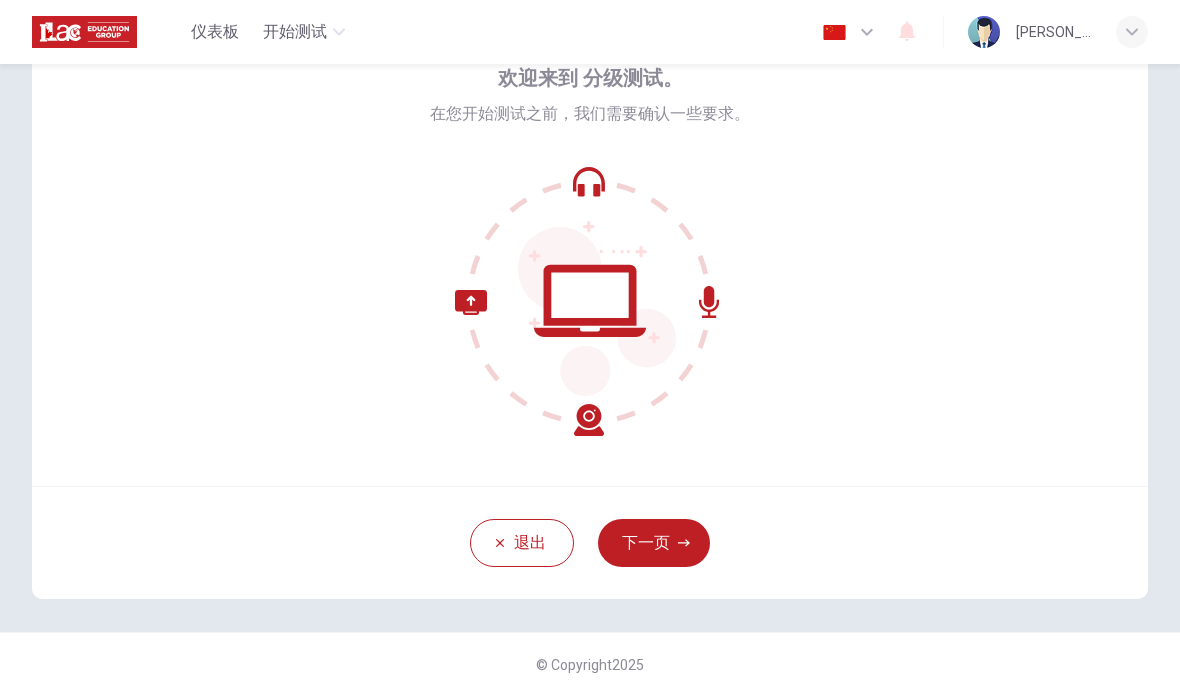click on "欢迎来到 分级测试。 在您开始测试之前，我们需要确认一些要求。" at bounding box center [590, 246] 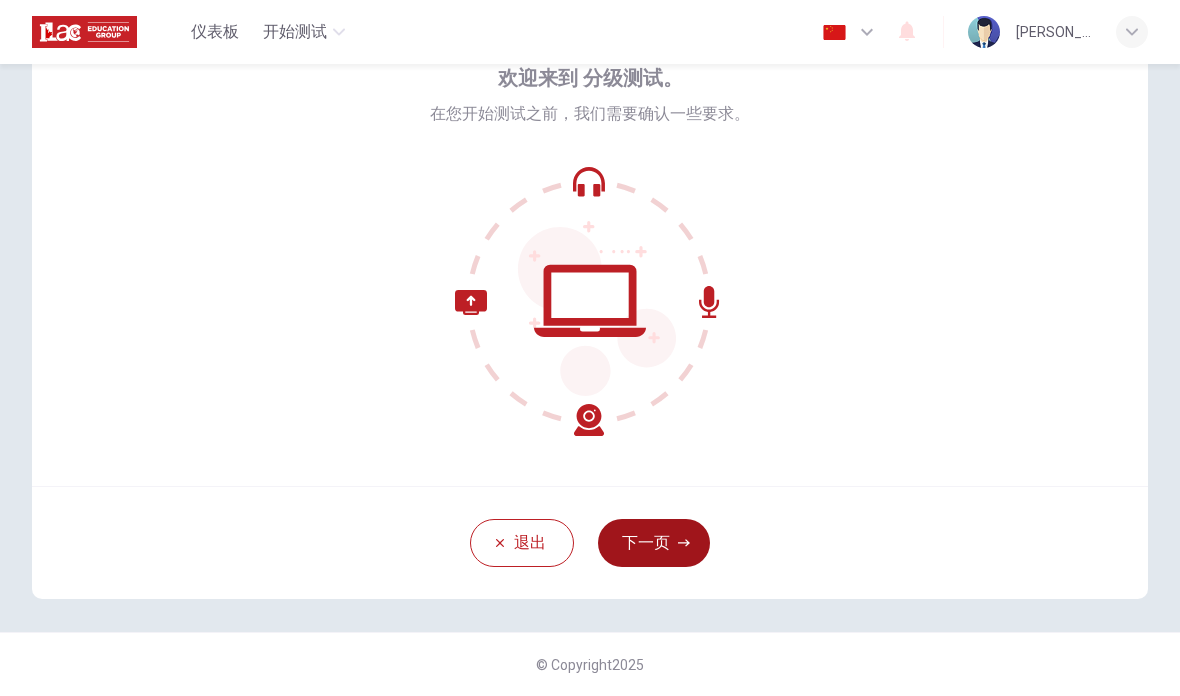 click on "下一页" at bounding box center (654, 543) 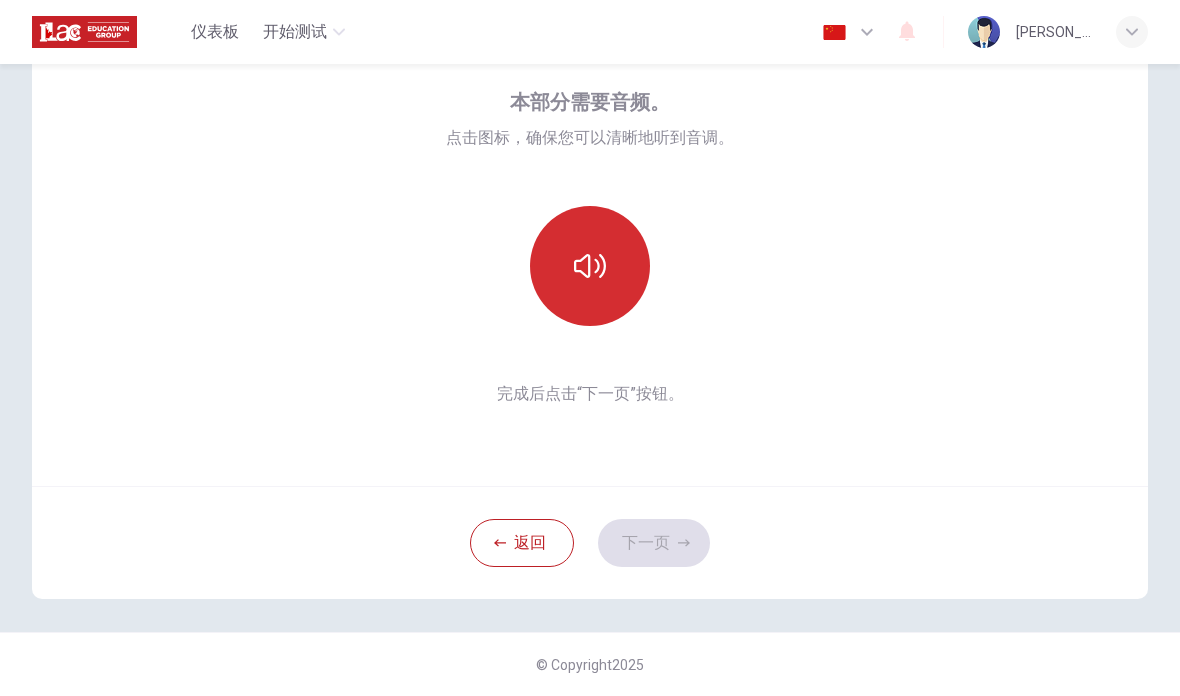 click at bounding box center [590, 266] 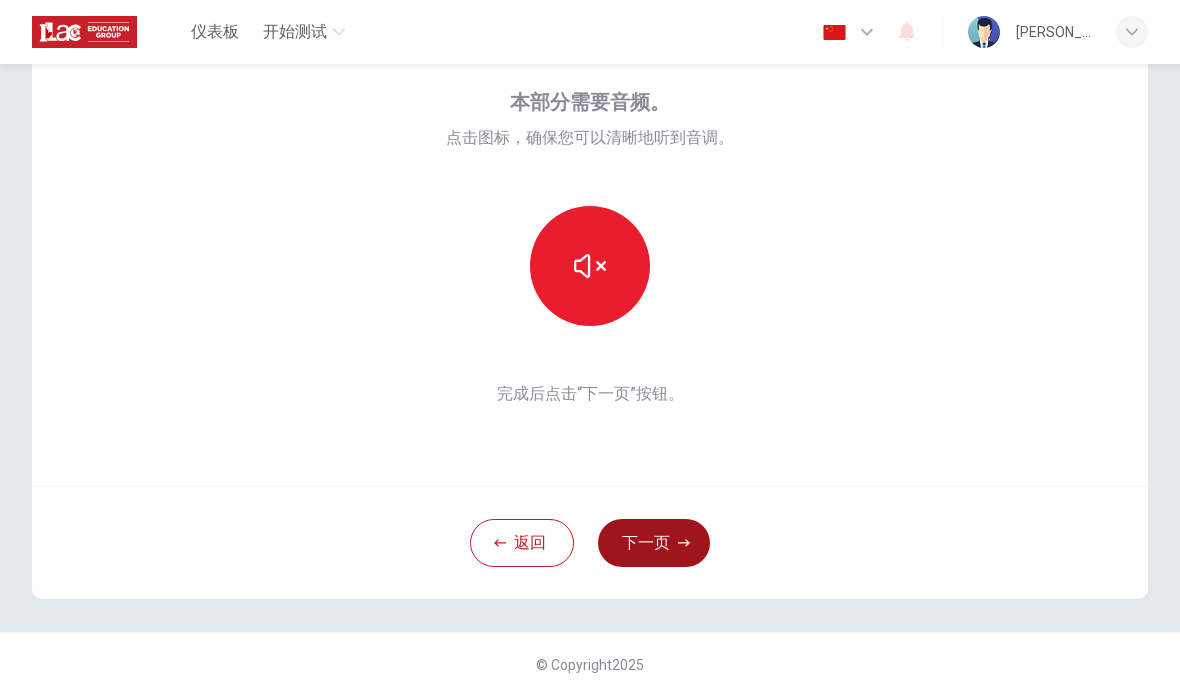 click on "下一页" at bounding box center [654, 543] 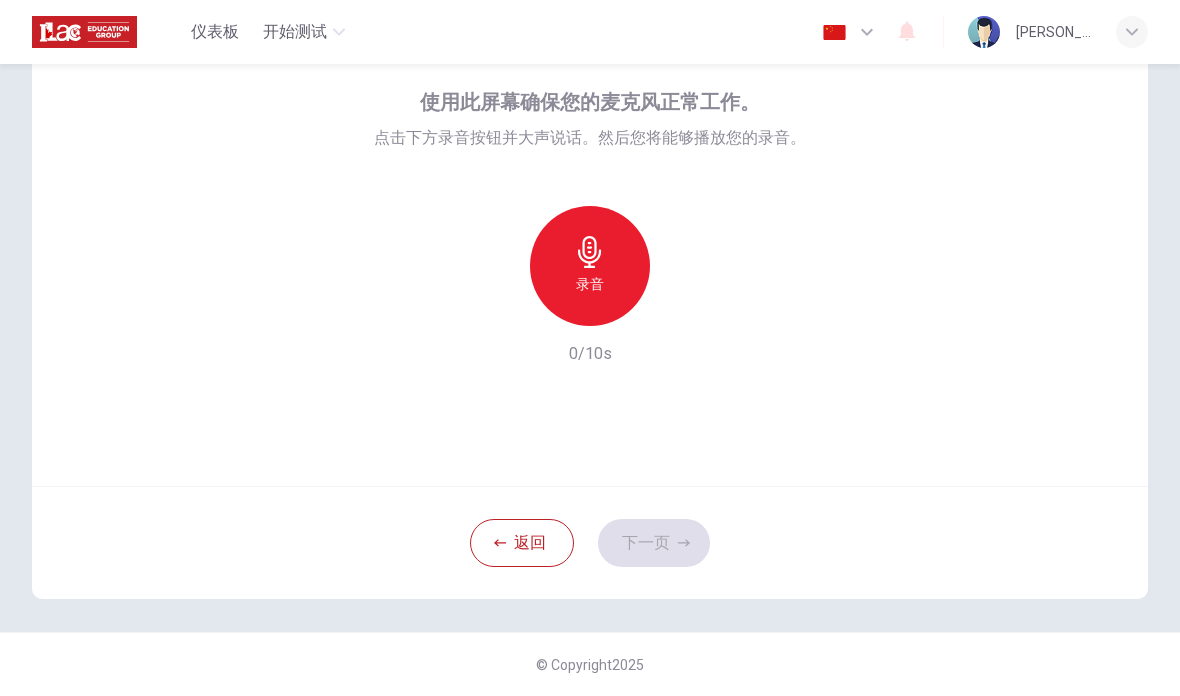click 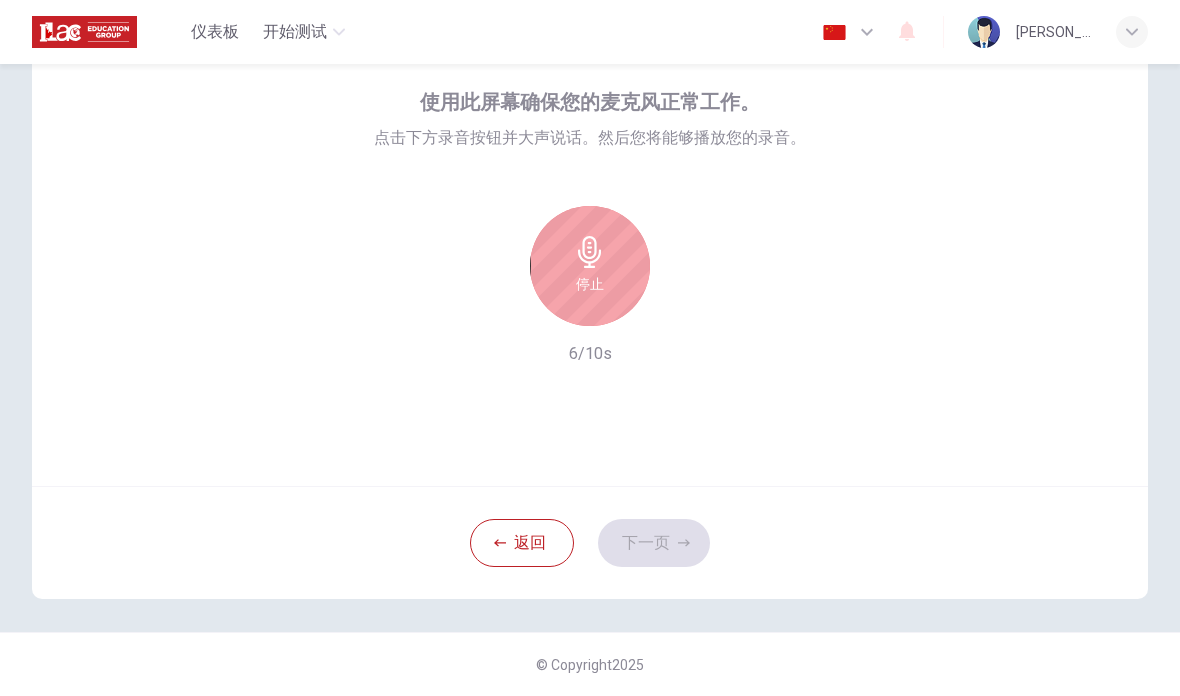 click 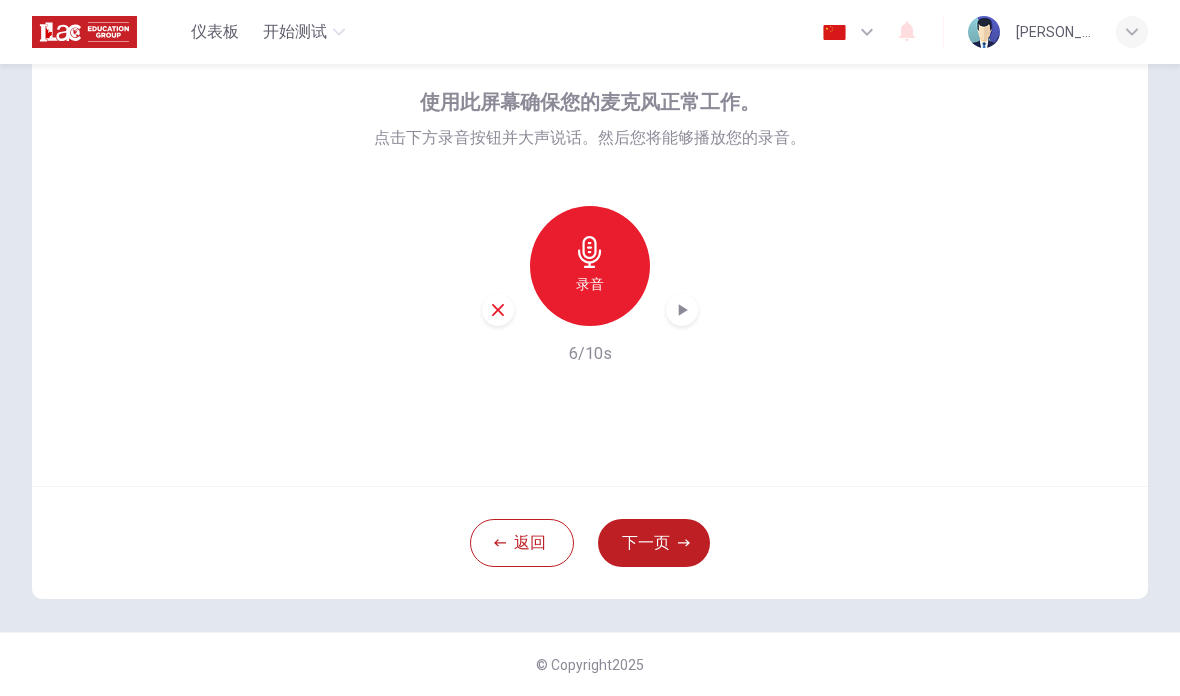 click at bounding box center (682, 310) 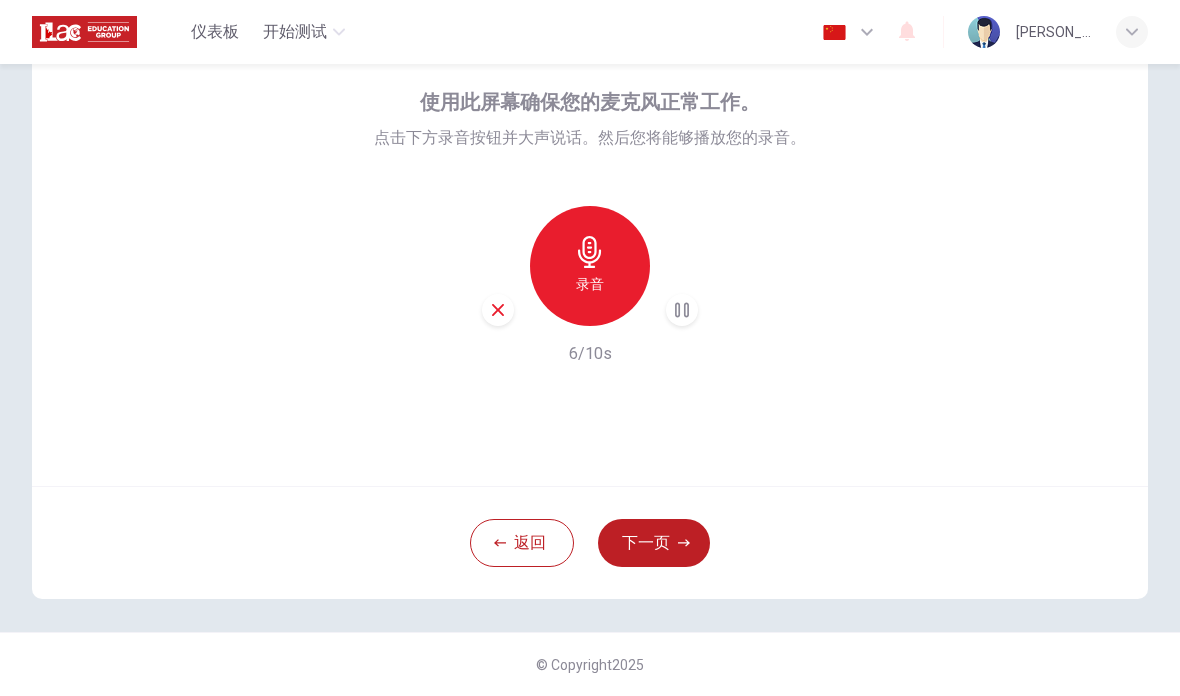 click 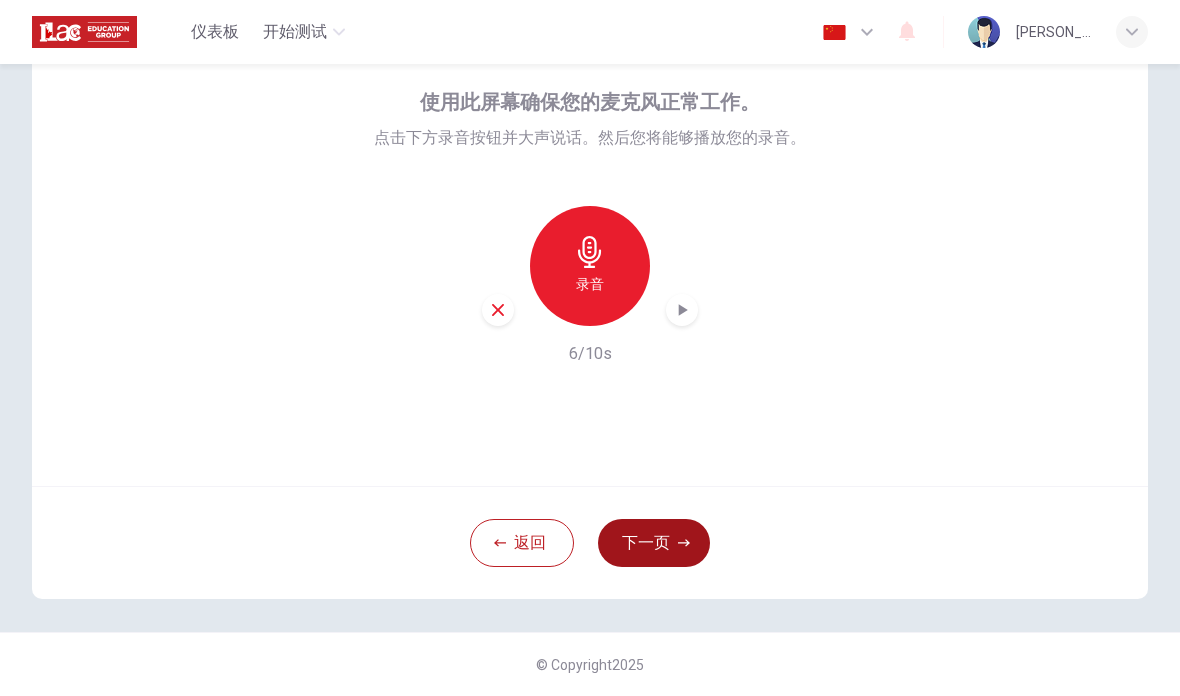 click on "下一页" at bounding box center [654, 543] 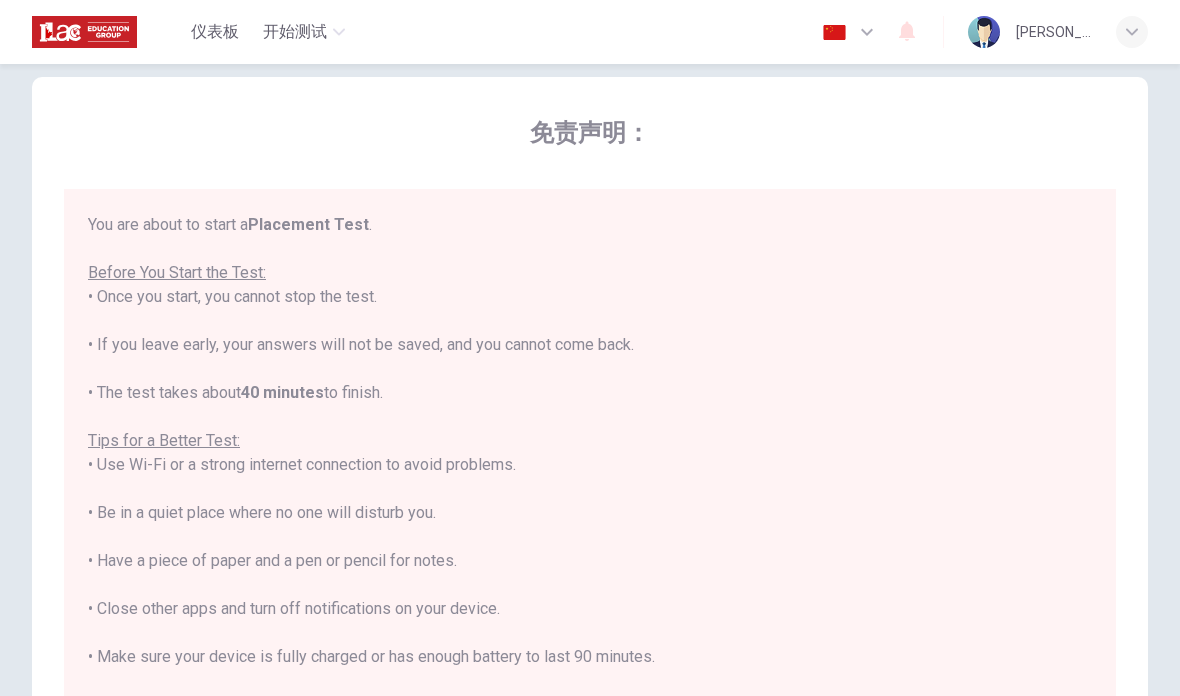 scroll, scrollTop: 22, scrollLeft: 0, axis: vertical 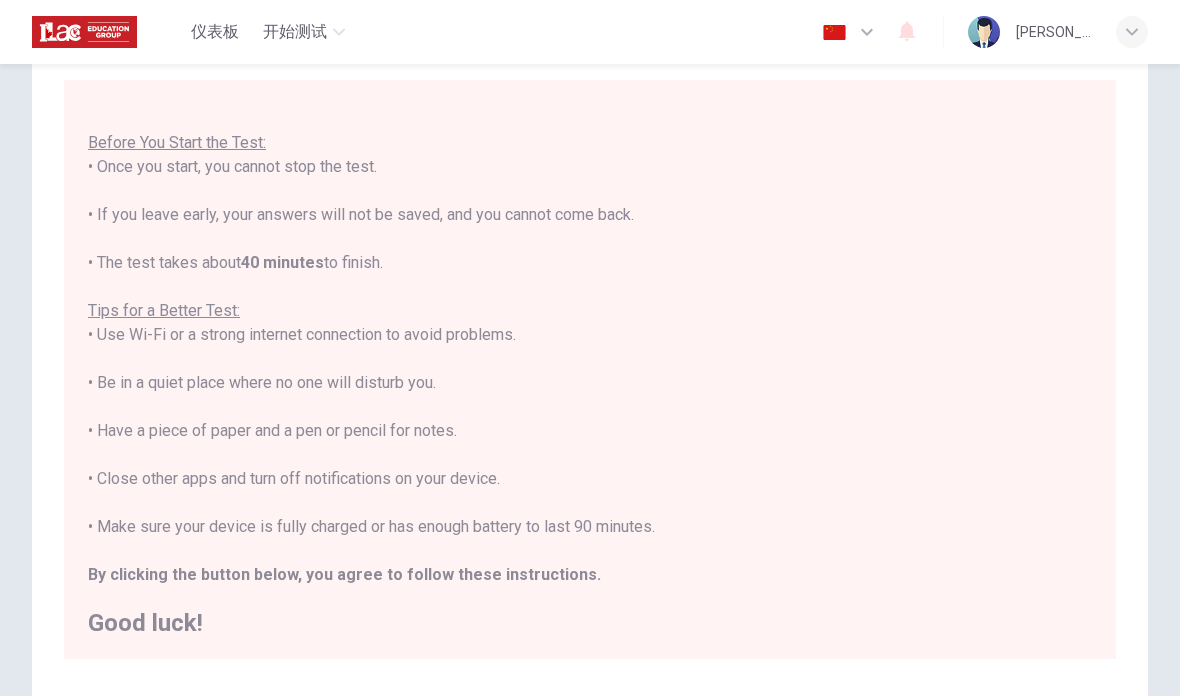click on "You are about to start a  Placement Test .
Before You Start the Test:
• Once you start, you cannot stop the test.
• If you leave early, your answers will not be saved, and you cannot come back.
• The test takes about  40 minutes  to finish.
Tips for a Better Test:
• Use Wi-Fi or a strong internet connection to avoid problems.
• Be in a quiet place where no one will disturb you.
• Have a piece of paper and a pen or pencil for notes.
• Close other apps and turn off notifications on your device.
• Make sure your device is fully charged or has enough battery to last 90 minutes.
By clicking the button below, you agree to follow these instructions.
Good luck!" at bounding box center (590, 359) 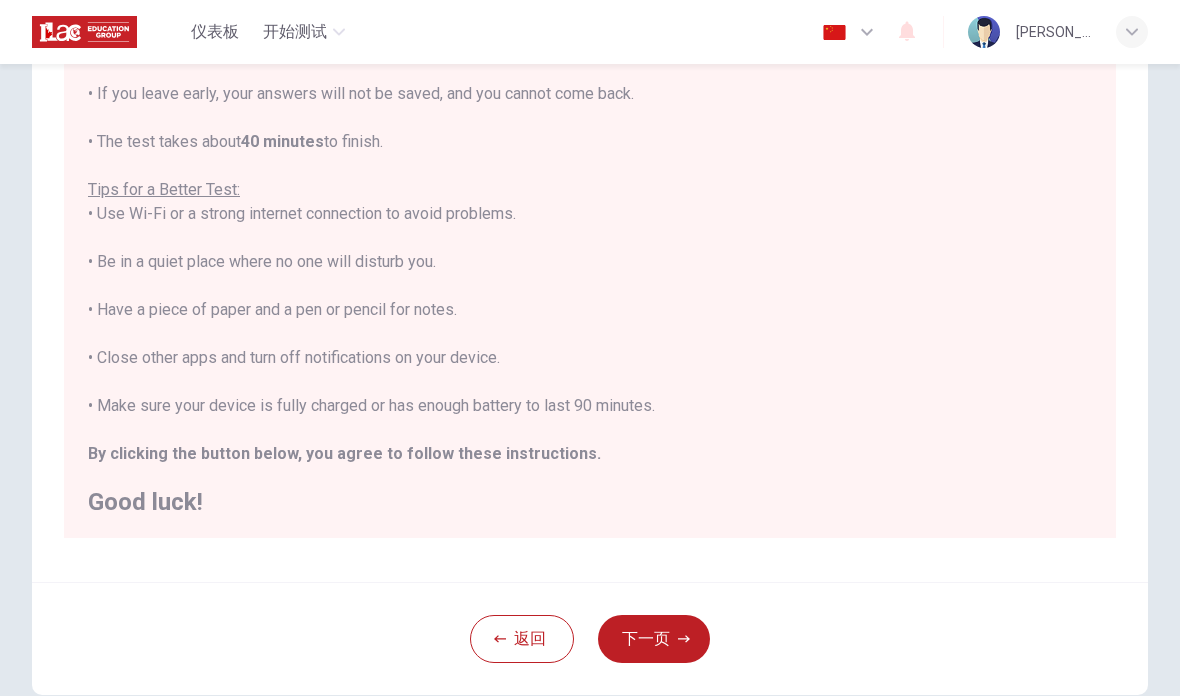 scroll, scrollTop: 254, scrollLeft: 0, axis: vertical 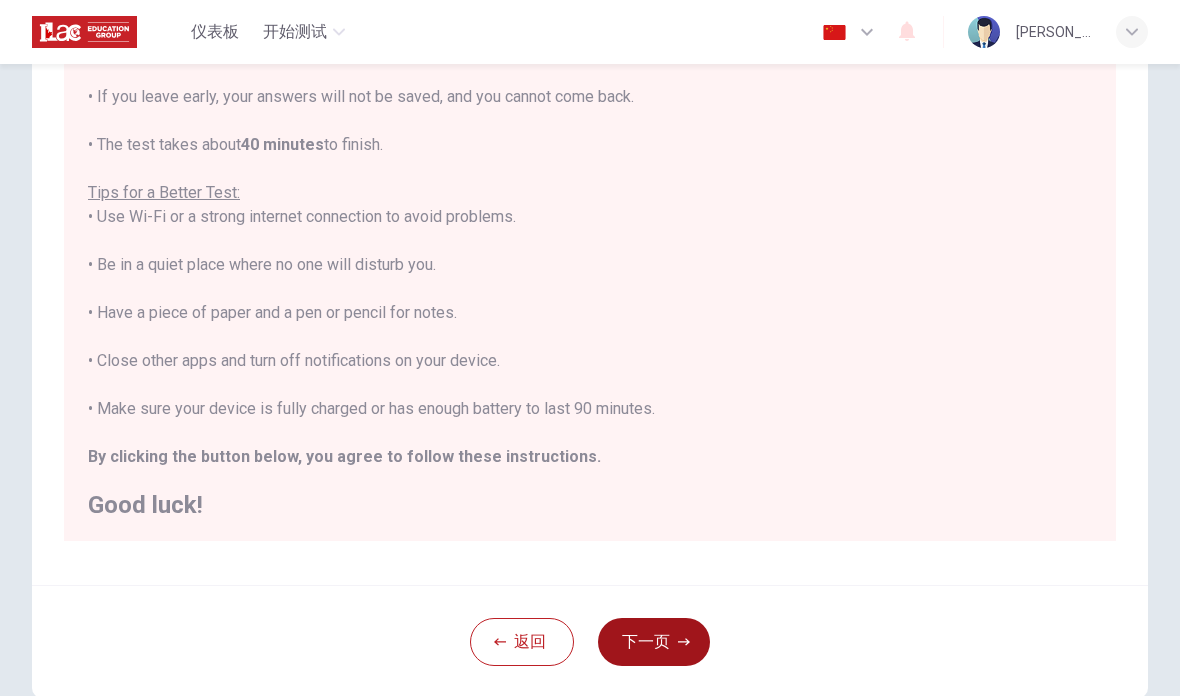click on "下一页" at bounding box center (654, 642) 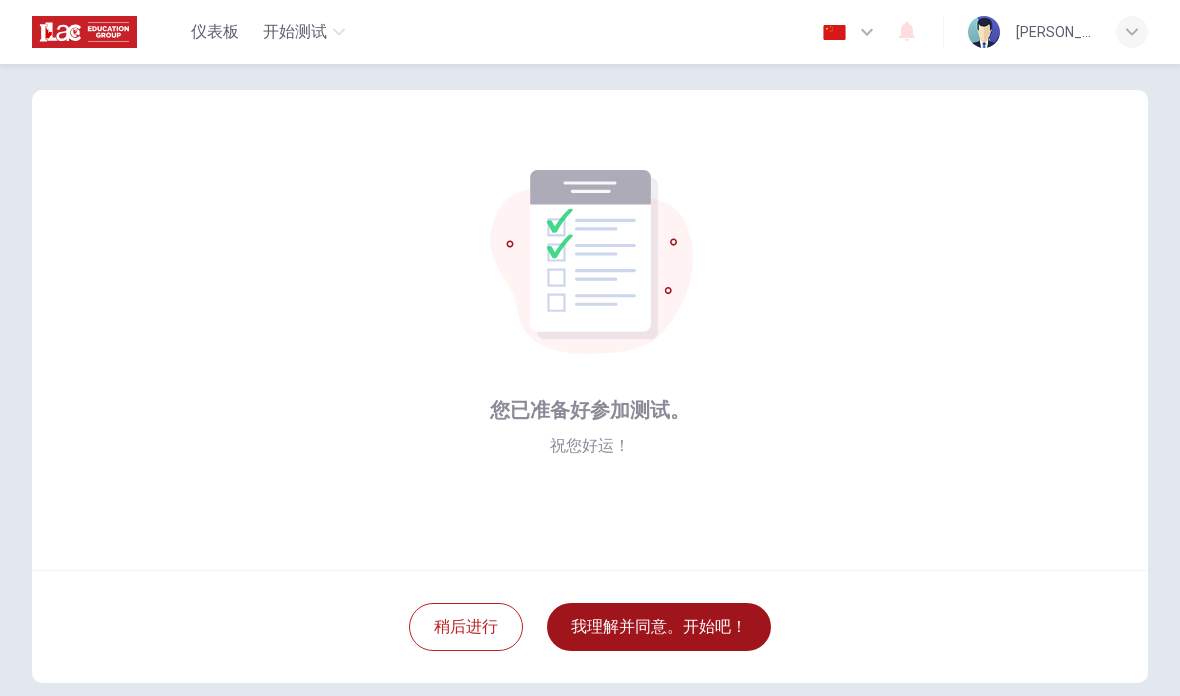 scroll, scrollTop: 15, scrollLeft: 0, axis: vertical 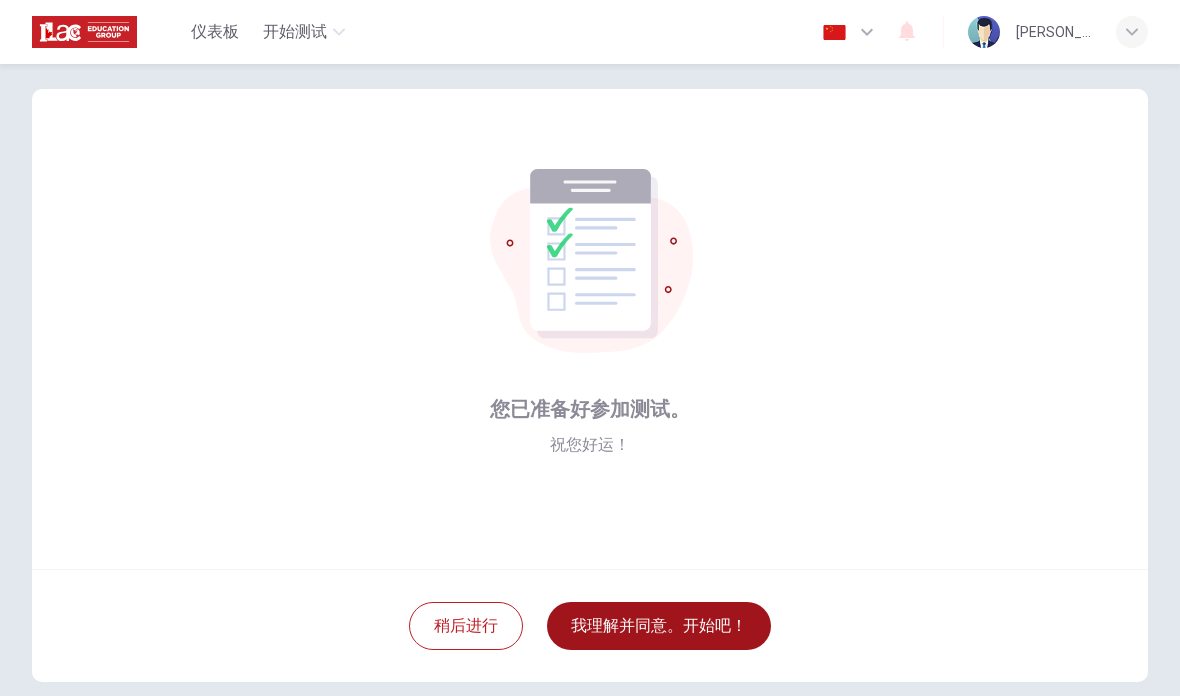 click on "我理解并同意。开始吧！" at bounding box center (659, 626) 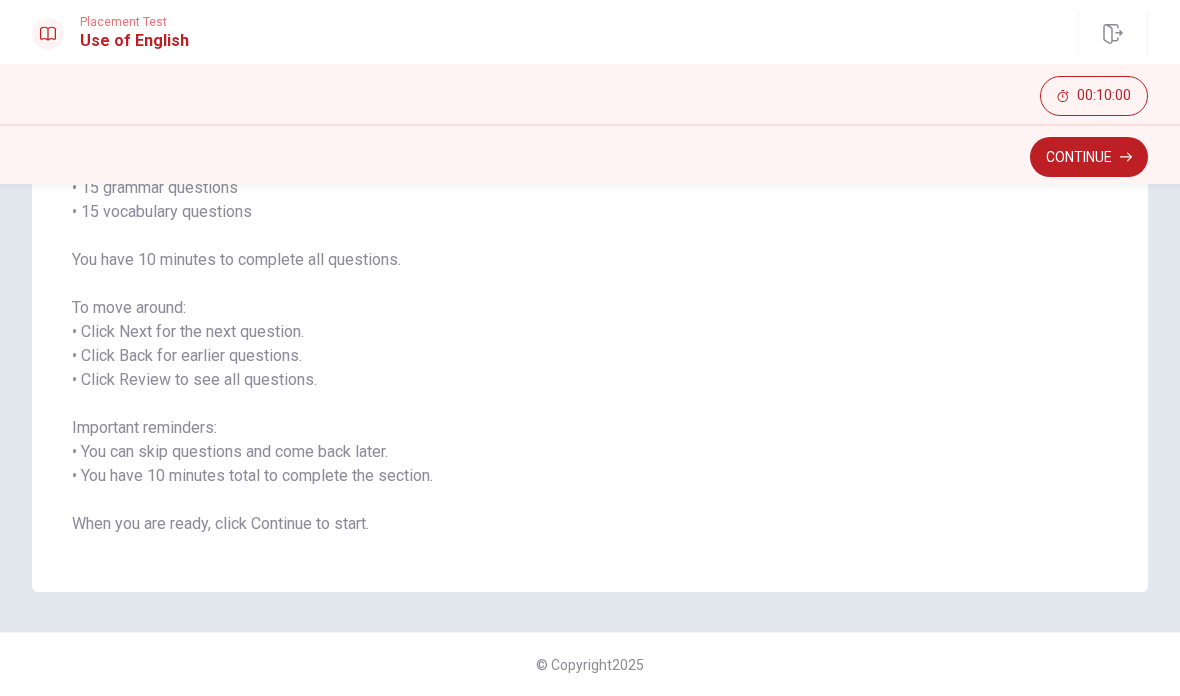 scroll, scrollTop: 200, scrollLeft: 0, axis: vertical 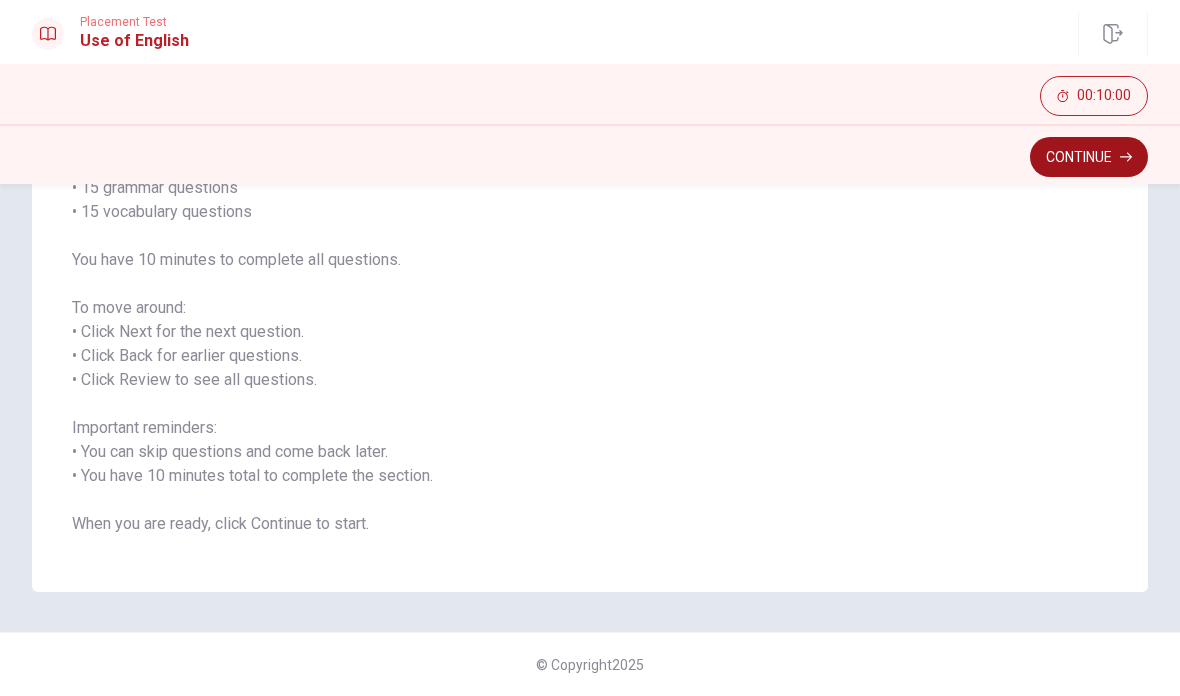 click on "Continue" at bounding box center [1089, 157] 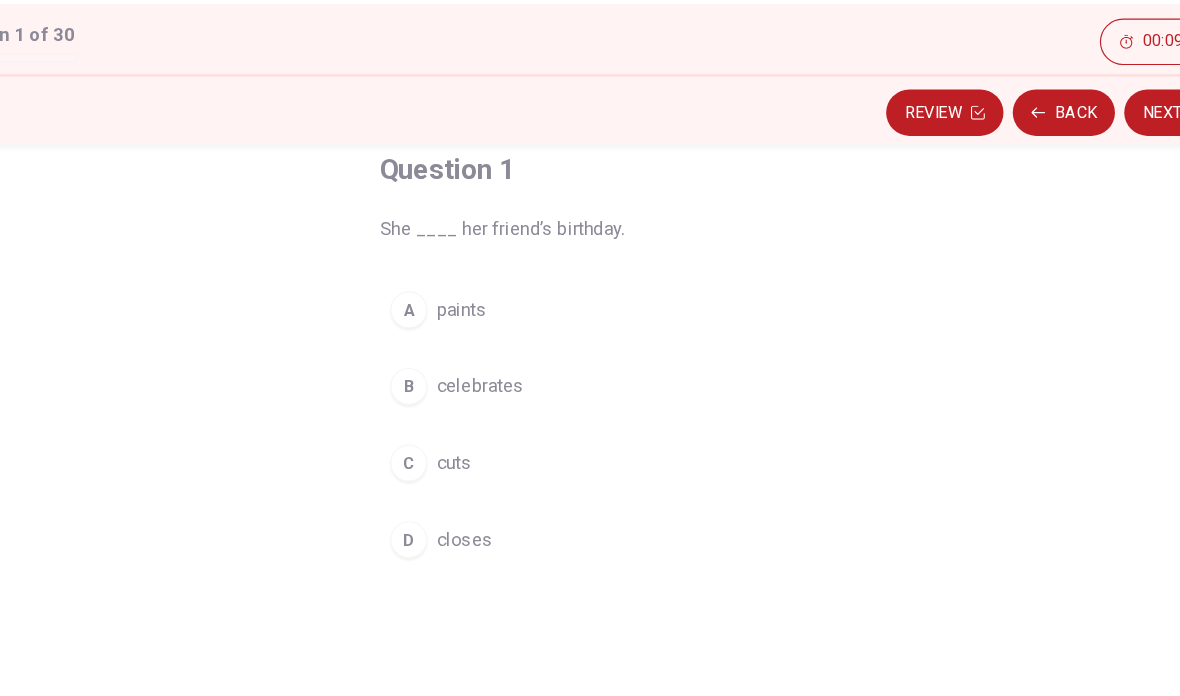 scroll, scrollTop: 117, scrollLeft: 0, axis: vertical 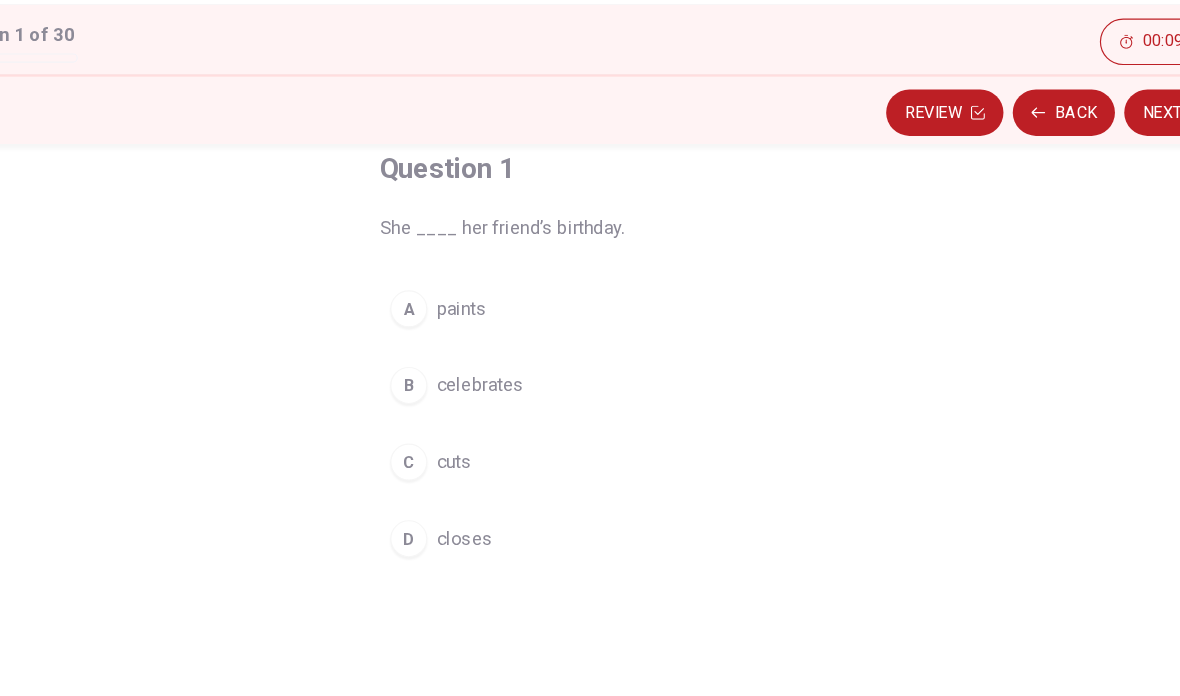 click on "B" at bounding box center [445, 392] 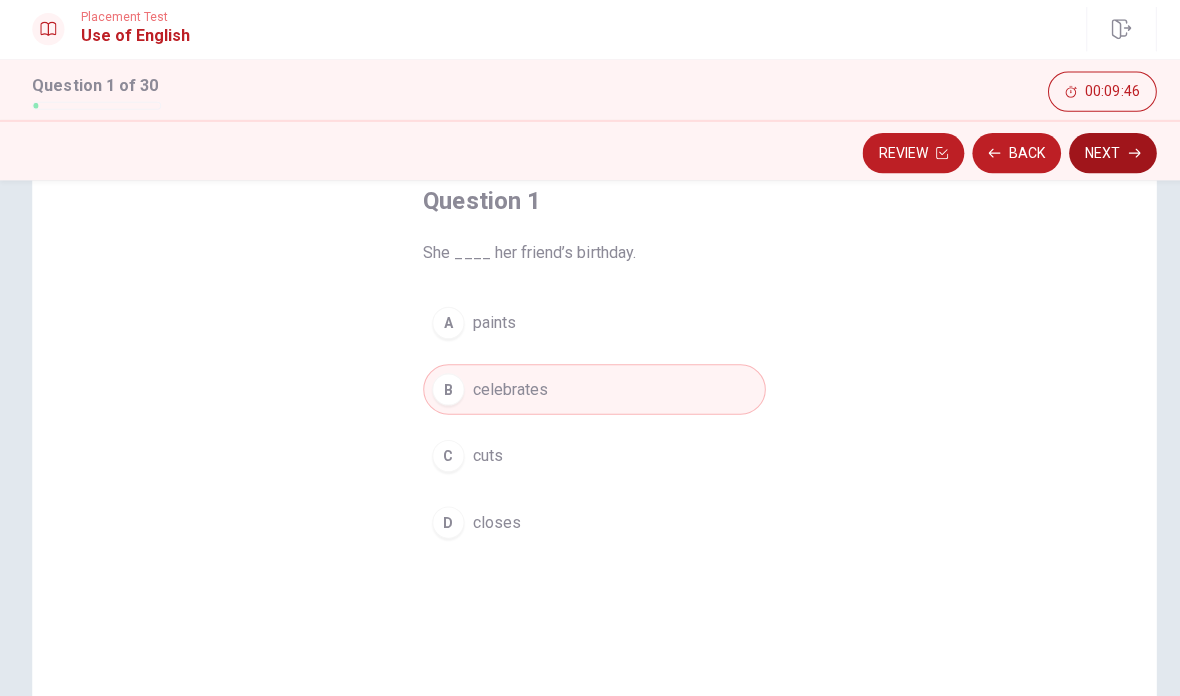 click 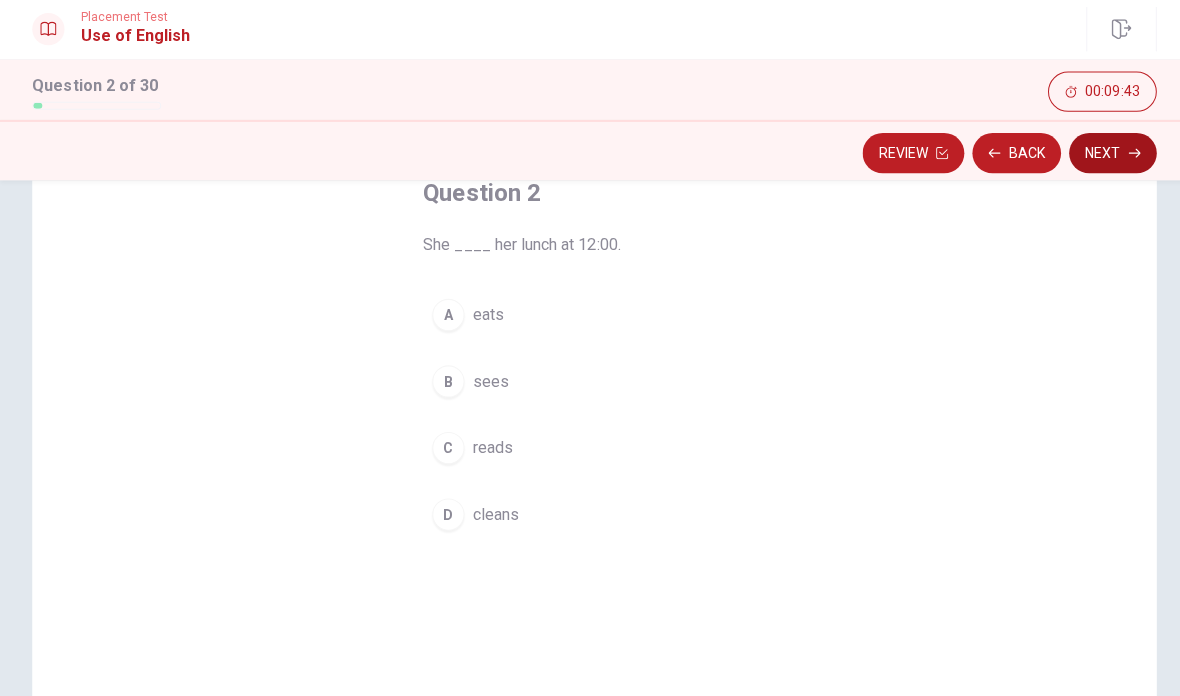 scroll, scrollTop: 120, scrollLeft: 0, axis: vertical 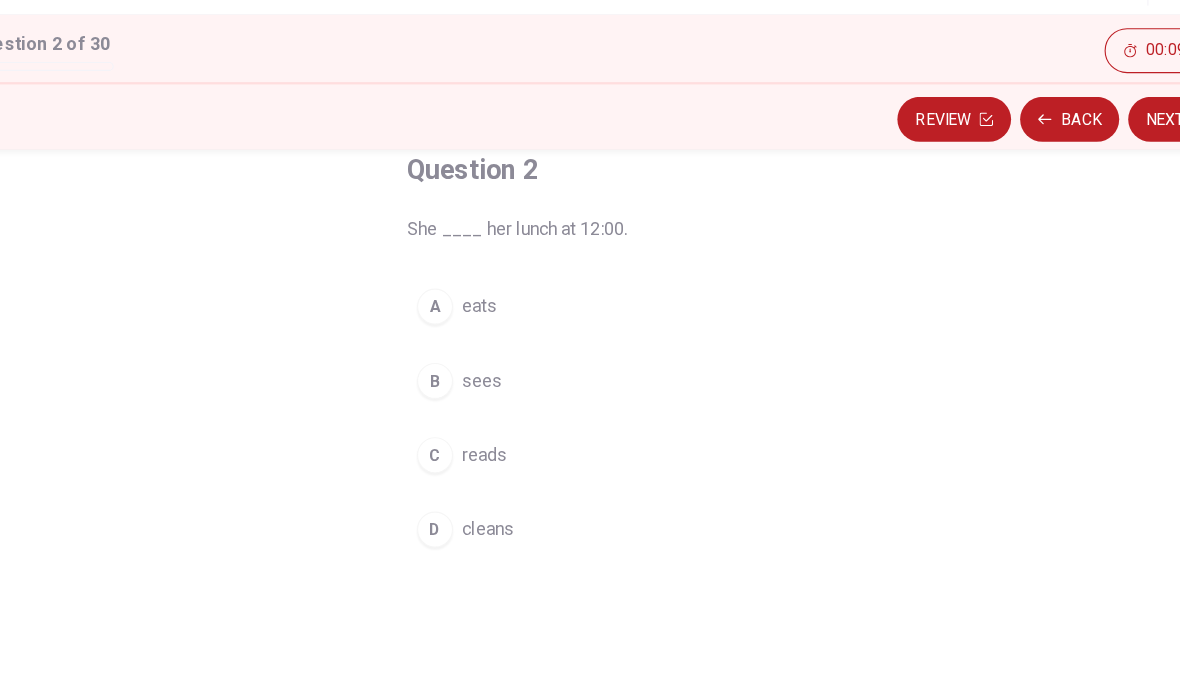 click on "A" at bounding box center [445, 323] 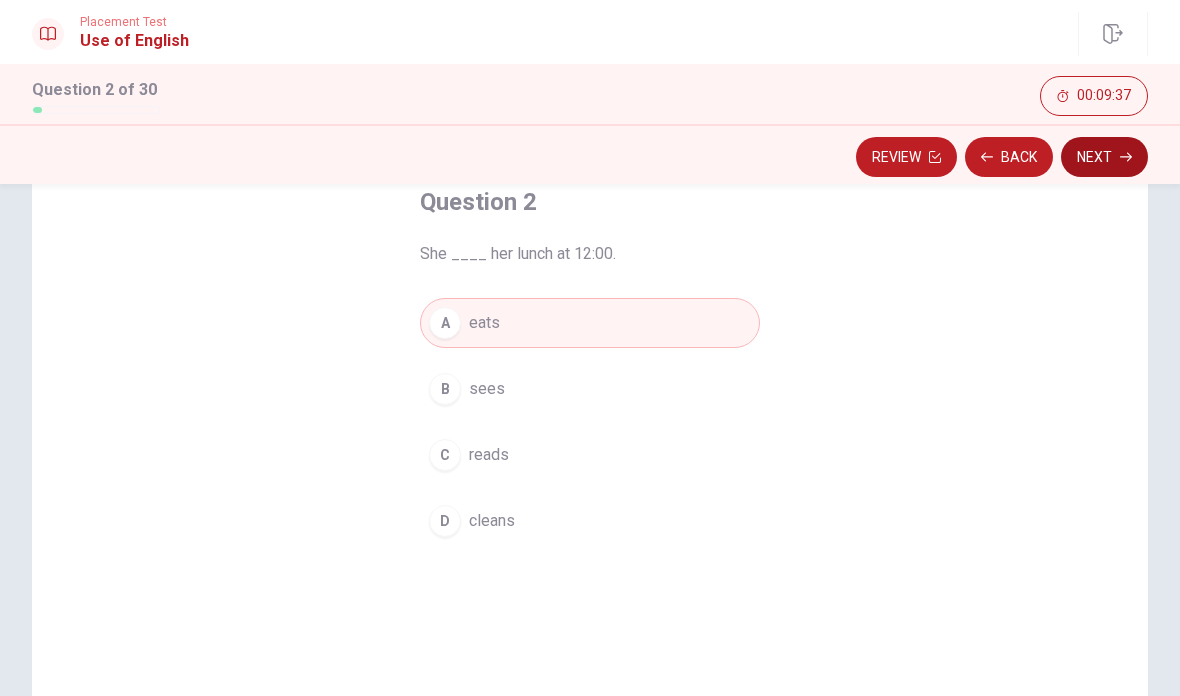 click on "Next" at bounding box center (1104, 157) 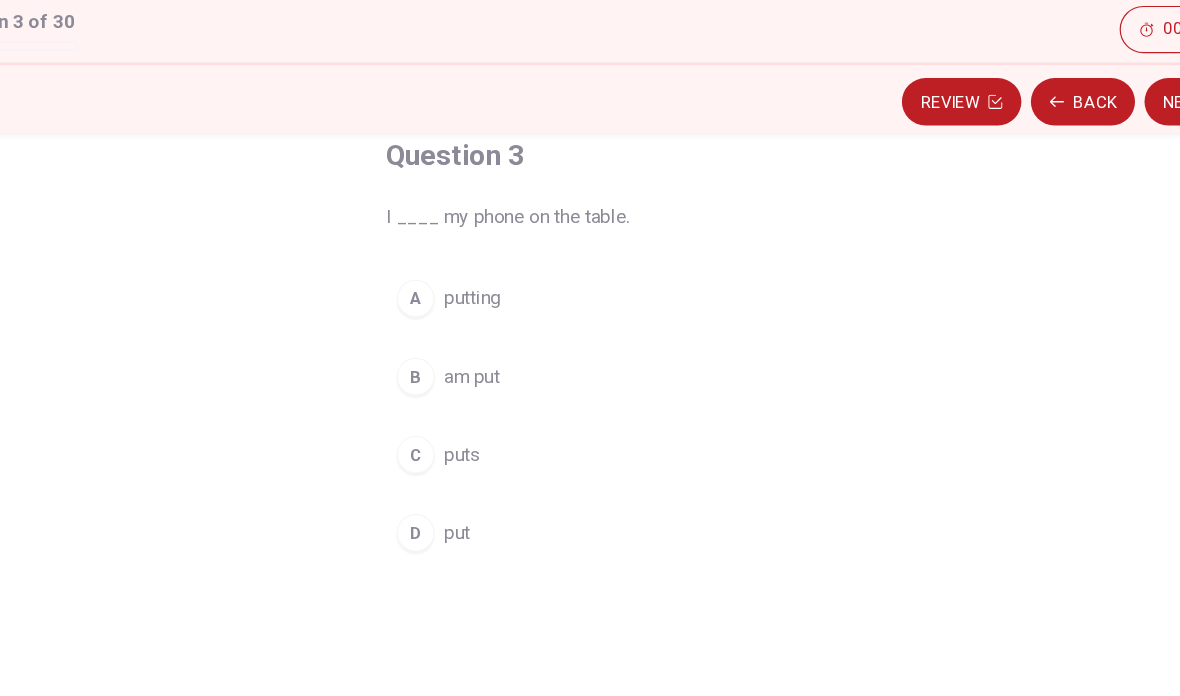 click on "D" at bounding box center [445, 521] 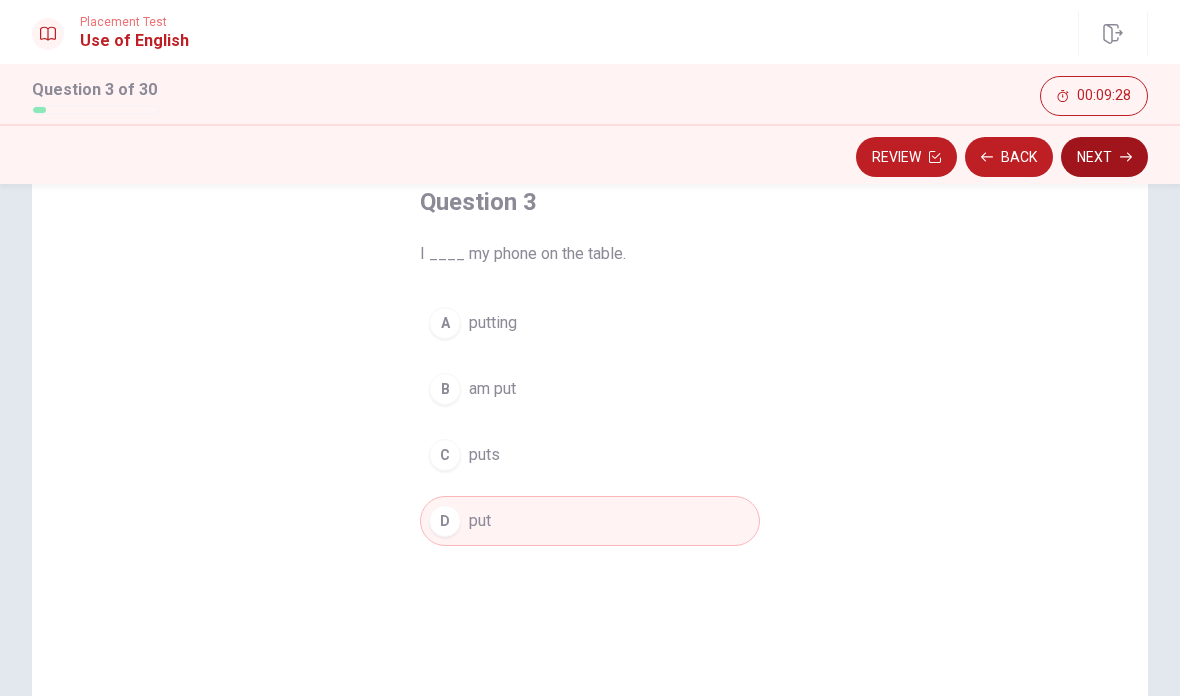 click 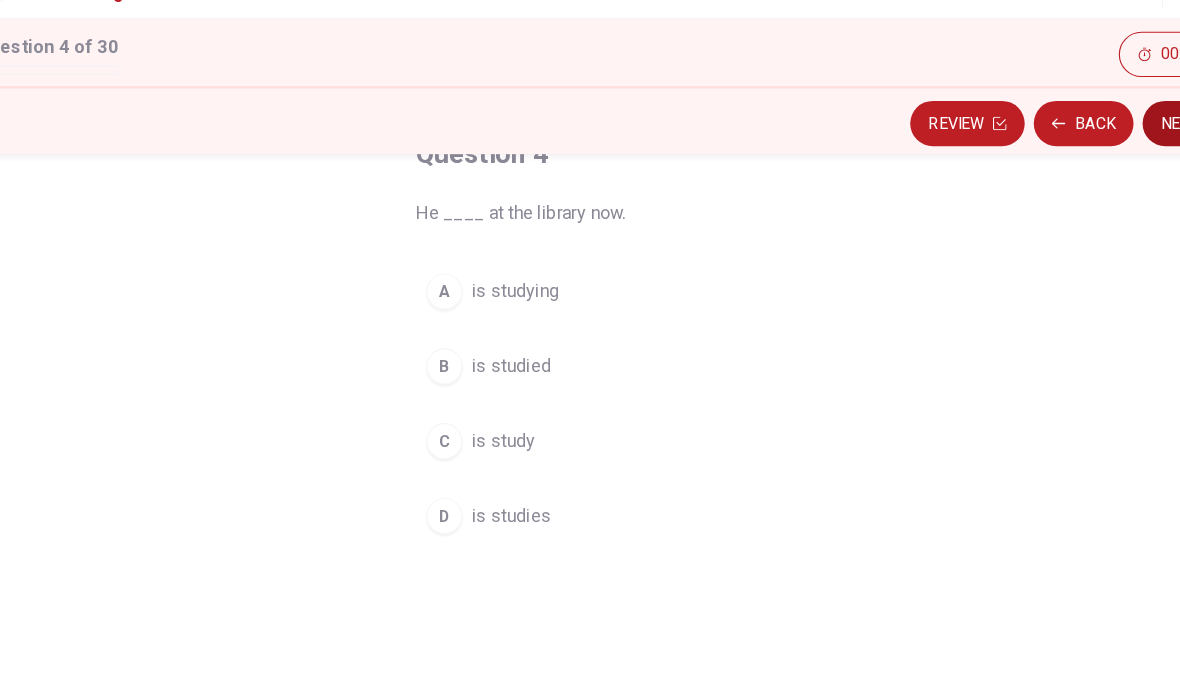 scroll, scrollTop: 140, scrollLeft: 0, axis: vertical 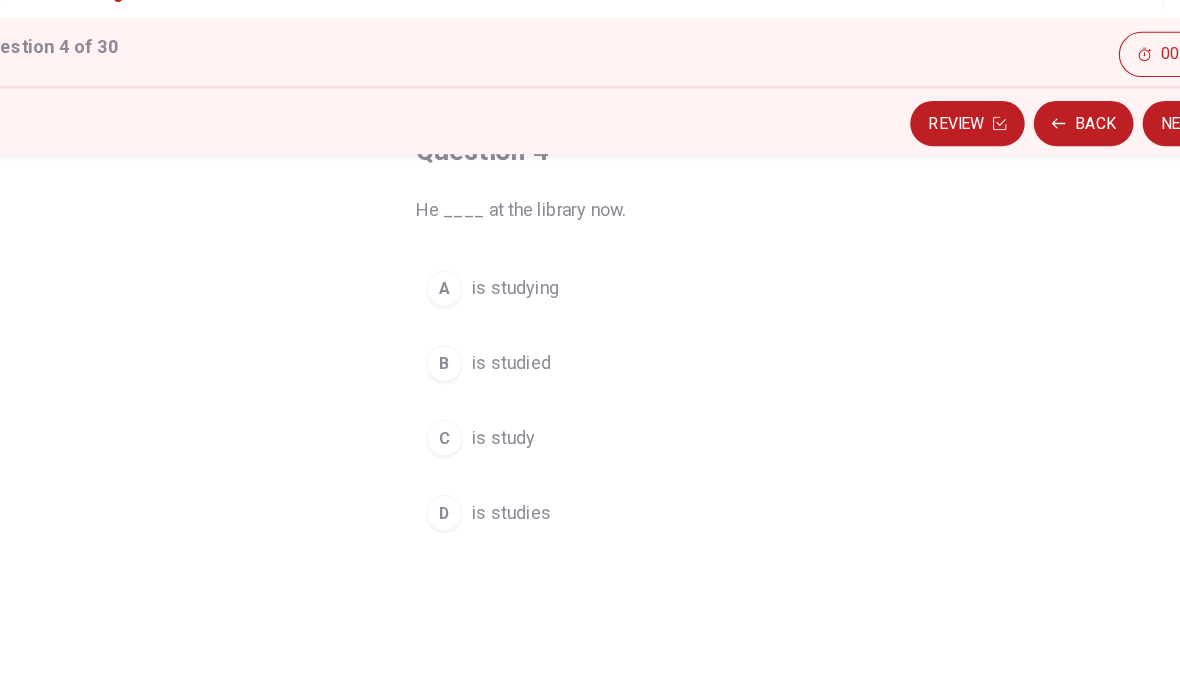click on "A" at bounding box center [445, 303] 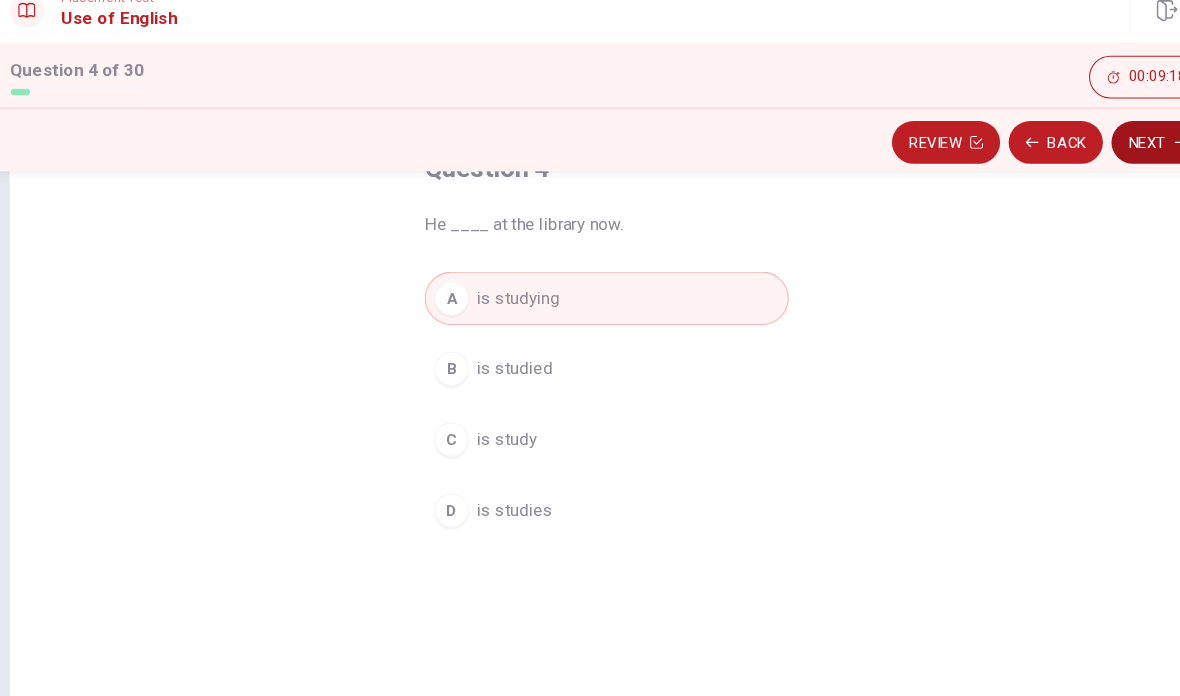 click on "Next" at bounding box center [1104, 157] 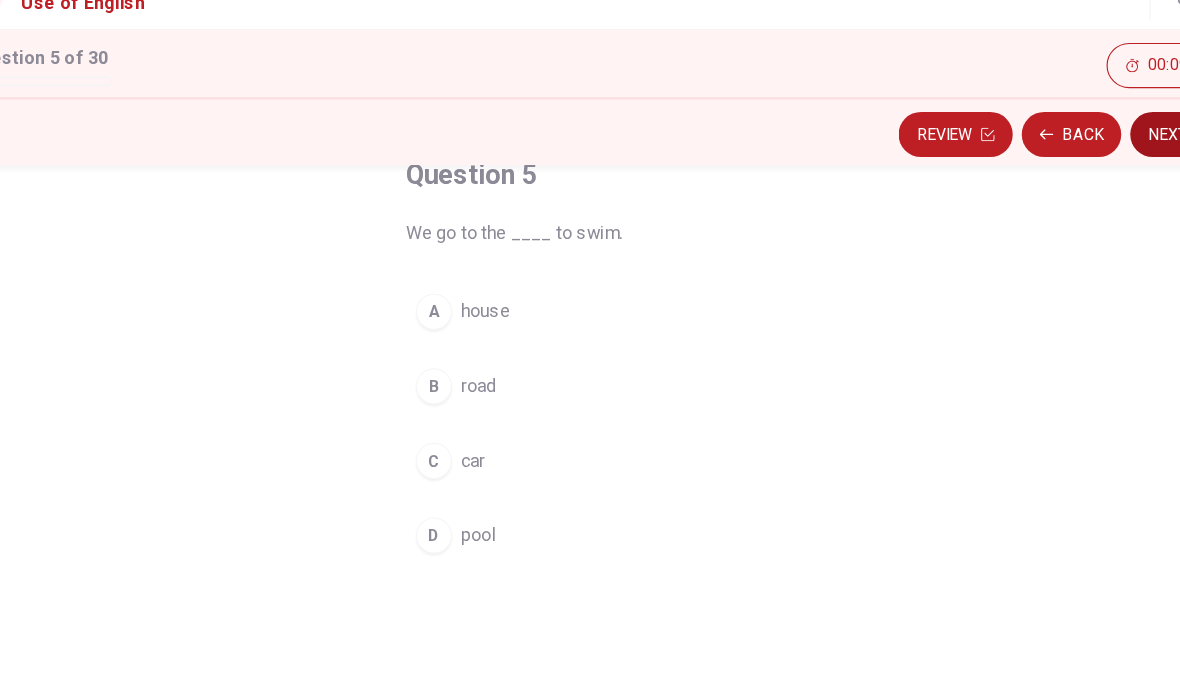 scroll, scrollTop: 130, scrollLeft: 0, axis: vertical 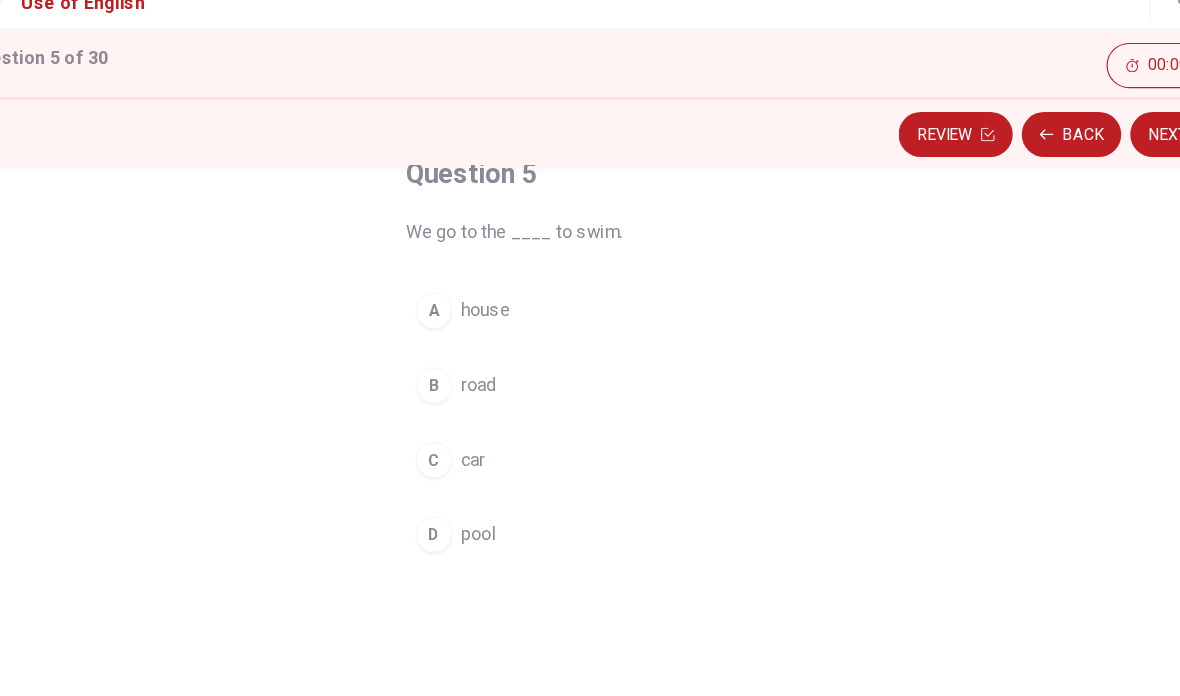 click on "D" at bounding box center [445, 511] 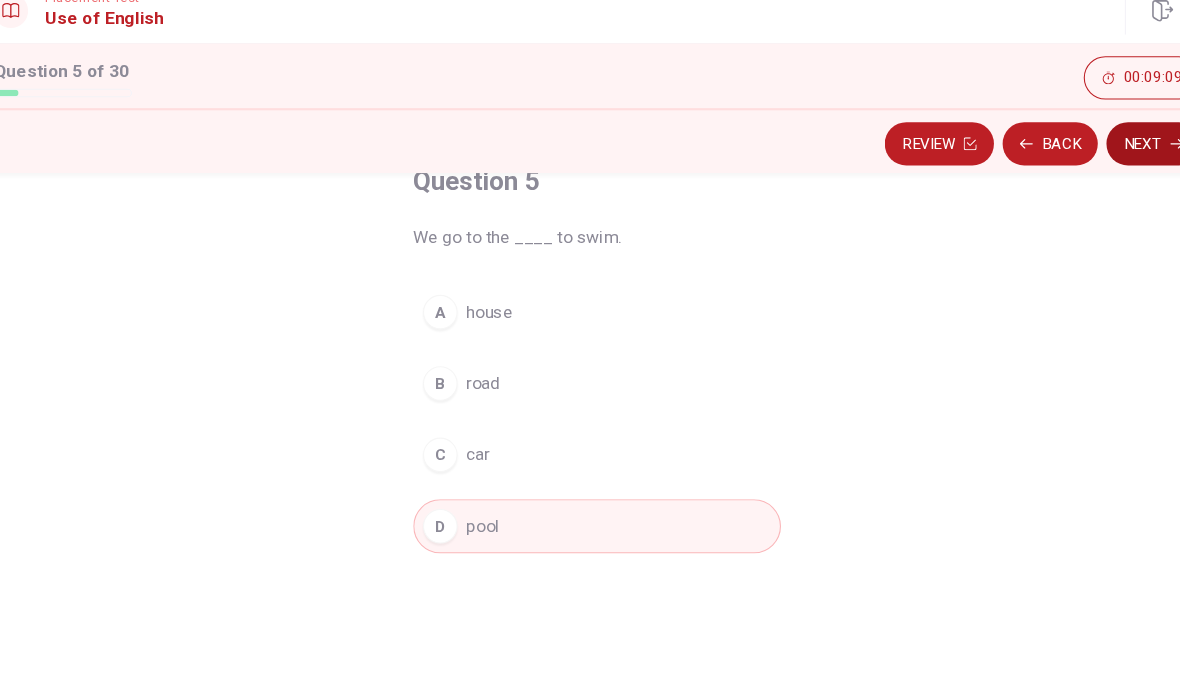 click on "Next" at bounding box center (1104, 157) 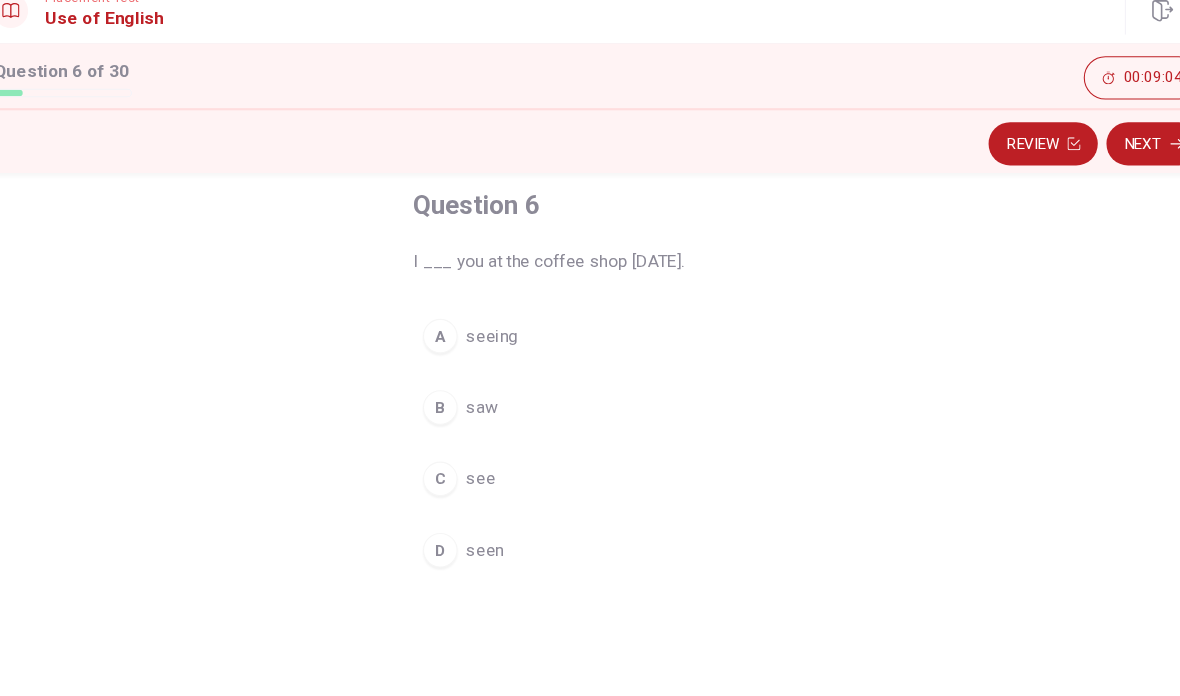 scroll, scrollTop: 101, scrollLeft: 0, axis: vertical 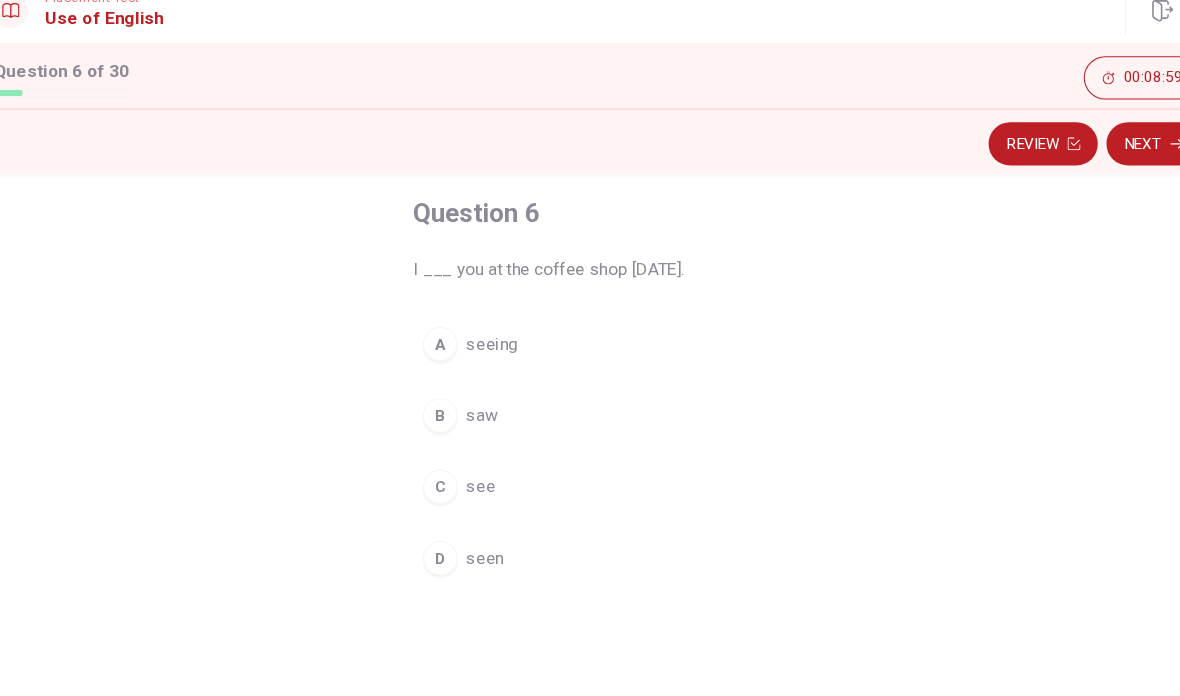 click on "B" at bounding box center (445, 408) 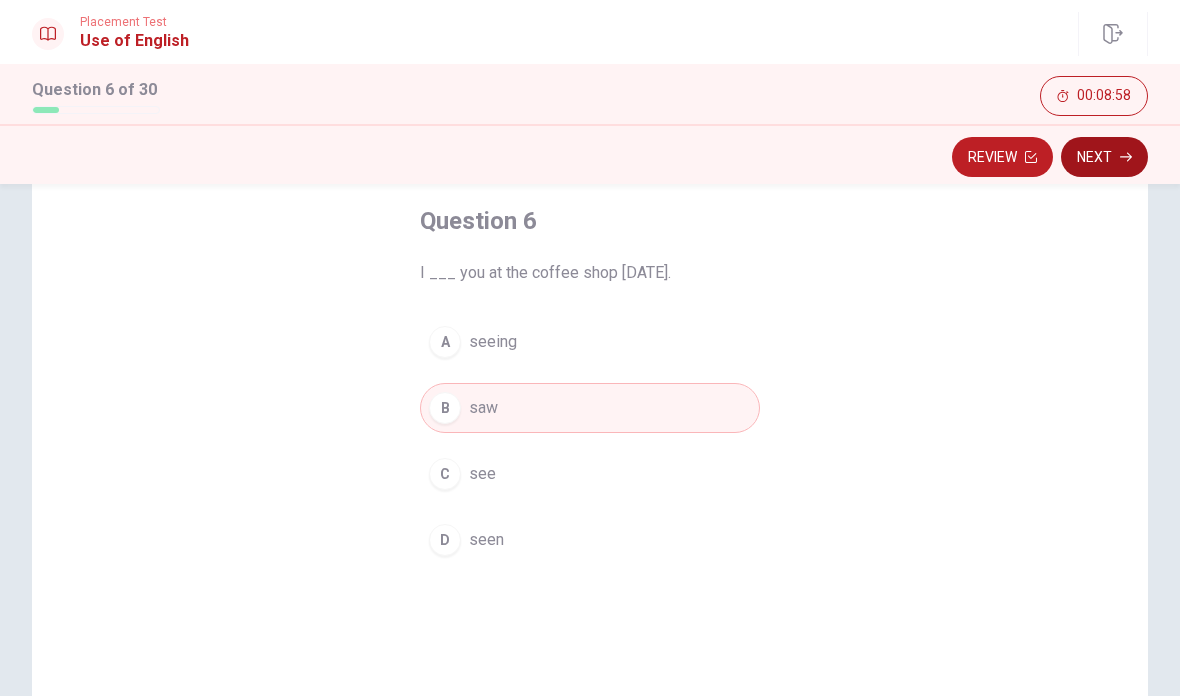 click 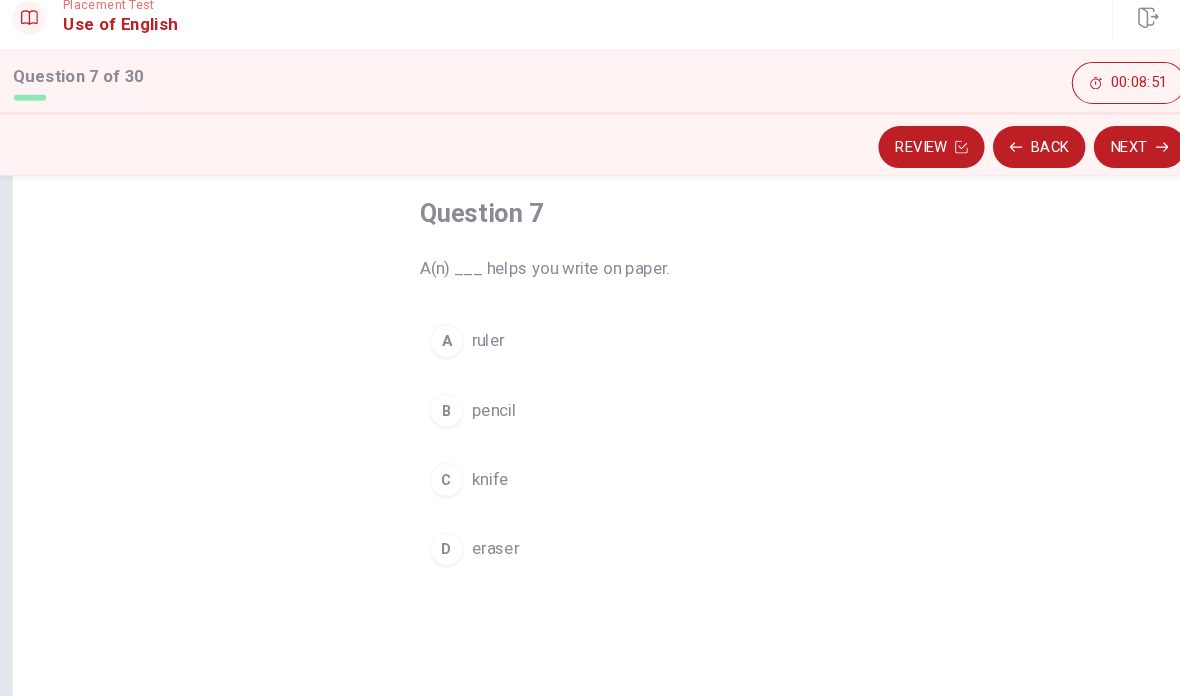 click on "B" at bounding box center (445, 408) 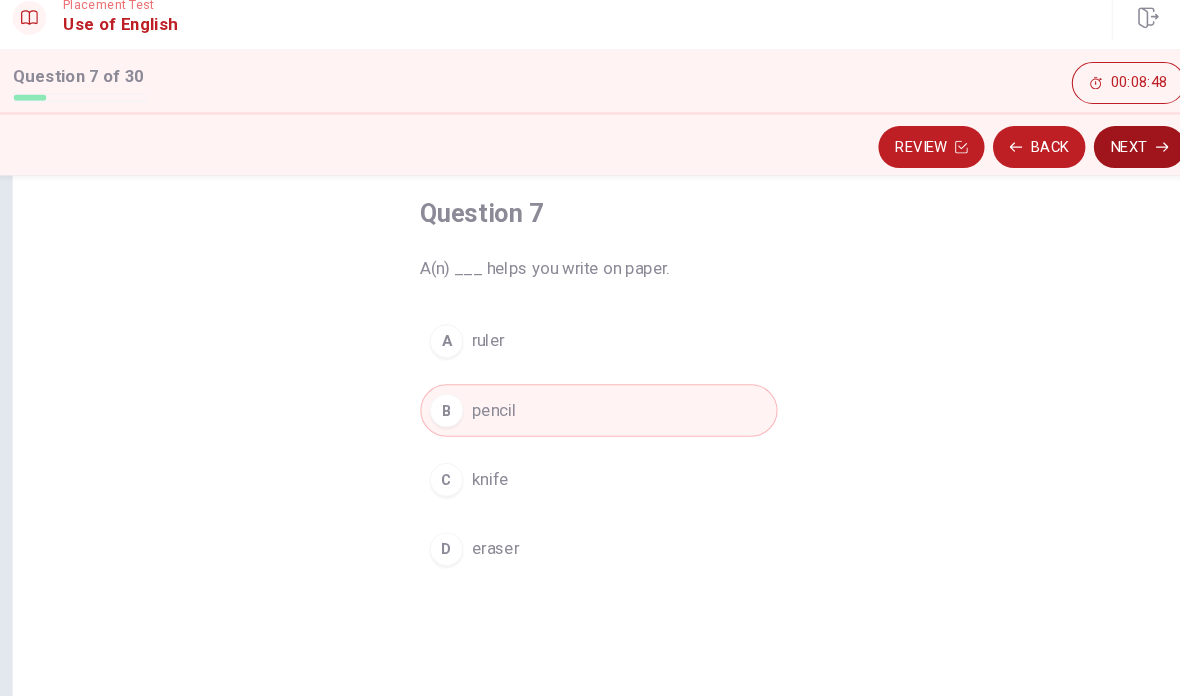 click on "Next" at bounding box center [1104, 157] 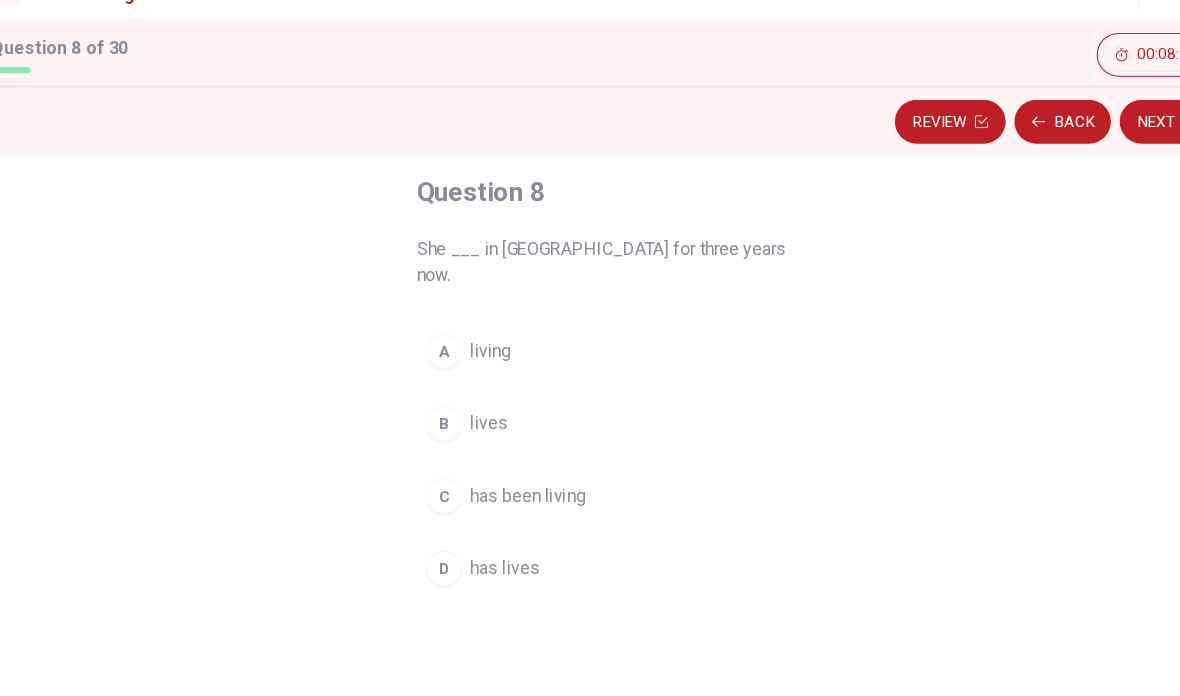 click on "C" at bounding box center [445, 498] 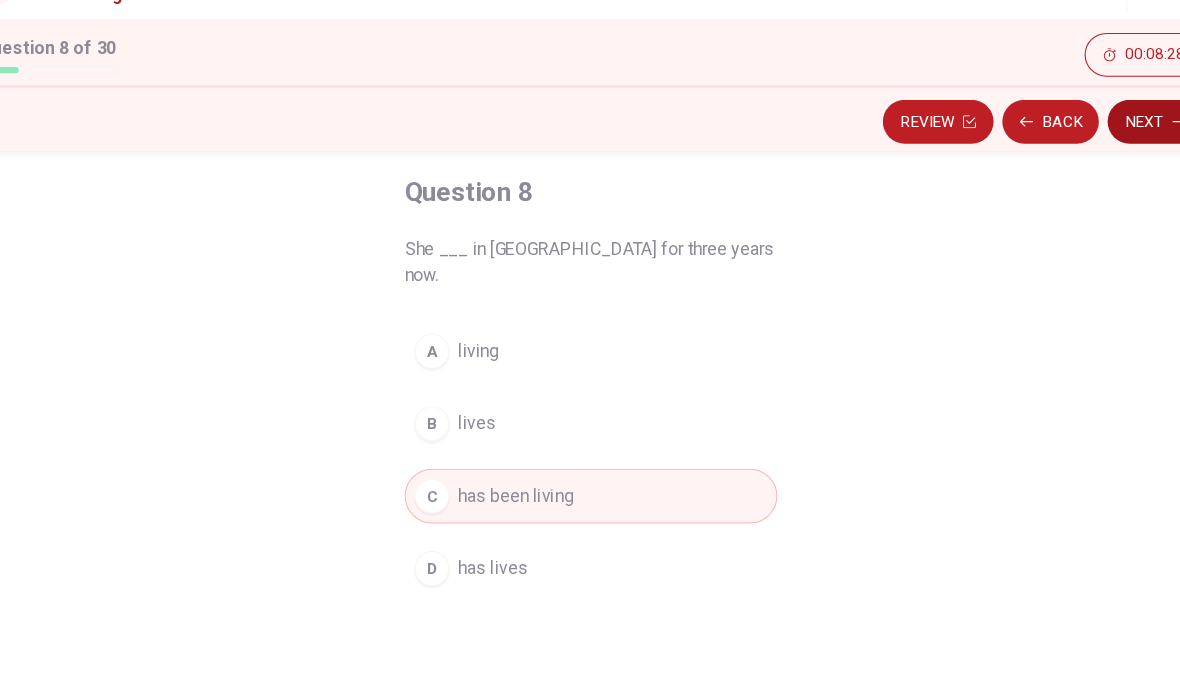 click on "Next" at bounding box center [1104, 157] 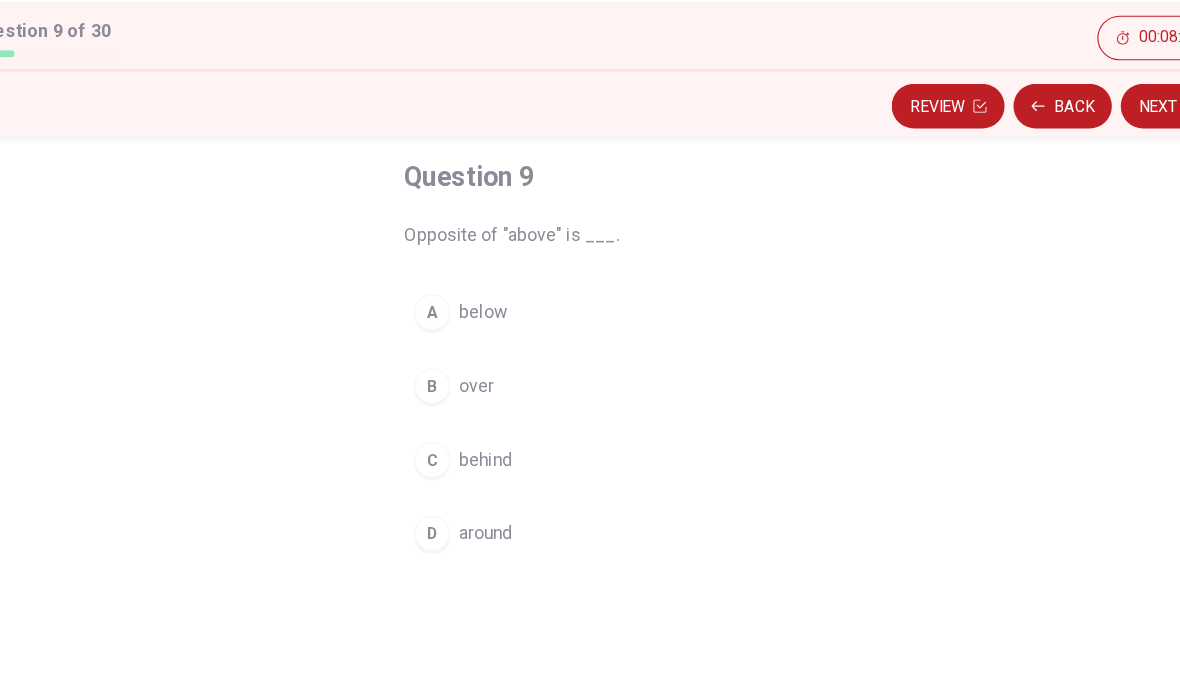 click on "A" at bounding box center [445, 342] 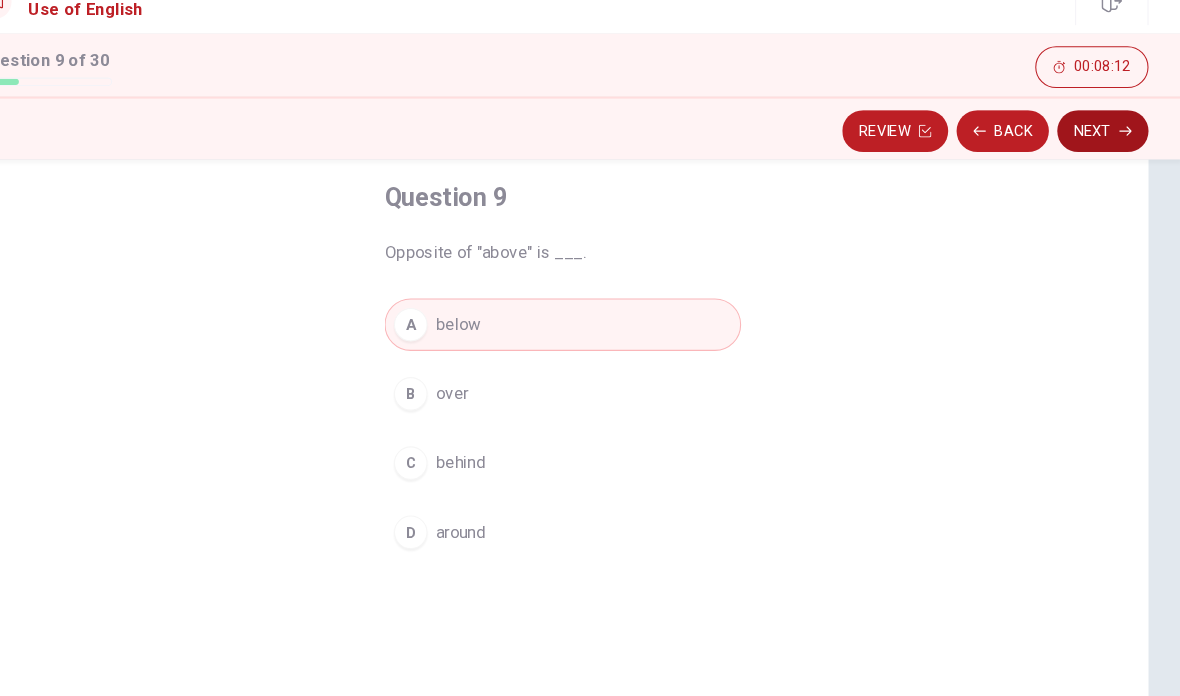 click on "Next" at bounding box center [1104, 157] 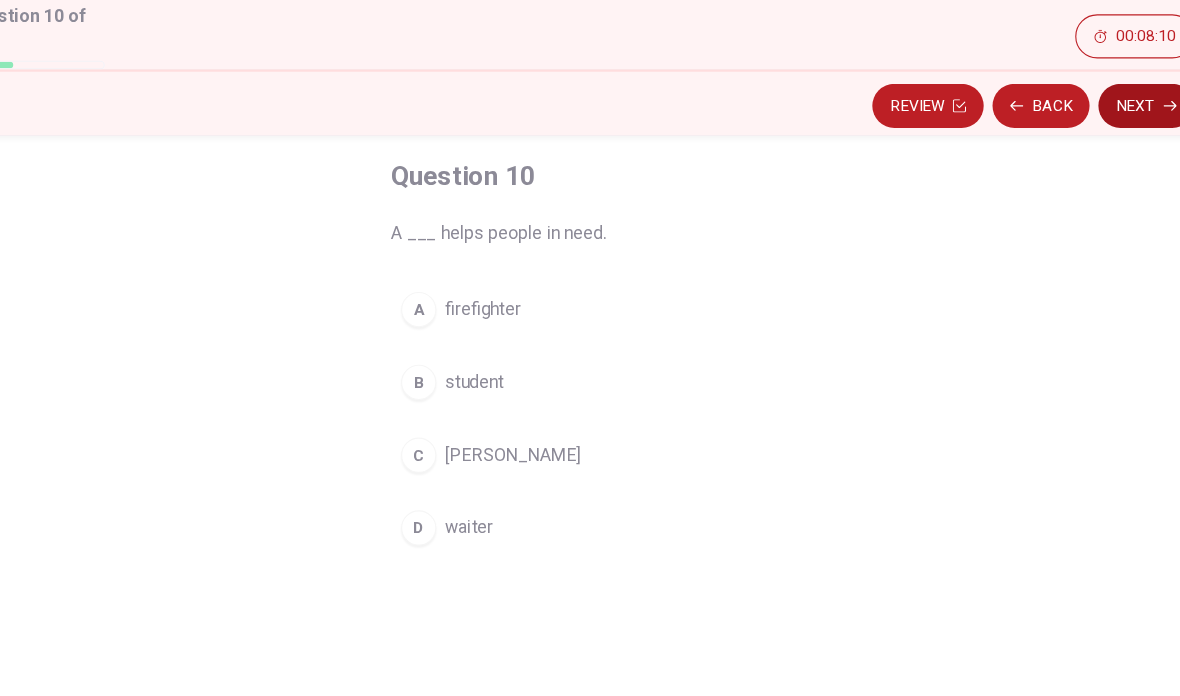 scroll, scrollTop: 0, scrollLeft: 0, axis: both 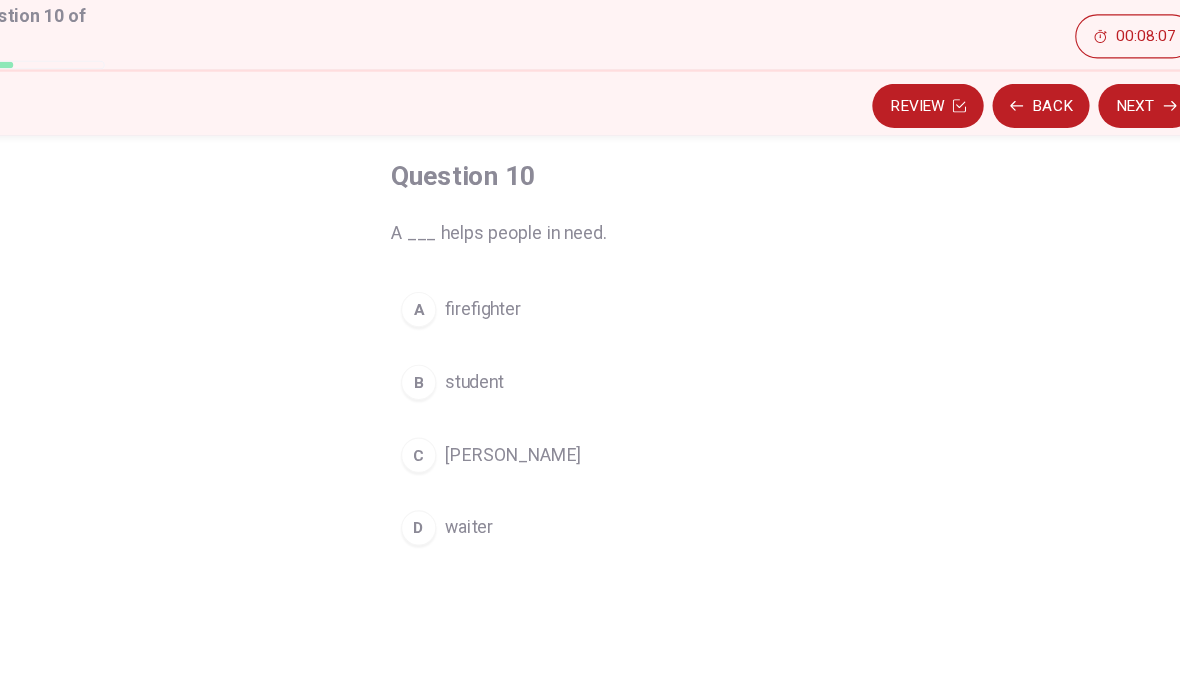click on "A" at bounding box center [445, 346] 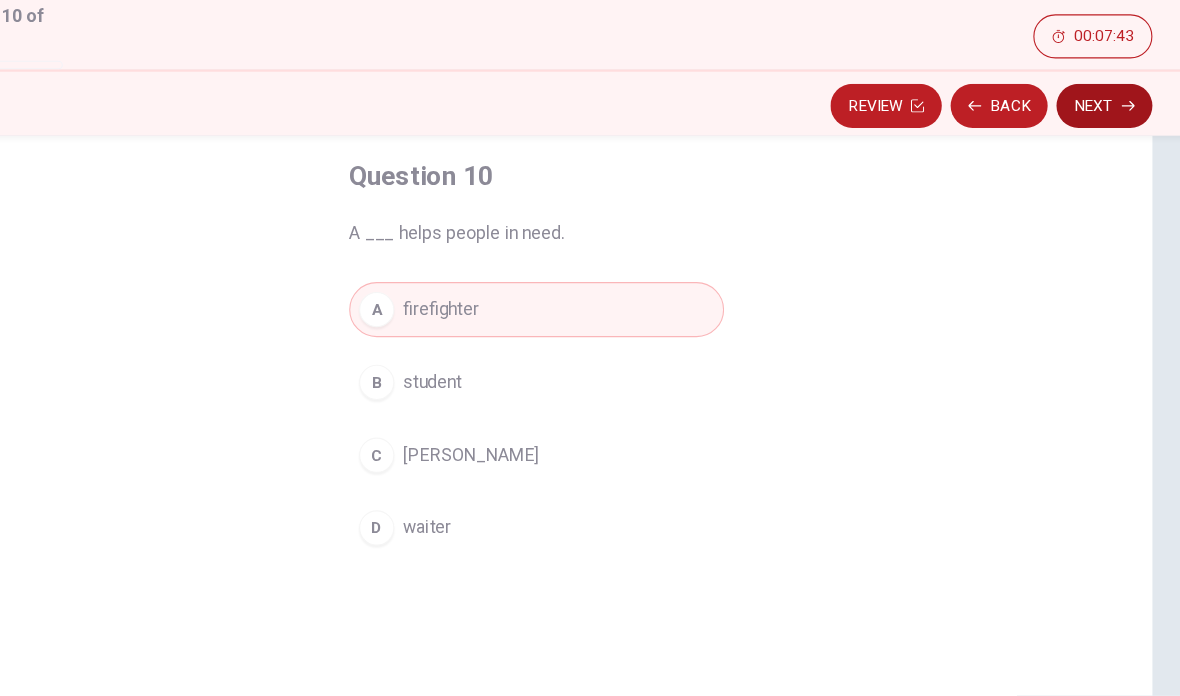 click 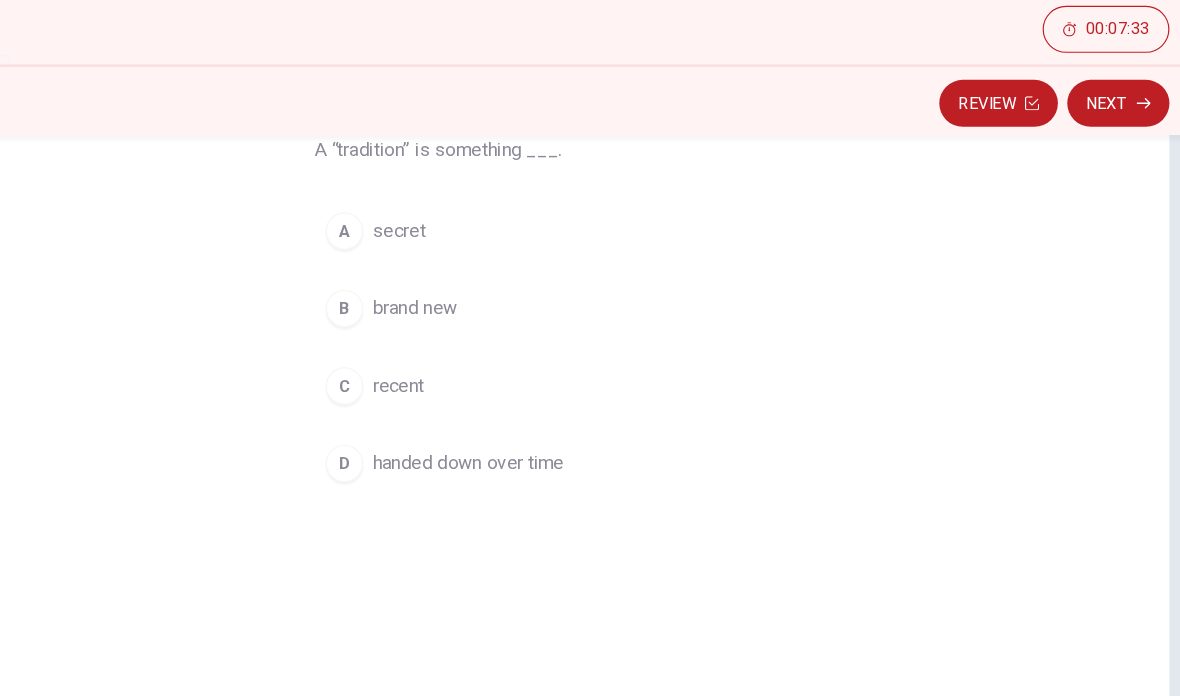 scroll, scrollTop: 169, scrollLeft: 0, axis: vertical 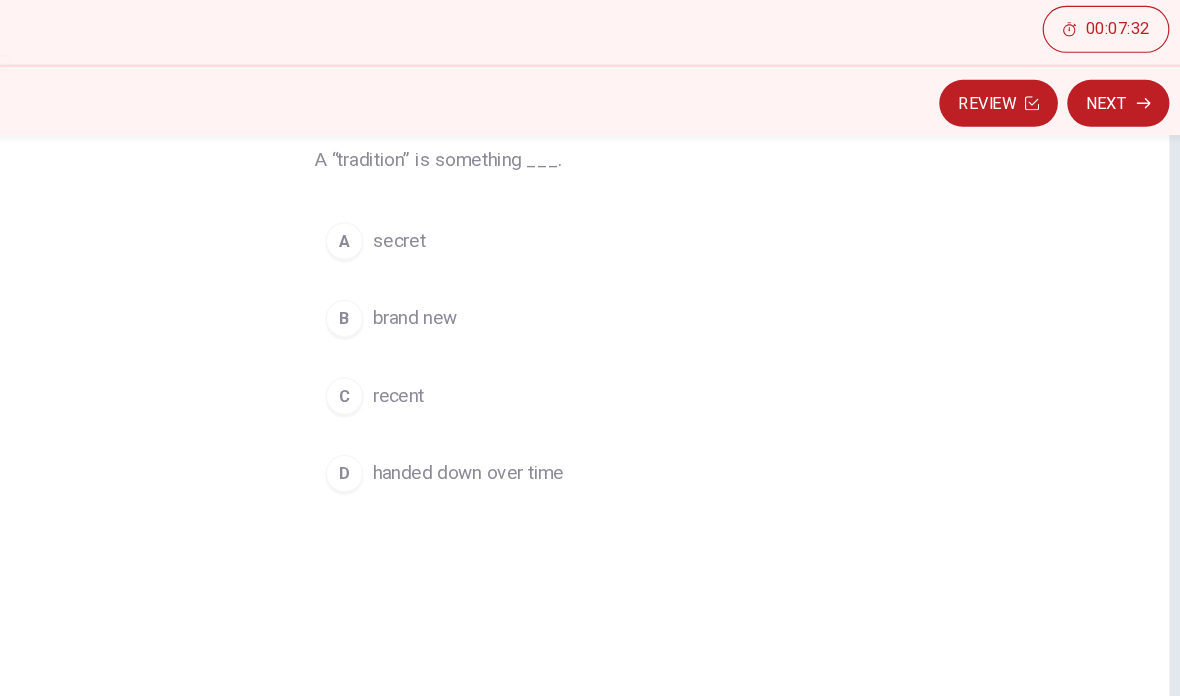 click on "D" at bounding box center [445, 476] 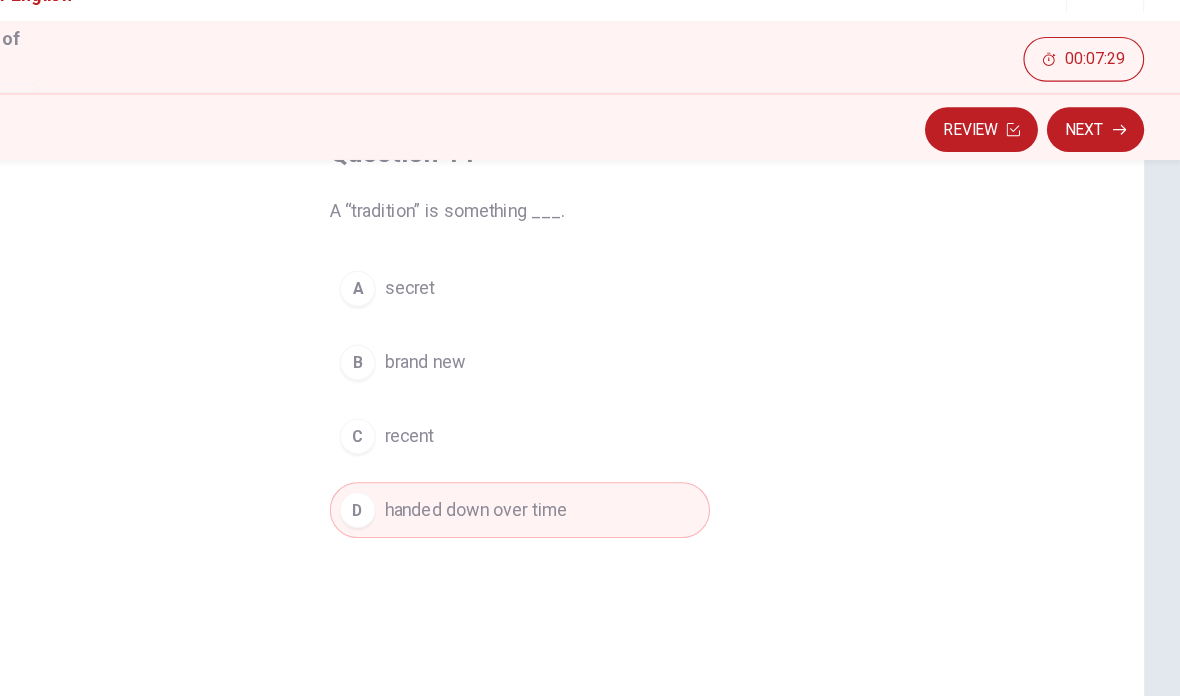 scroll, scrollTop: 147, scrollLeft: 0, axis: vertical 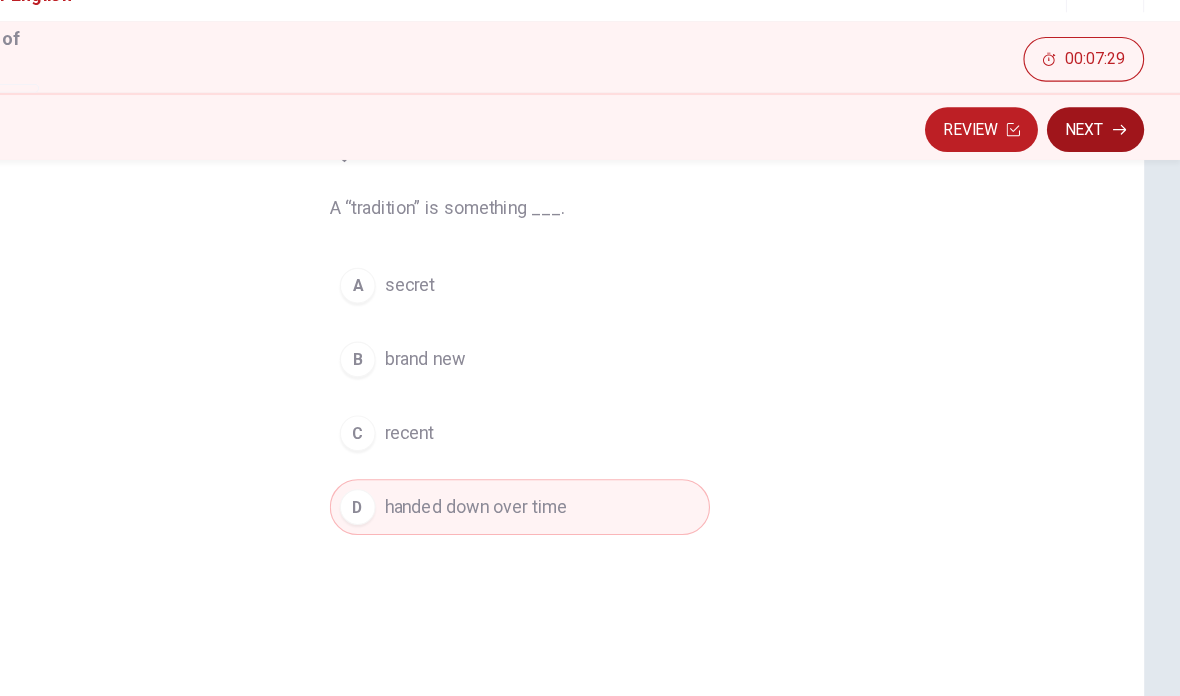 click on "Next" at bounding box center (1104, 161) 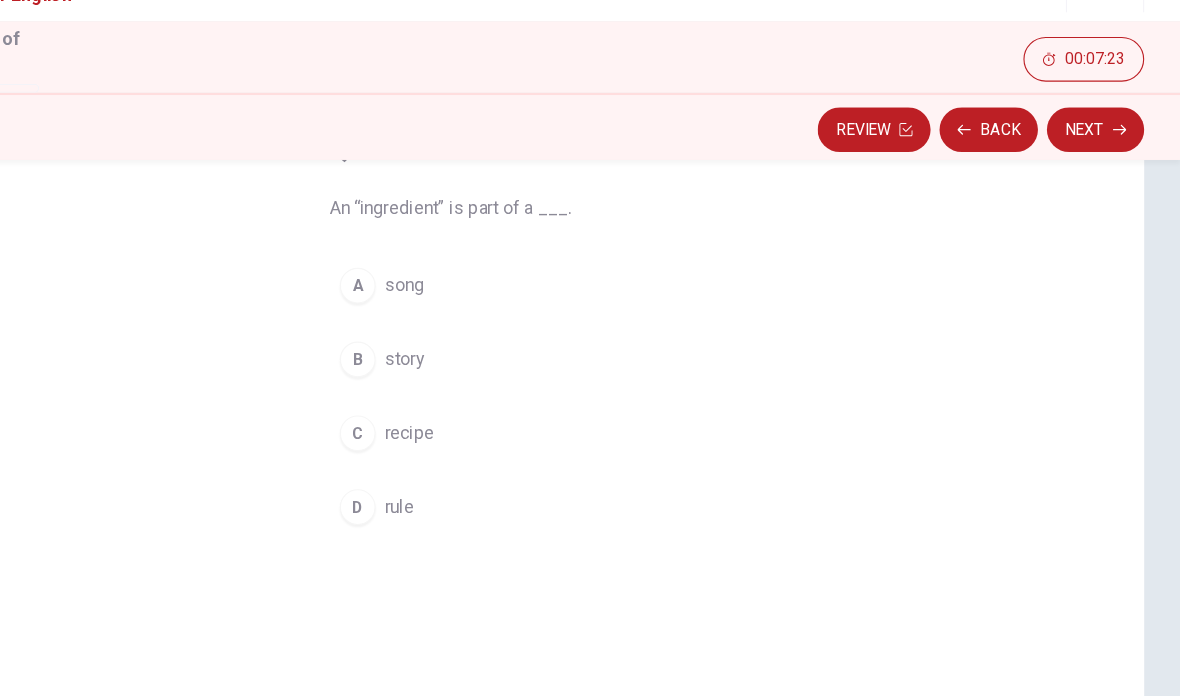 click on "C" at bounding box center (445, 432) 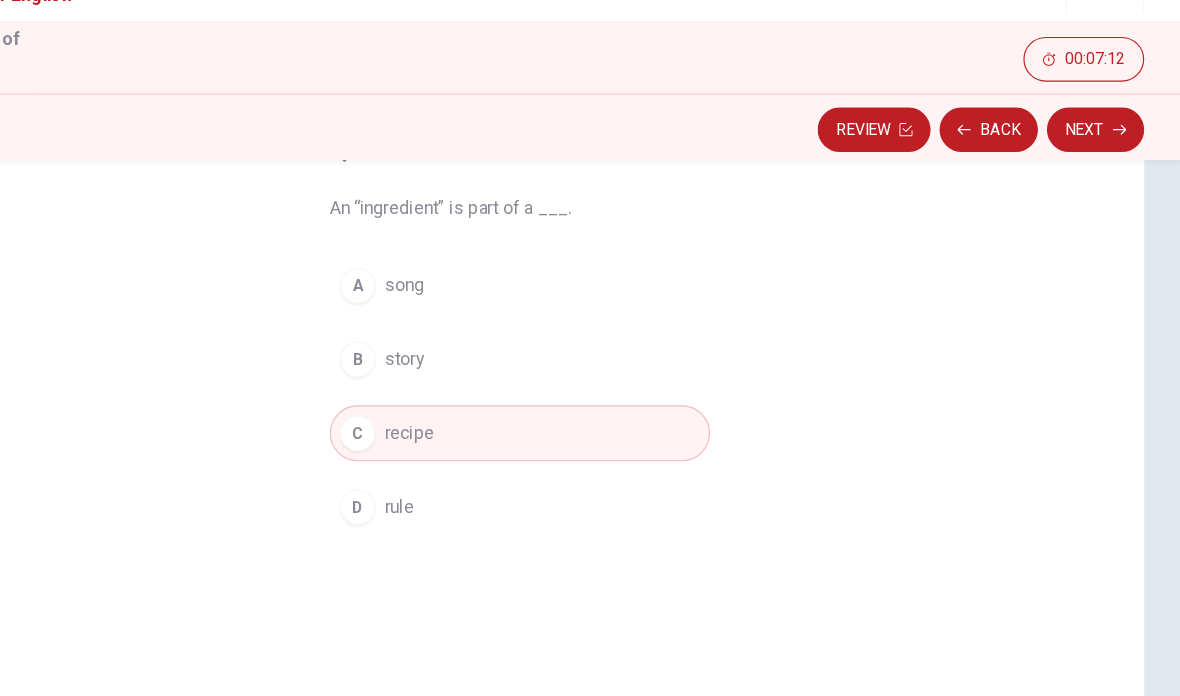 scroll, scrollTop: 150, scrollLeft: 0, axis: vertical 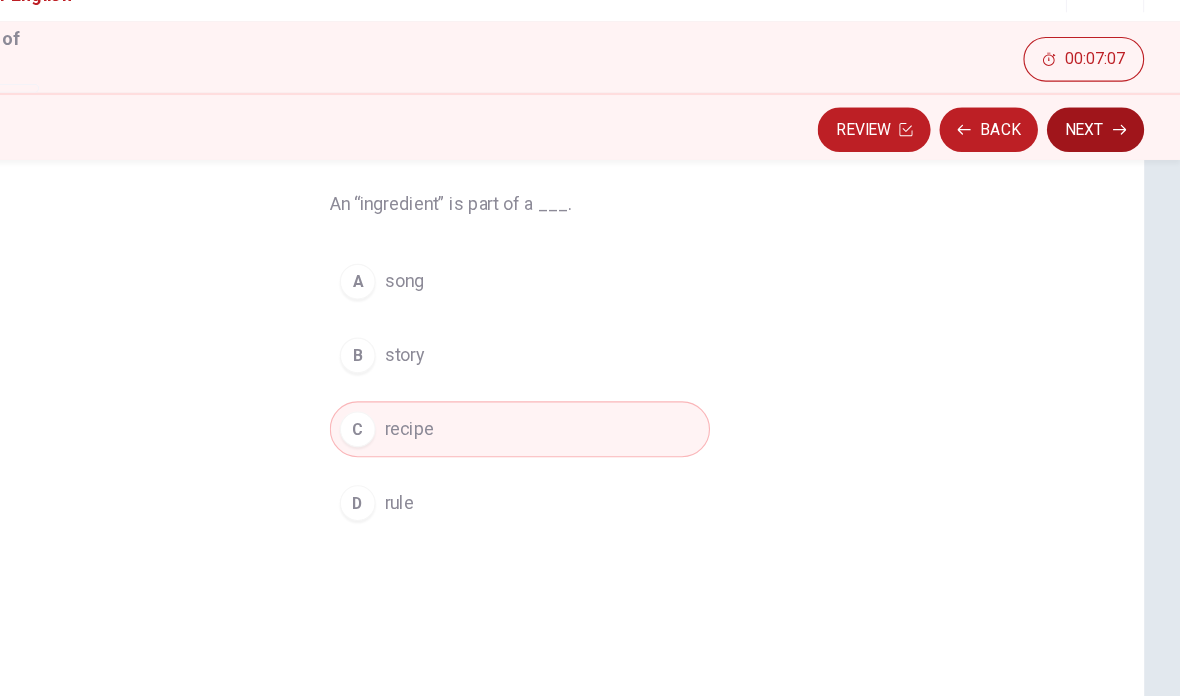 click on "Next" at bounding box center [1104, 161] 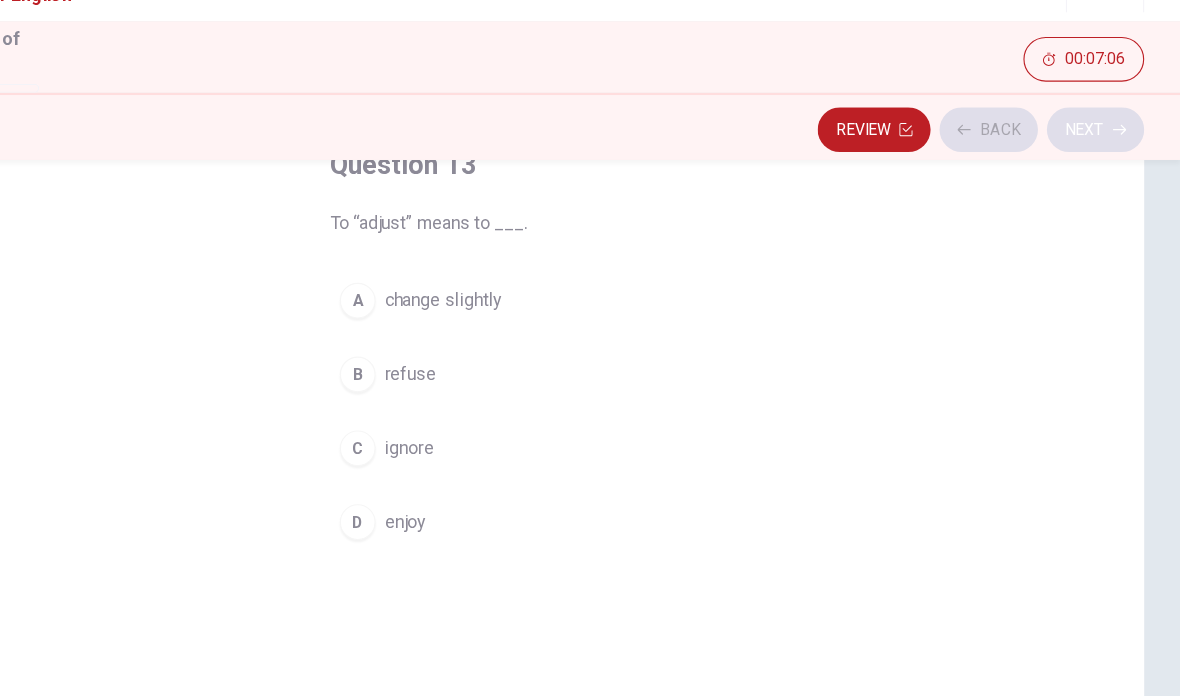 scroll, scrollTop: 132, scrollLeft: 0, axis: vertical 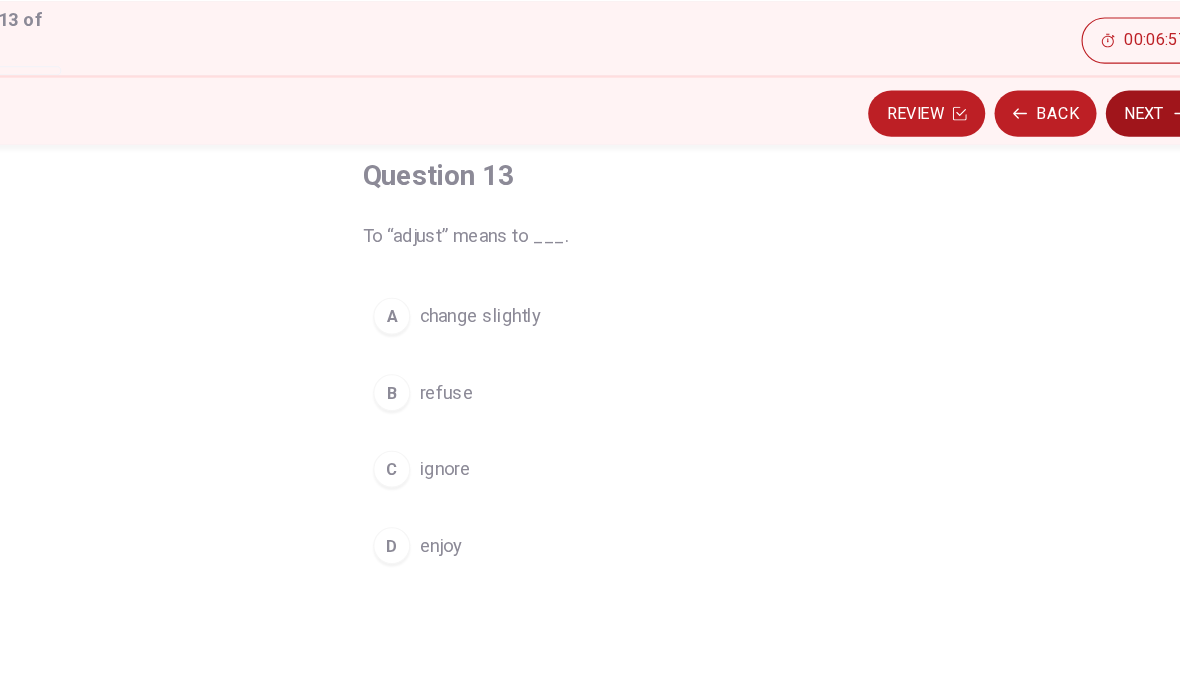 click on "Next" at bounding box center [1104, 161] 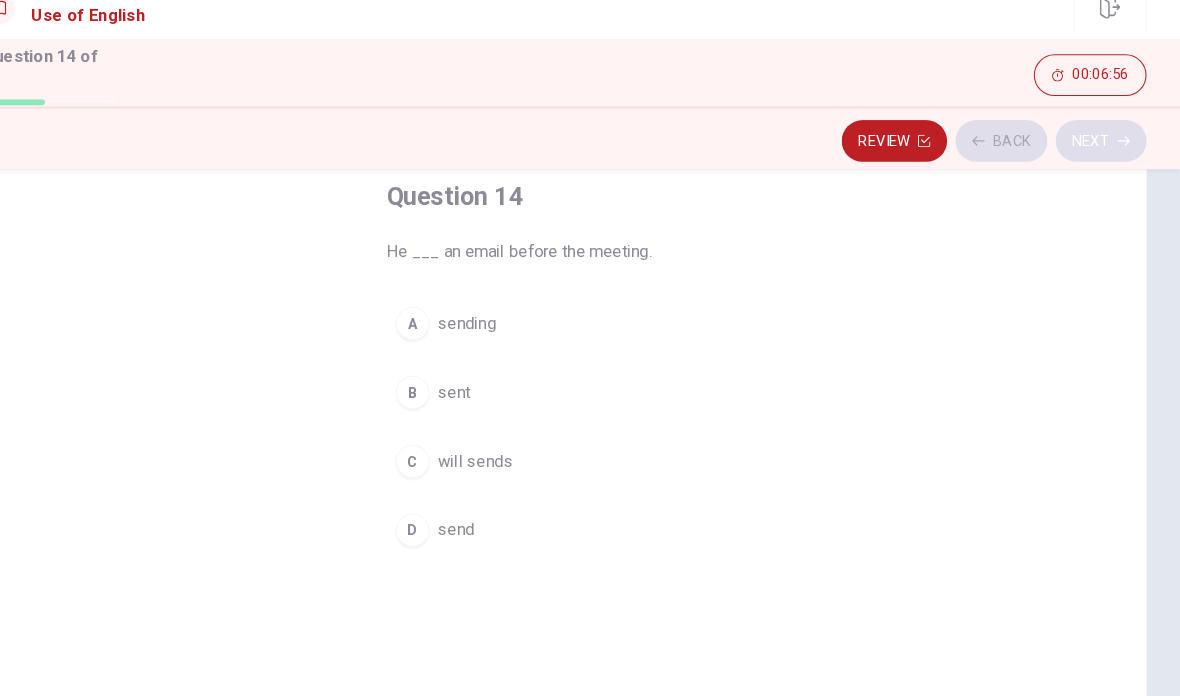 scroll, scrollTop: 0, scrollLeft: 0, axis: both 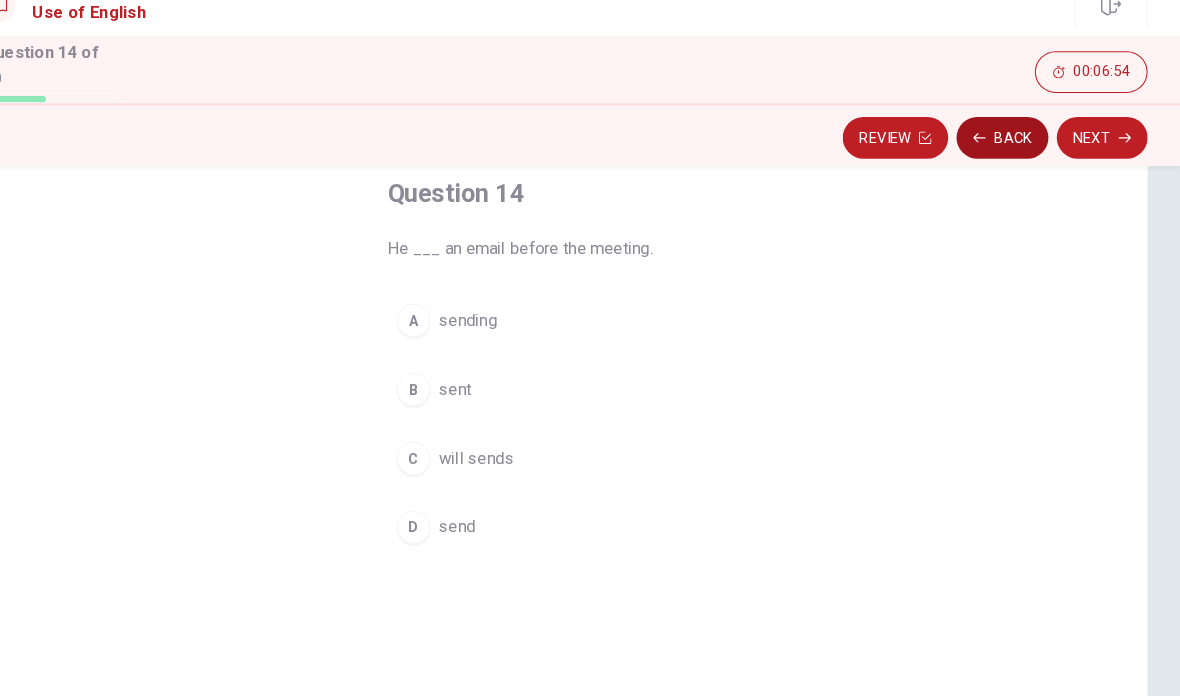 click on "Back" at bounding box center [1009, 161] 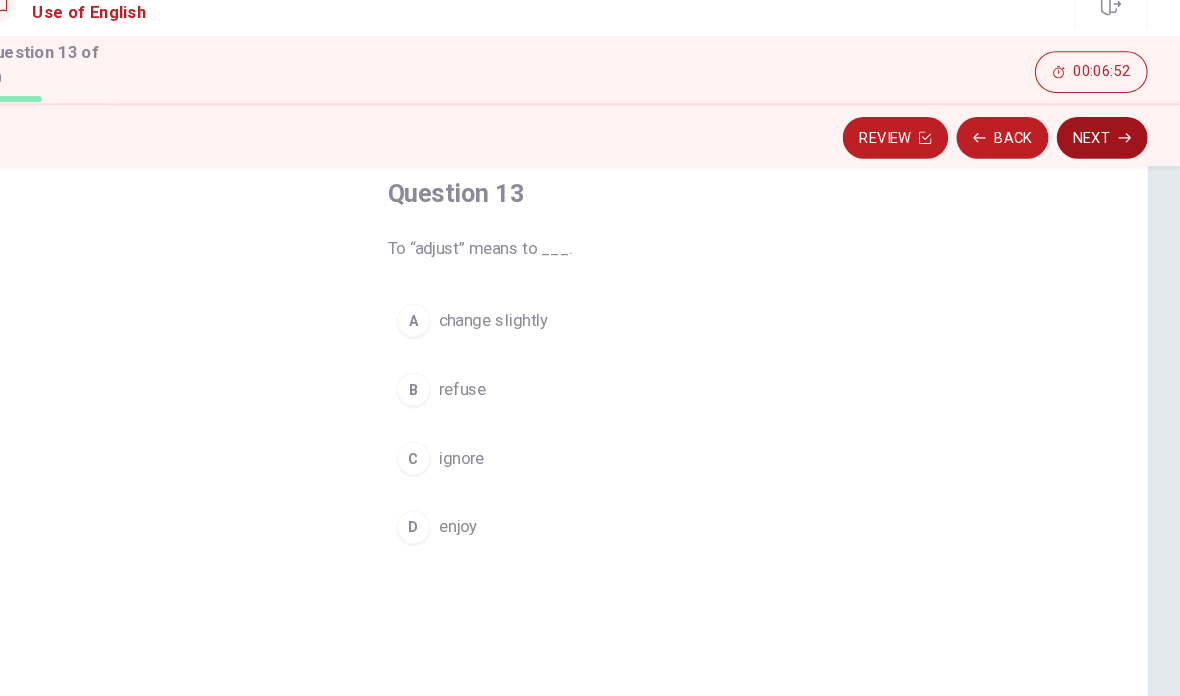 click on "Next" at bounding box center (1104, 161) 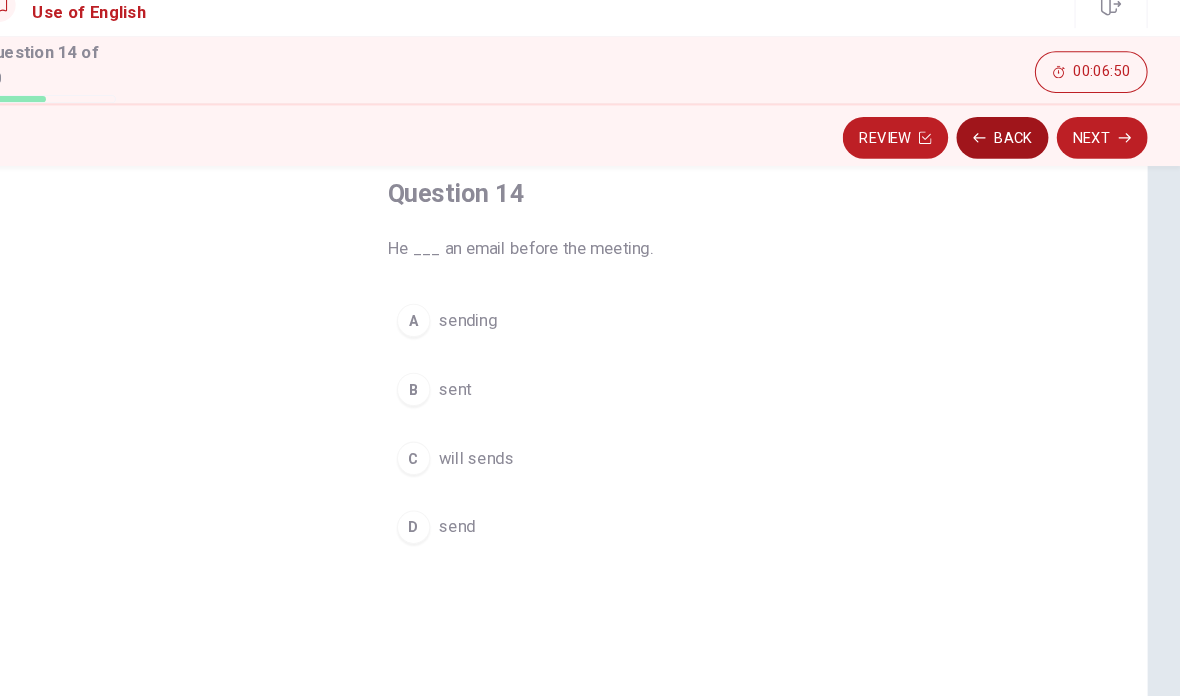 click on "Back" at bounding box center [1009, 161] 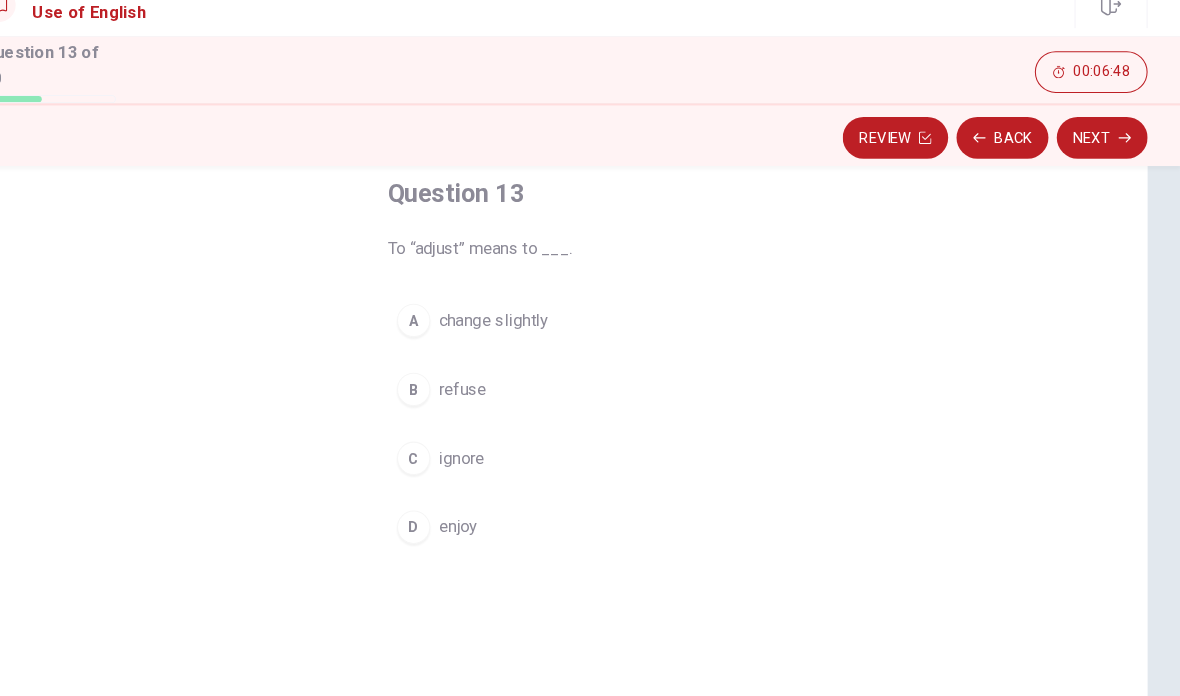 click on "A" at bounding box center [445, 336] 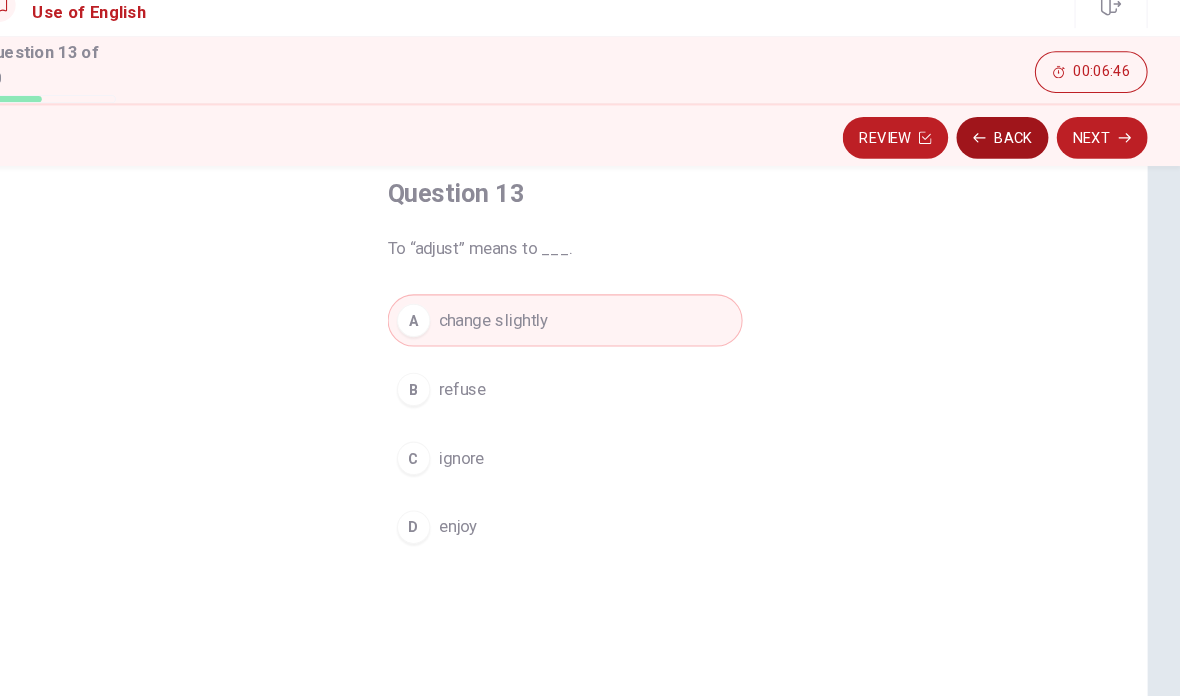 click on "Back" at bounding box center (1009, 161) 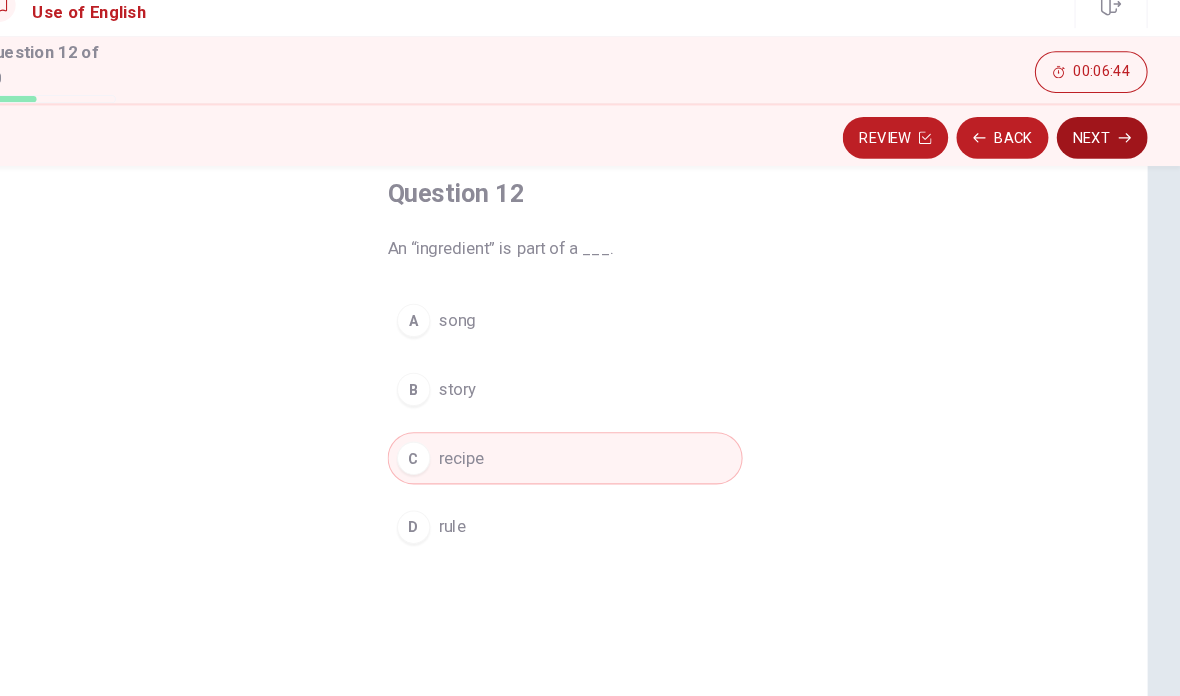 click on "Next" at bounding box center (1104, 161) 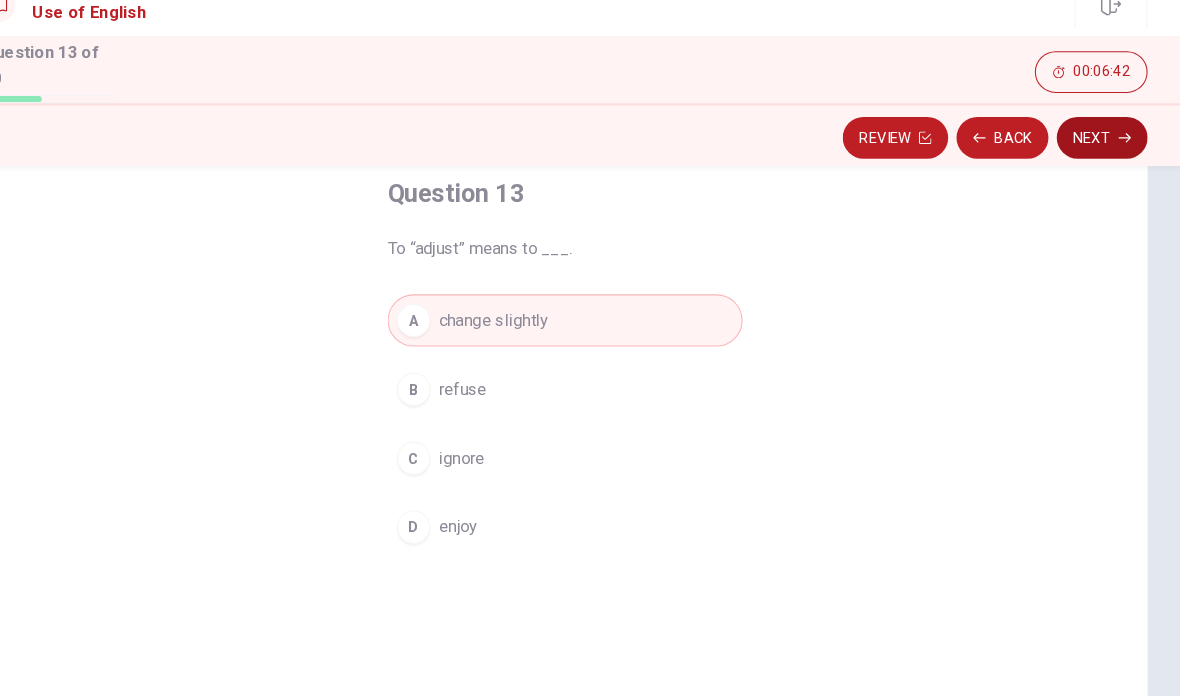 click on "Next" at bounding box center (1104, 161) 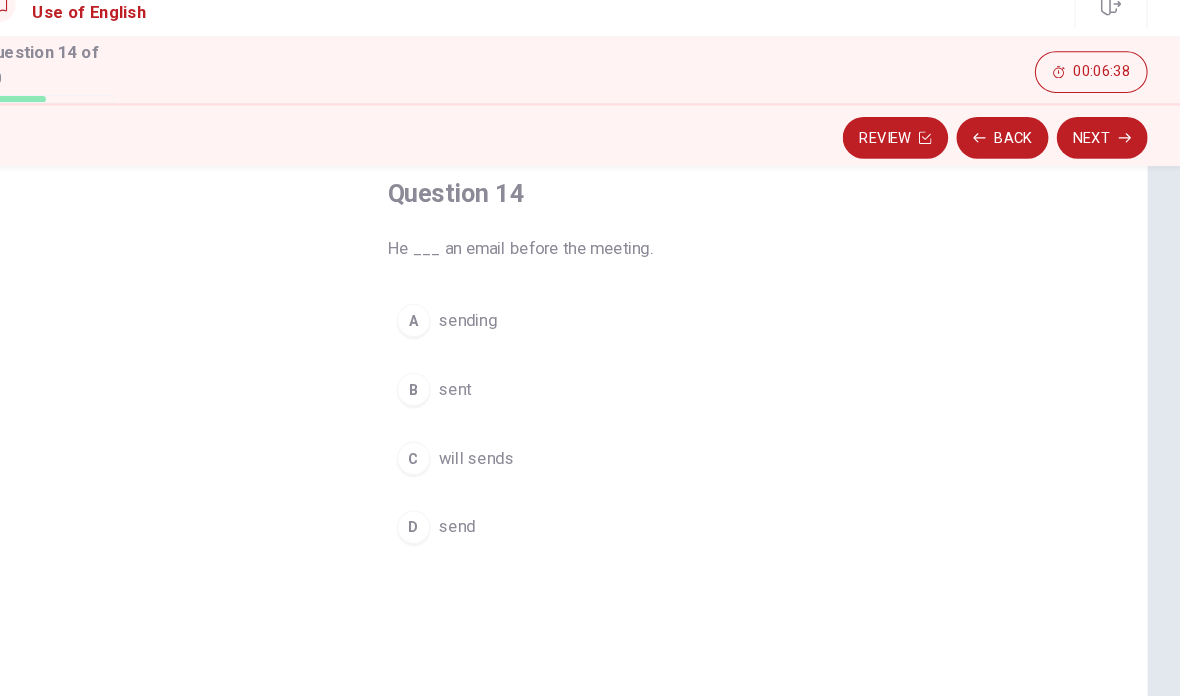 click on "B" at bounding box center [445, 402] 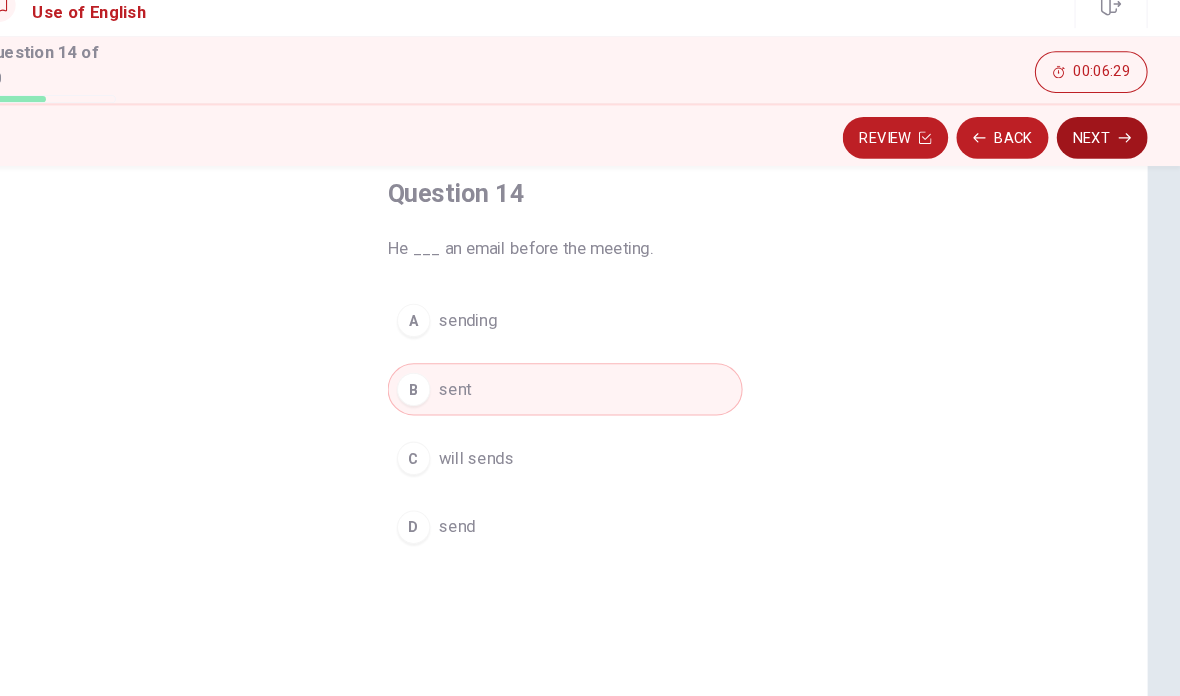 click on "Next" at bounding box center (1104, 161) 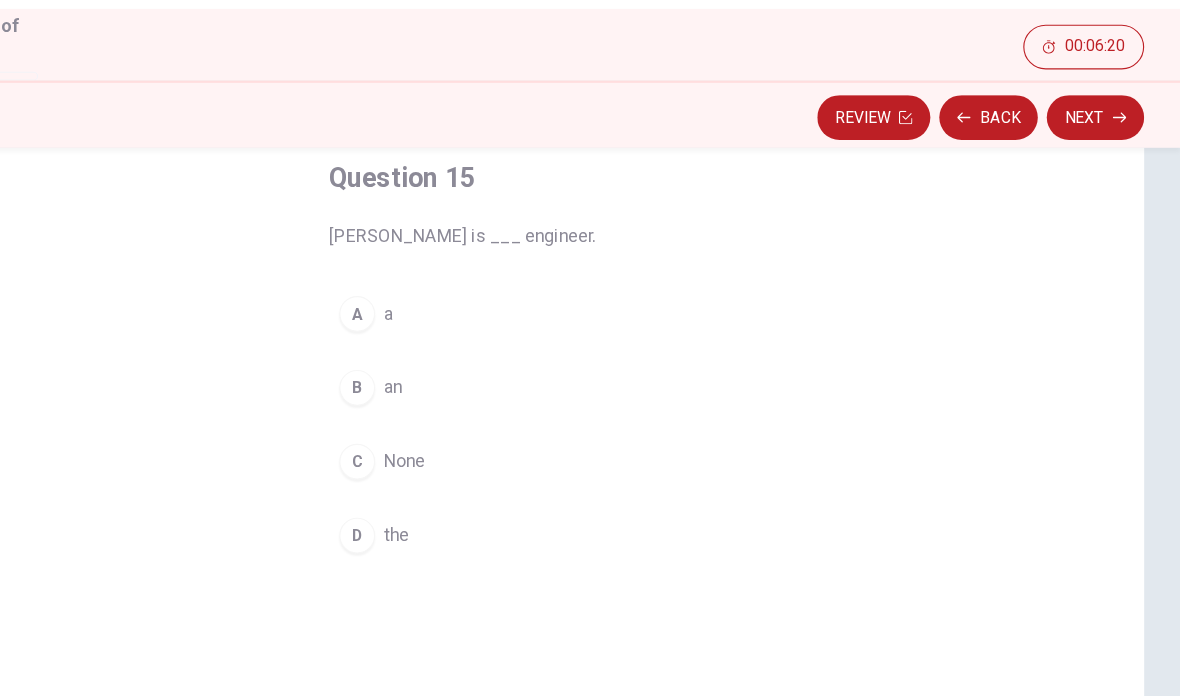 click on "B" at bounding box center (445, 402) 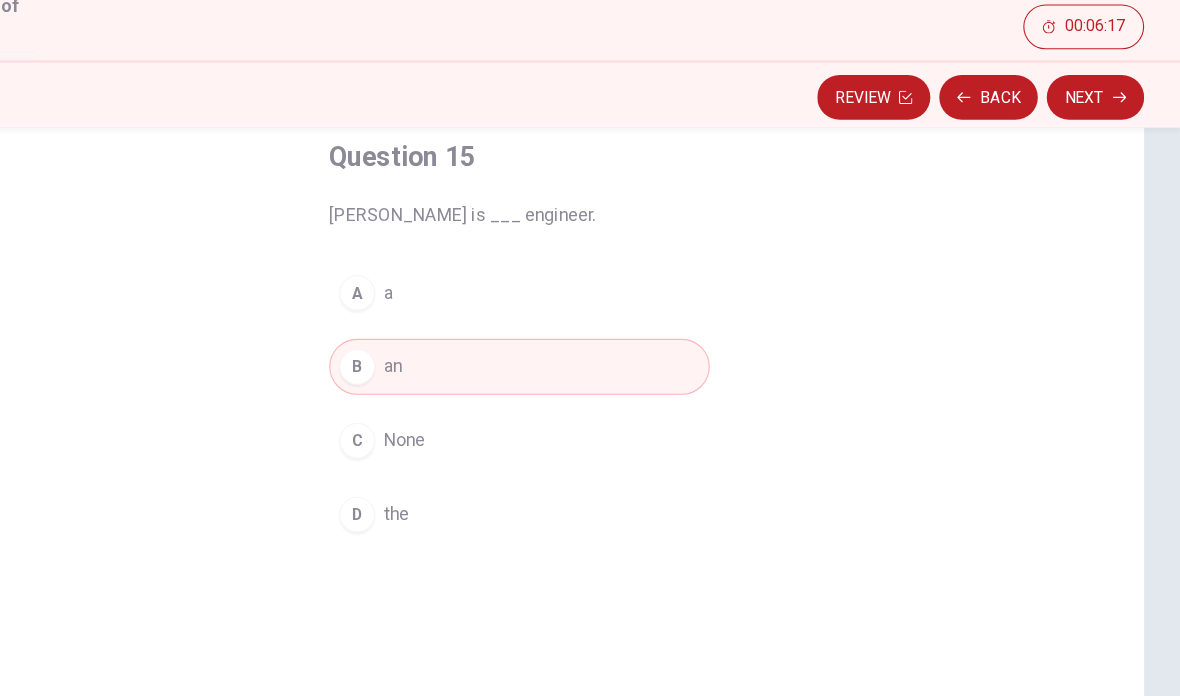 scroll, scrollTop: 0, scrollLeft: 0, axis: both 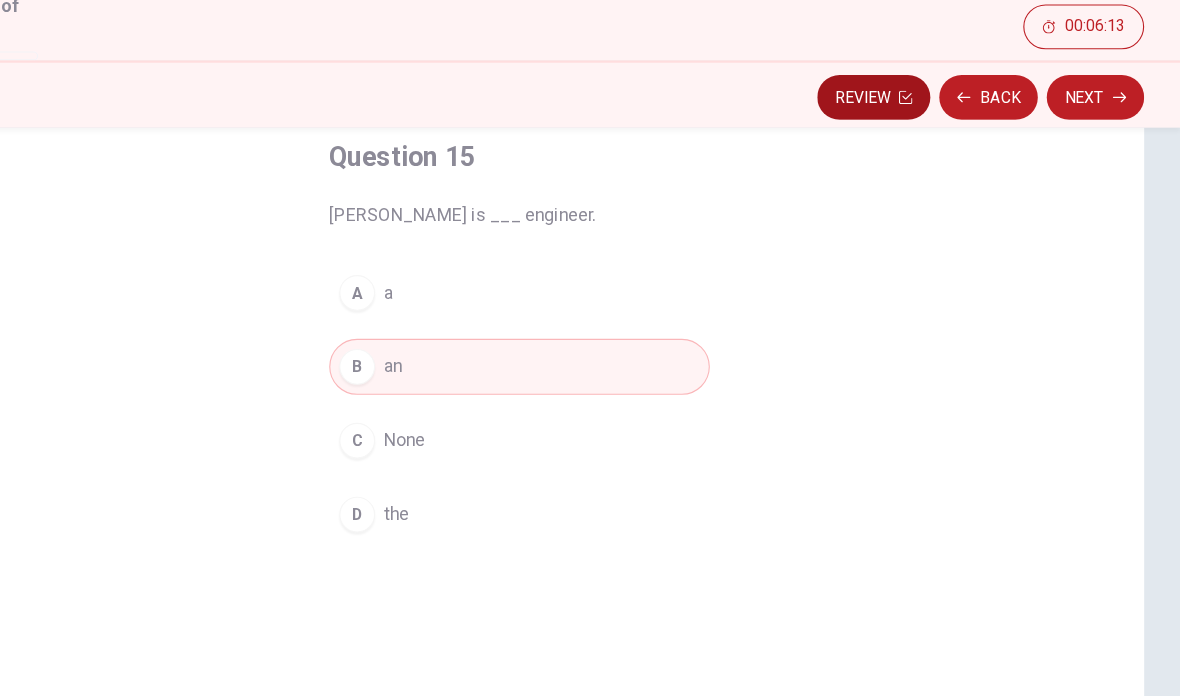 click 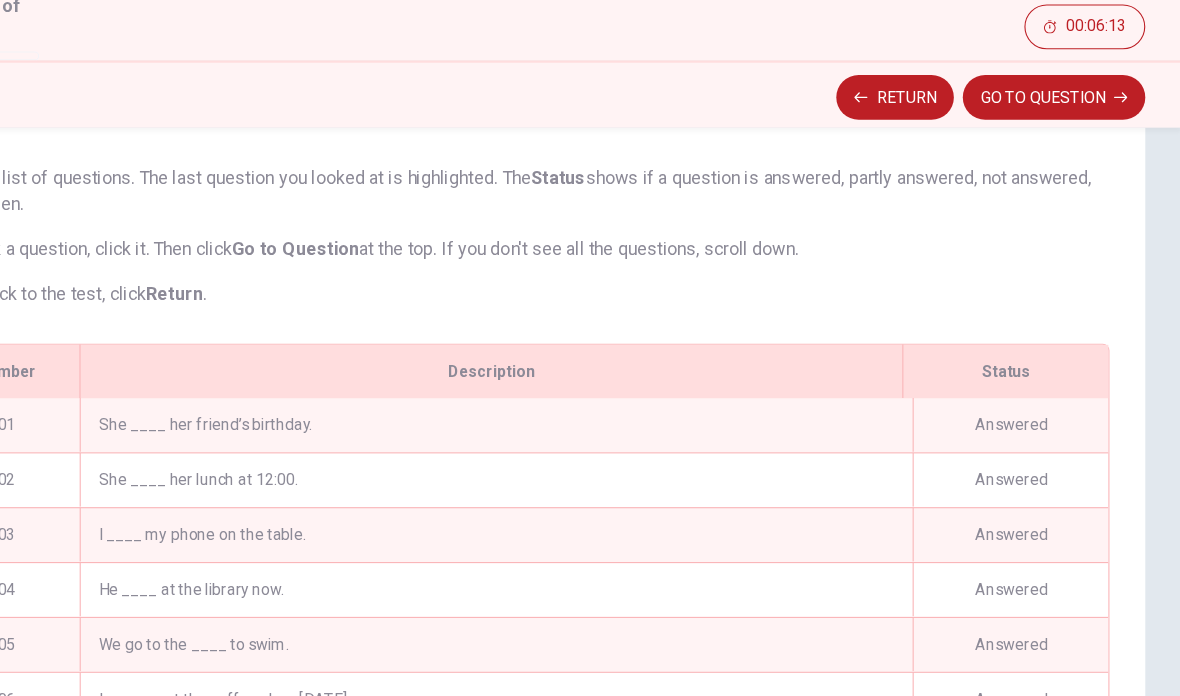 scroll, scrollTop: 403, scrollLeft: 0, axis: vertical 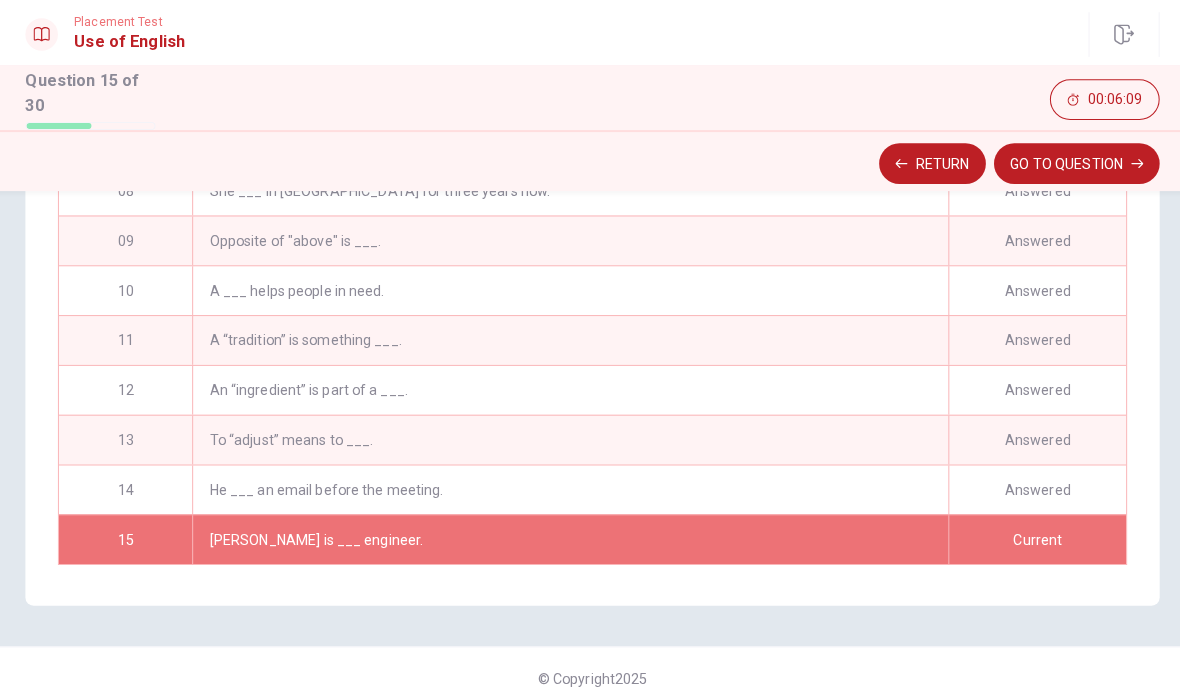 click on "Peter is ___ engineer." at bounding box center (568, 531) 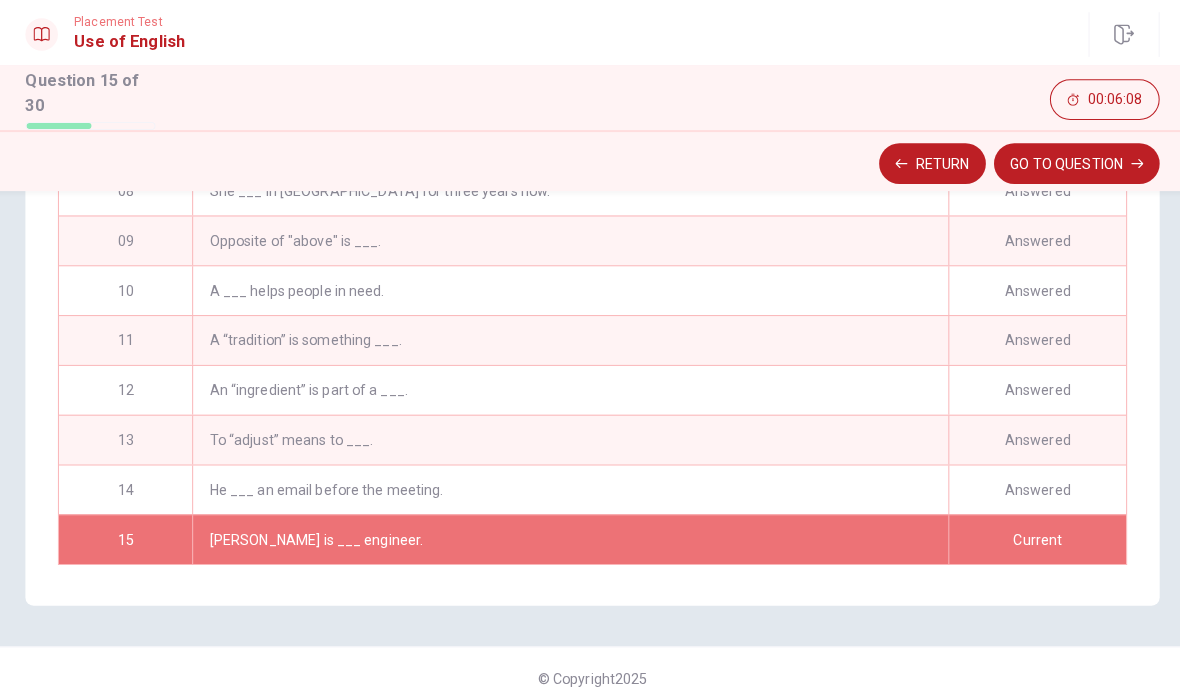 click on "Peter is ___ engineer." at bounding box center (568, 531) 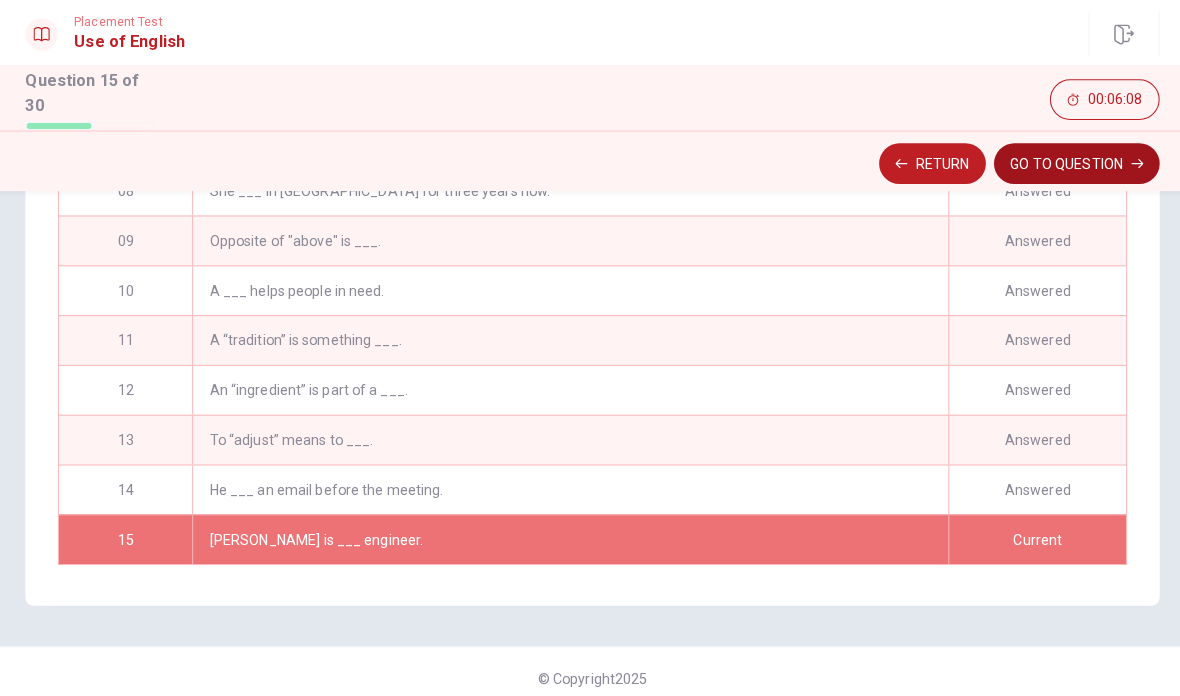 click on "GO TO QUESTION" at bounding box center (1066, 161) 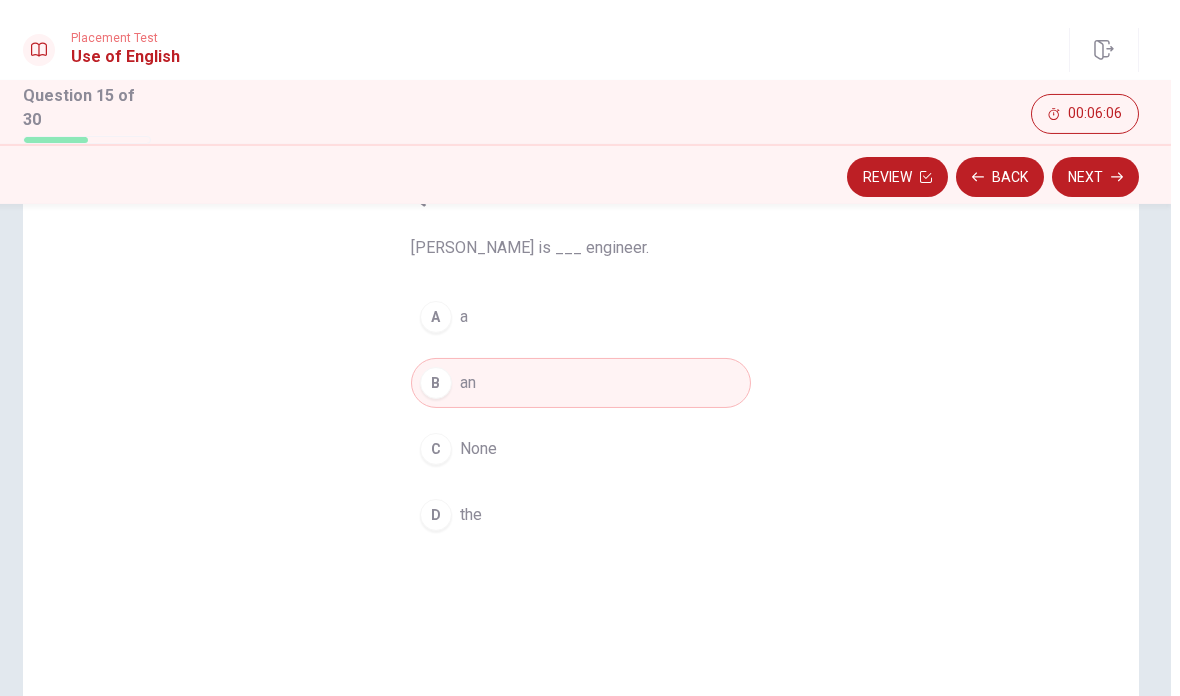 scroll, scrollTop: 146, scrollLeft: 0, axis: vertical 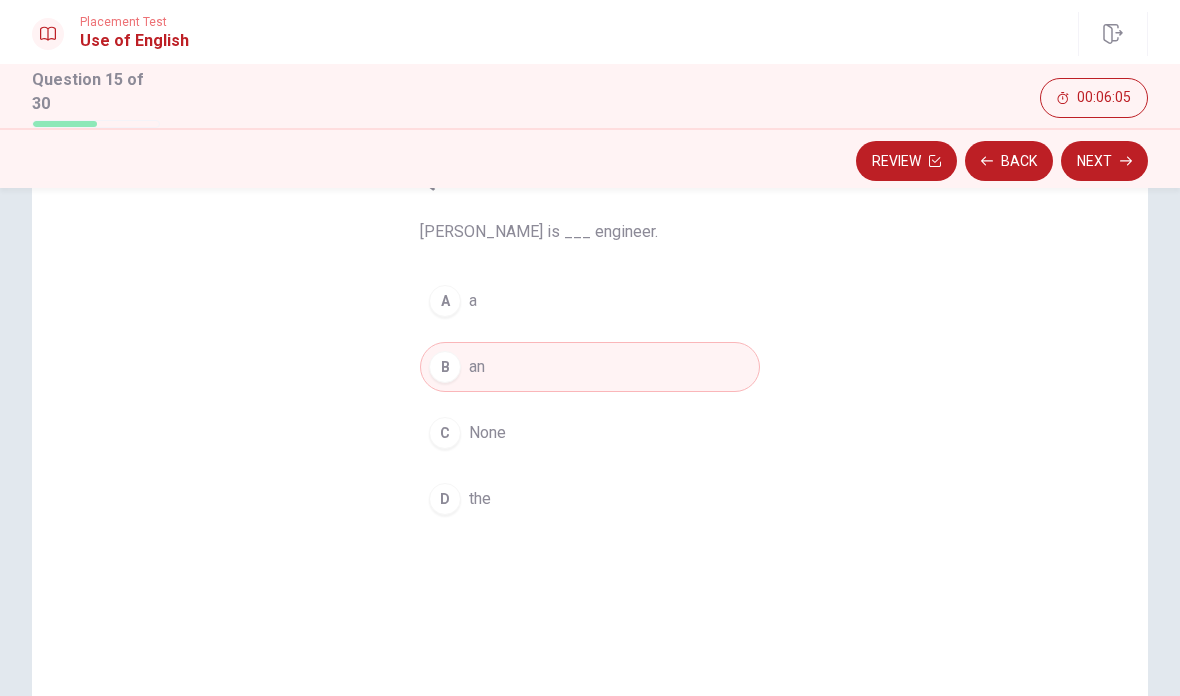 click on "Question 15 Peter is ___ engineer. A a
B an
C None D the" at bounding box center [590, 429] 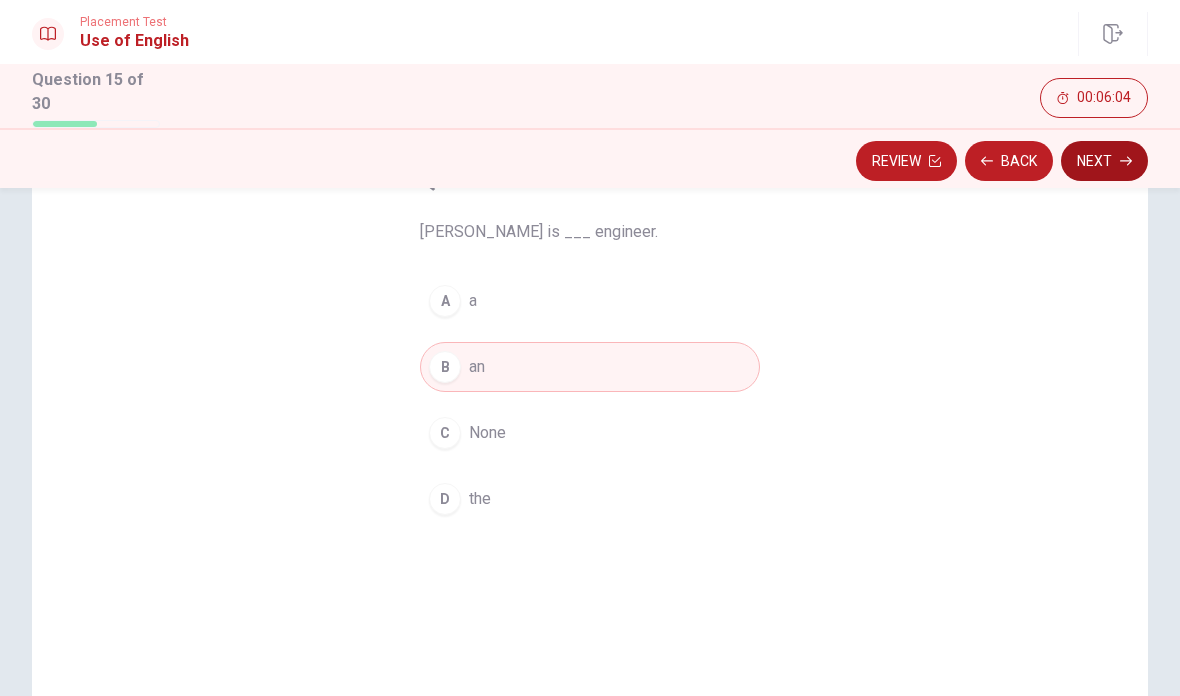 click 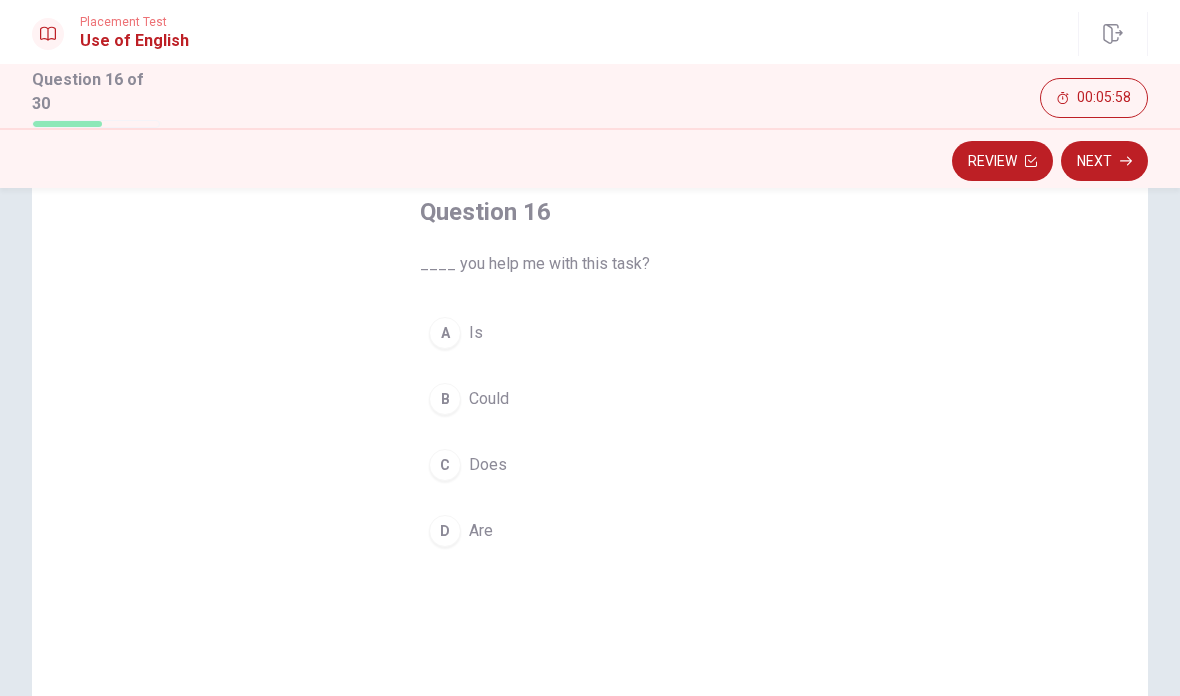 scroll, scrollTop: 115, scrollLeft: 0, axis: vertical 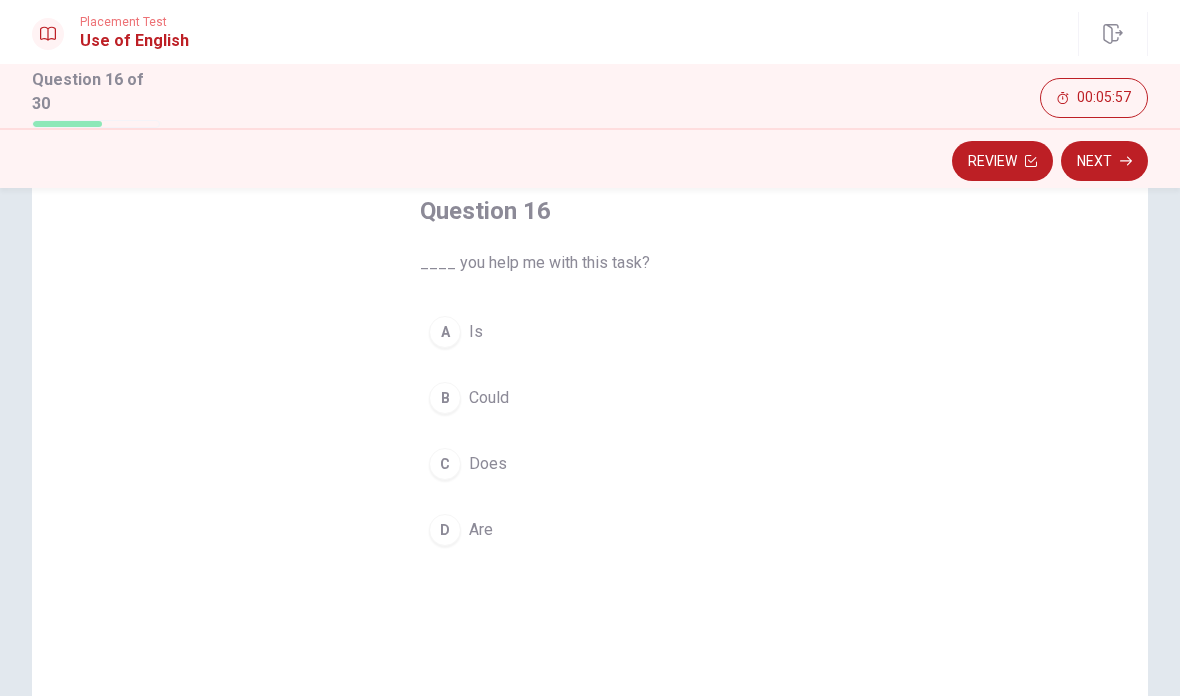 click on "B" at bounding box center (445, 398) 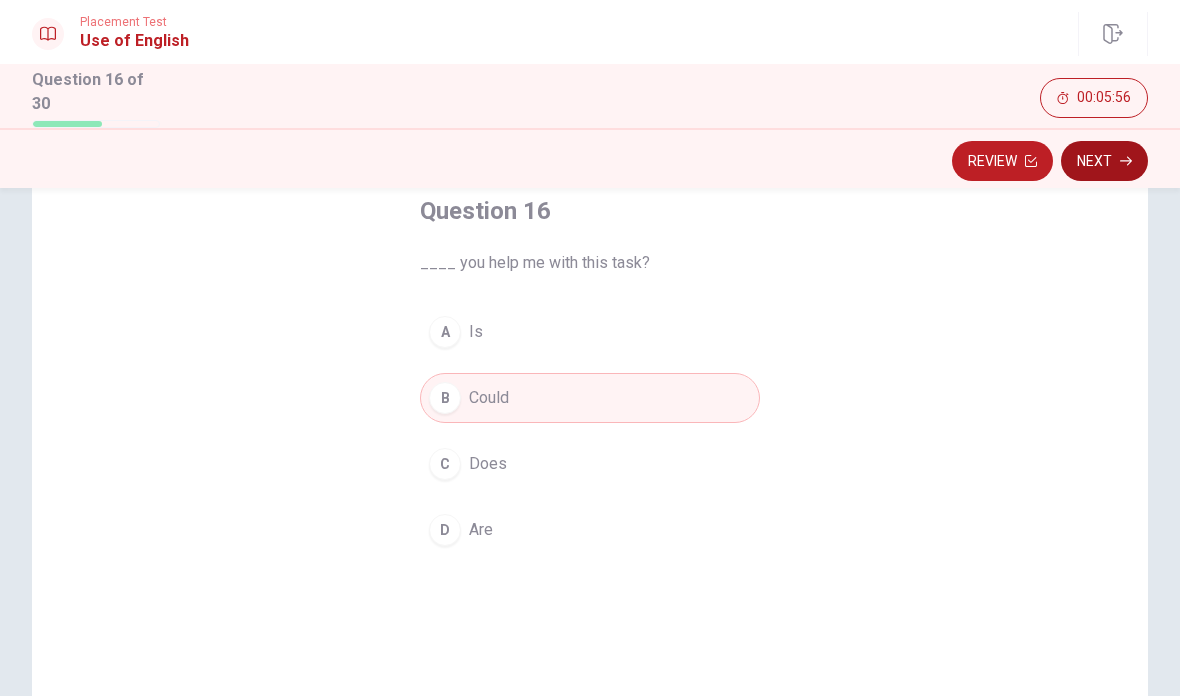 click on "Next" at bounding box center (1104, 161) 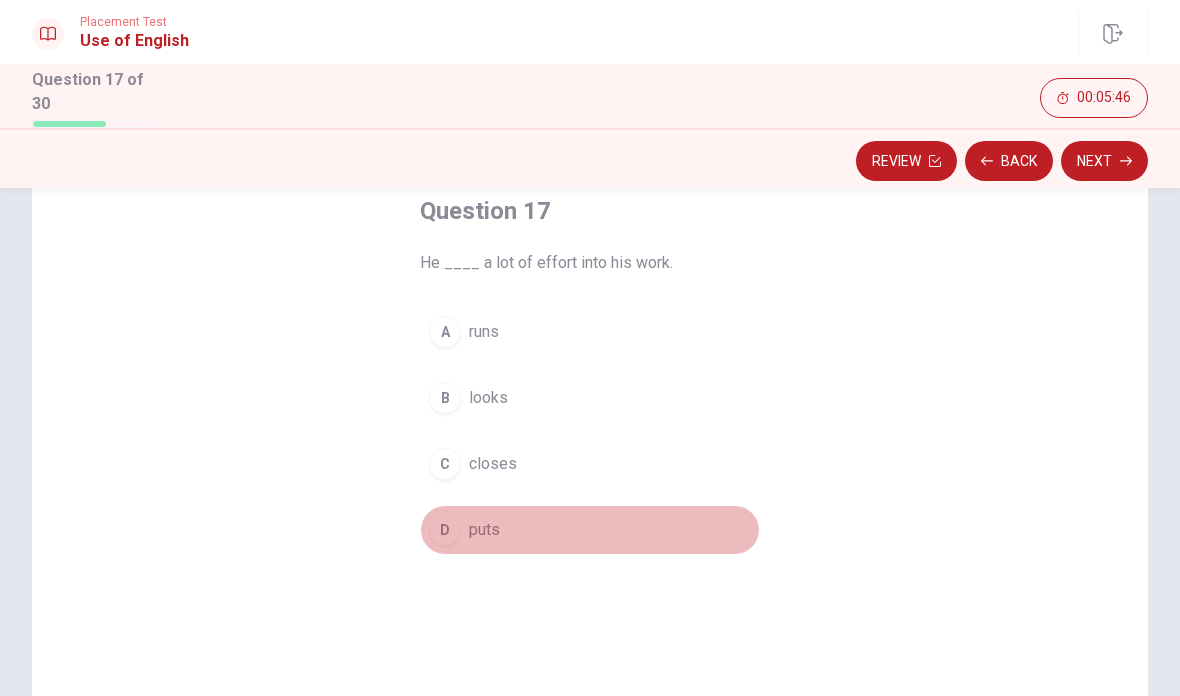 click on "D" at bounding box center (445, 530) 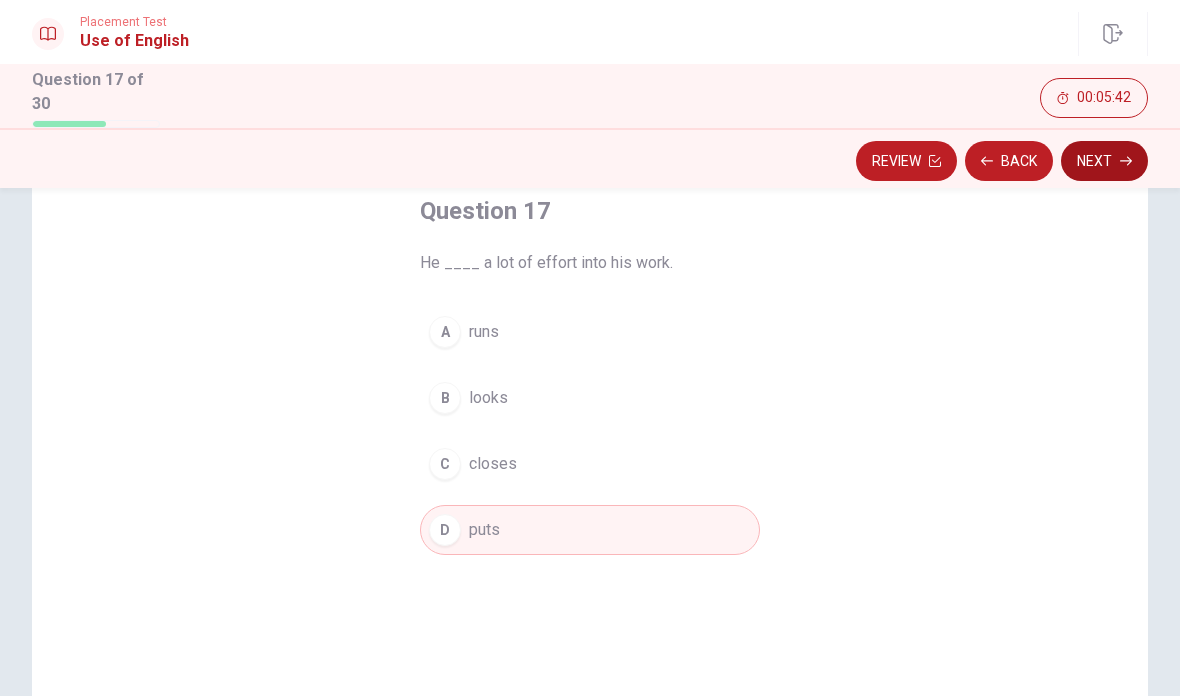 click on "Next" at bounding box center (1104, 161) 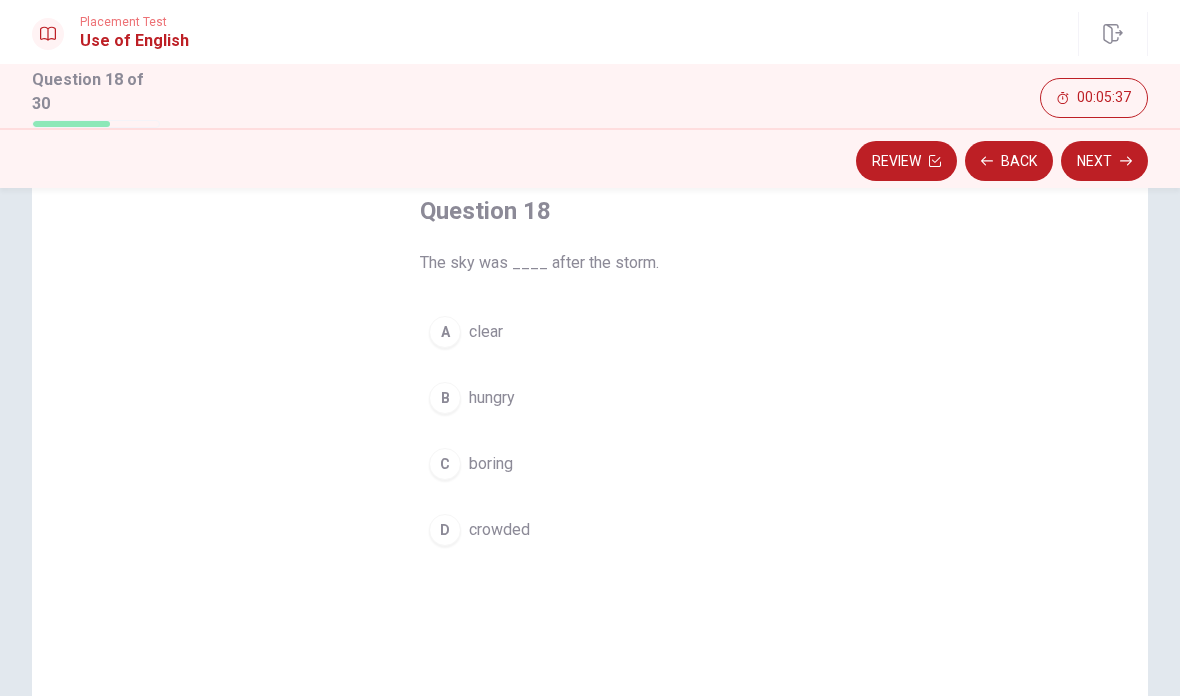 click on "A" at bounding box center (445, 332) 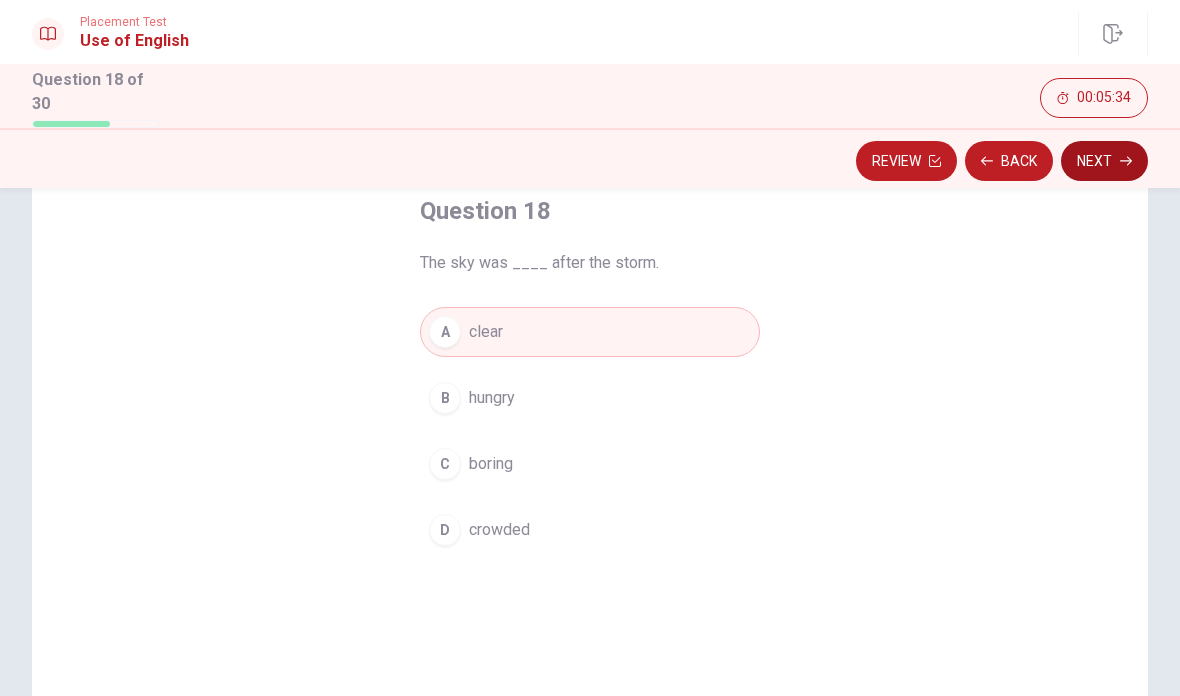 click on "Next" at bounding box center [1104, 161] 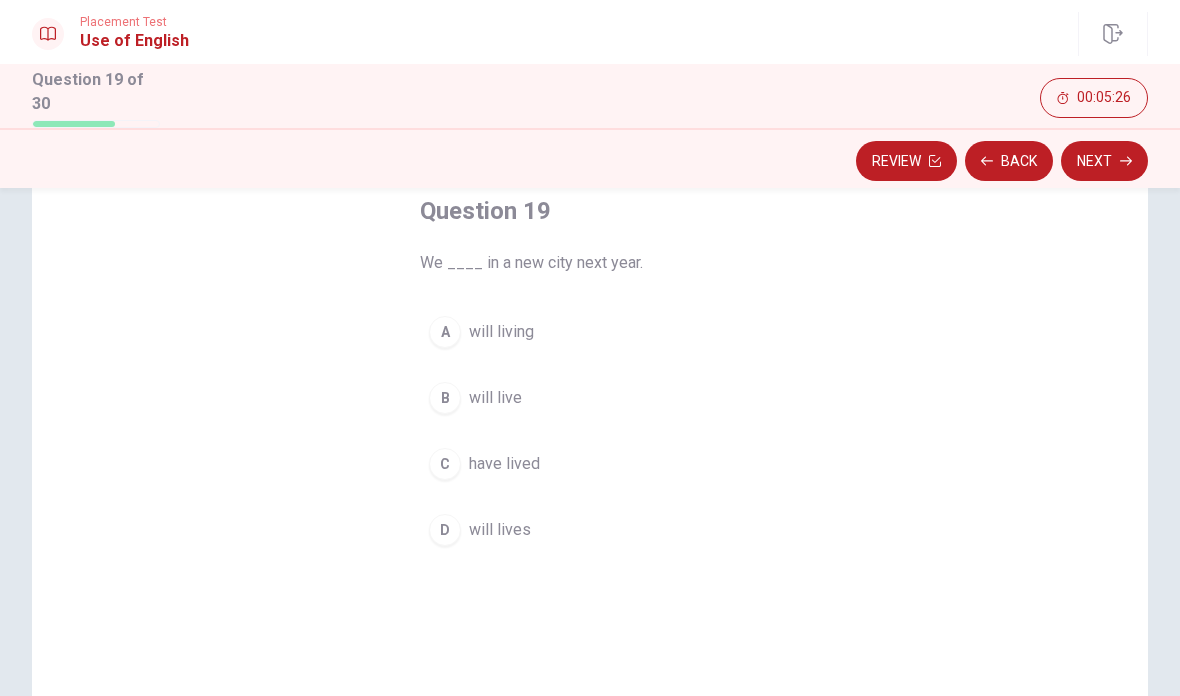 click on "B" at bounding box center [445, 398] 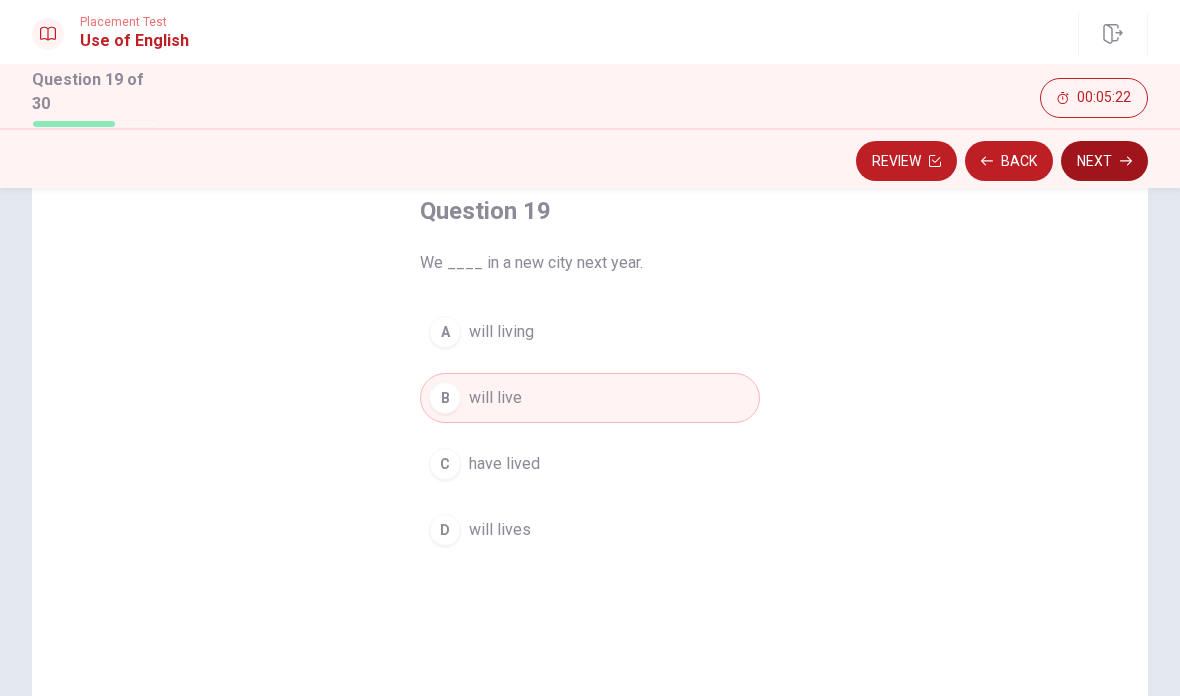 click on "Next" at bounding box center (1104, 161) 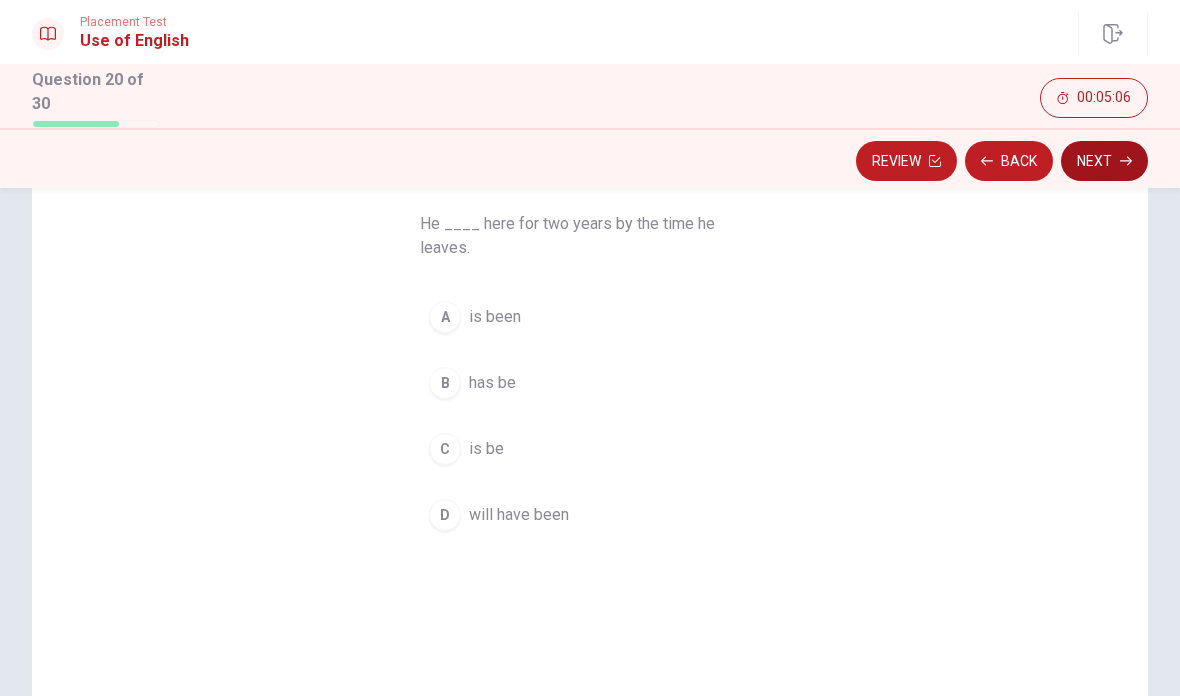 scroll, scrollTop: 154, scrollLeft: 0, axis: vertical 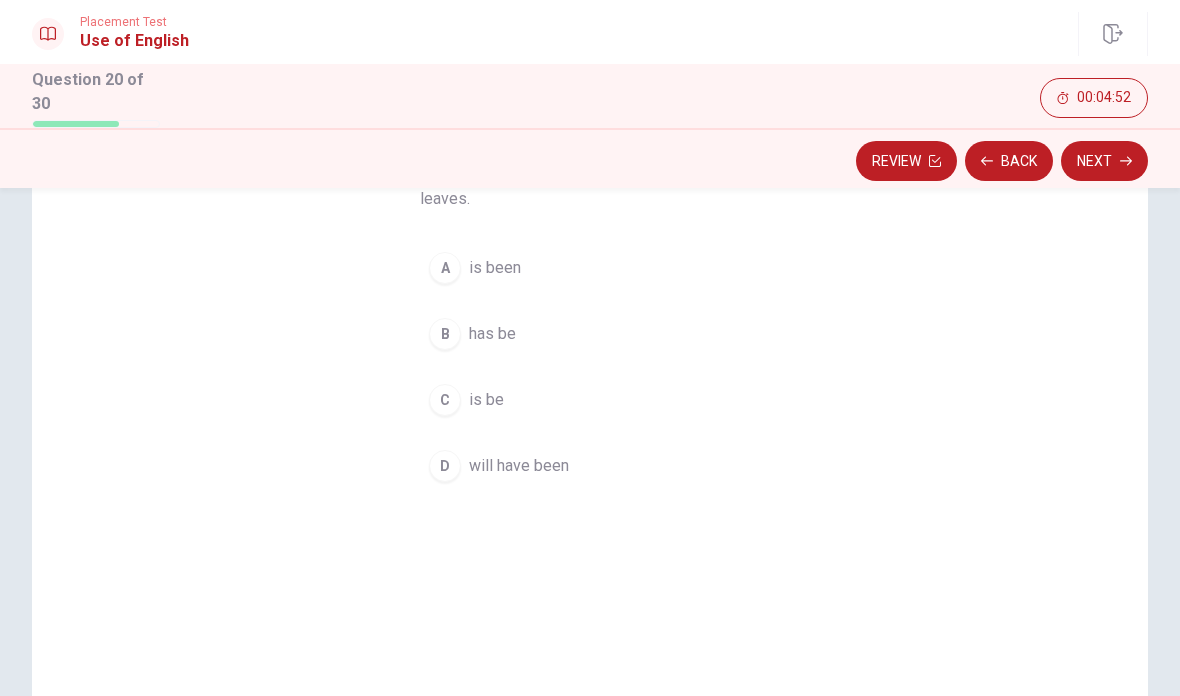click on "B" at bounding box center (445, 334) 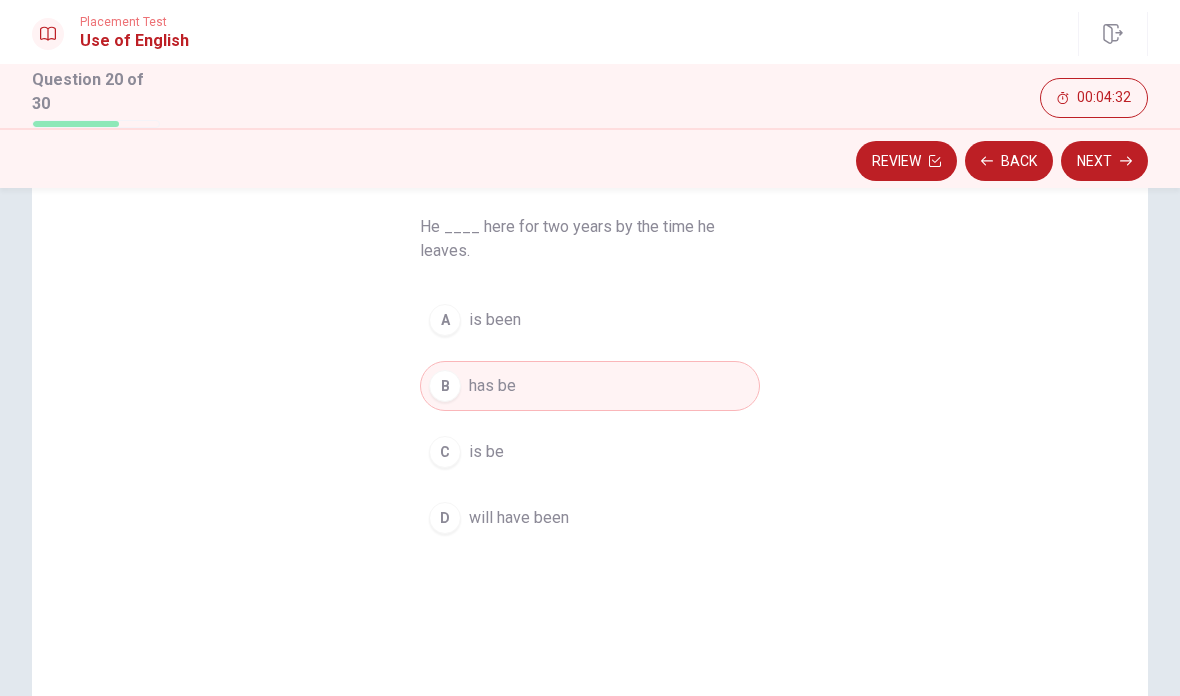 scroll, scrollTop: 151, scrollLeft: 0, axis: vertical 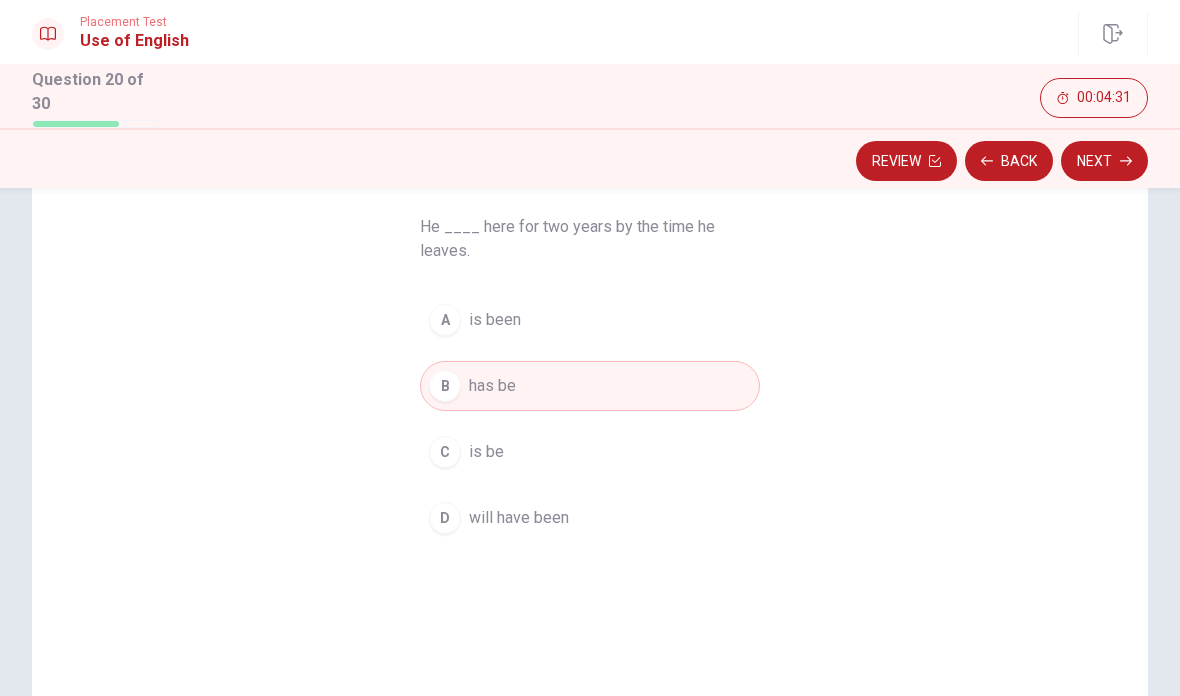 click on "D will have been" at bounding box center [590, 518] 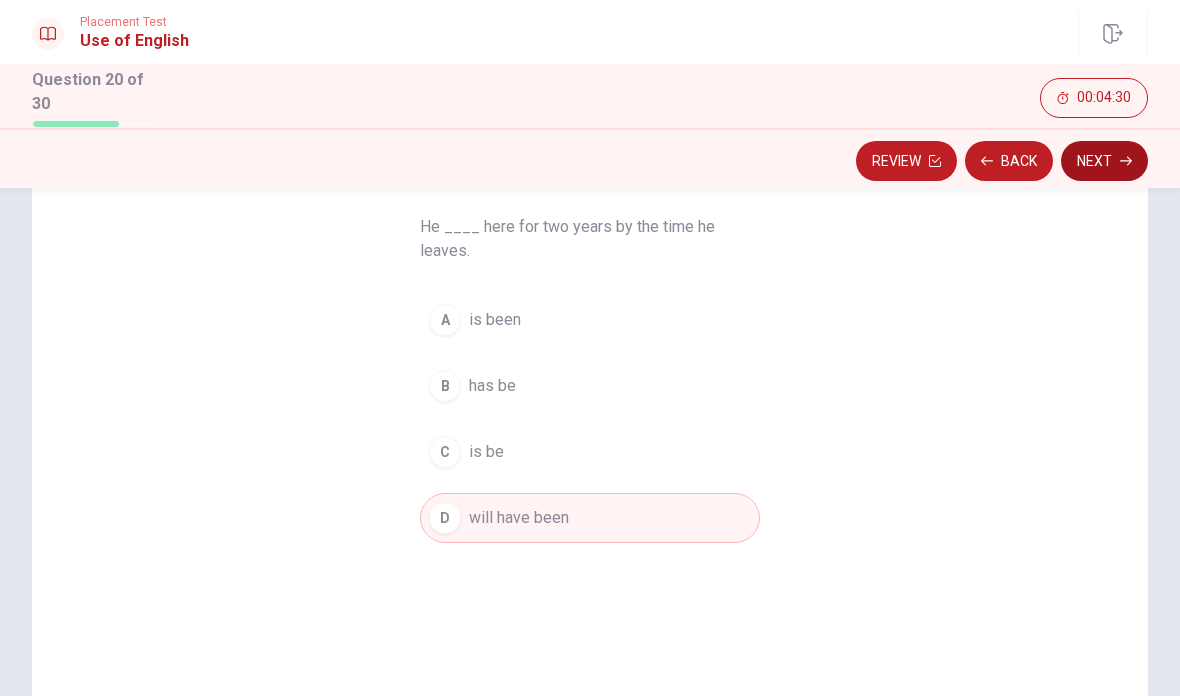click 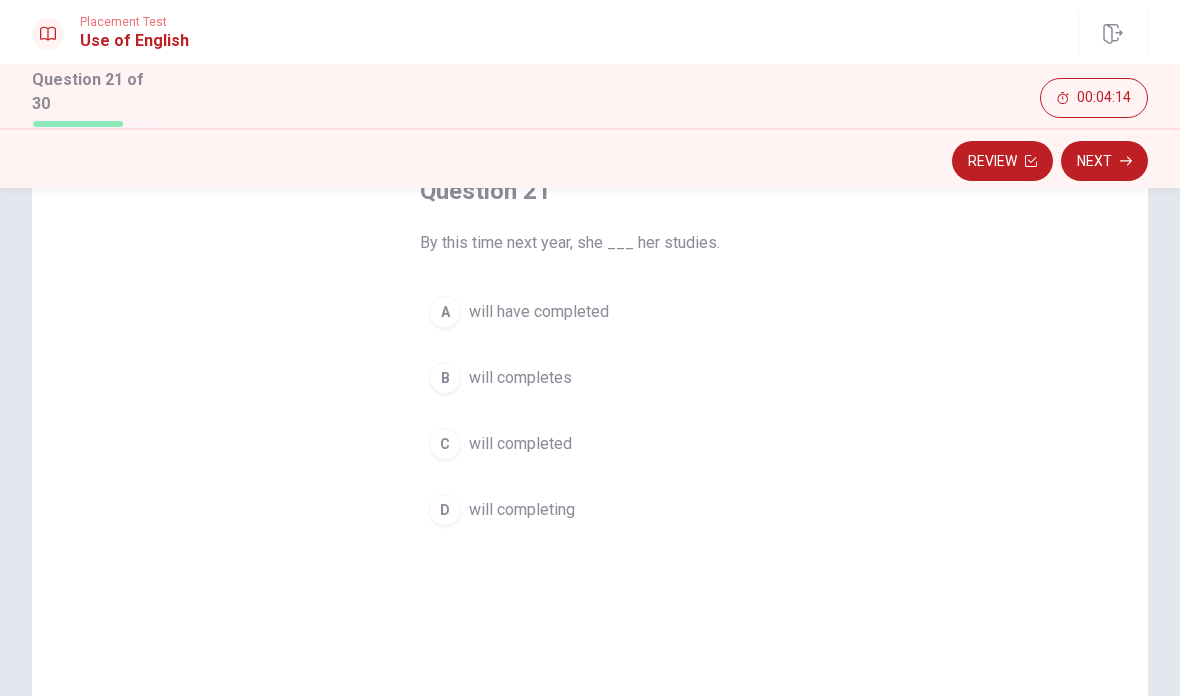 scroll, scrollTop: 135, scrollLeft: 0, axis: vertical 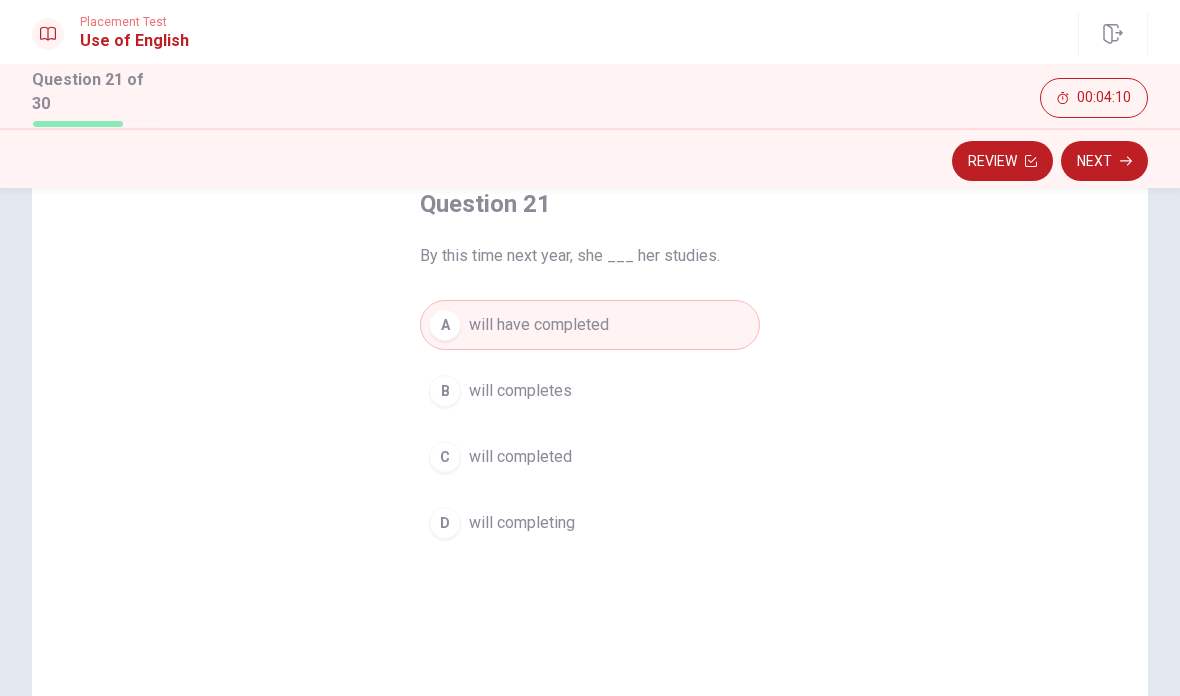 click on "B will completes" at bounding box center [590, 391] 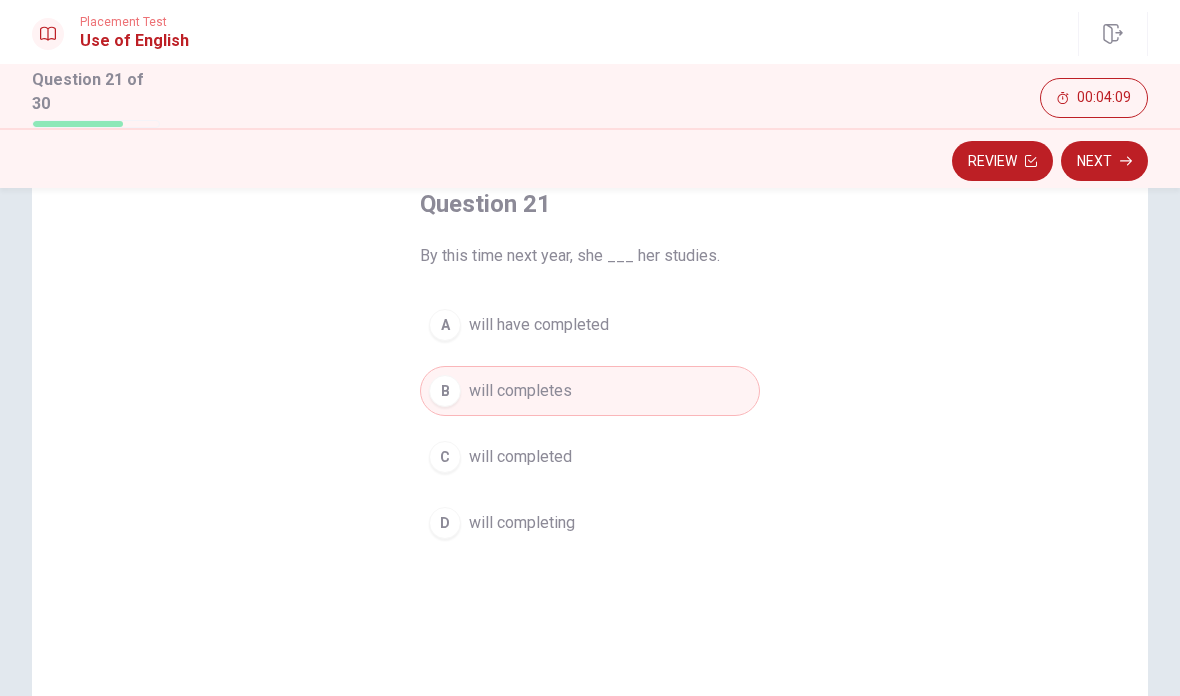 click on "C" at bounding box center (445, 457) 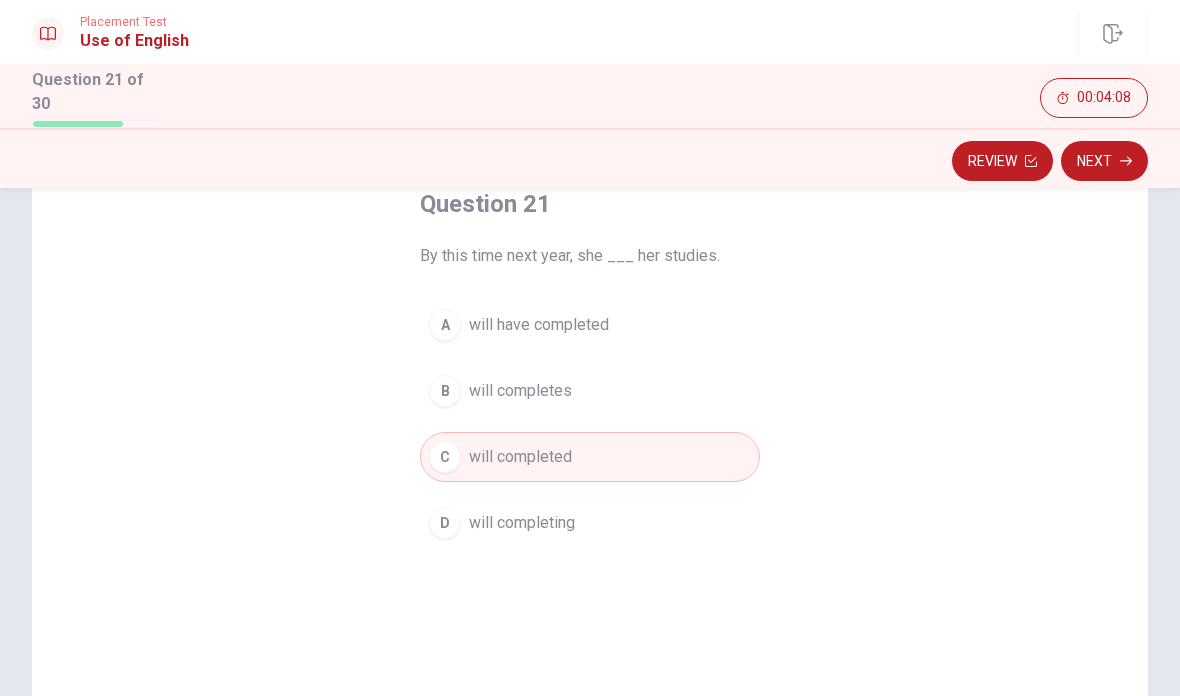 click on "D" at bounding box center (445, 523) 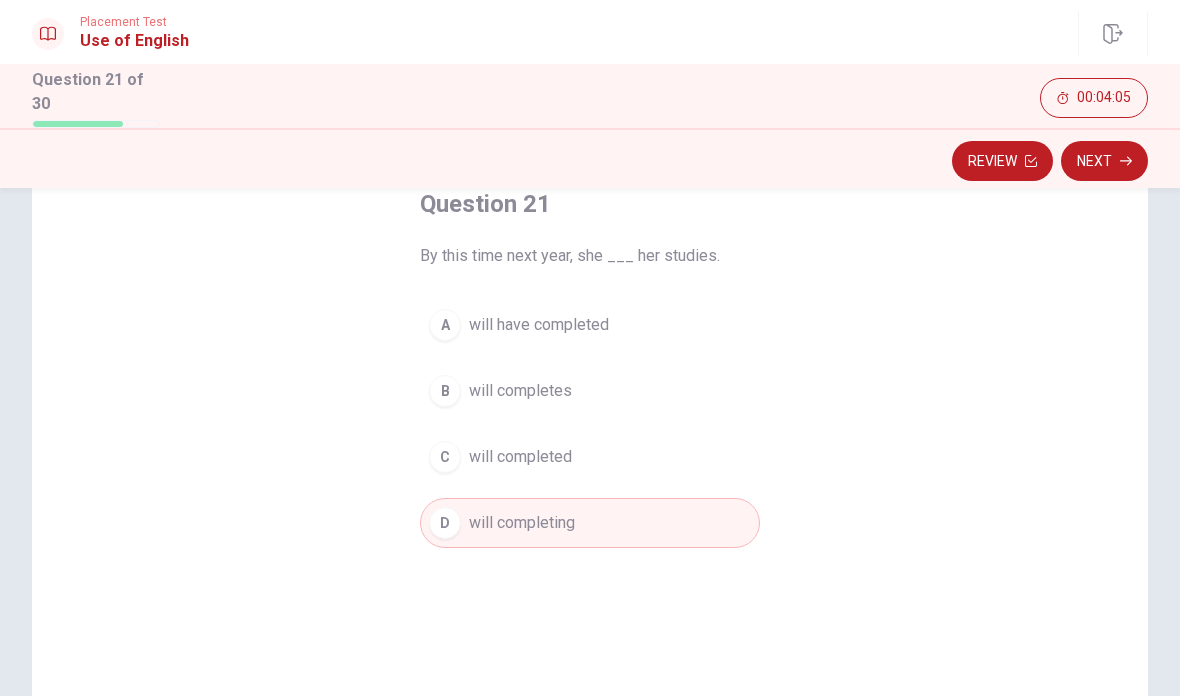 click on "A will have completed" at bounding box center [590, 325] 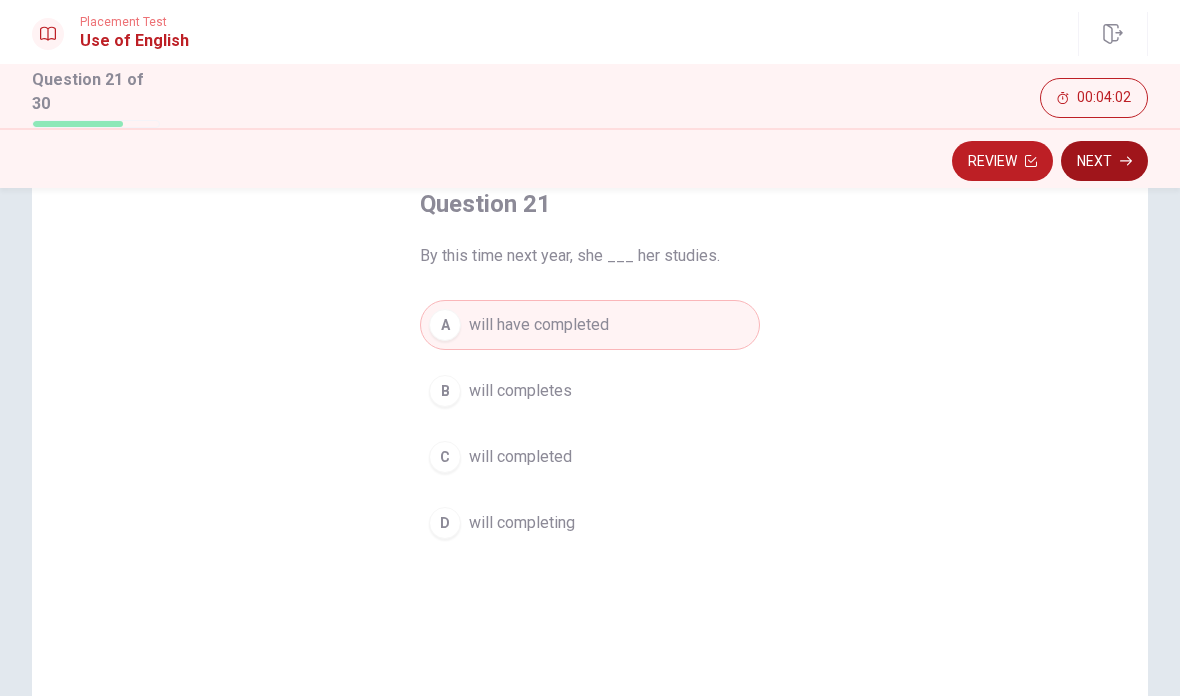 click 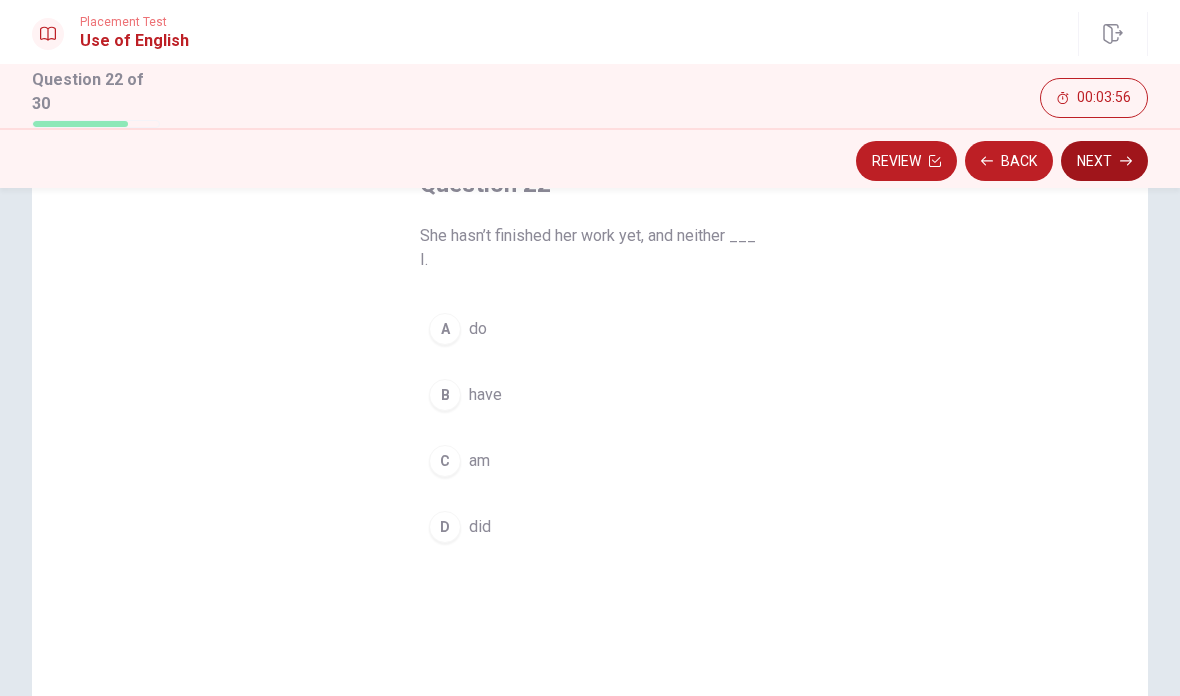 scroll, scrollTop: 142, scrollLeft: 0, axis: vertical 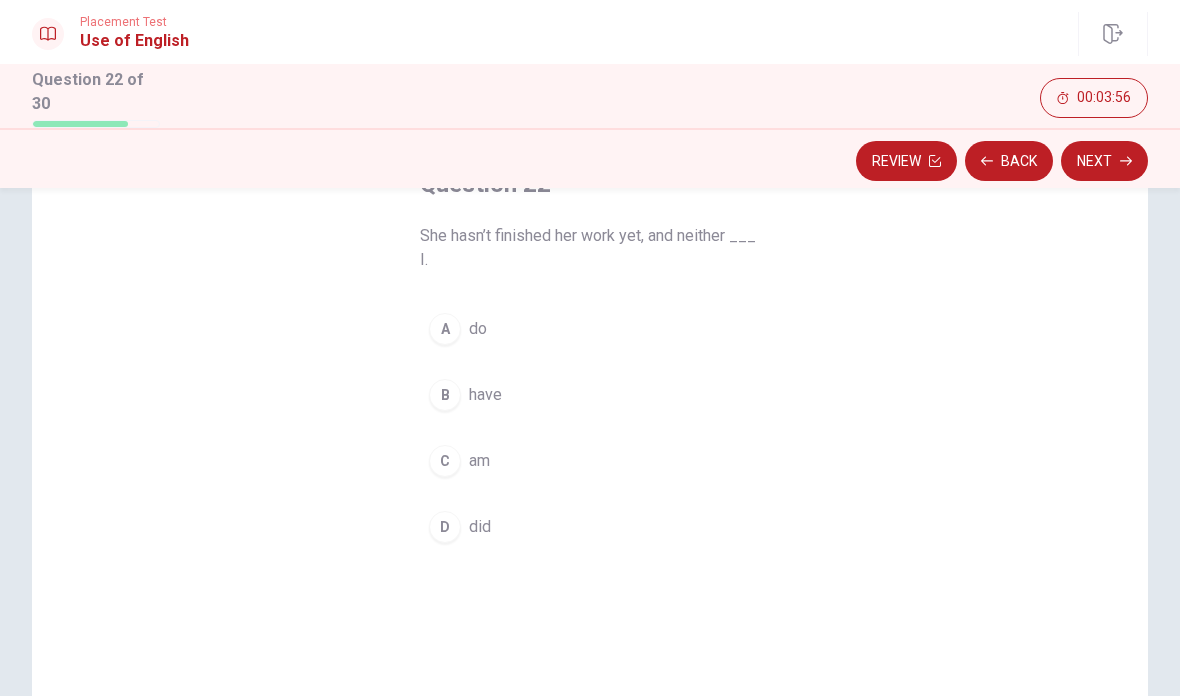 click on "A" at bounding box center [445, 329] 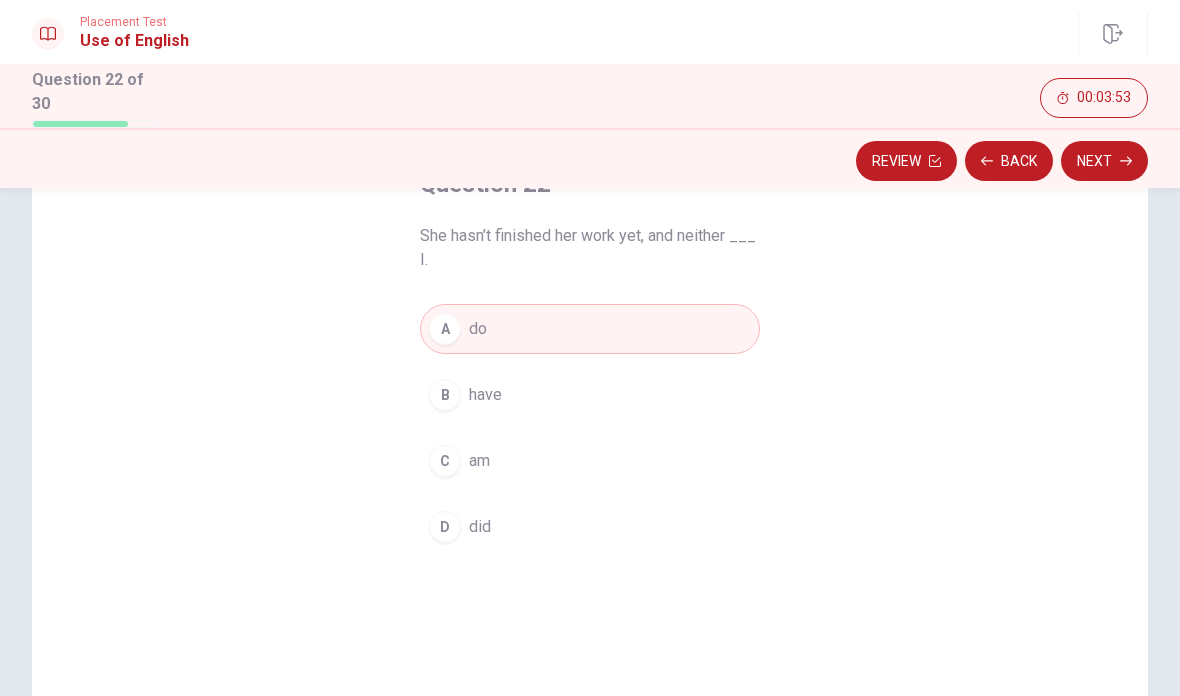 click on "B" at bounding box center [445, 395] 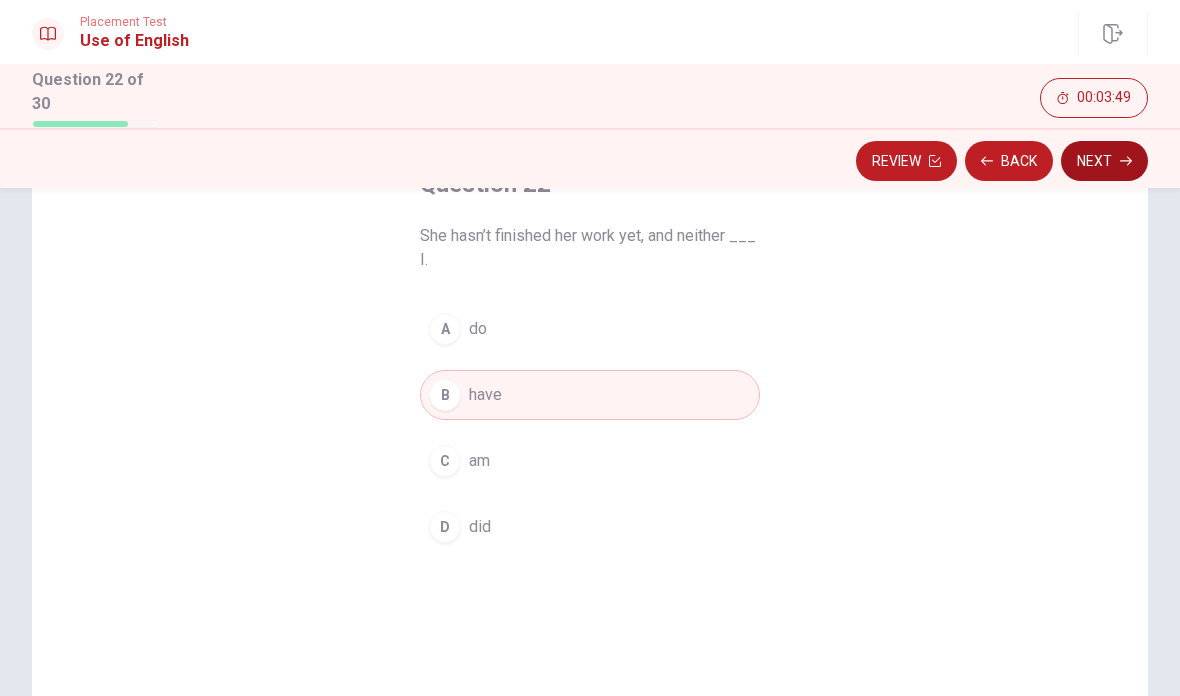 click 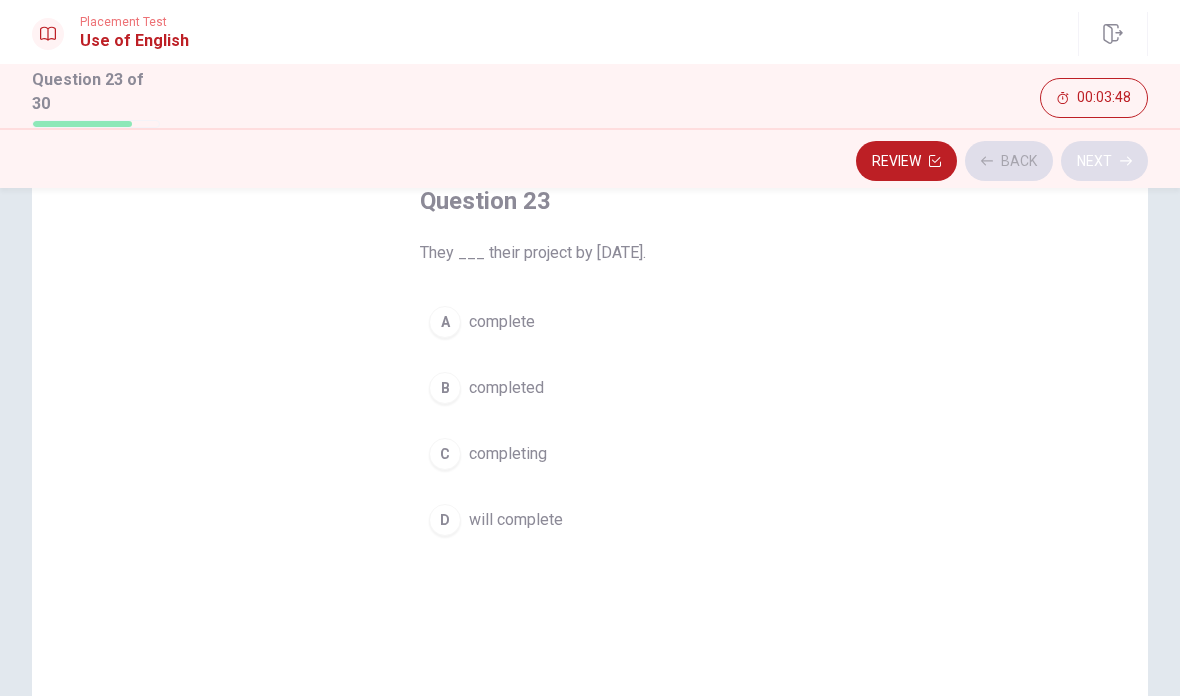 scroll, scrollTop: 125, scrollLeft: 0, axis: vertical 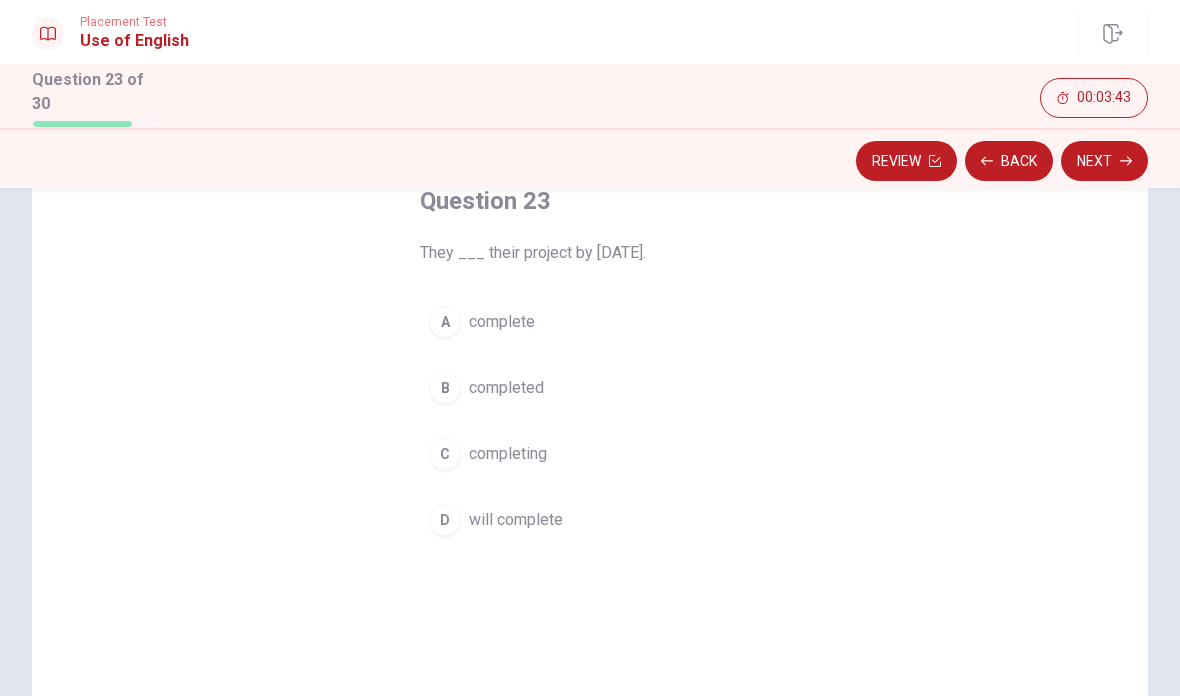 click on "D will complete" at bounding box center [590, 520] 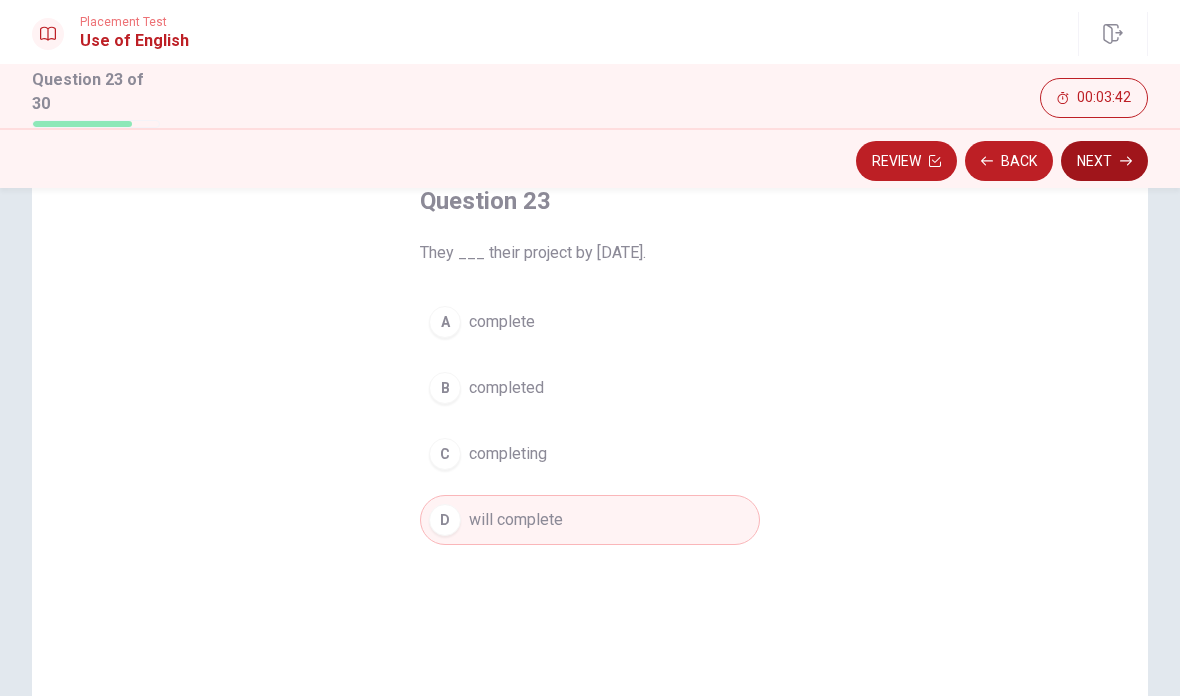 click 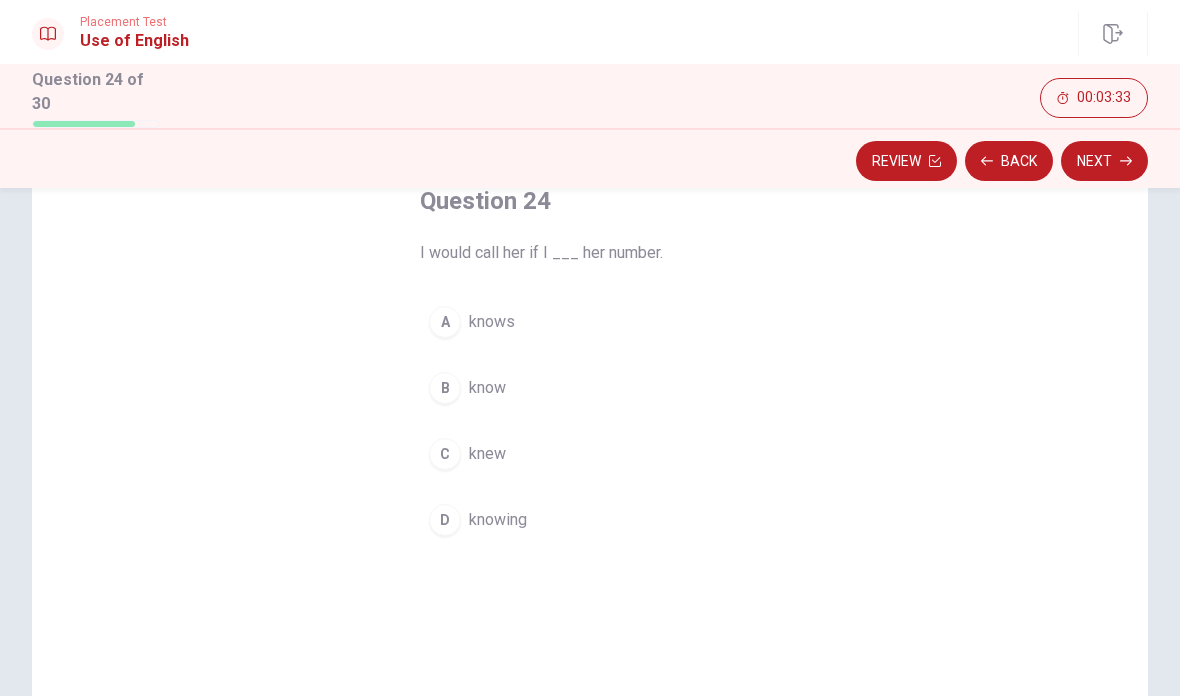 click on "B" at bounding box center [445, 388] 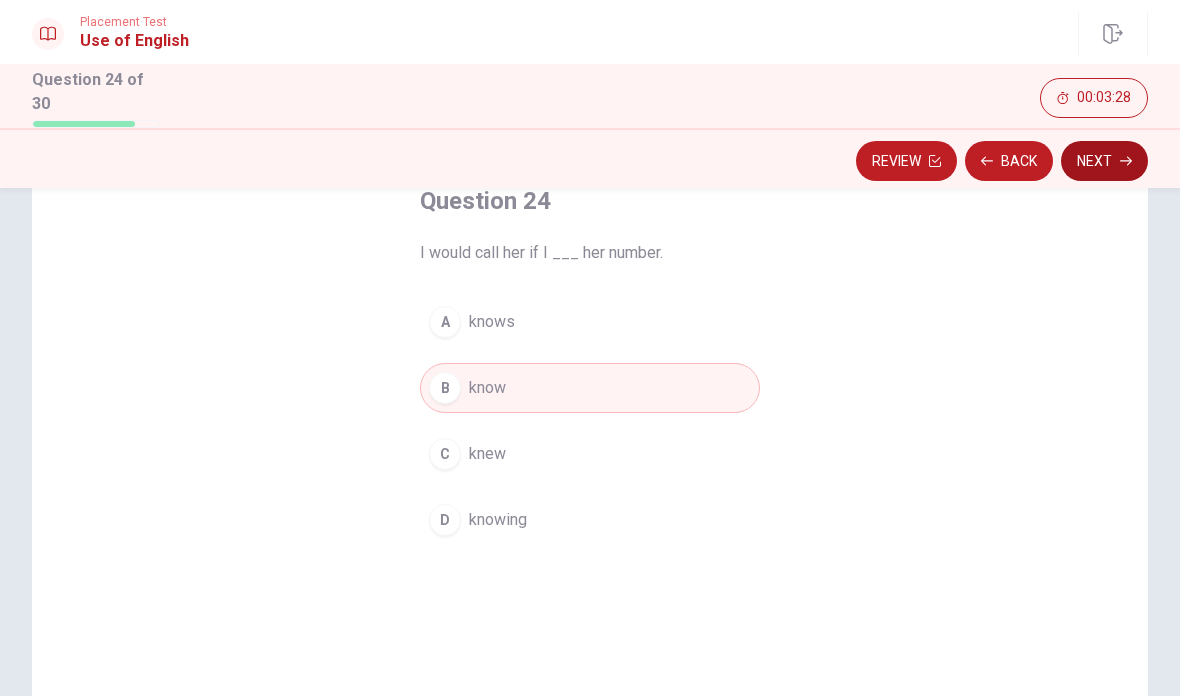 click 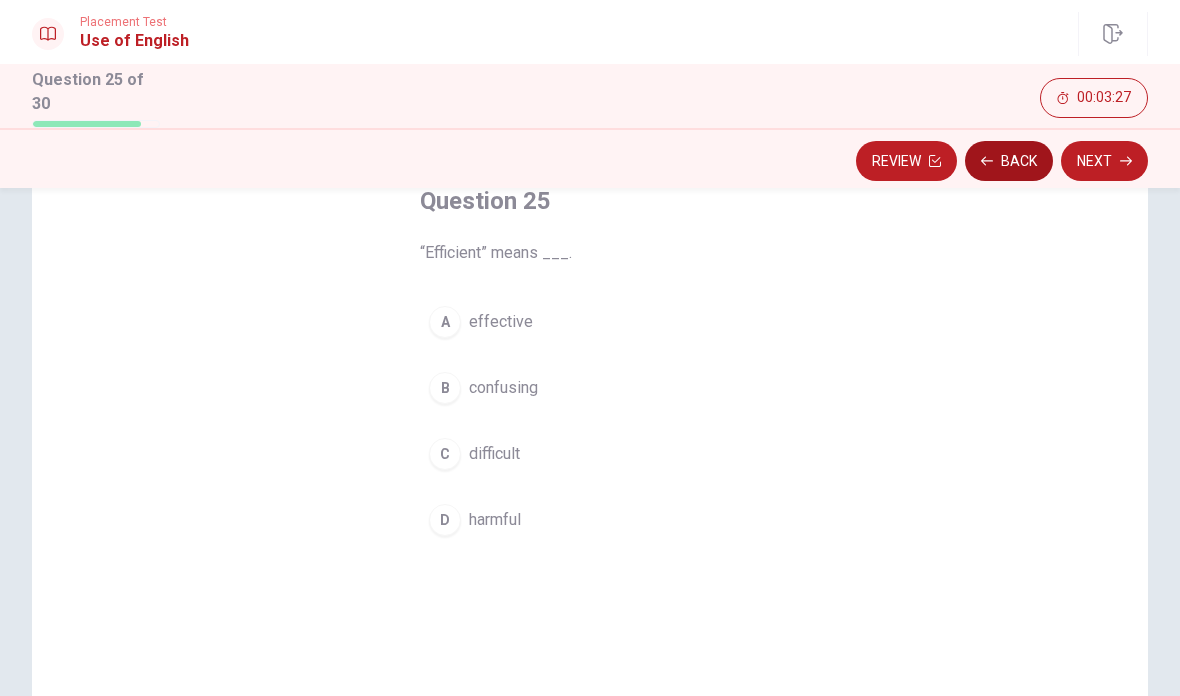 click on "Back" at bounding box center [1009, 161] 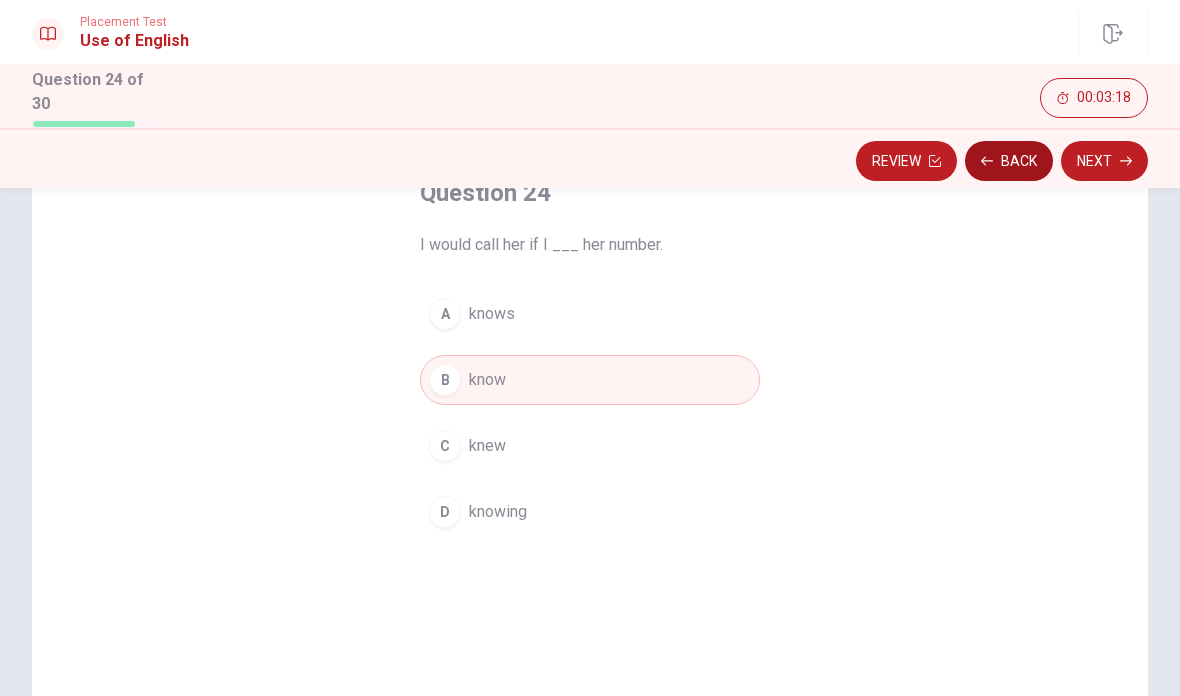 scroll, scrollTop: 132, scrollLeft: 0, axis: vertical 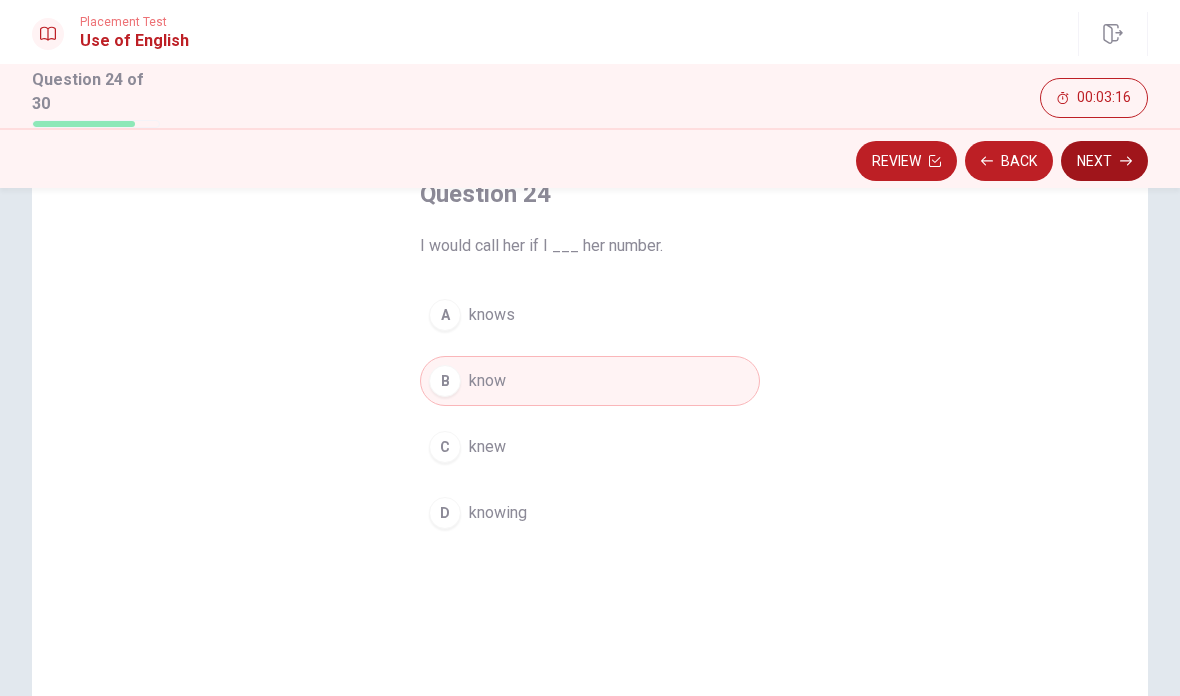 click on "Next" at bounding box center [1104, 161] 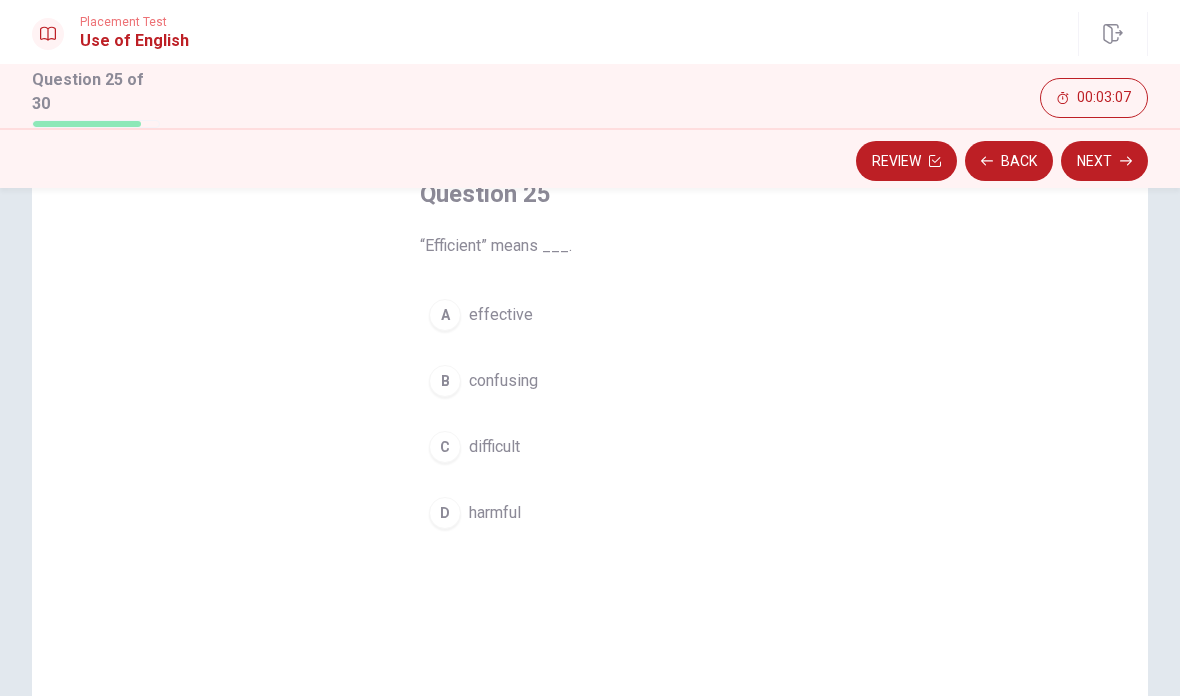 click on "A effective" at bounding box center (590, 315) 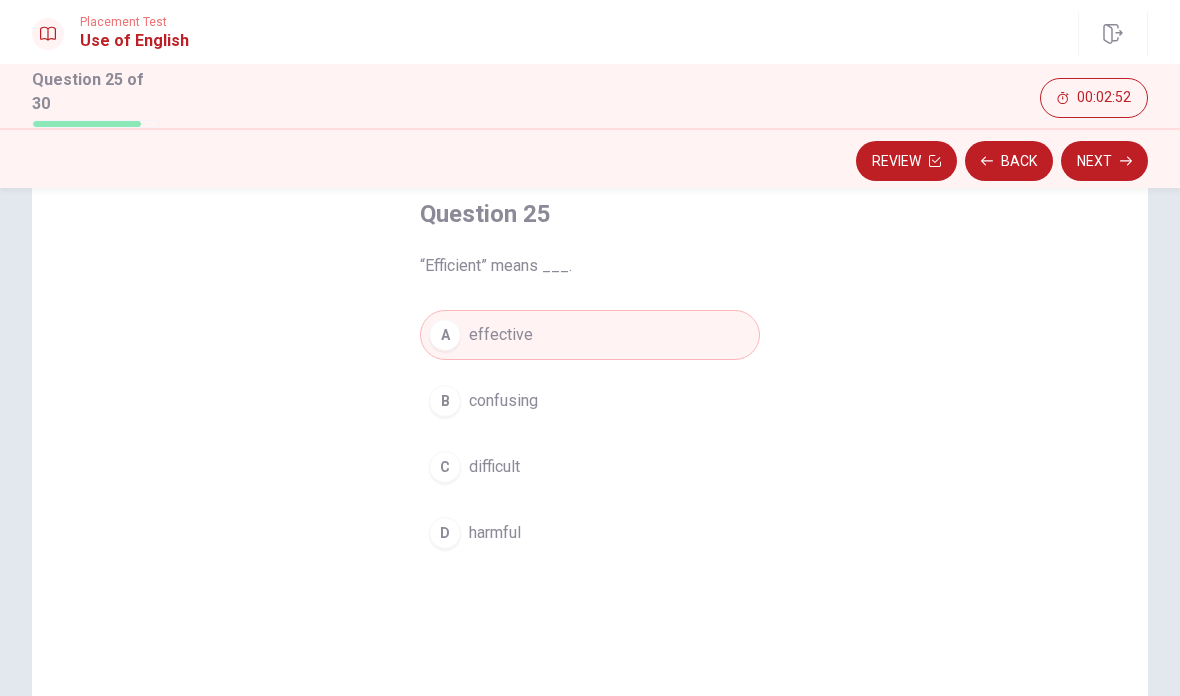 scroll, scrollTop: 112, scrollLeft: 0, axis: vertical 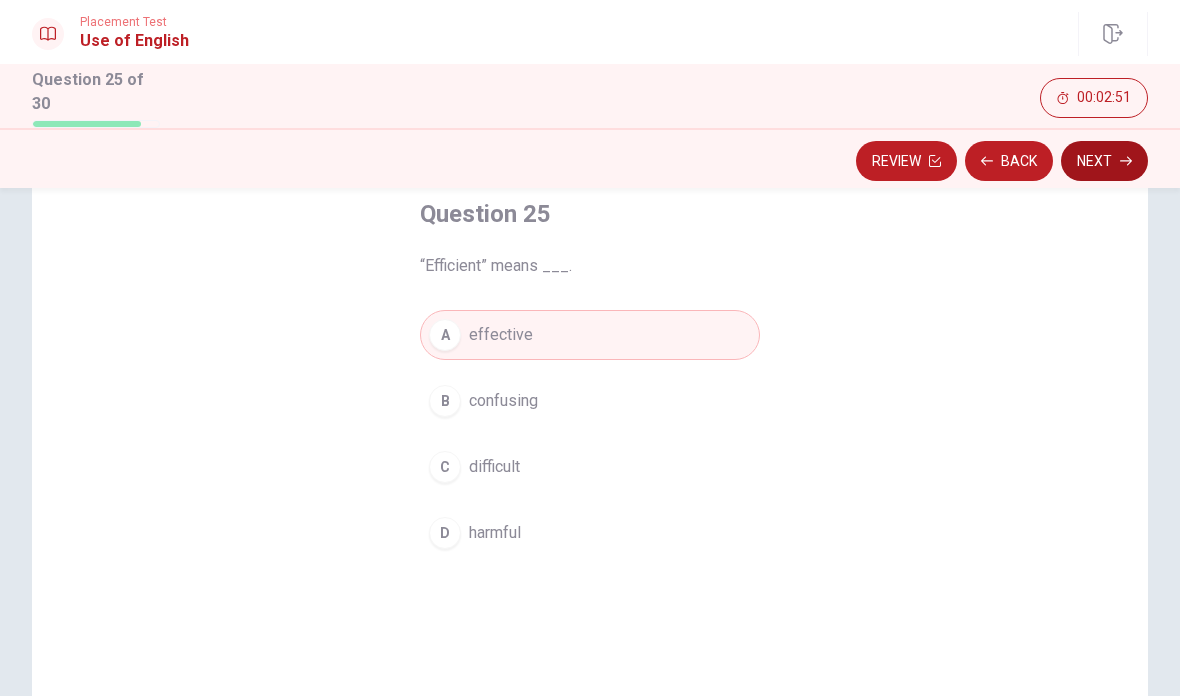 click 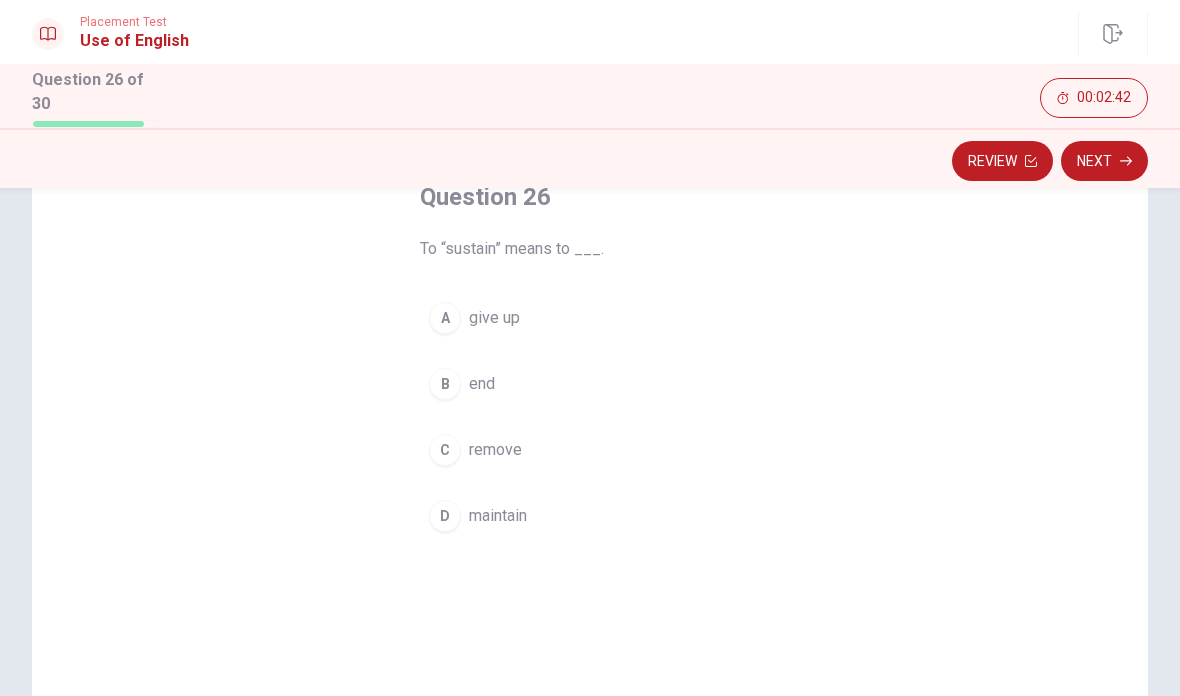 scroll, scrollTop: 129, scrollLeft: 0, axis: vertical 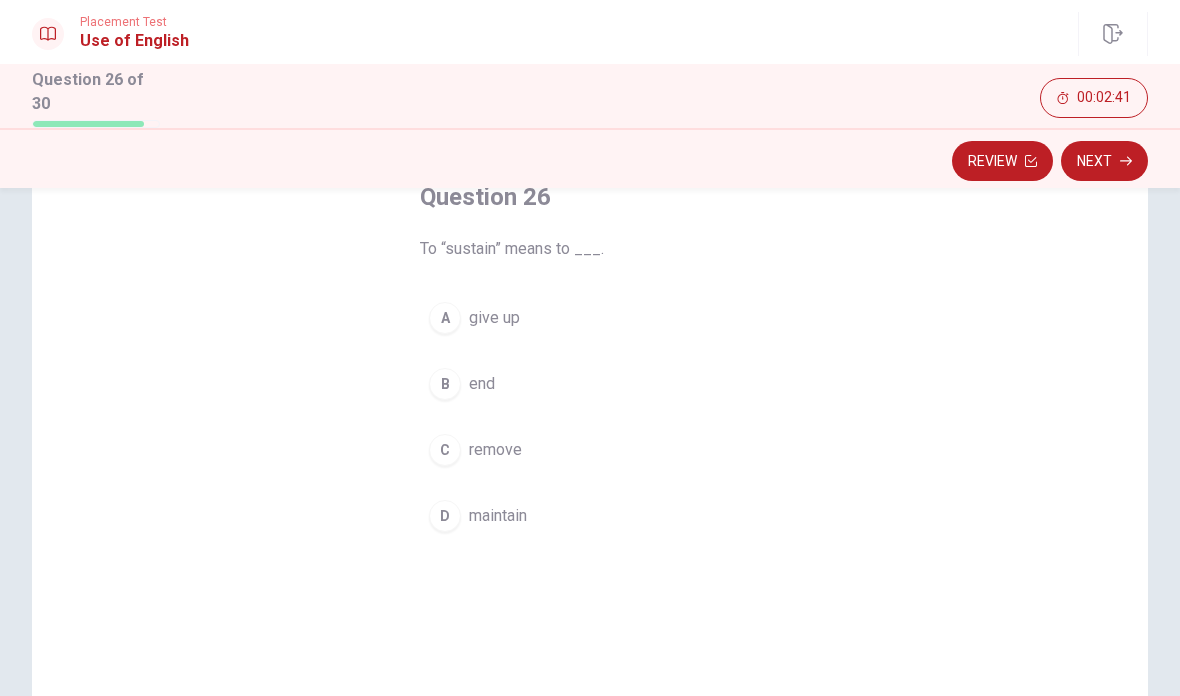 click on "D" at bounding box center (445, 516) 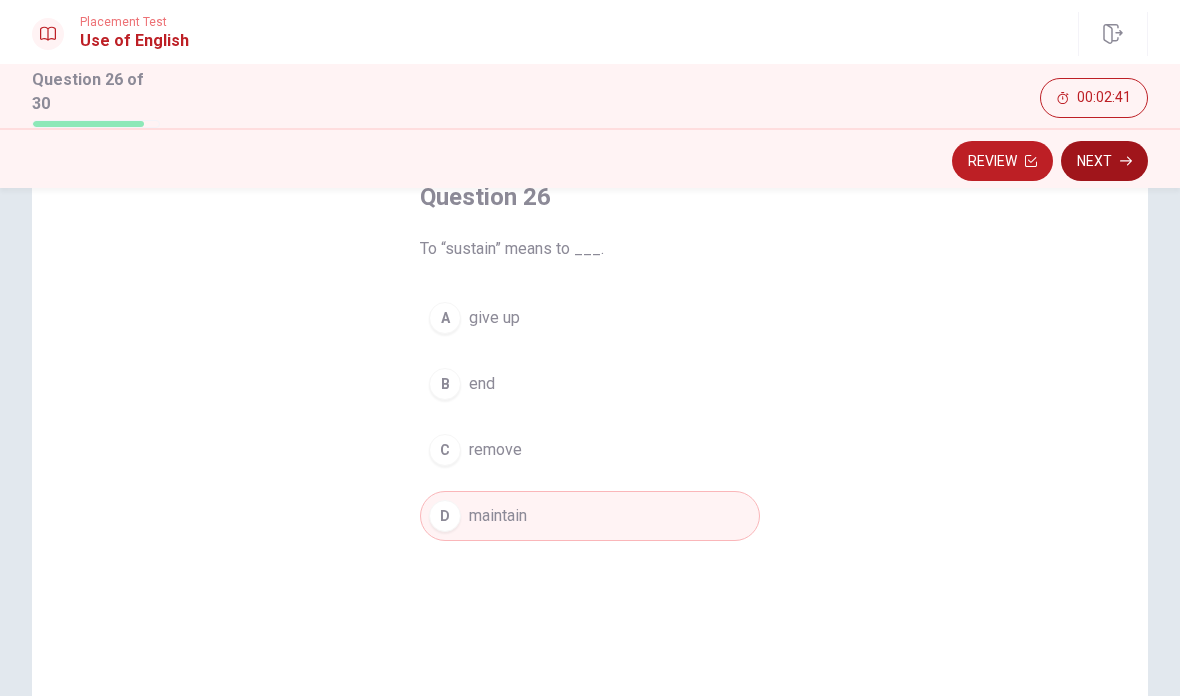 click on "Next" at bounding box center (1104, 161) 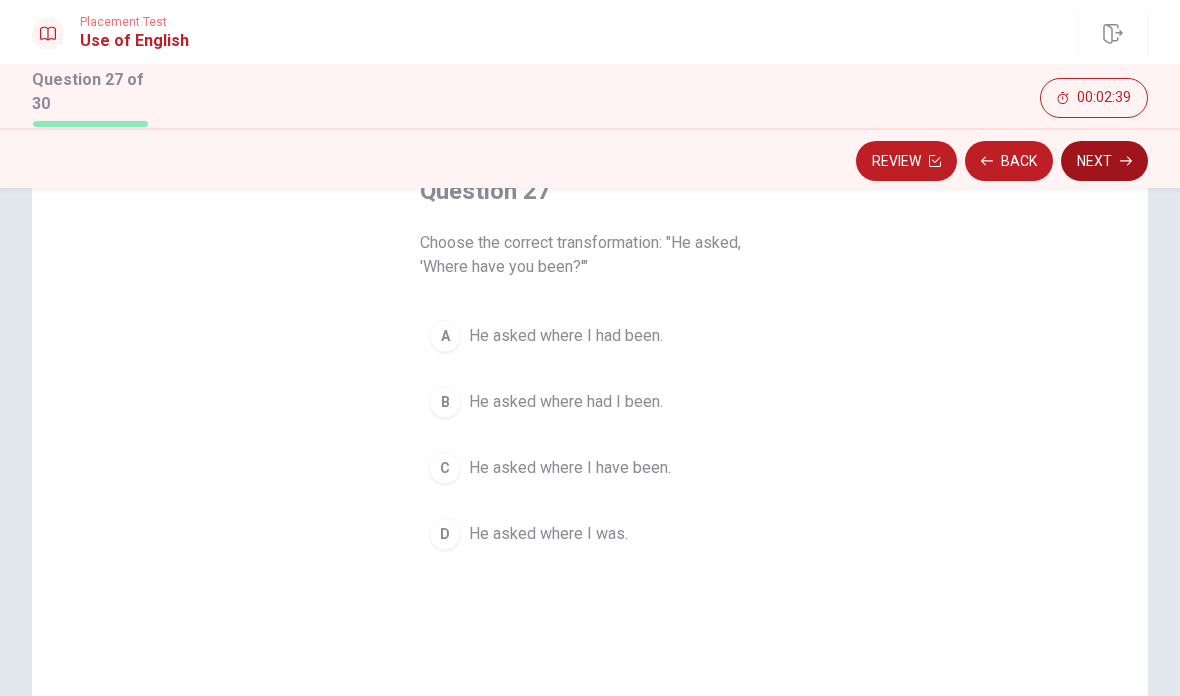 scroll, scrollTop: 131, scrollLeft: 0, axis: vertical 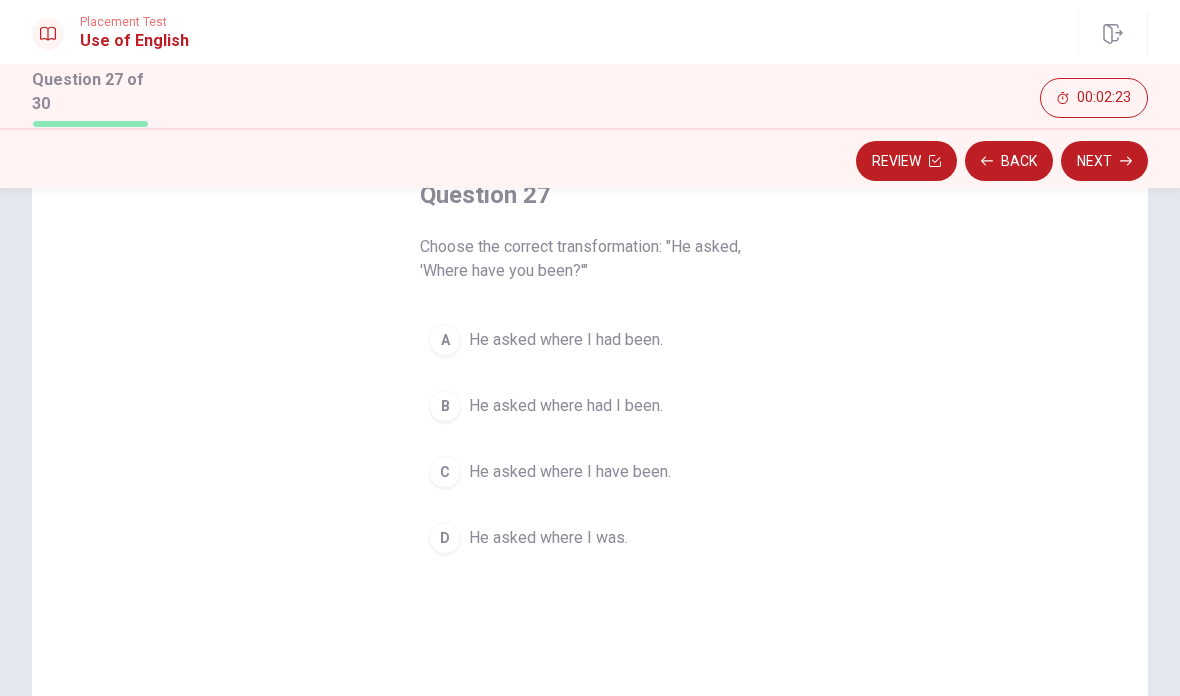 click on "B" at bounding box center (445, 406) 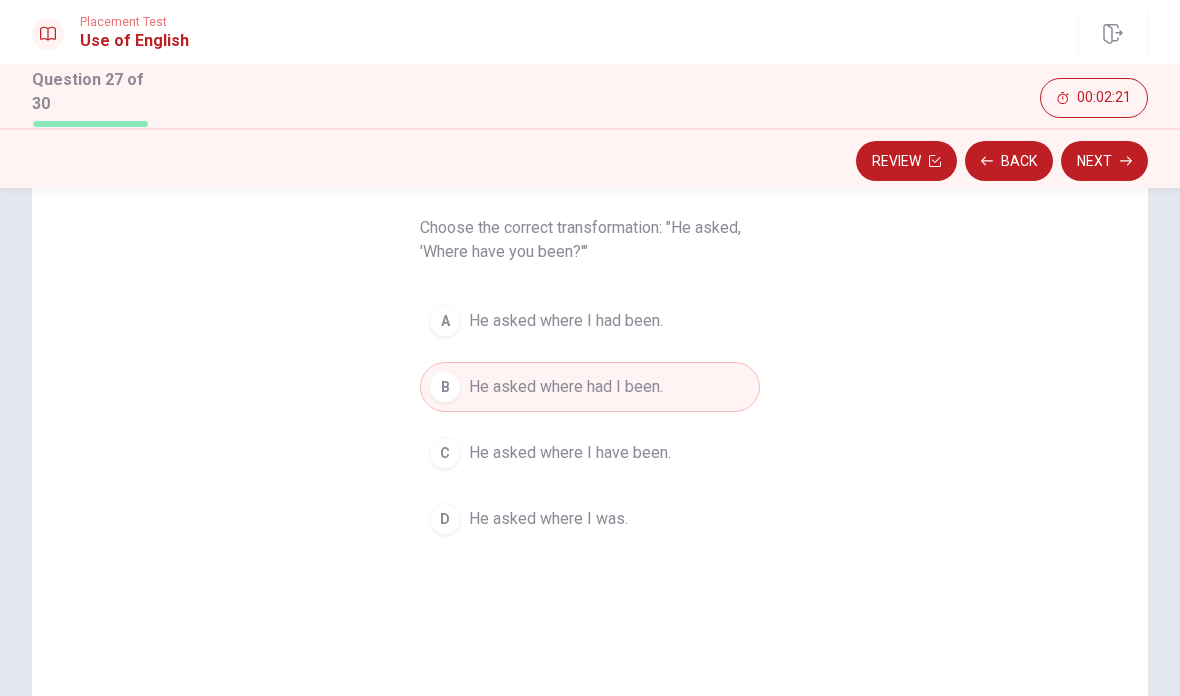 click on "C He asked where I have been." at bounding box center (590, 453) 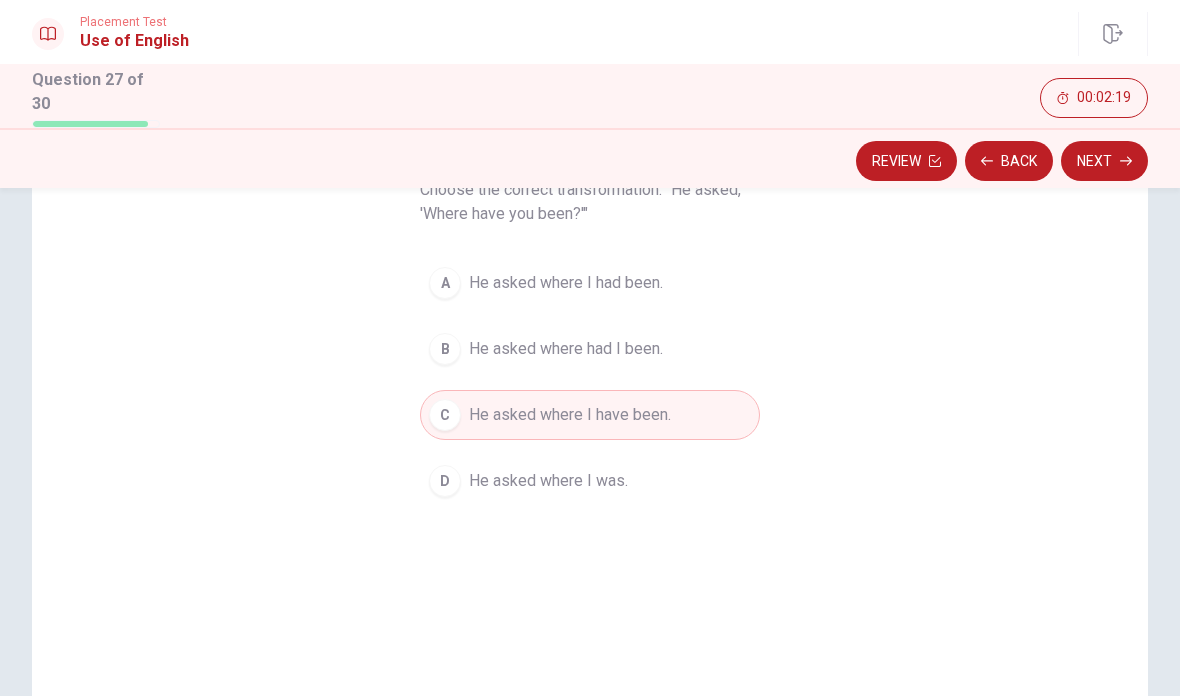 scroll, scrollTop: 188, scrollLeft: 0, axis: vertical 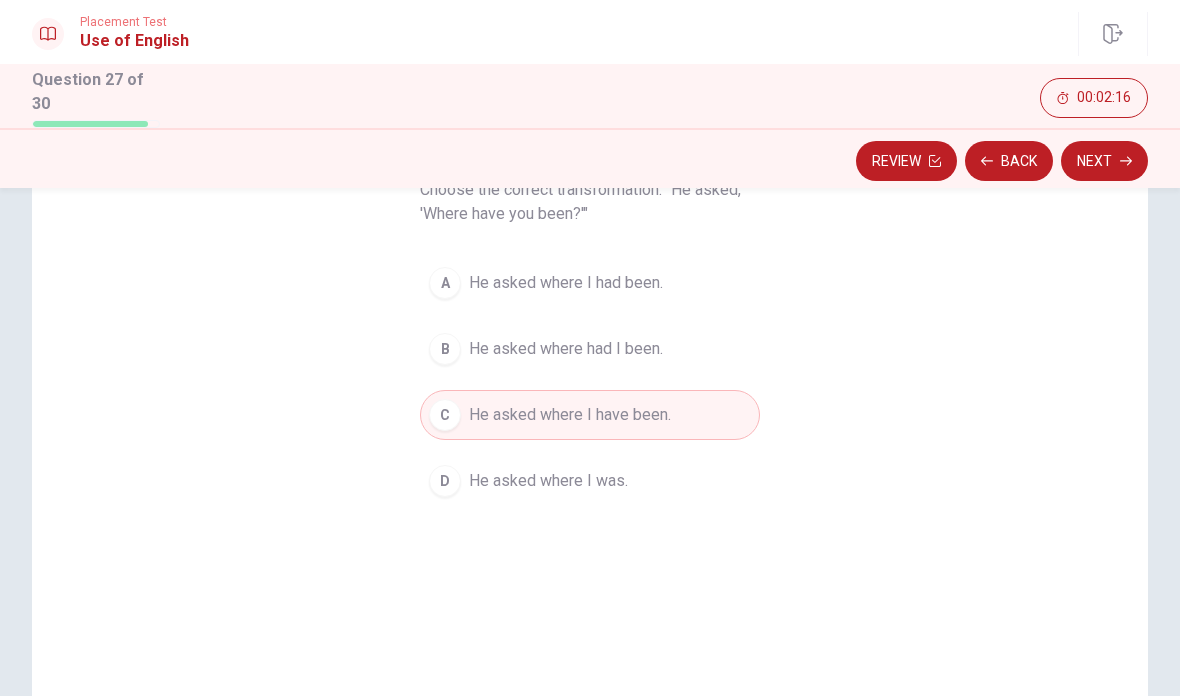 click on "B" at bounding box center [445, 349] 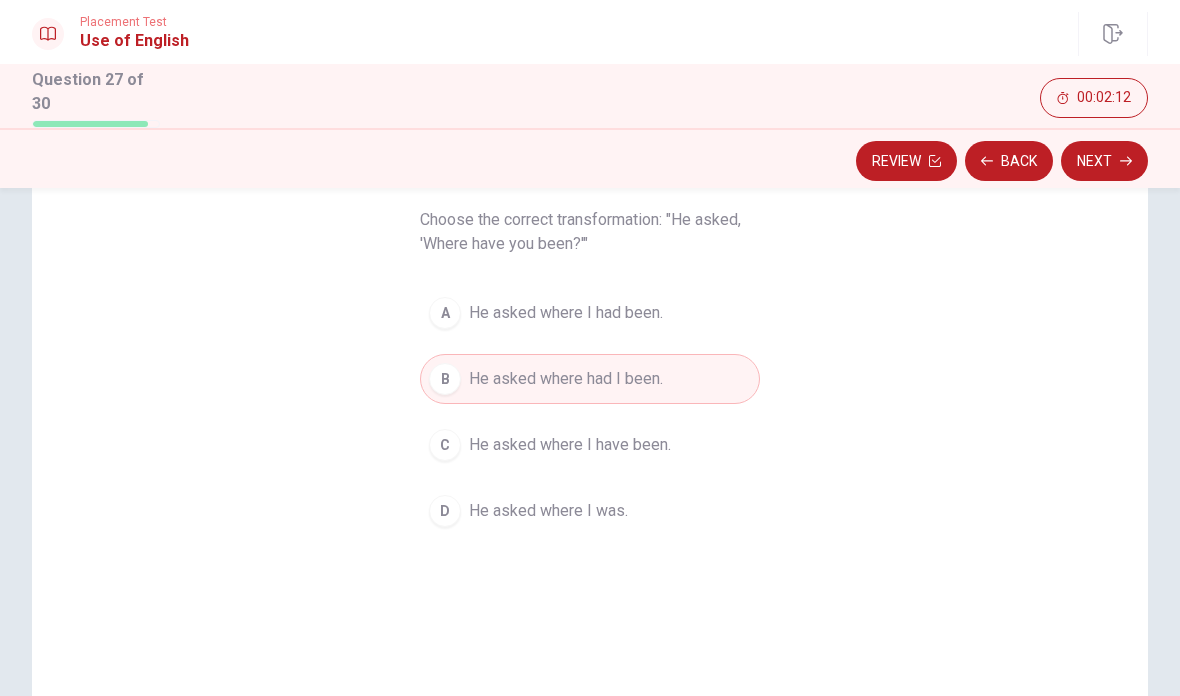 scroll, scrollTop: 157, scrollLeft: 0, axis: vertical 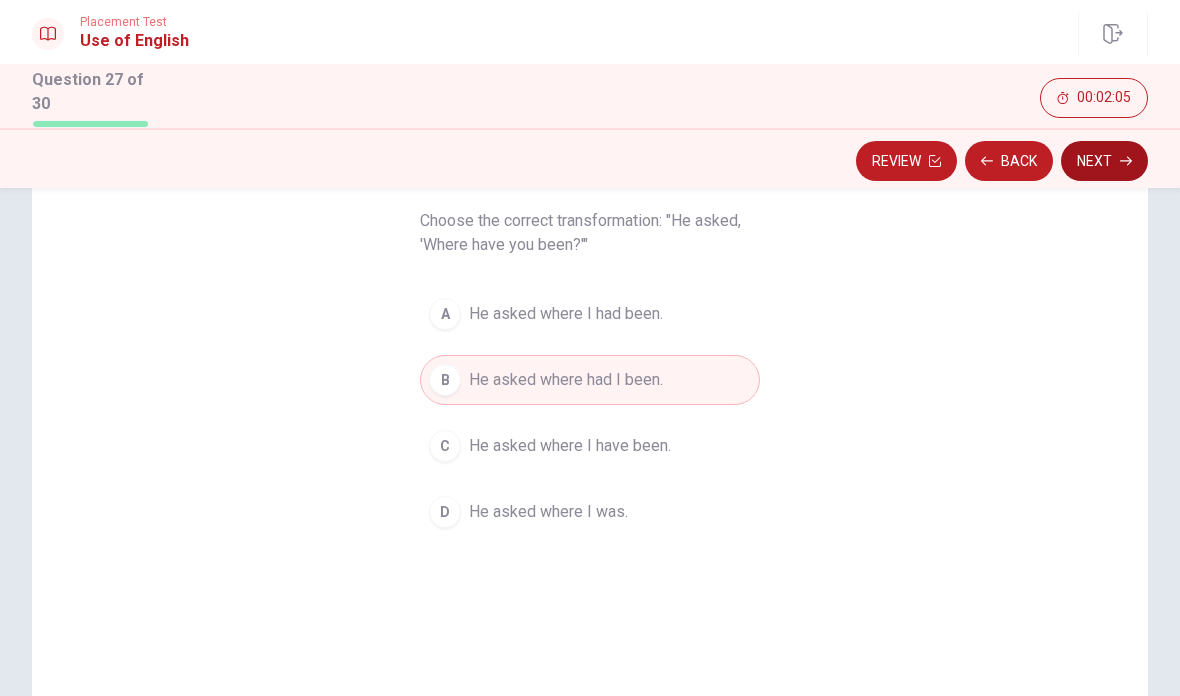 click 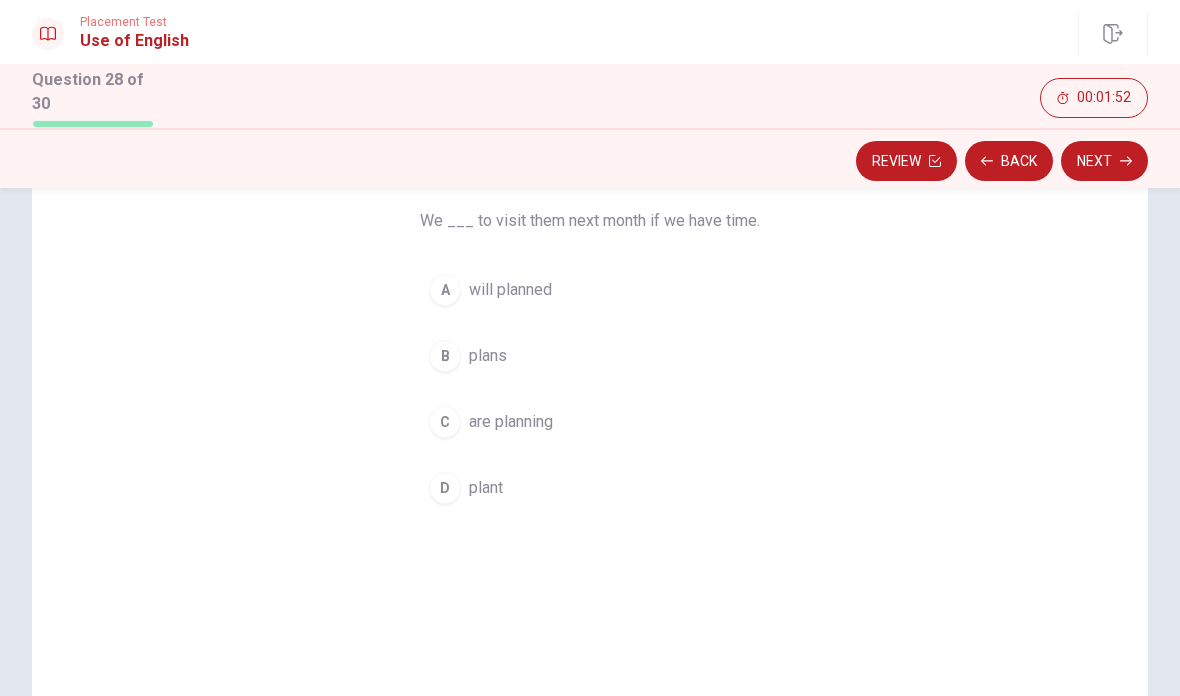 click on "A" at bounding box center (445, 290) 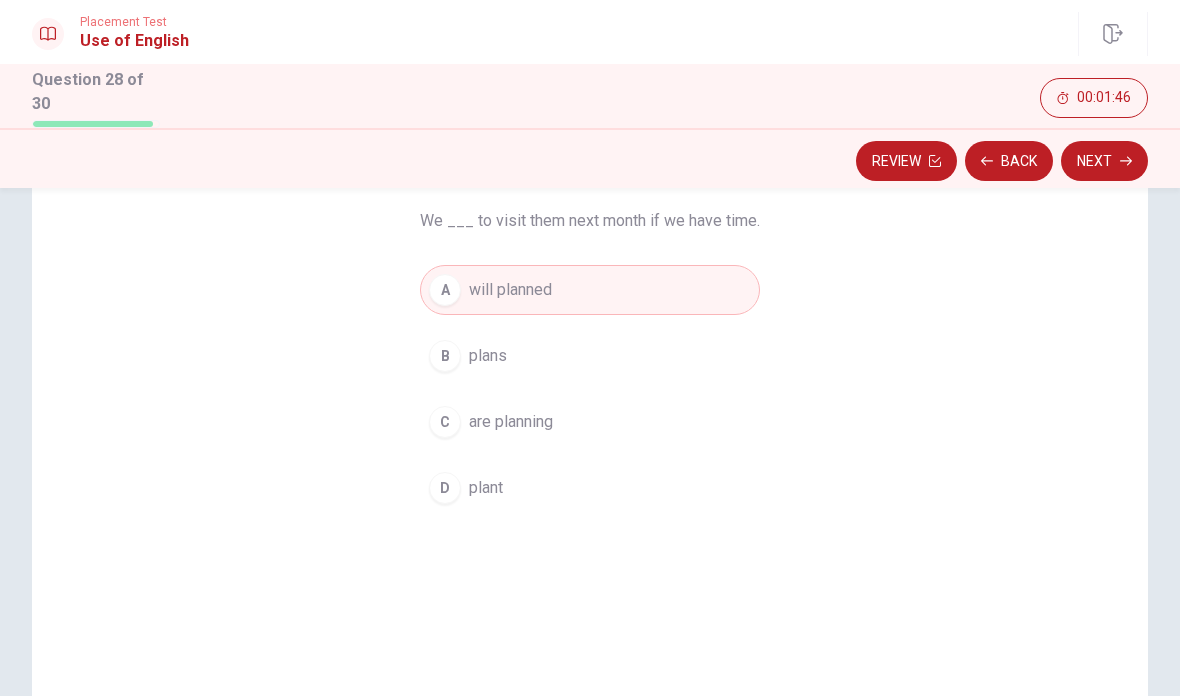 click on "B plans" at bounding box center (590, 356) 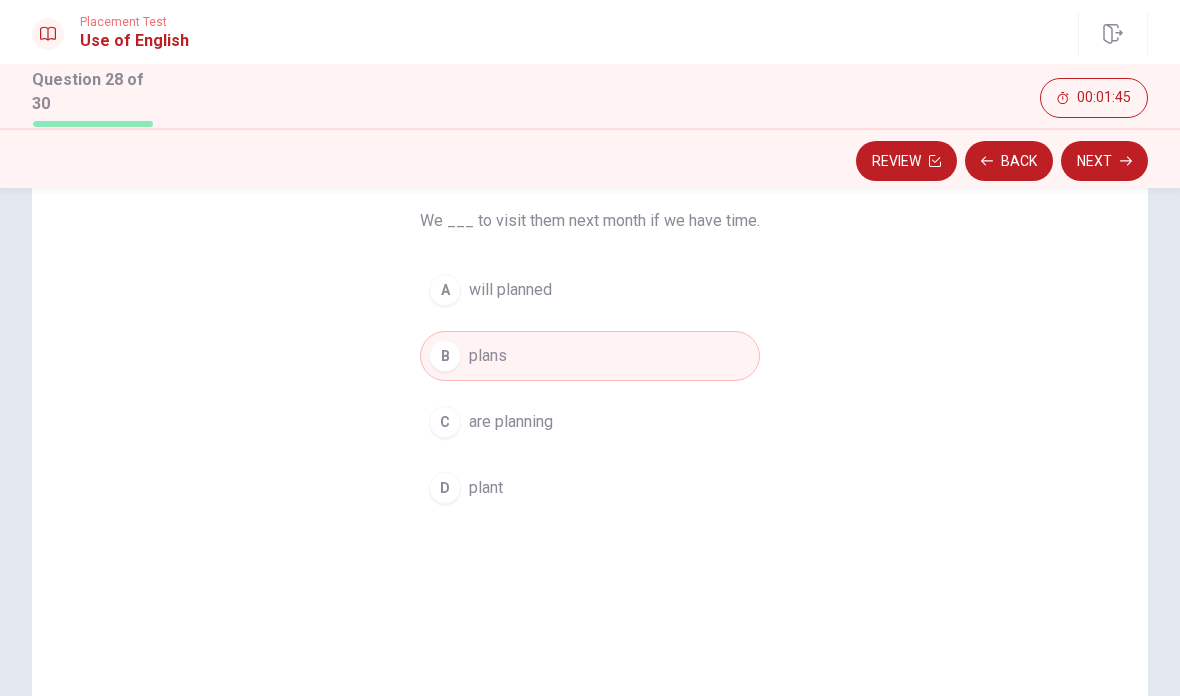 click on "D" at bounding box center [445, 488] 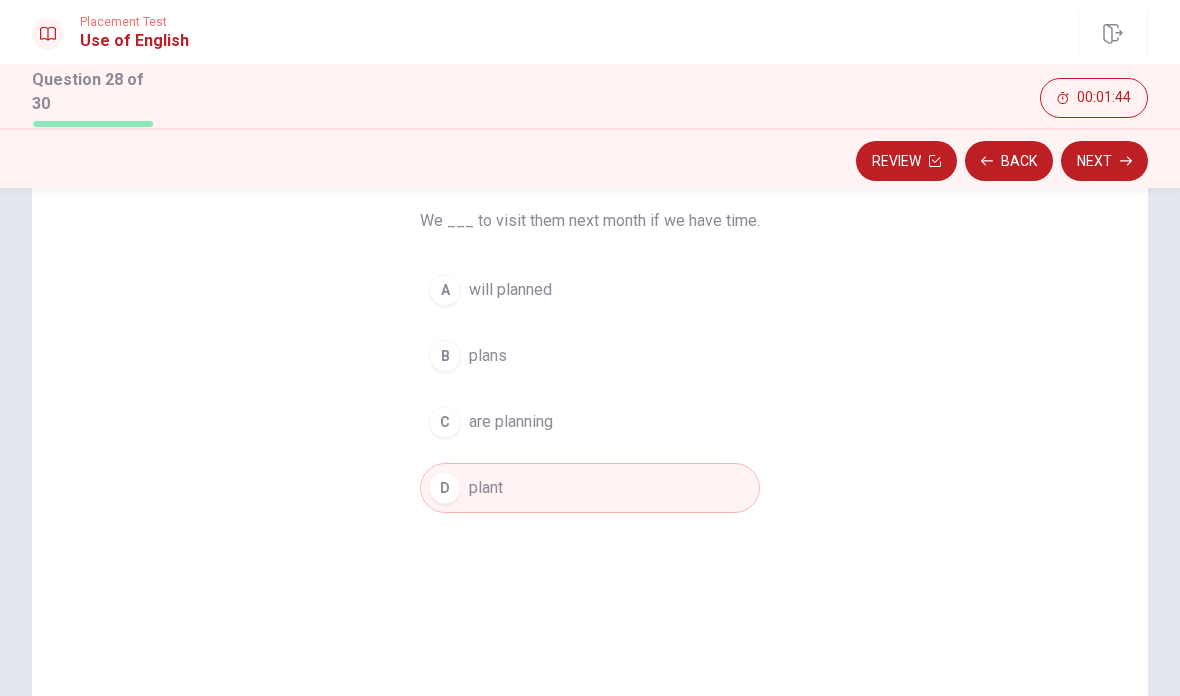 click on "C are planning" at bounding box center (590, 422) 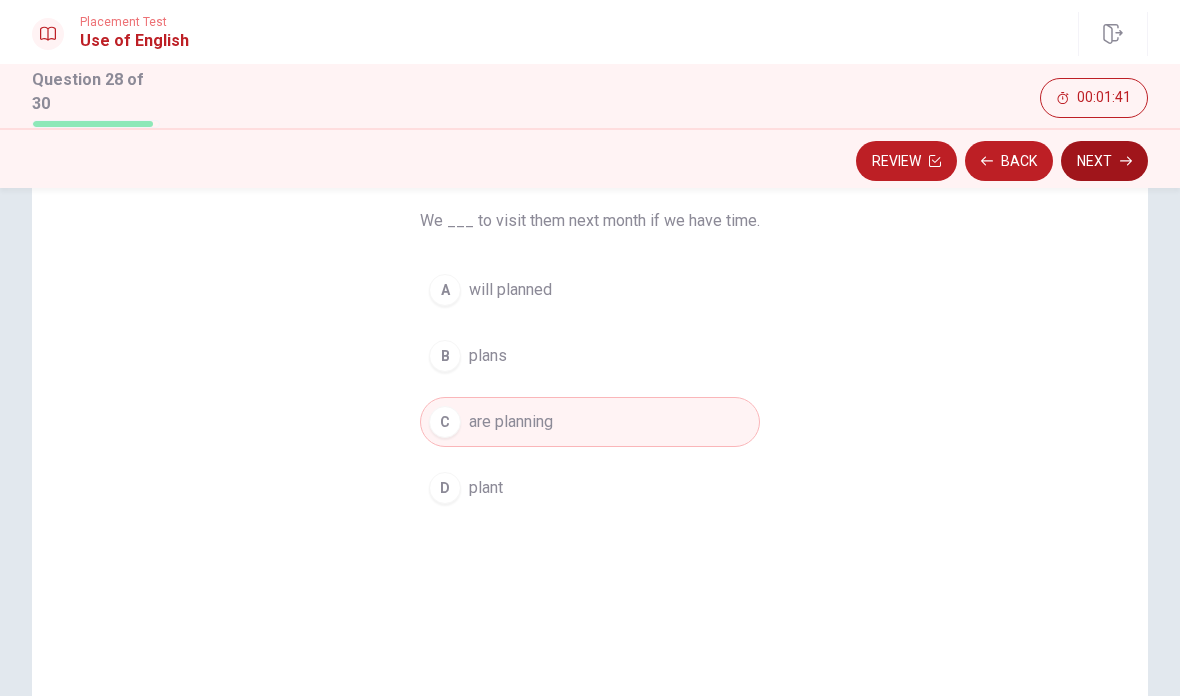 click on "Next" at bounding box center [1104, 161] 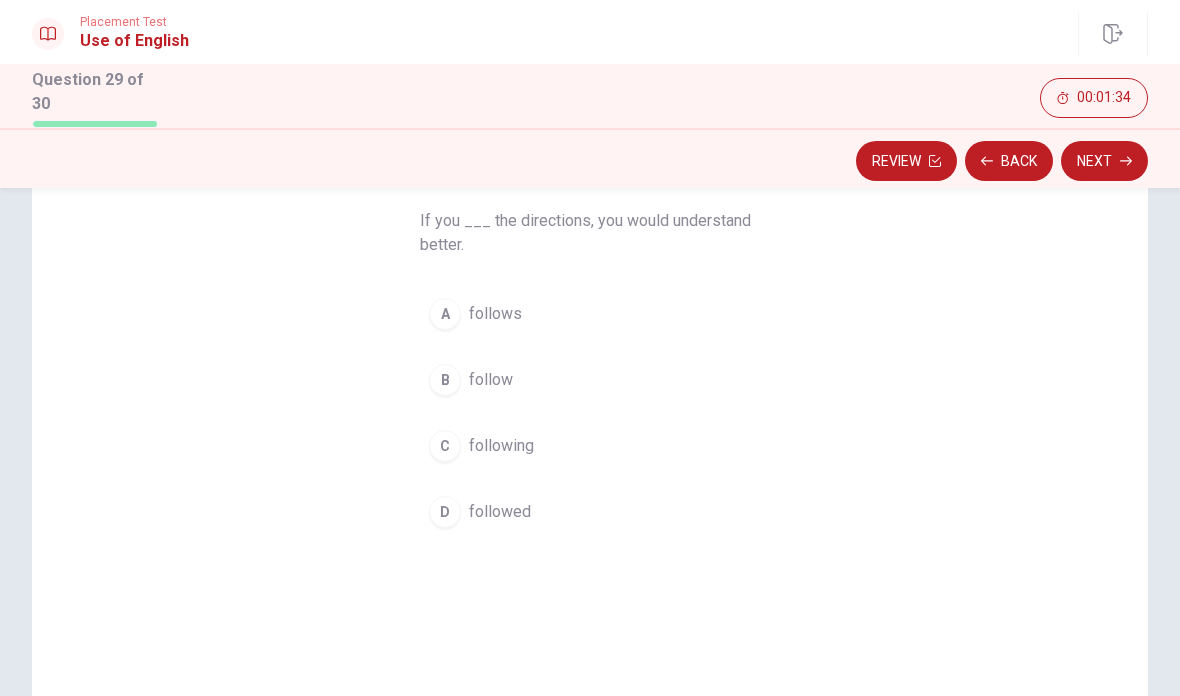 click on "B" at bounding box center (445, 380) 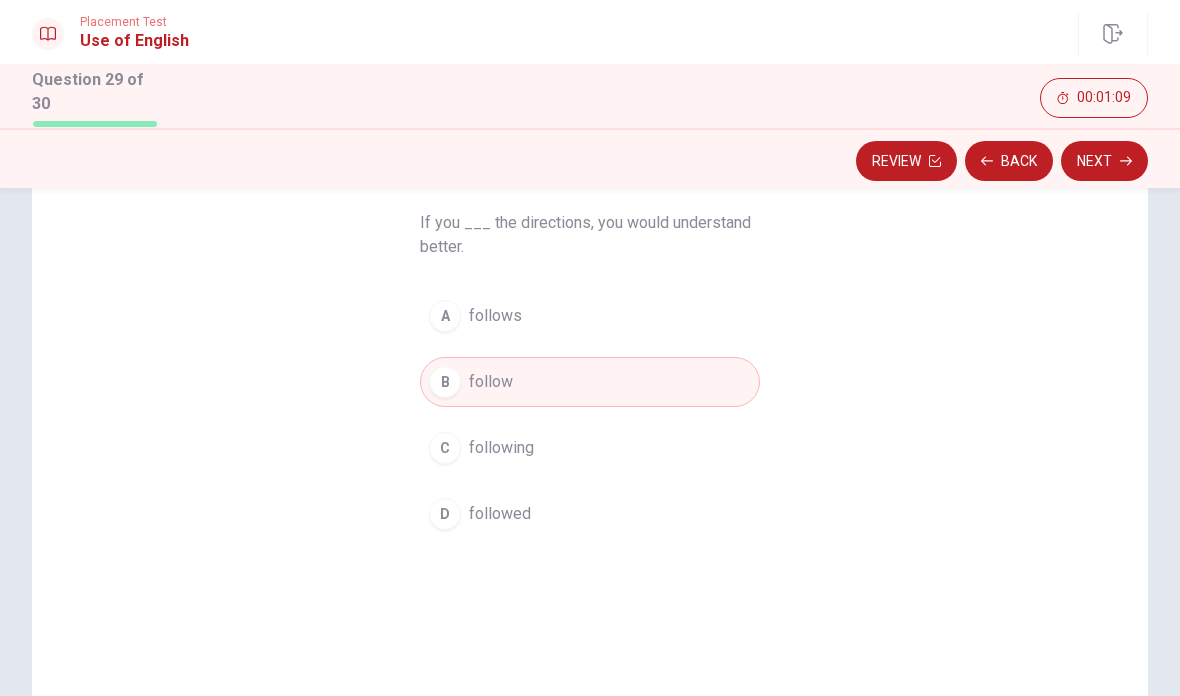 scroll, scrollTop: 155, scrollLeft: 0, axis: vertical 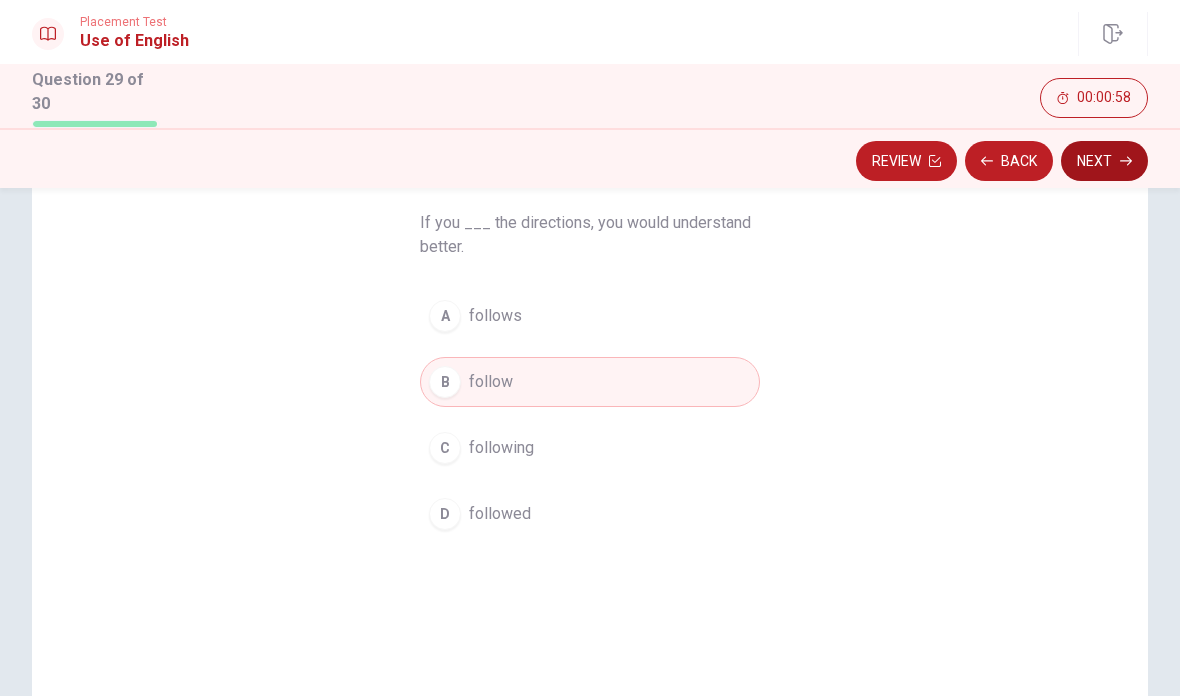 click on "Next" at bounding box center (1104, 161) 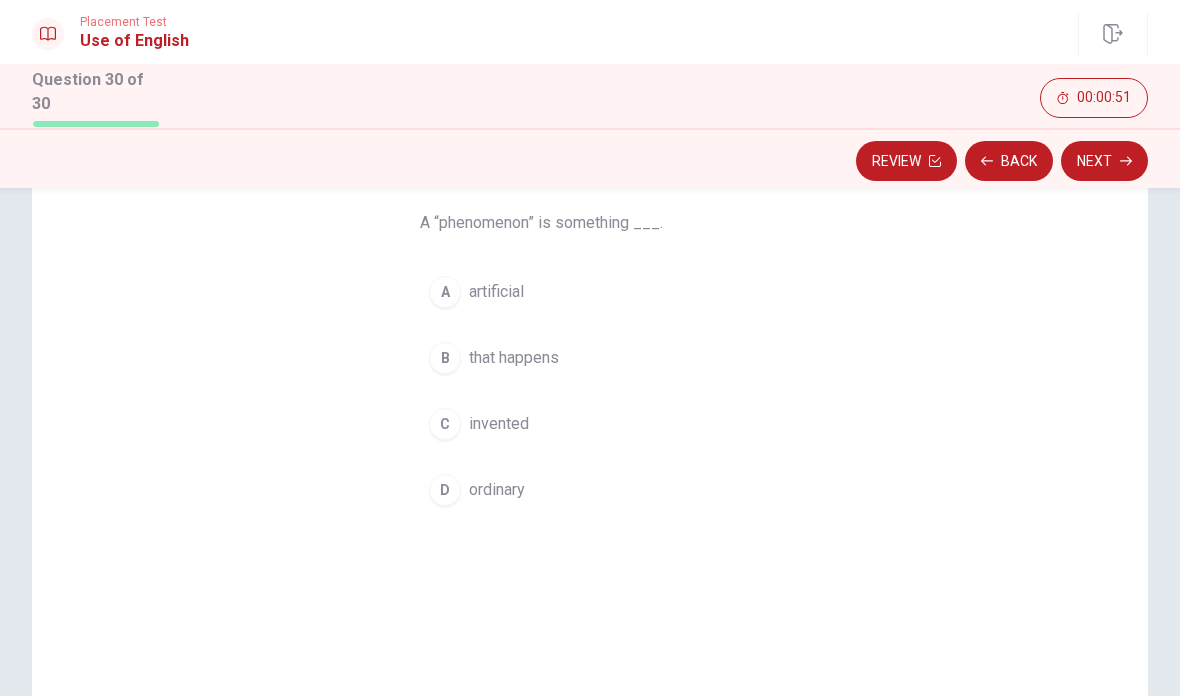click on "B" at bounding box center [445, 358] 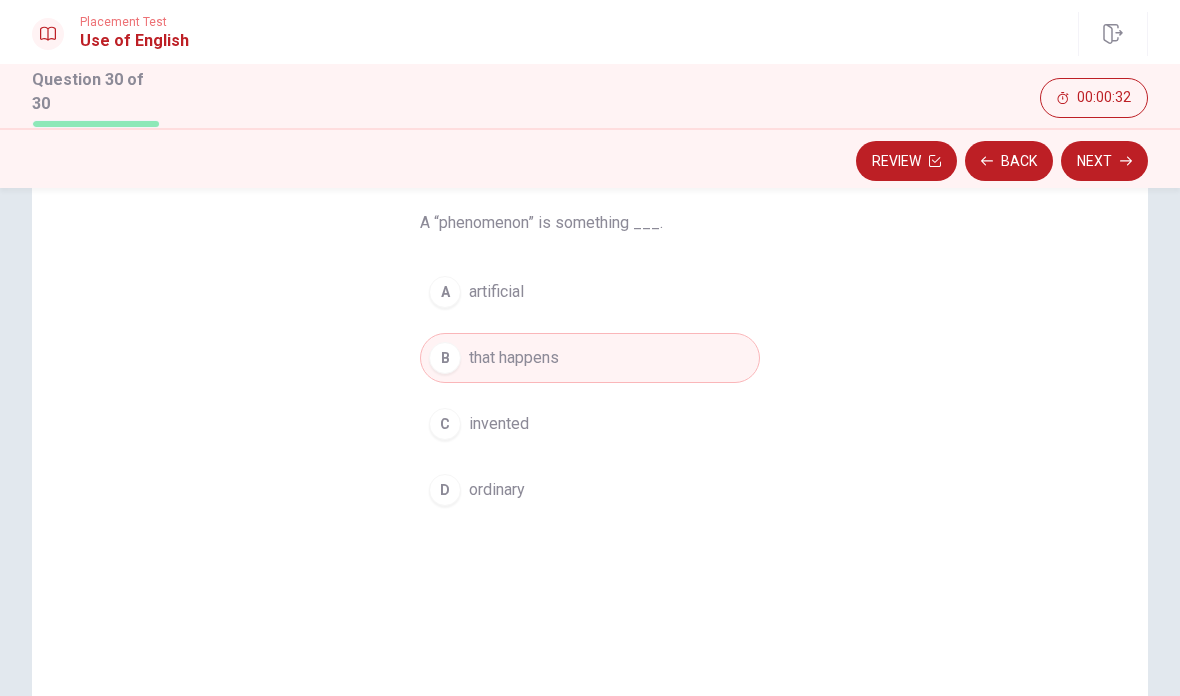 click on "Question 30 A “phenomenon” is something ___. A artificial B that happens
C invented D ordinary" at bounding box center (590, 335) 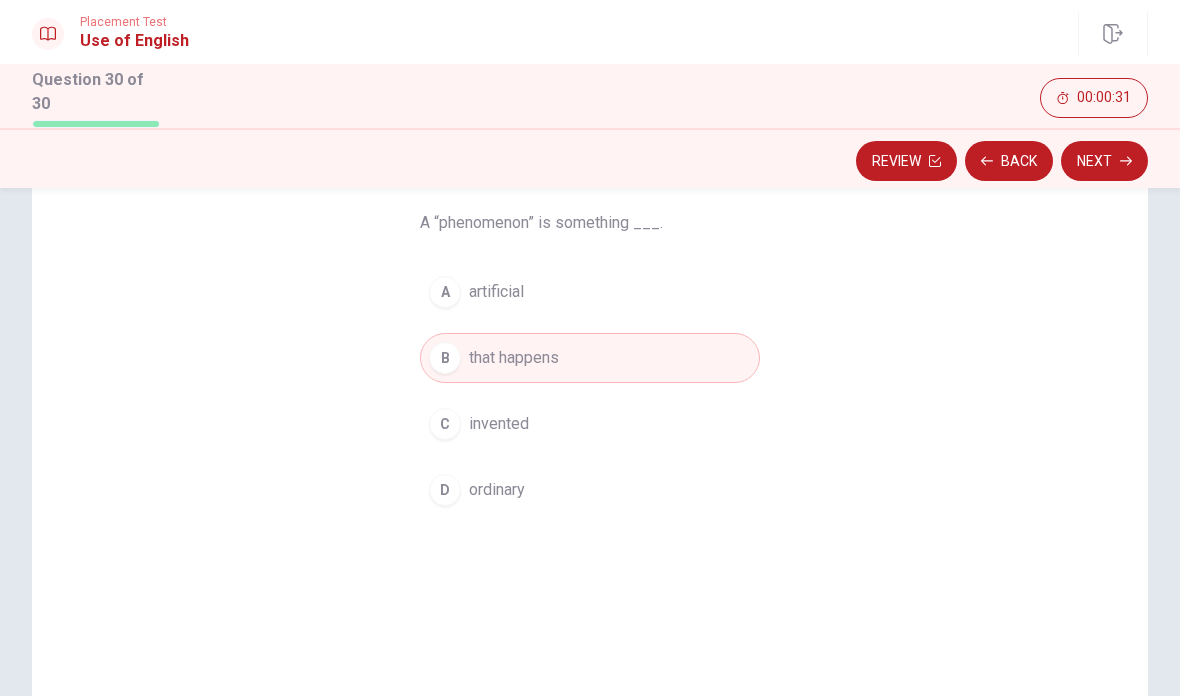 click on "D ordinary" at bounding box center [590, 490] 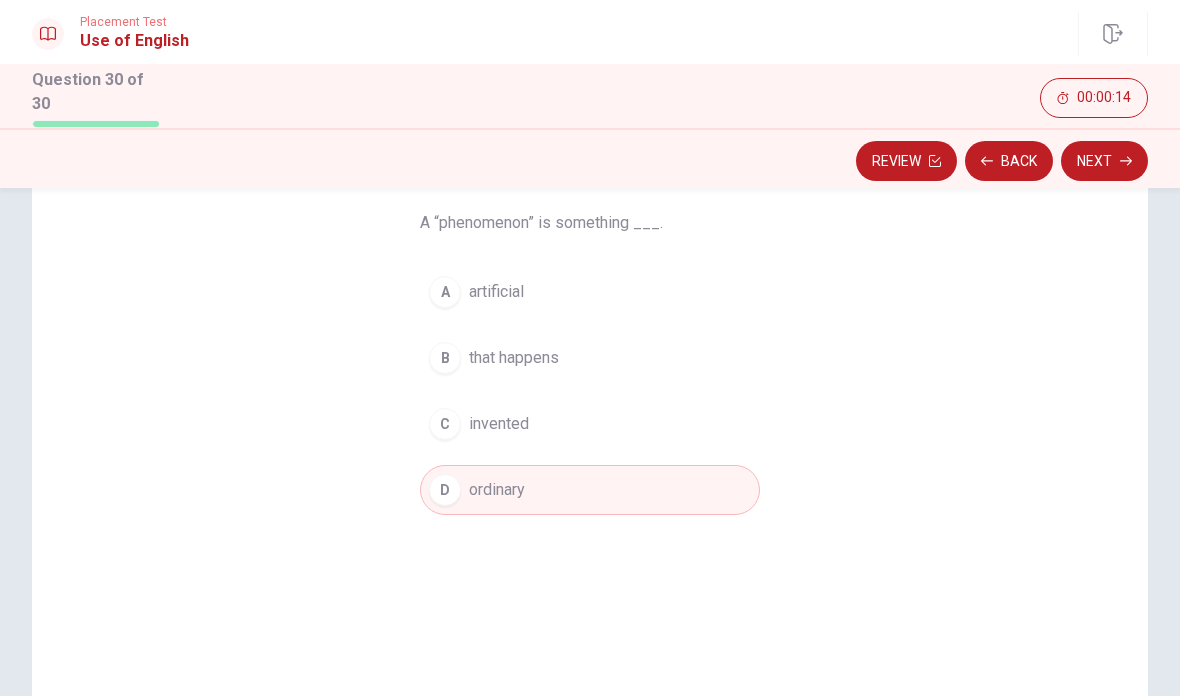 click on "A artificial" at bounding box center [590, 292] 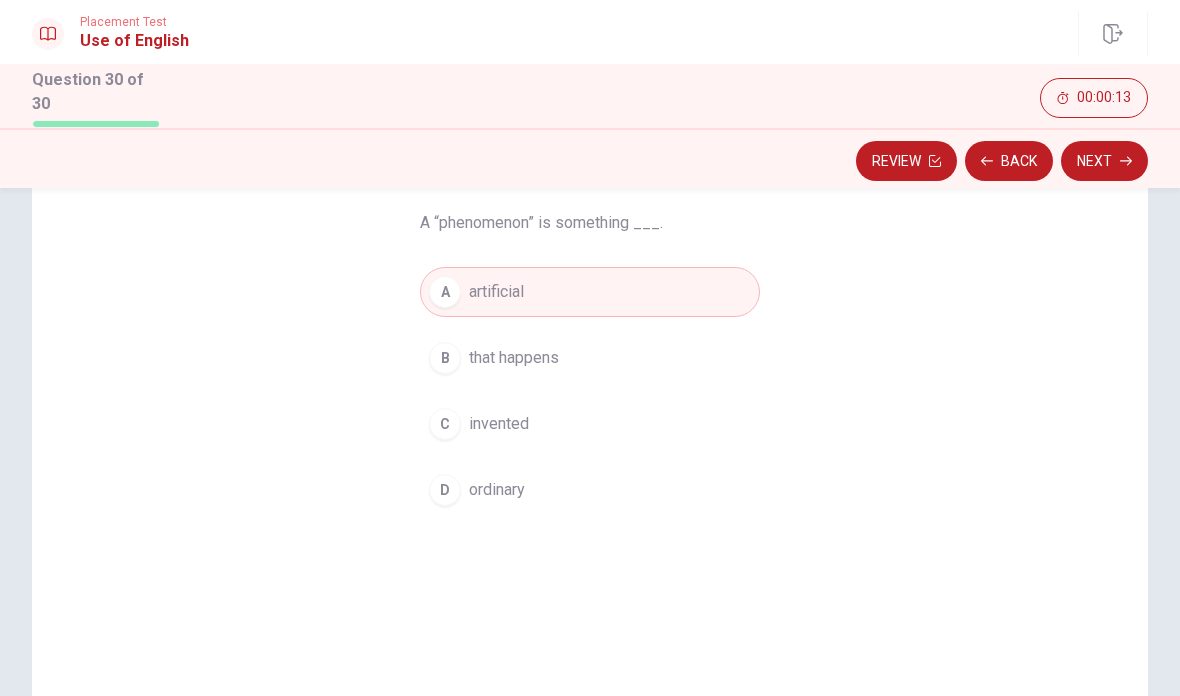 click on "A artificial B that happens
C invented D ordinary" at bounding box center (590, 391) 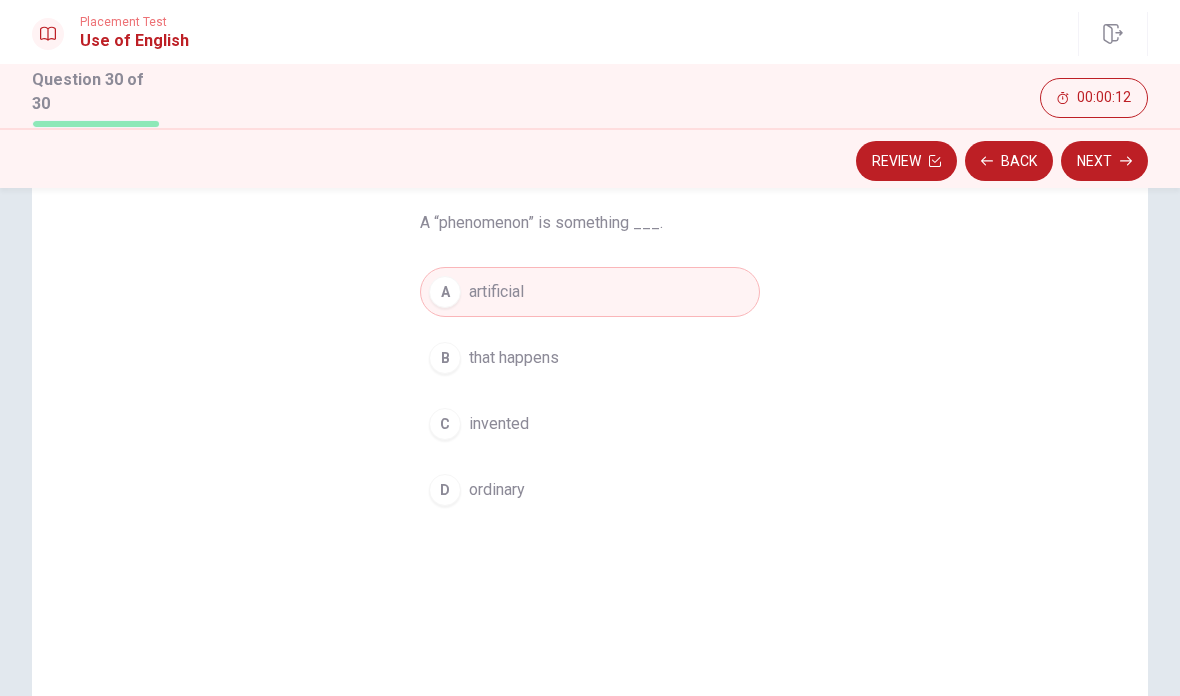 click on "B that happens" at bounding box center [590, 358] 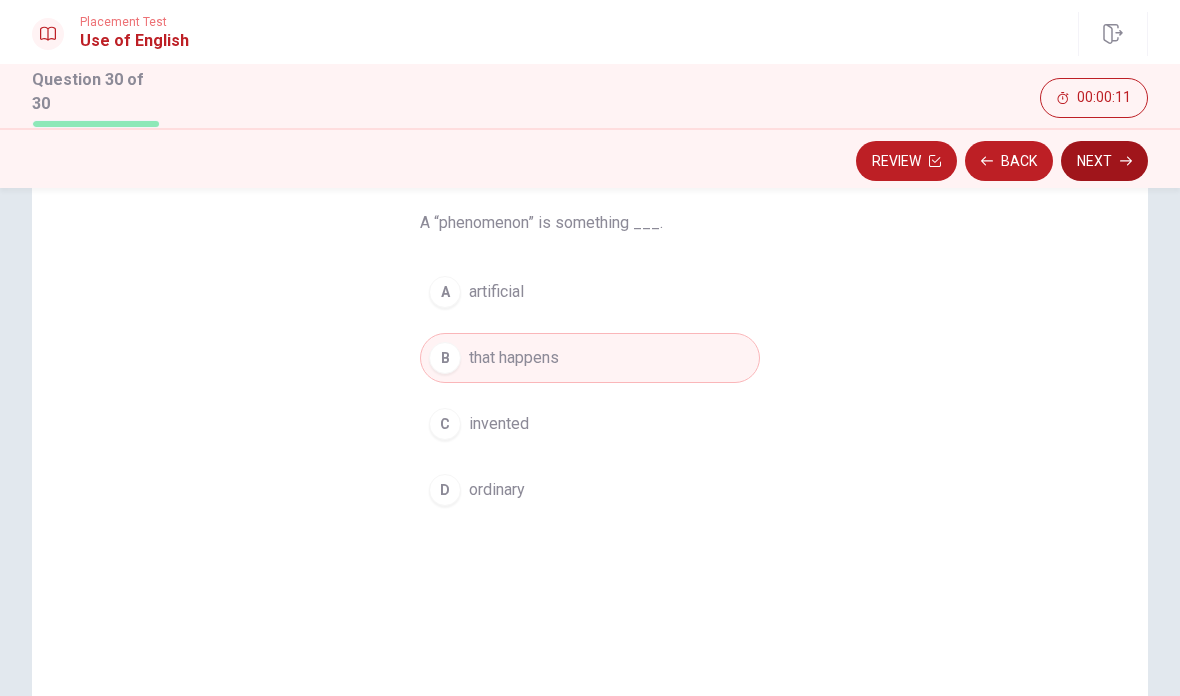 click on "Next" at bounding box center [1104, 161] 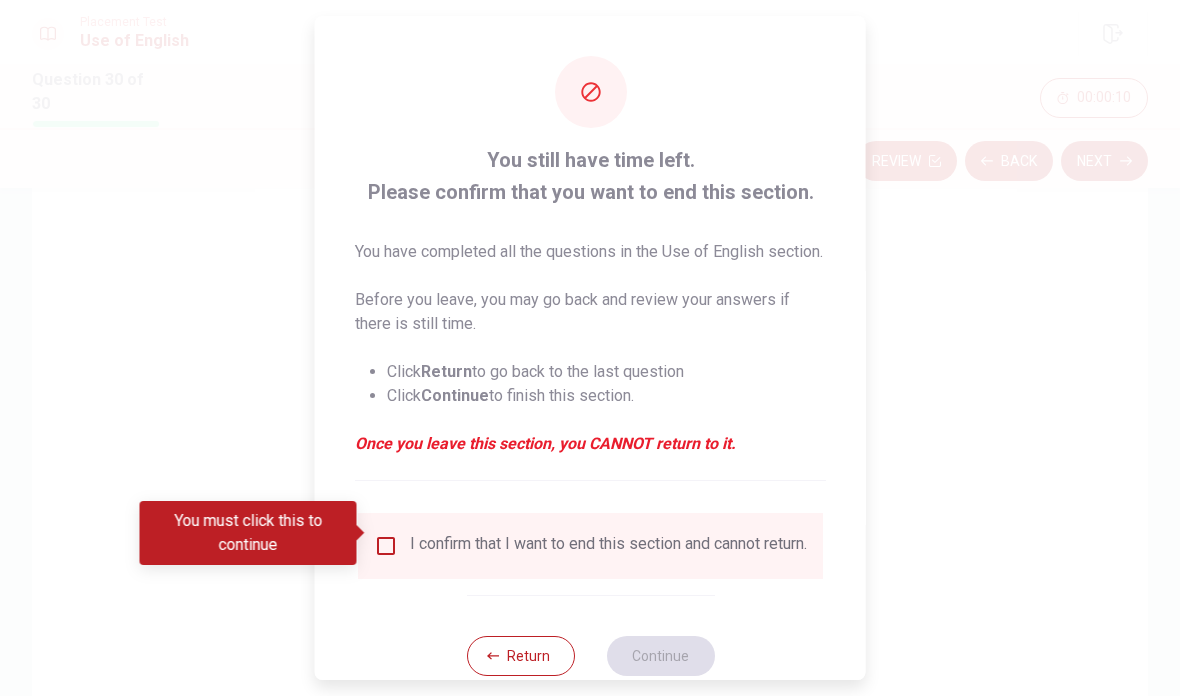 click at bounding box center [386, 546] 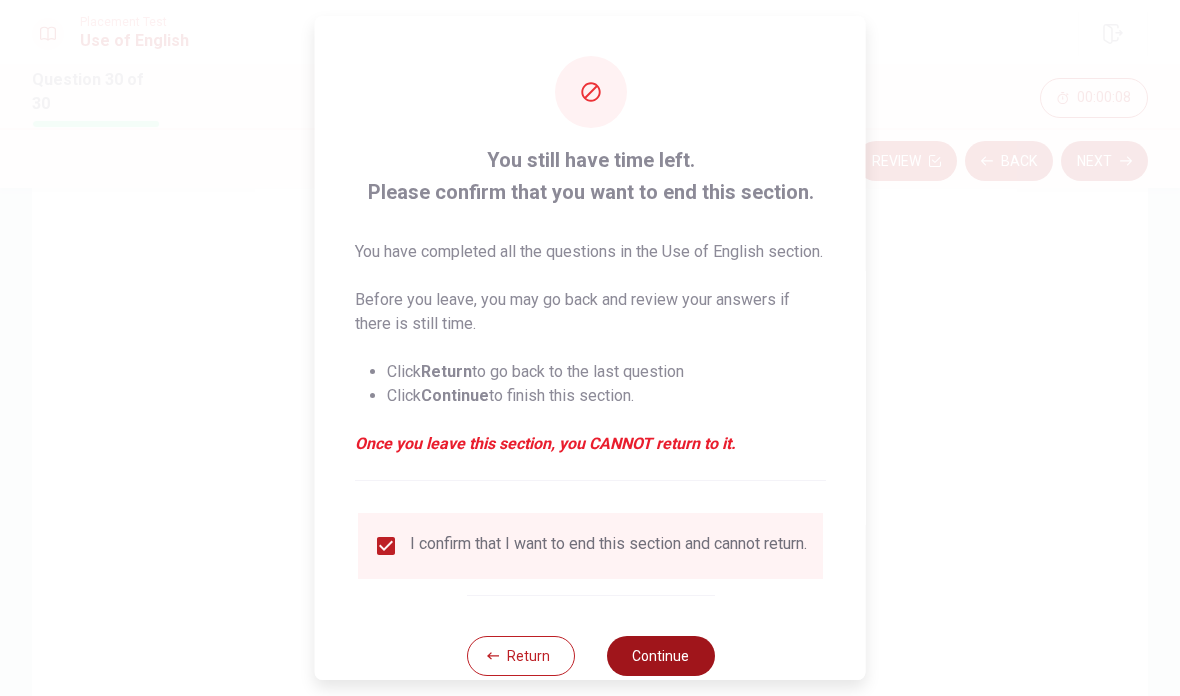 click on "Continue" at bounding box center (660, 656) 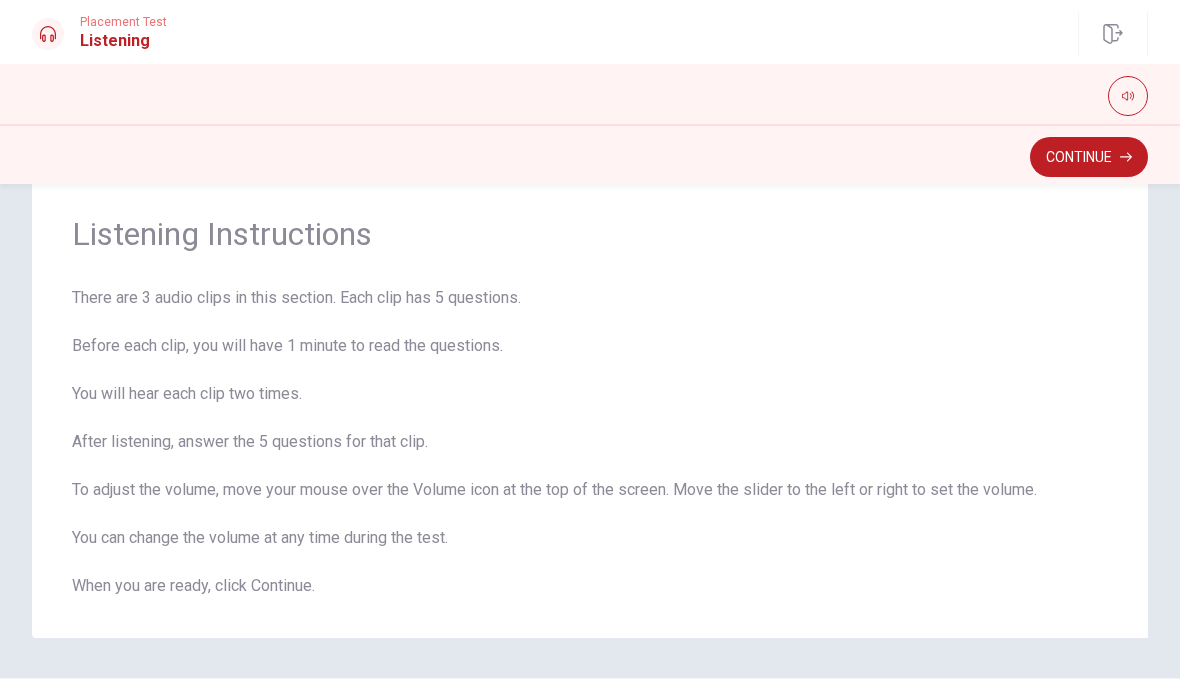 scroll, scrollTop: 50, scrollLeft: 0, axis: vertical 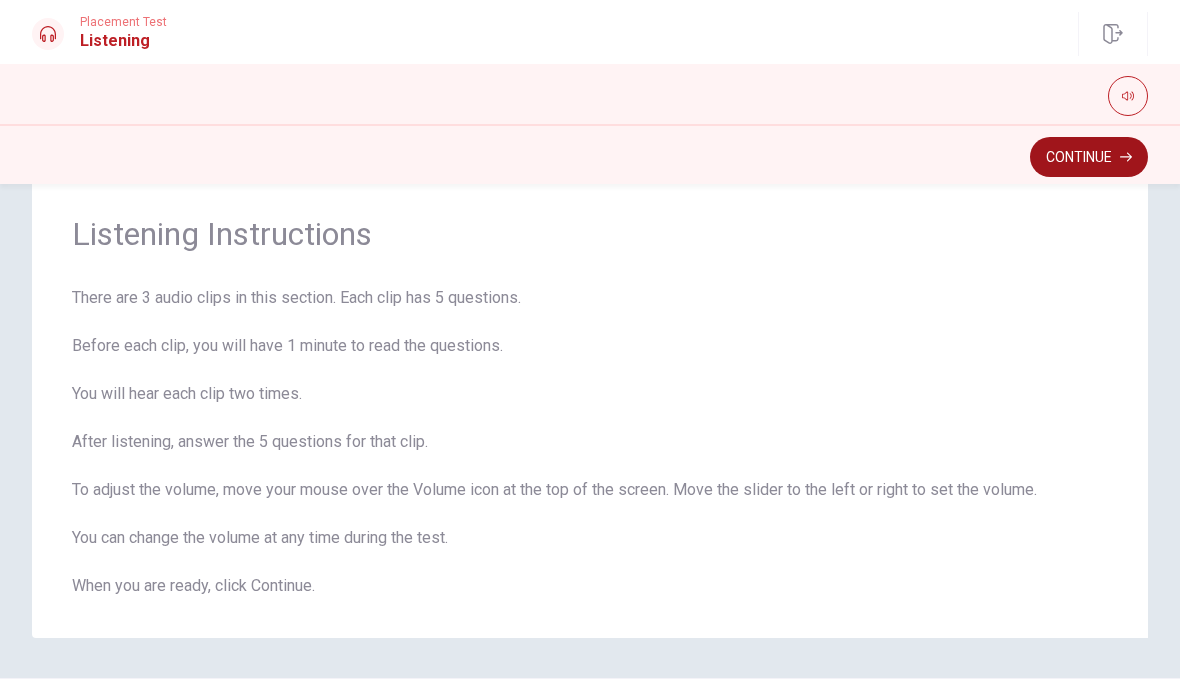 click on "Continue" at bounding box center [1089, 157] 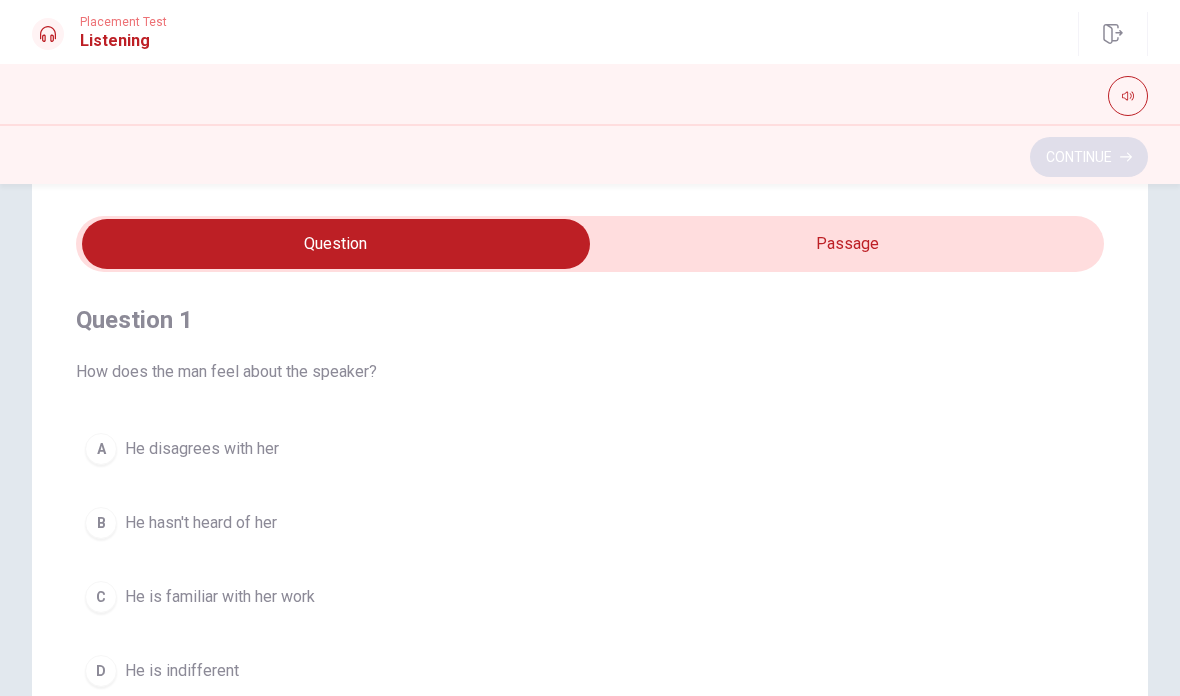 scroll, scrollTop: 52, scrollLeft: 0, axis: vertical 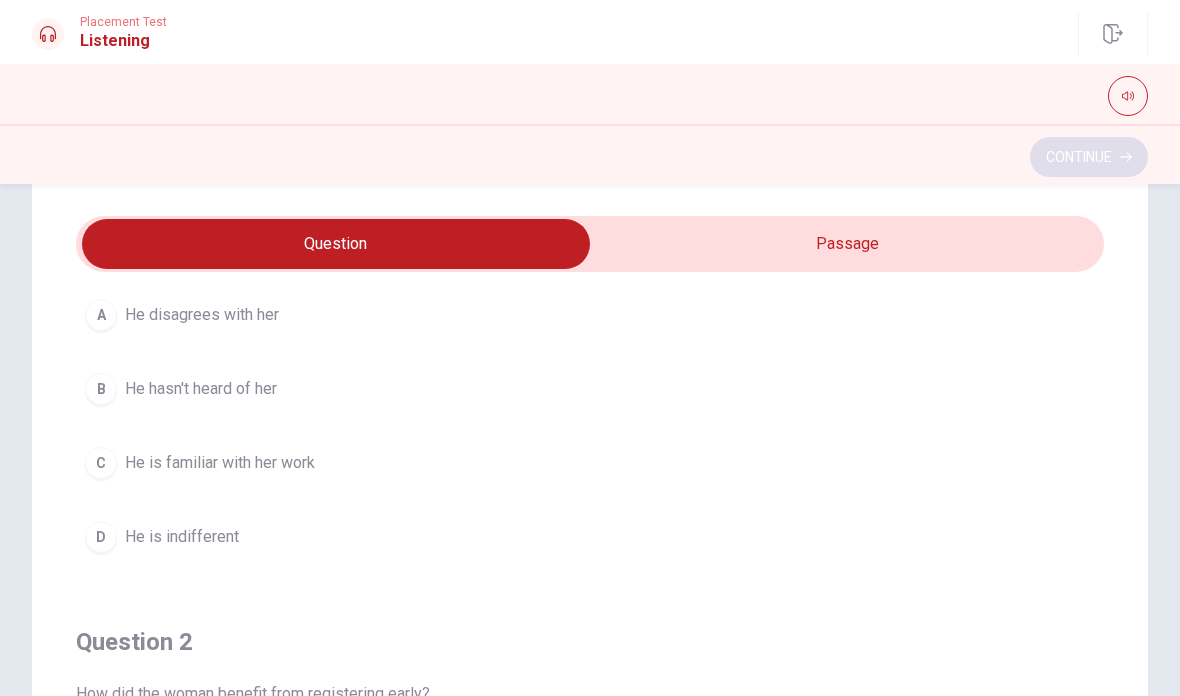 type on "8" 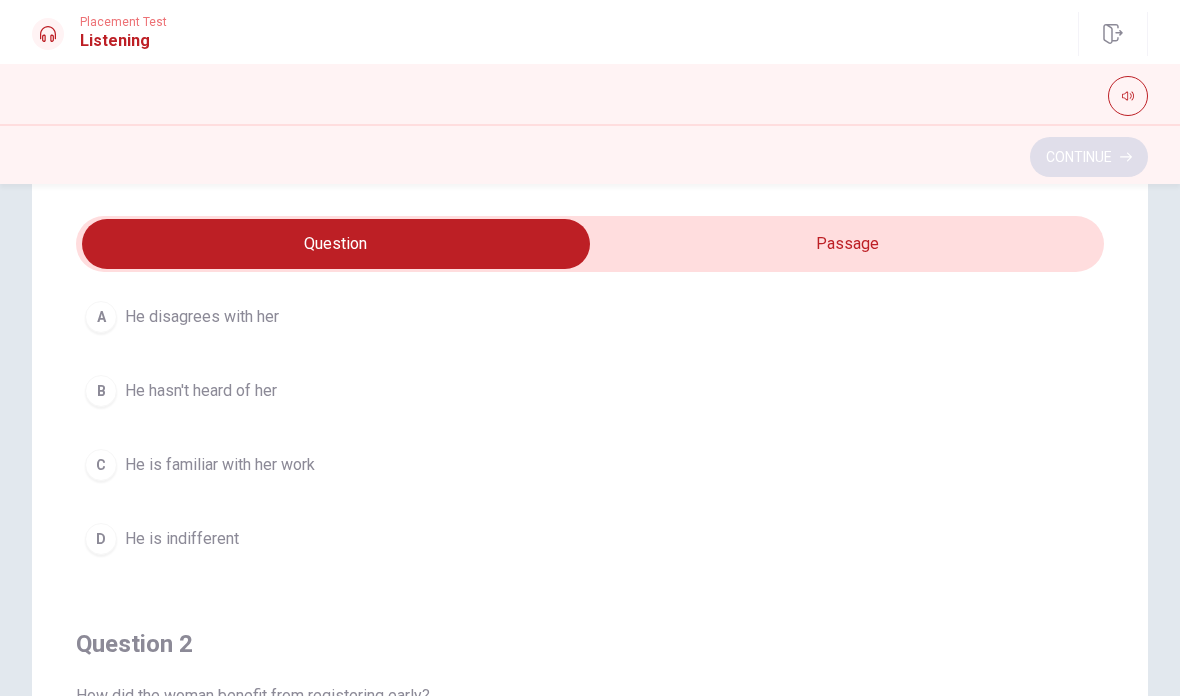 scroll, scrollTop: 93, scrollLeft: 0, axis: vertical 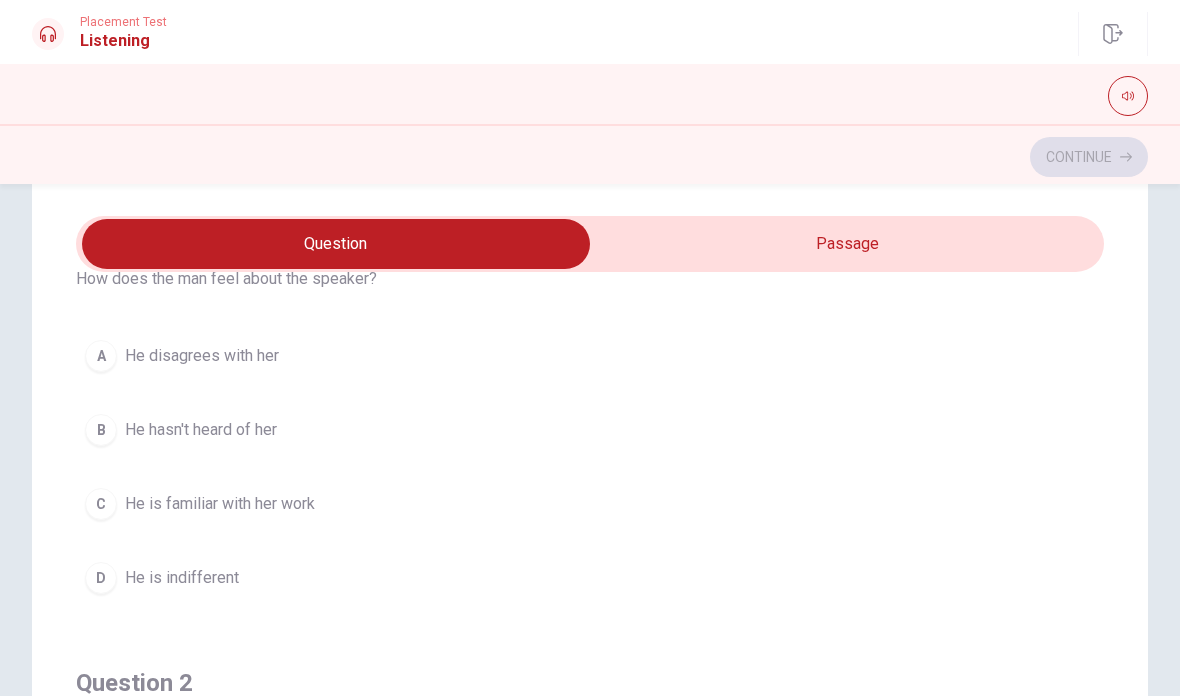 click at bounding box center (336, 244) 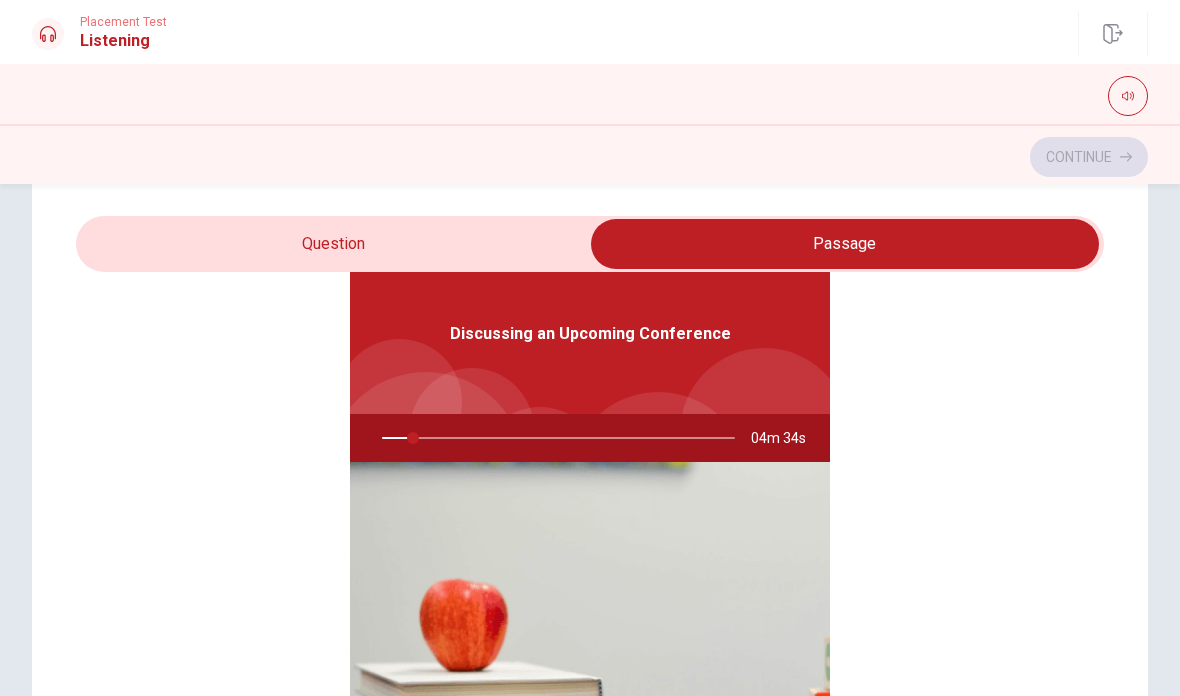 type on "9" 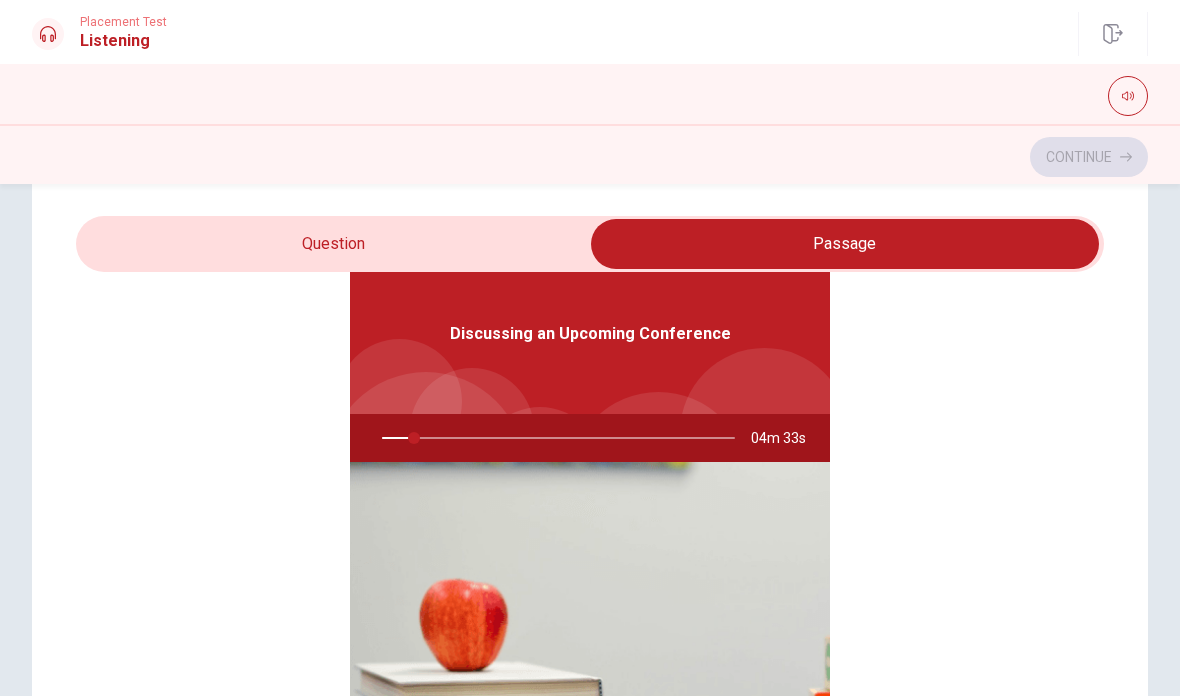 click at bounding box center (845, 244) 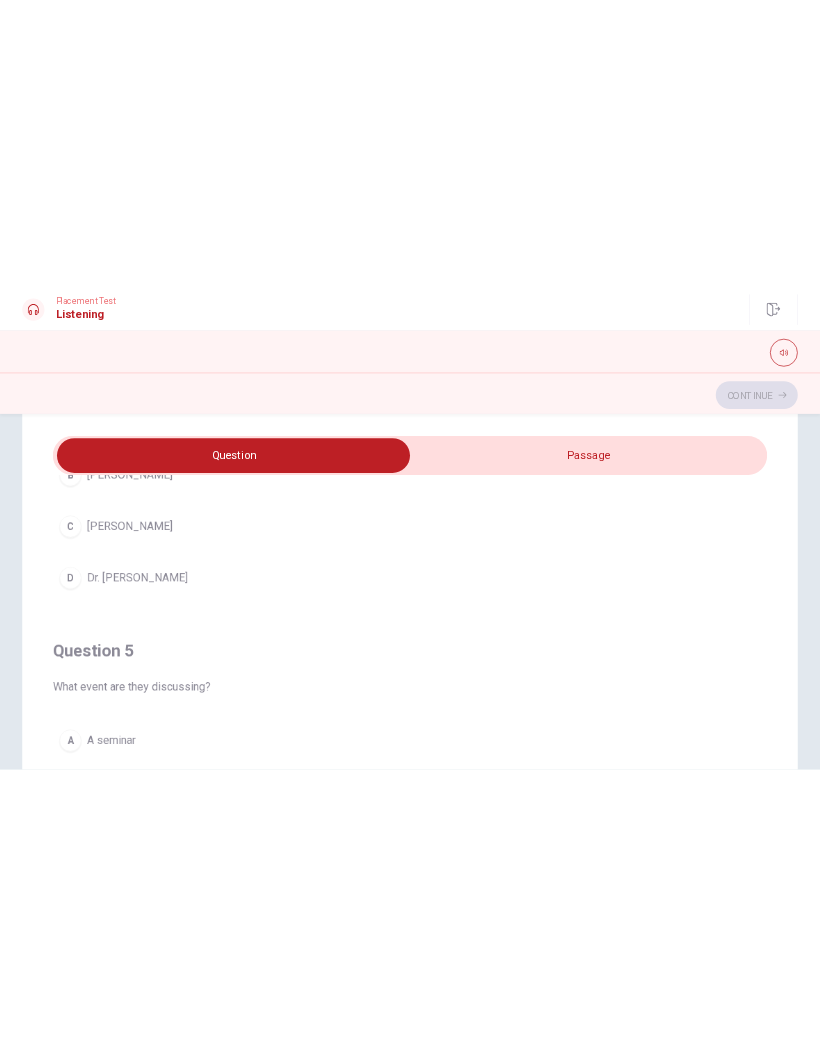 scroll, scrollTop: 1858, scrollLeft: 0, axis: vertical 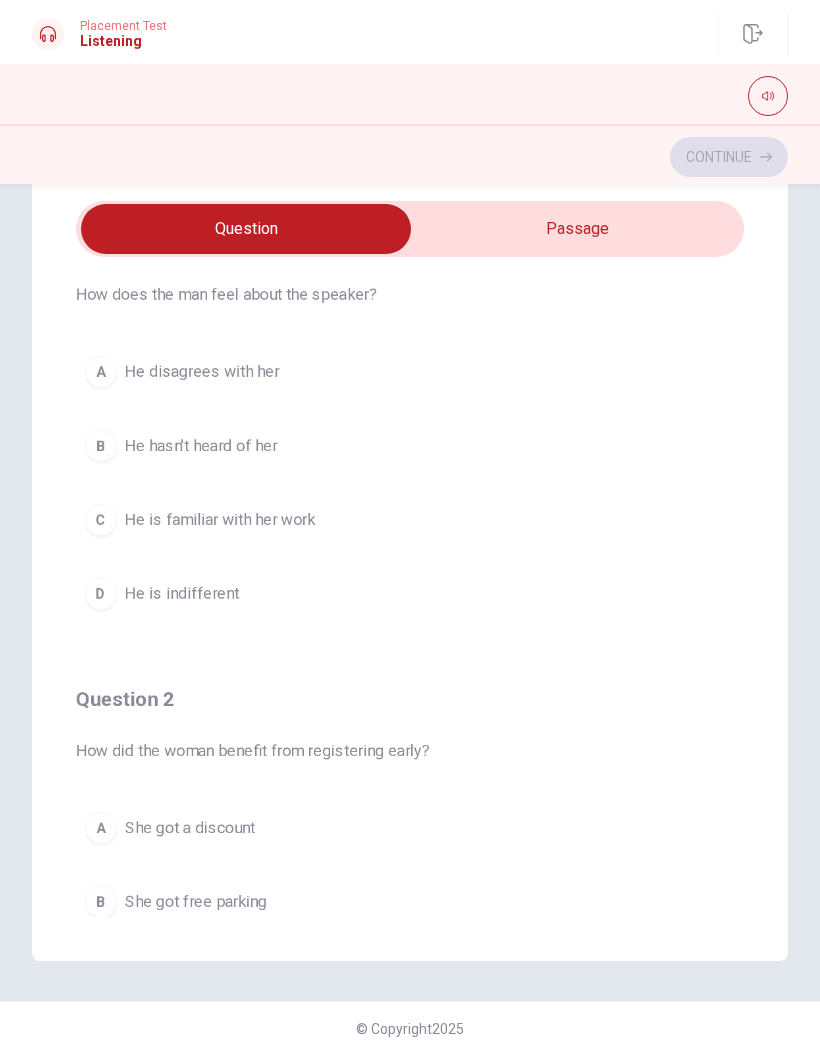 click on "She got a discount" at bounding box center [190, 828] 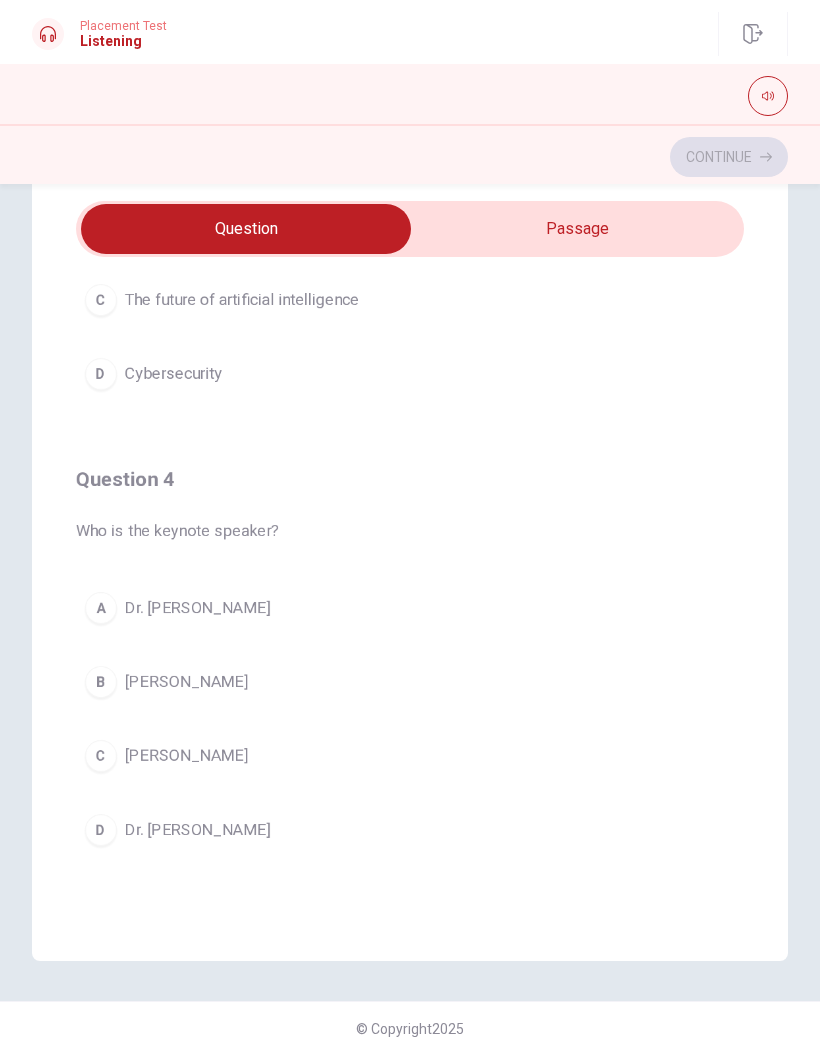 scroll, scrollTop: 1195, scrollLeft: 0, axis: vertical 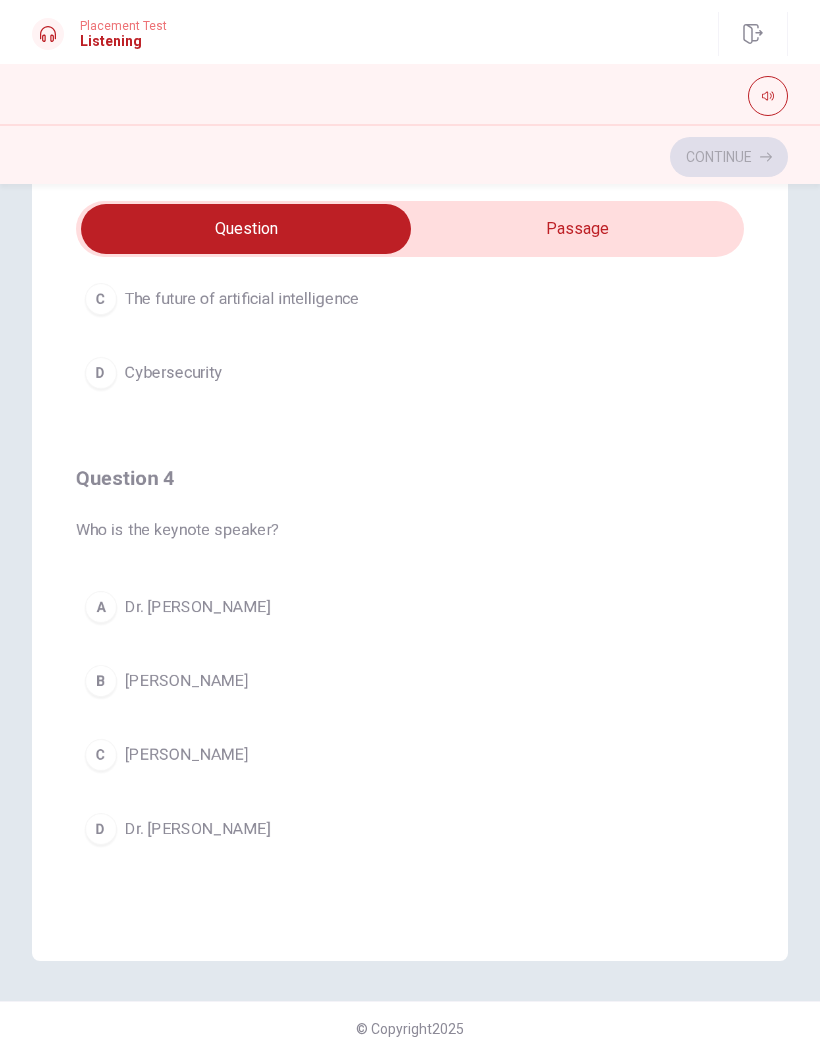 click on "C Dr. Clara Jones" at bounding box center [410, 755] 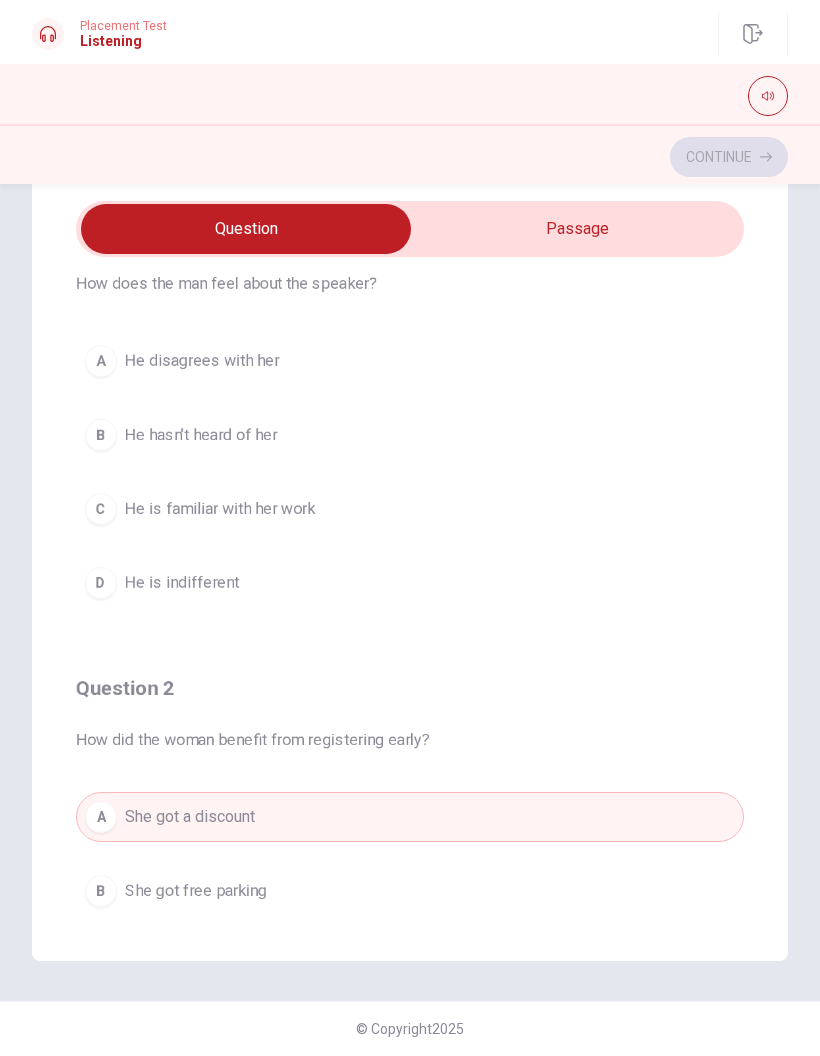 scroll, scrollTop: 74, scrollLeft: 0, axis: vertical 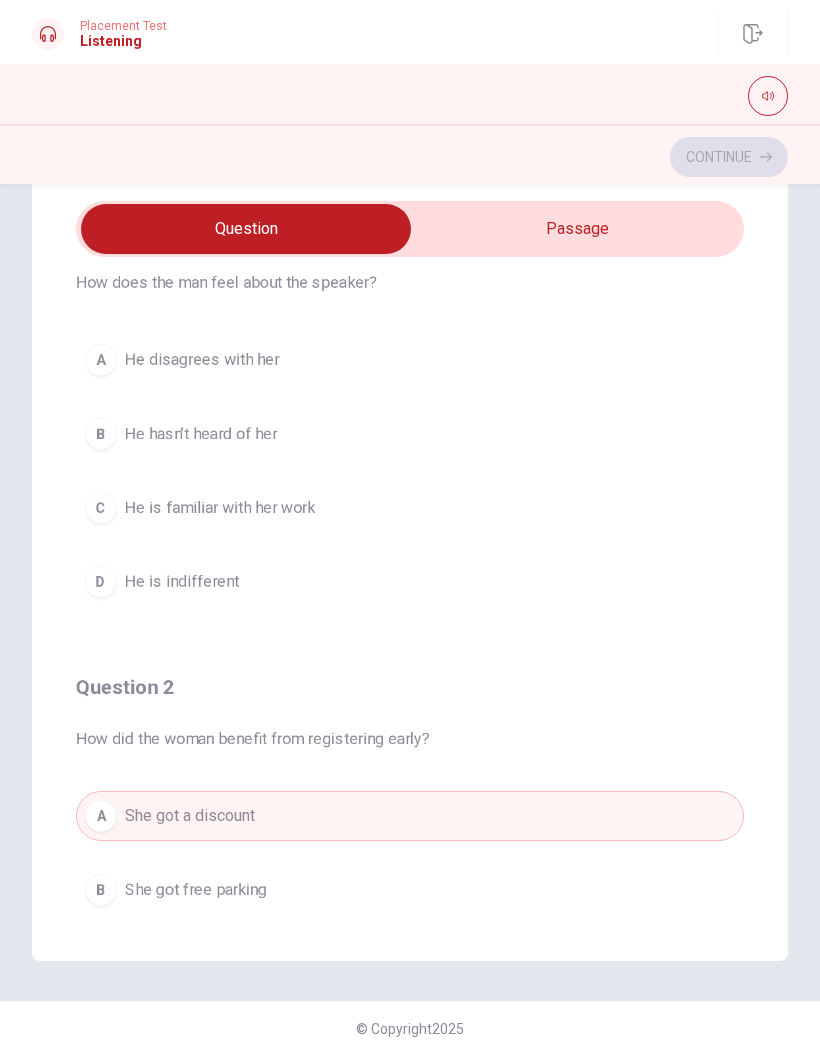 click on "D He is indifferent" at bounding box center [410, 582] 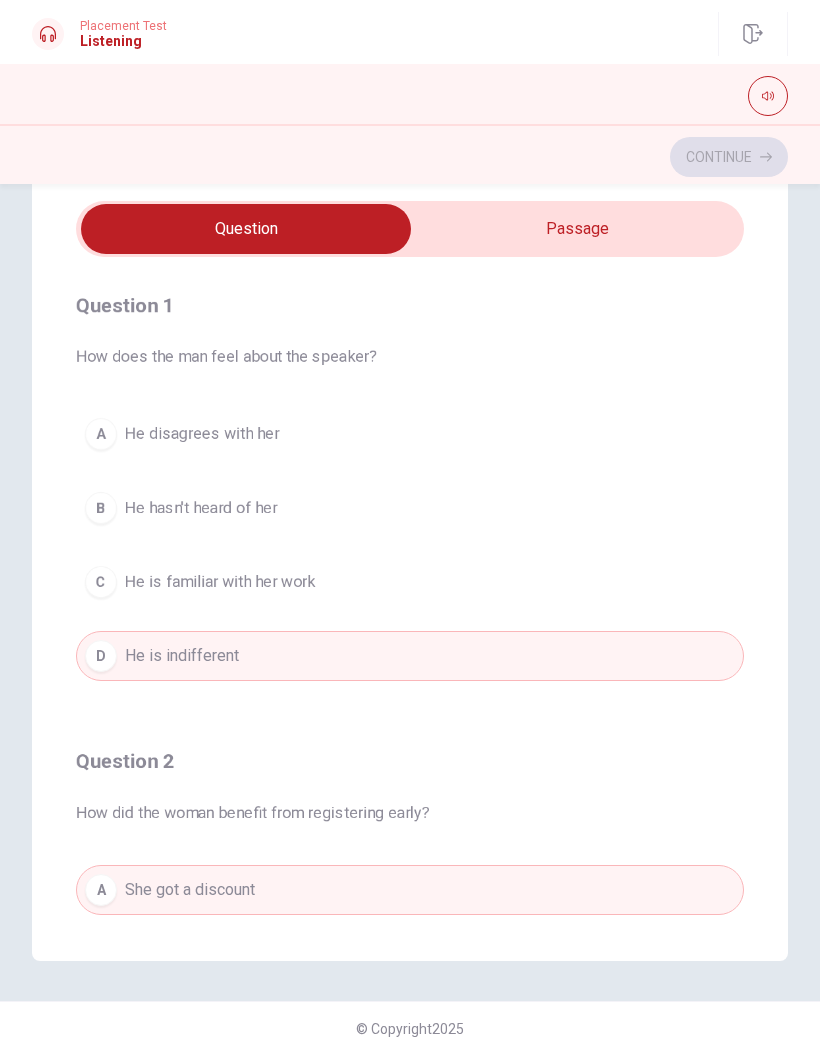 scroll, scrollTop: 0, scrollLeft: 0, axis: both 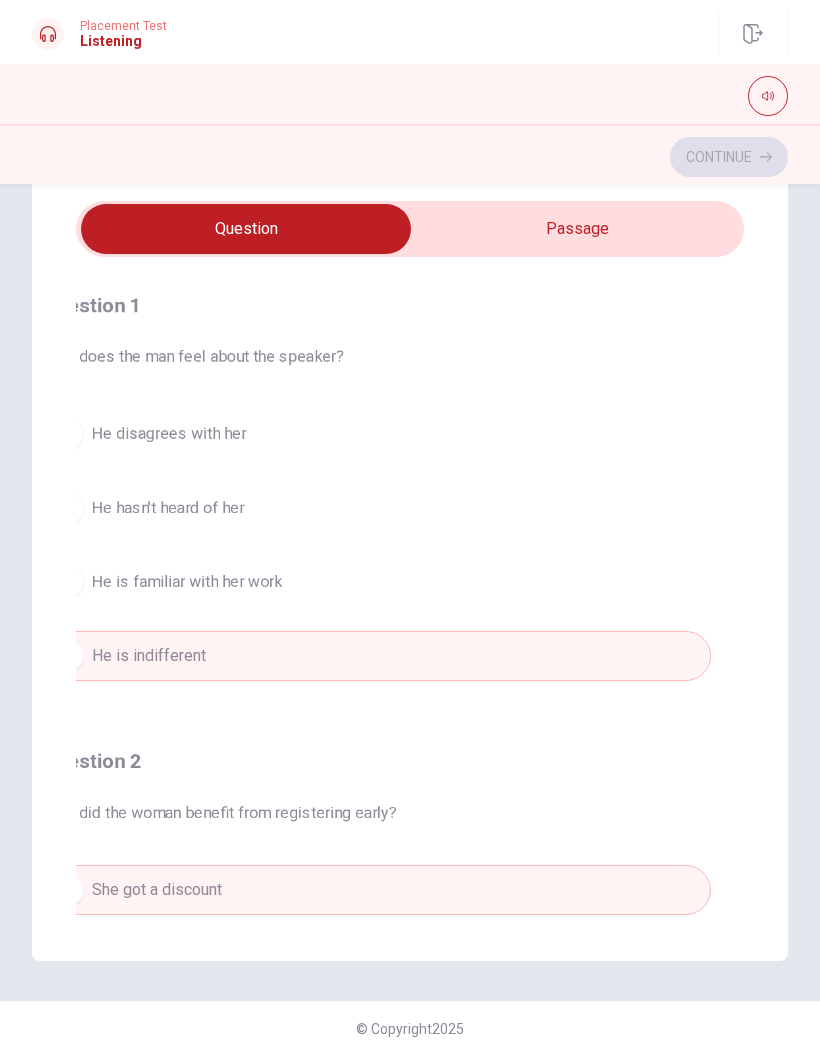 checkbox on "true" 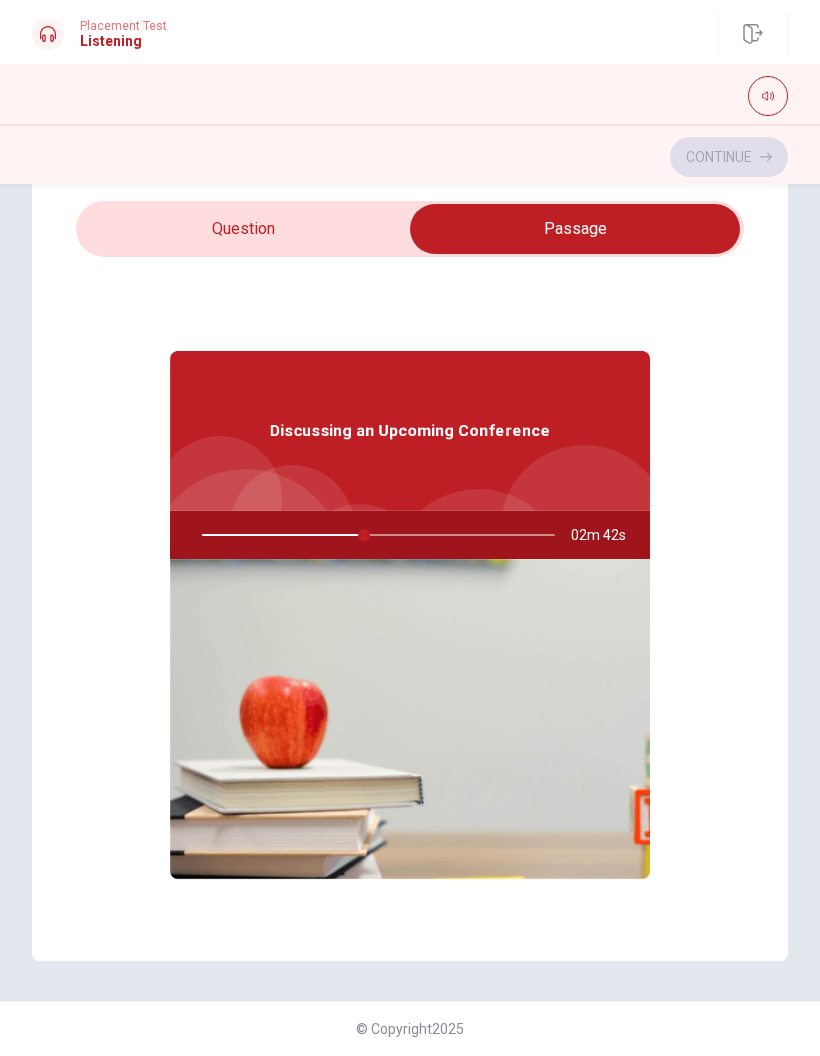 type on "46" 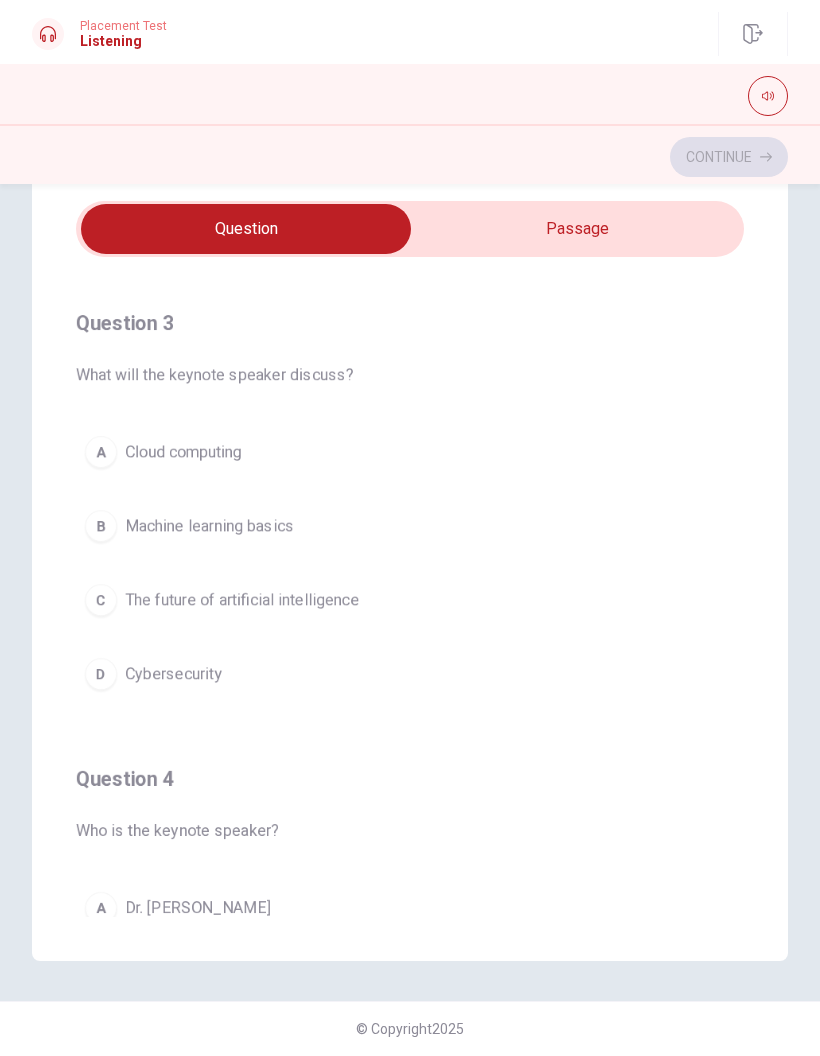 scroll, scrollTop: 894, scrollLeft: 0, axis: vertical 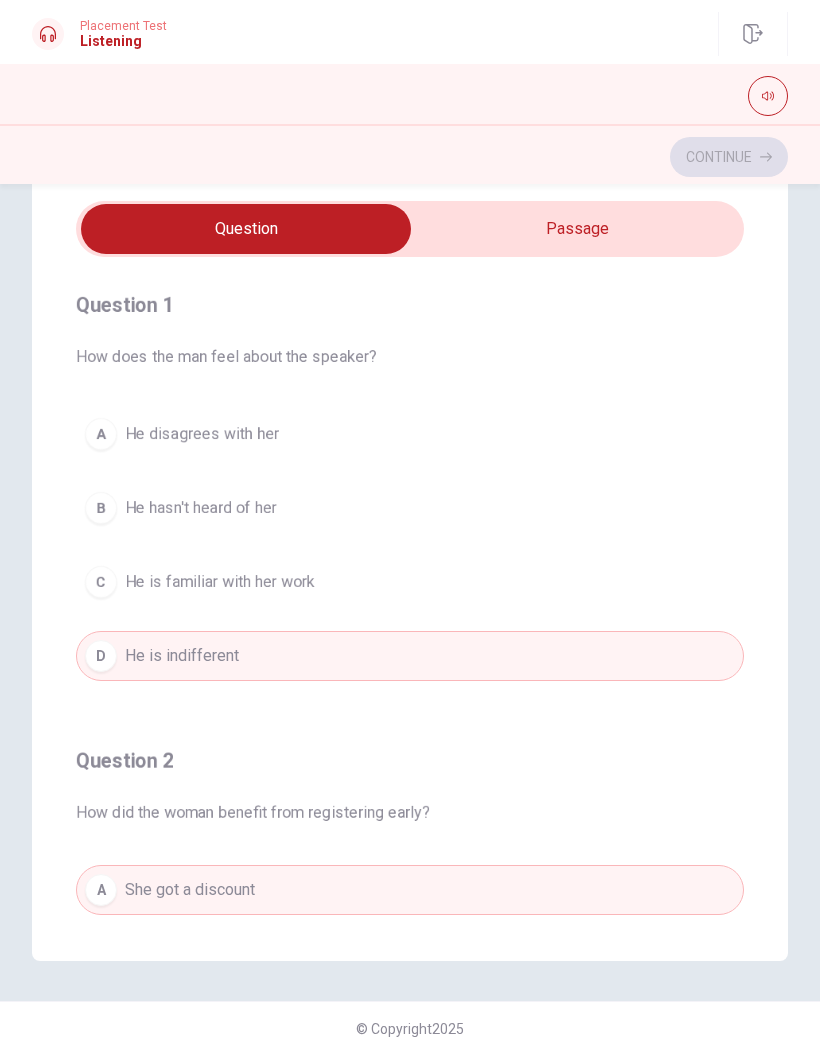 checkbox on "true" 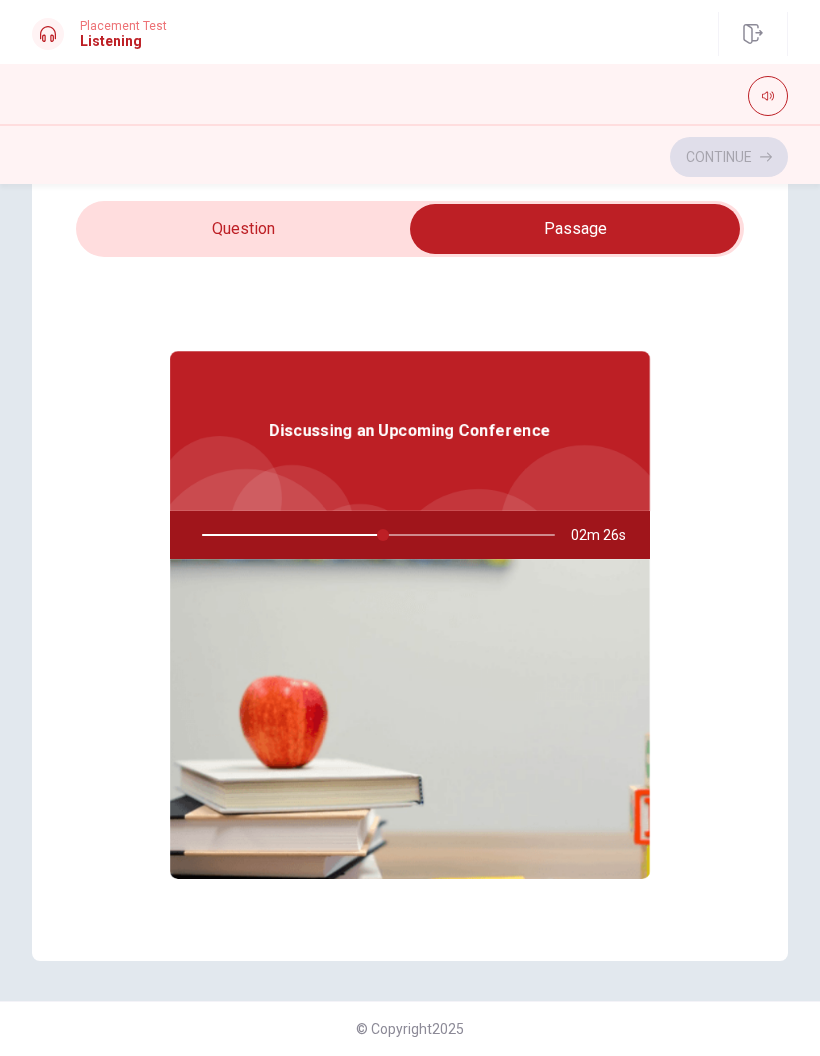 type on "52" 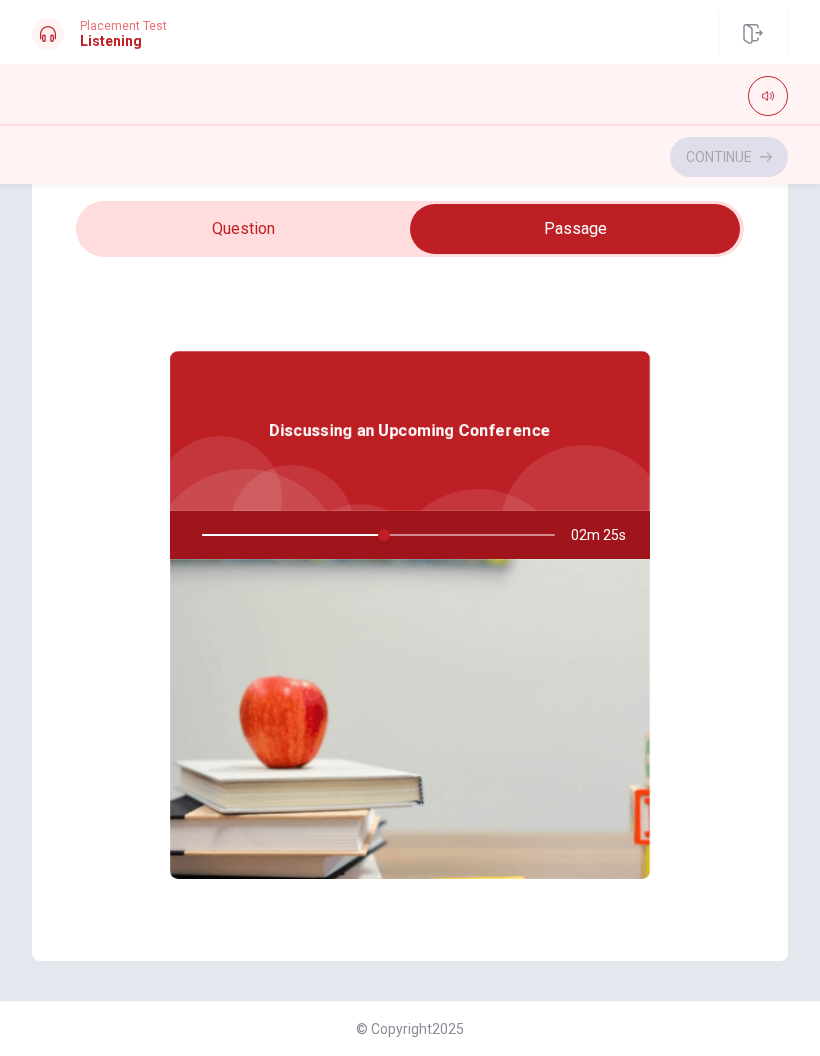 checkbox on "false" 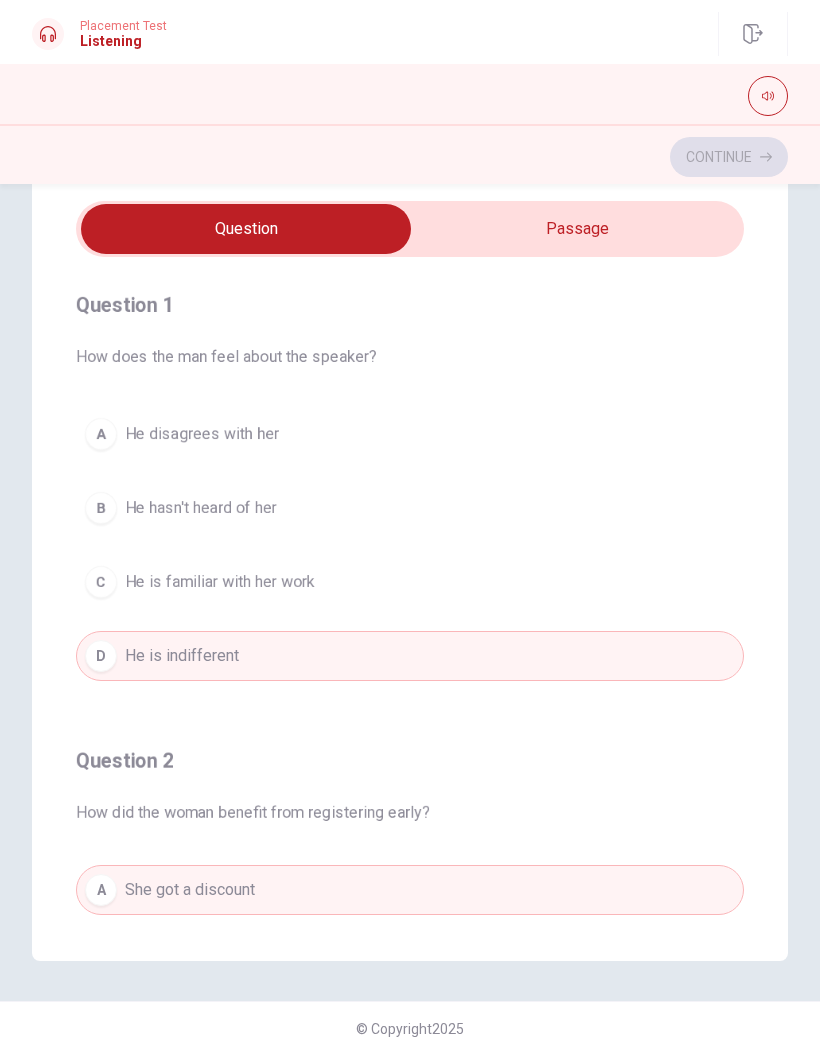 scroll, scrollTop: 0, scrollLeft: 0, axis: both 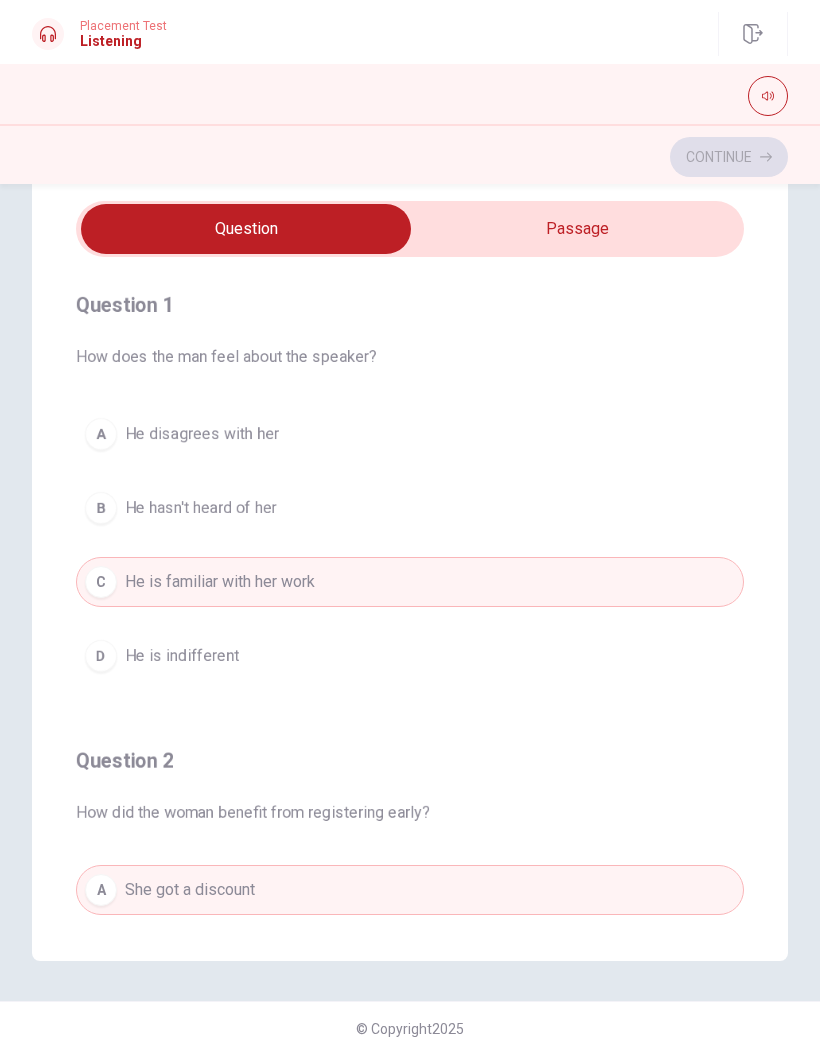 click on "He is indifferent" at bounding box center [182, 656] 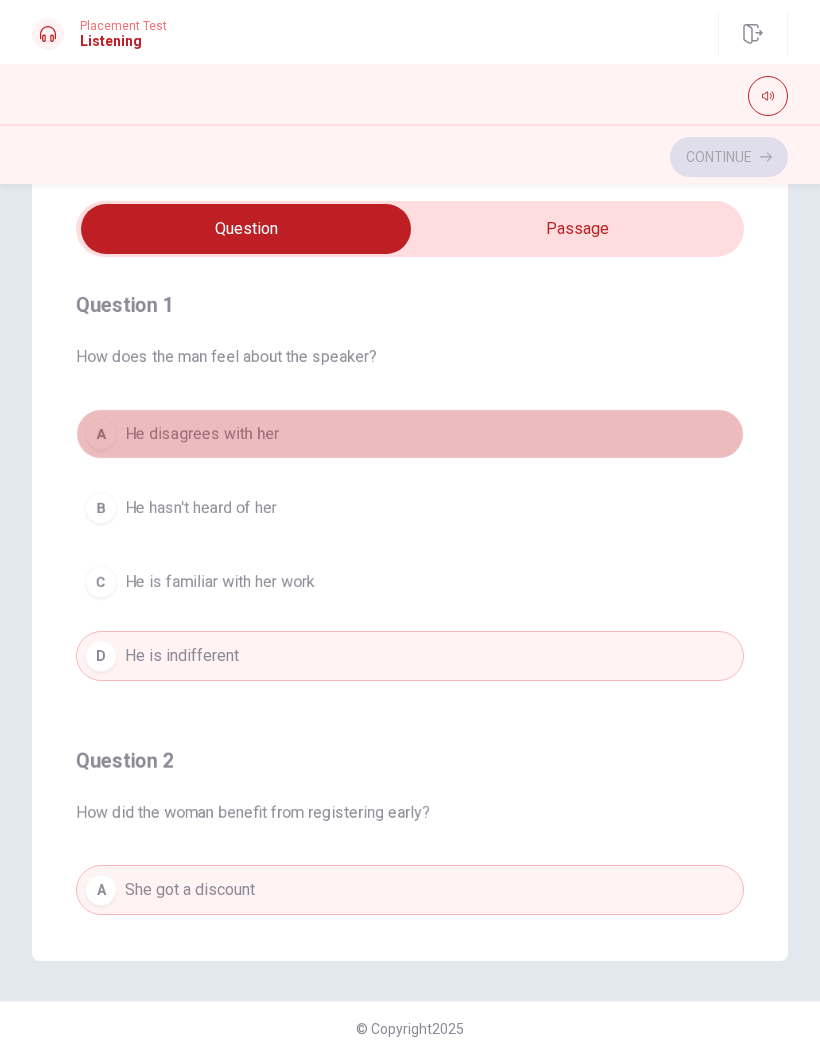 click on "A" at bounding box center (101, 434) 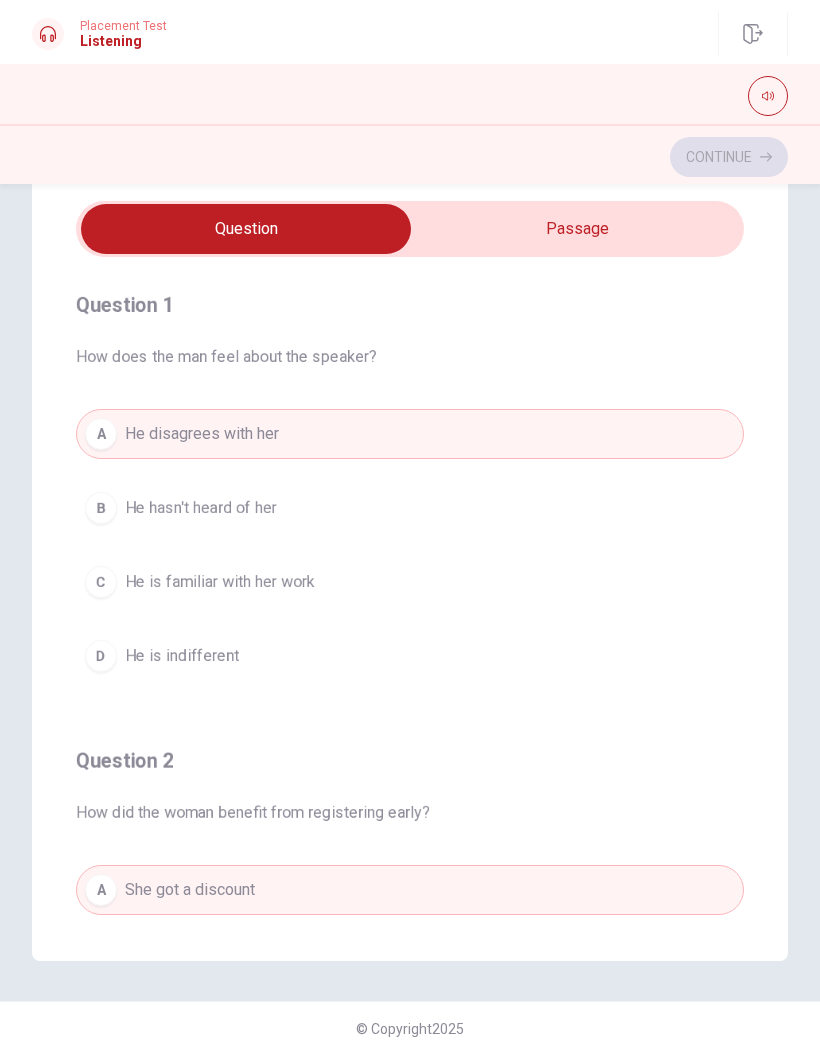 click on "B He hasn't heard of her" at bounding box center [410, 508] 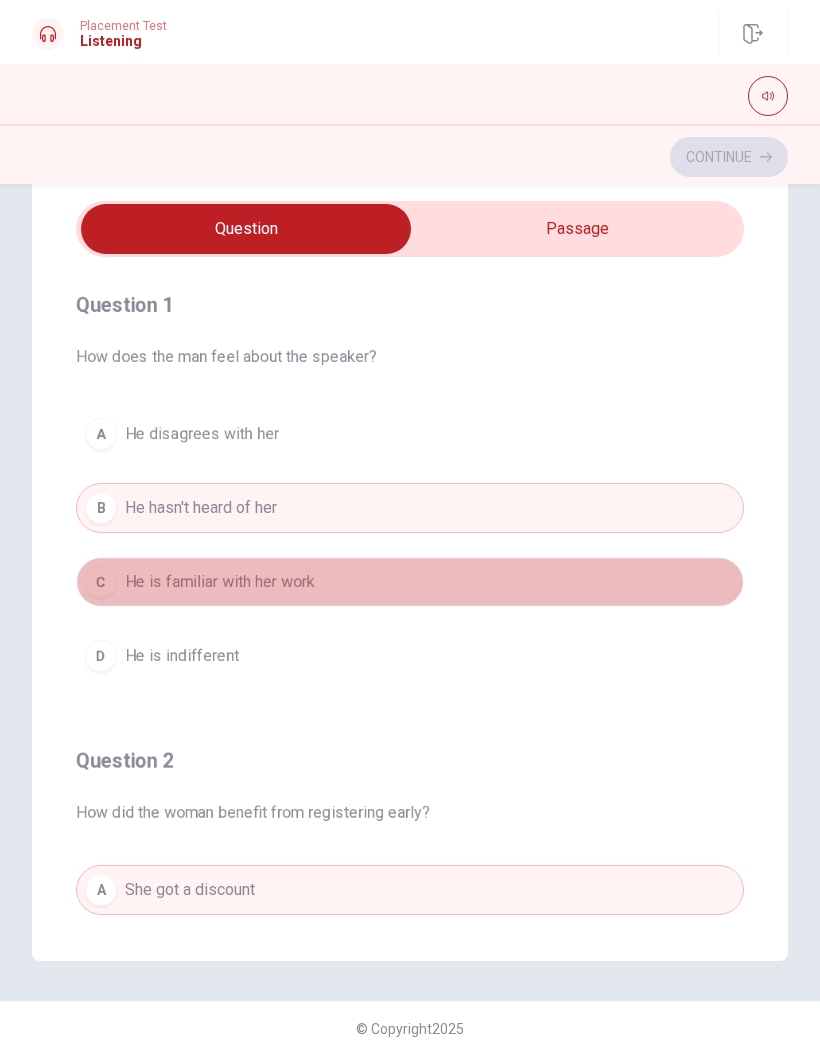 click on "He is familiar with her work" at bounding box center (220, 582) 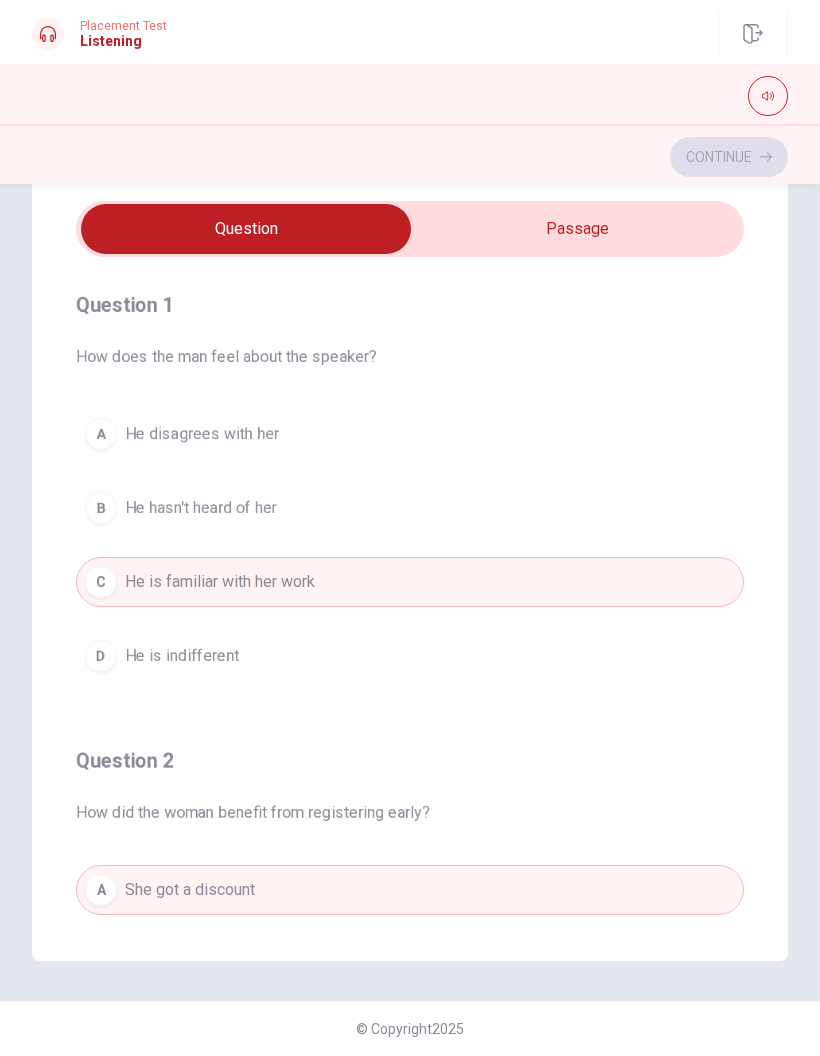 scroll, scrollTop: 67, scrollLeft: 0, axis: vertical 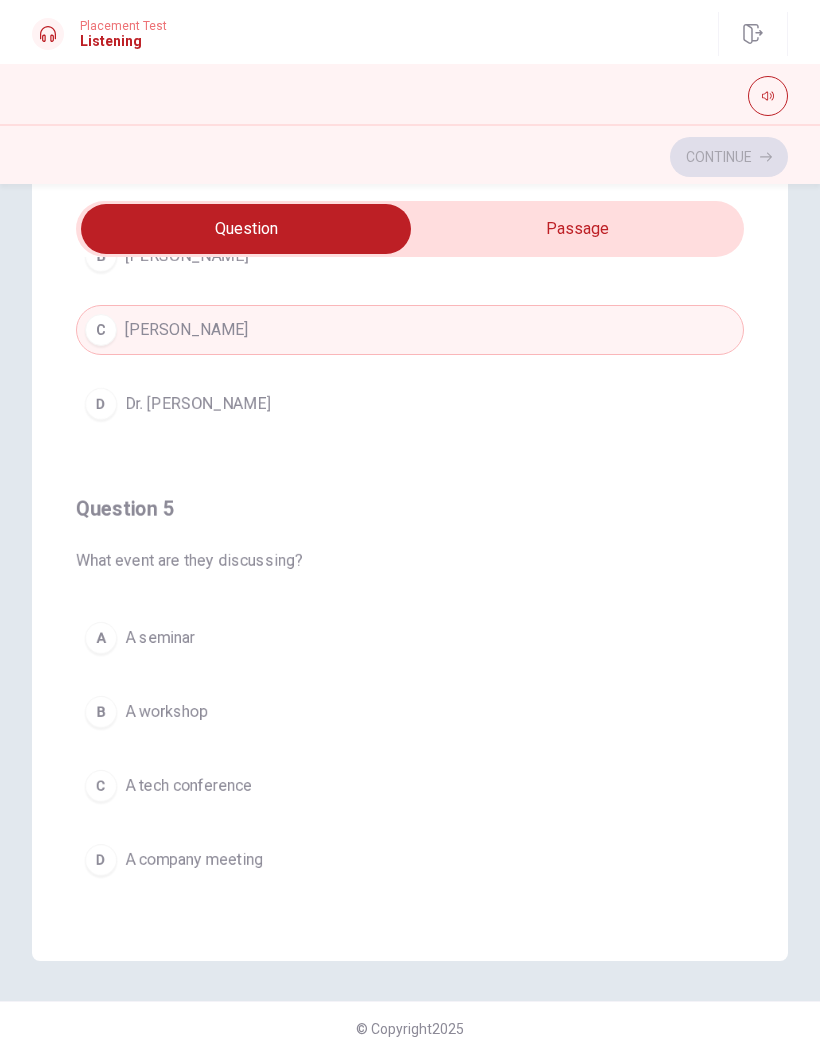 click on "A" at bounding box center [101, 638] 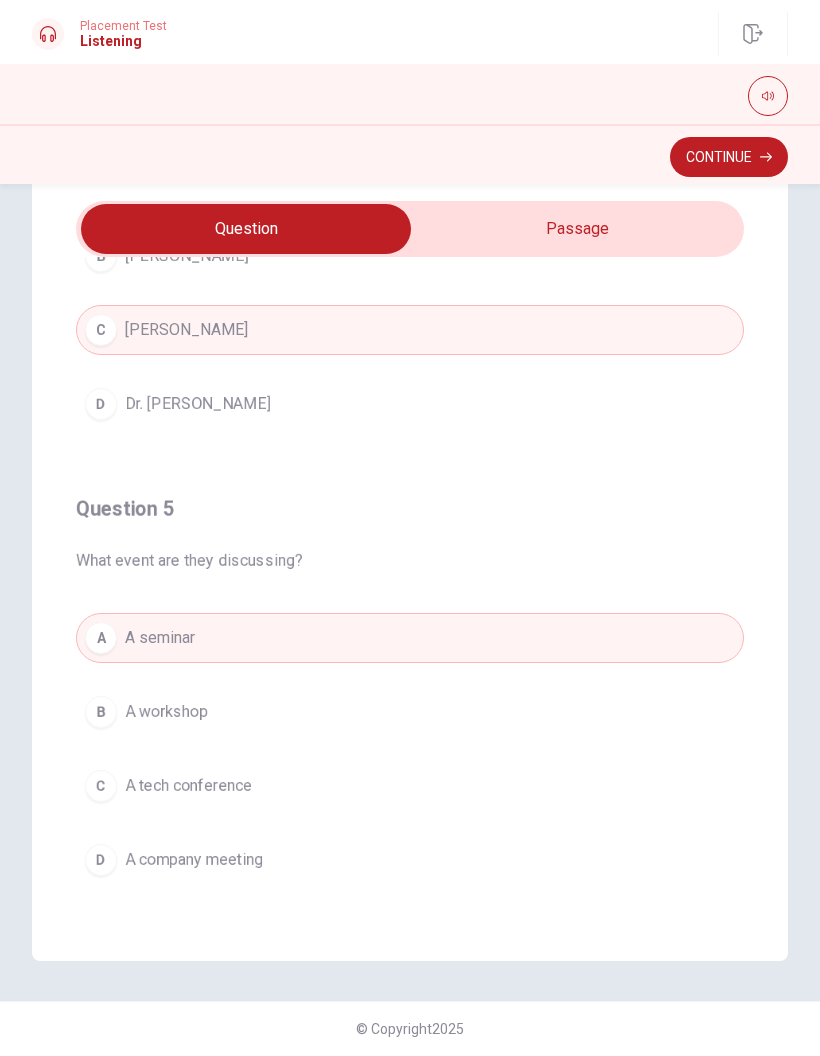 click on "B" at bounding box center [101, 712] 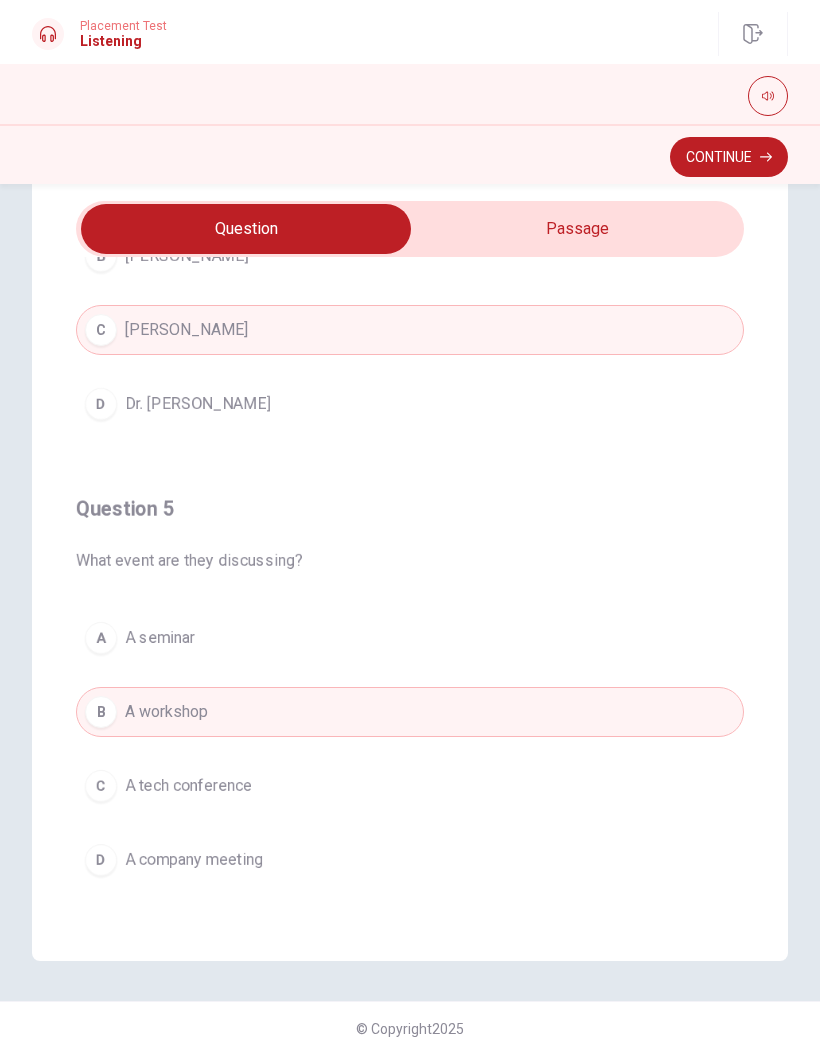 click on "A" at bounding box center [101, 638] 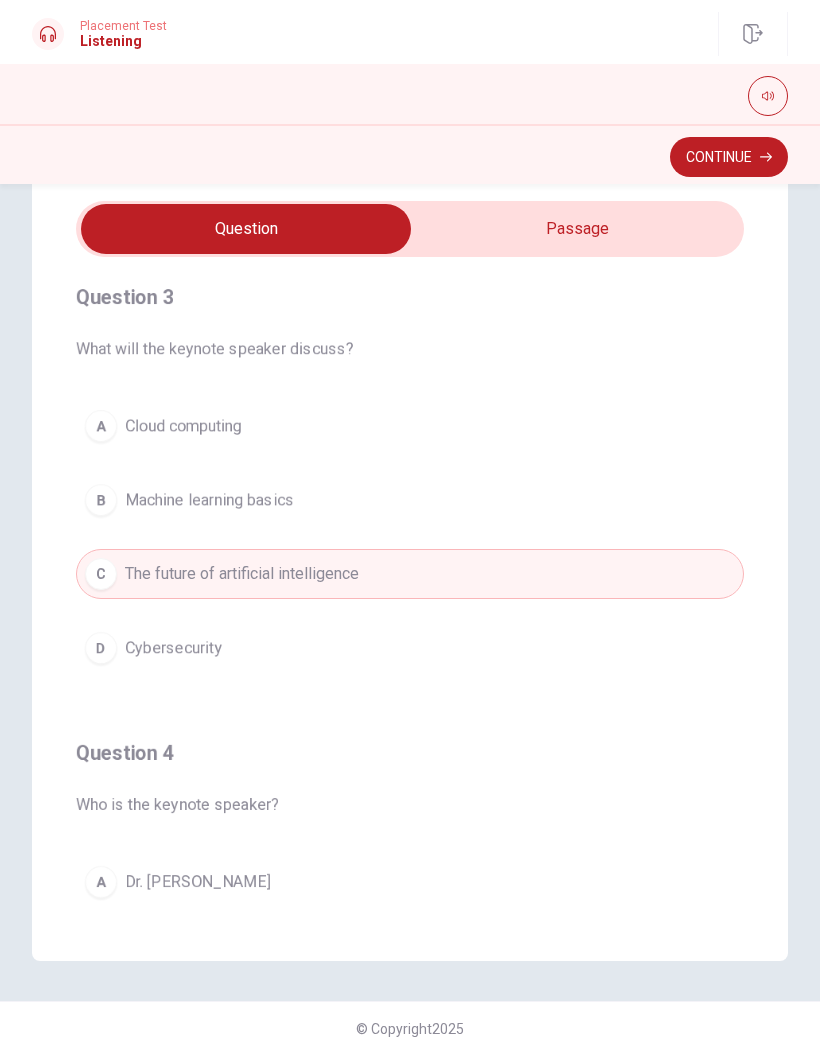 scroll, scrollTop: 933, scrollLeft: 0, axis: vertical 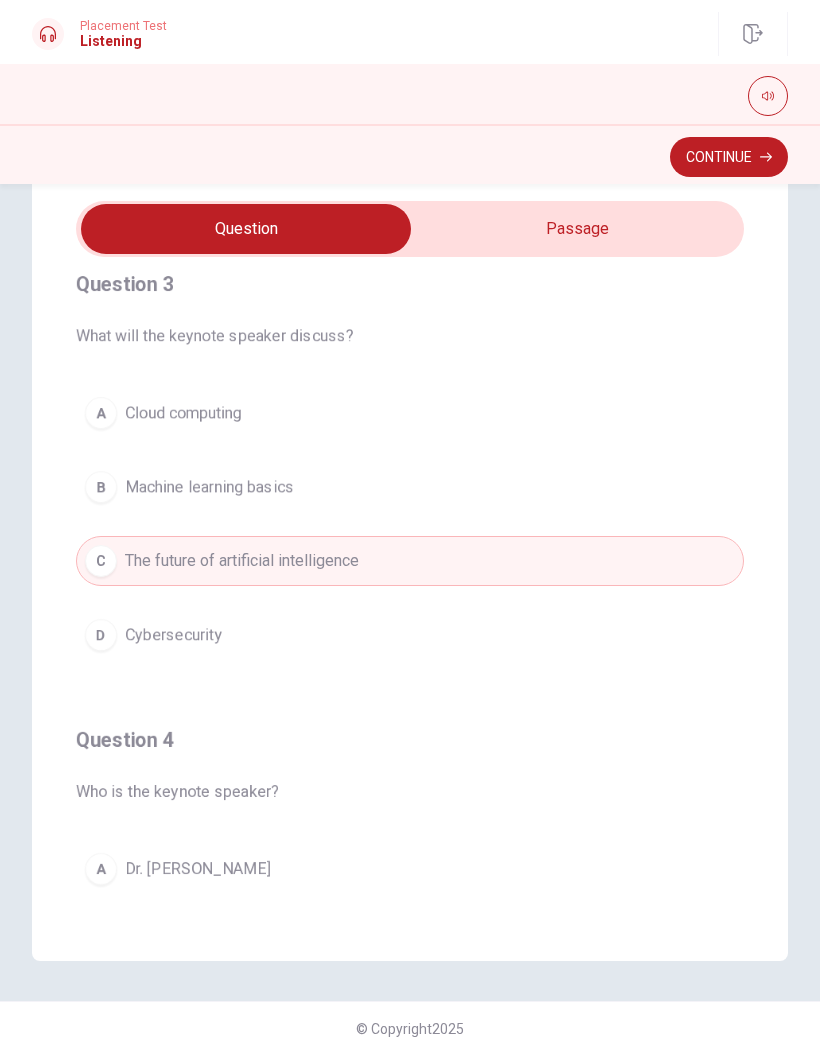 click on "C The future of artificial intelligence" at bounding box center [410, 561] 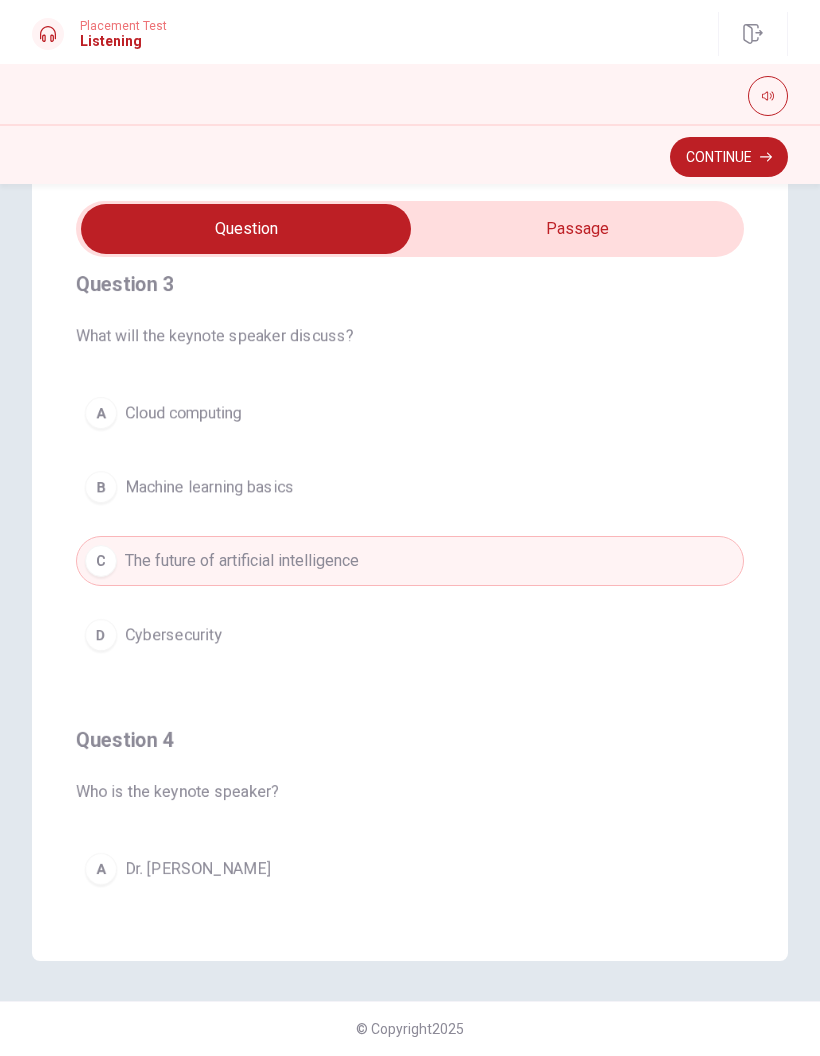 click on "Cloud computing" at bounding box center (183, 413) 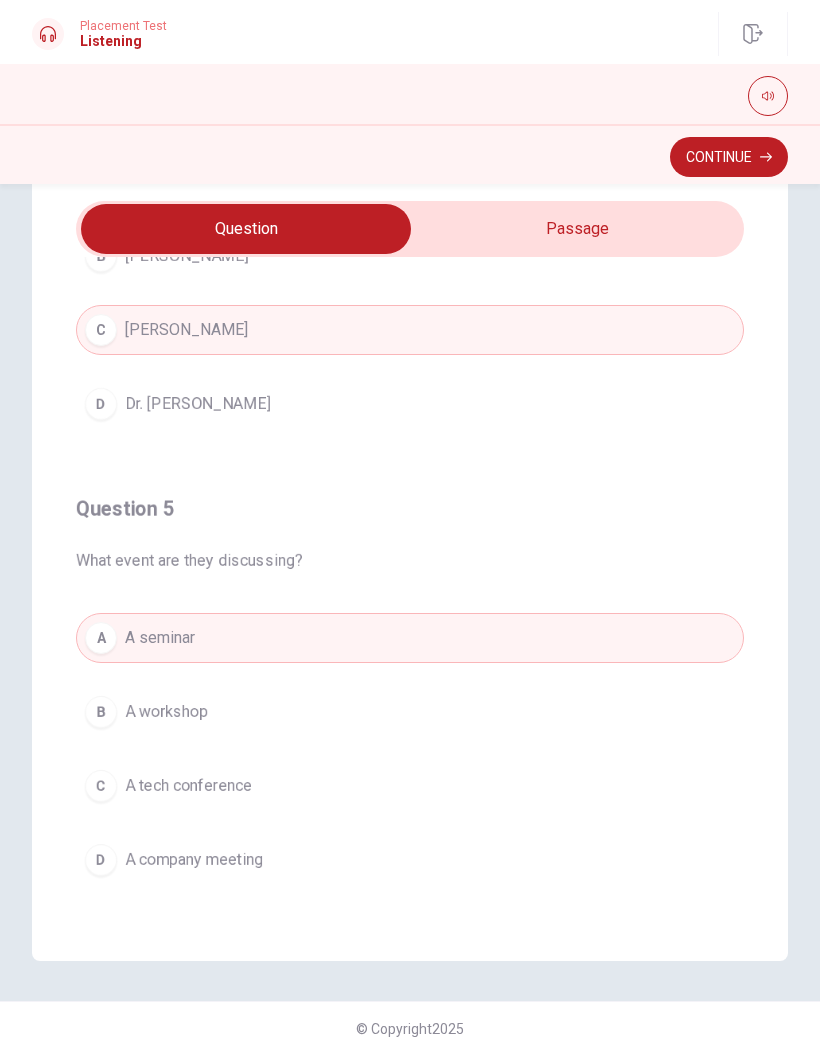 scroll, scrollTop: 1620, scrollLeft: 0, axis: vertical 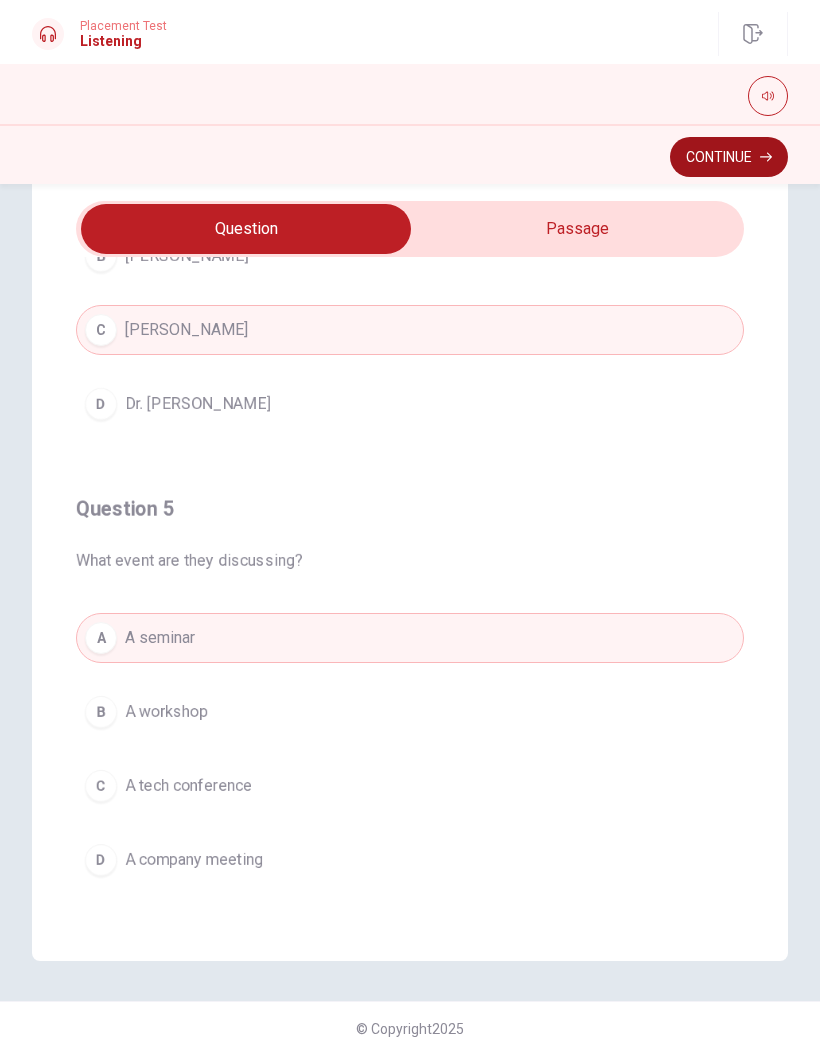 click on "Continue" at bounding box center (729, 157) 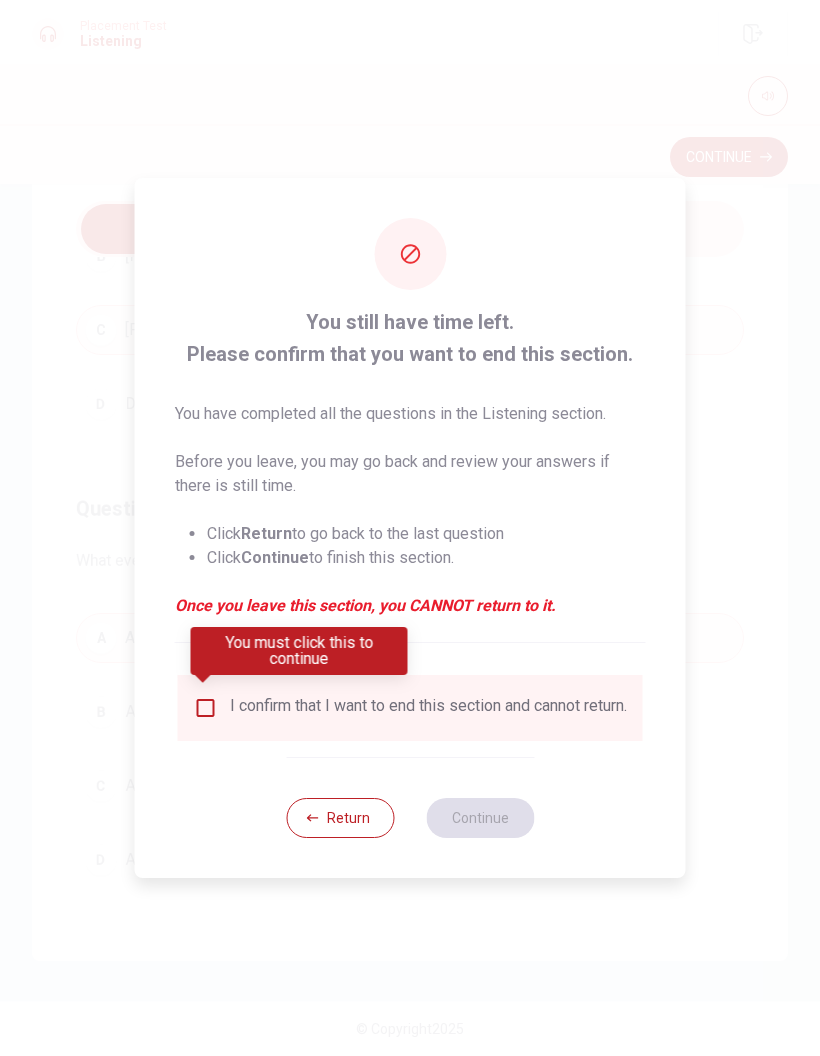 click on "I confirm that I want to end this section and cannot return." at bounding box center (410, 708) 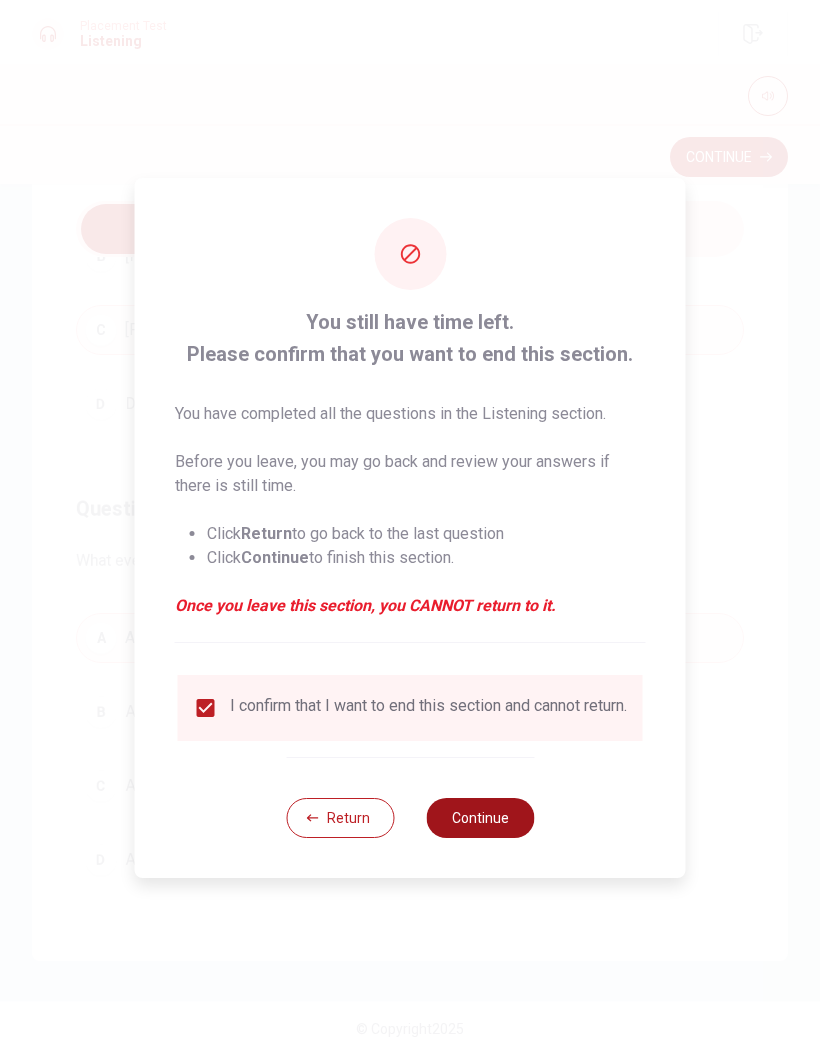 click on "Continue" at bounding box center (480, 818) 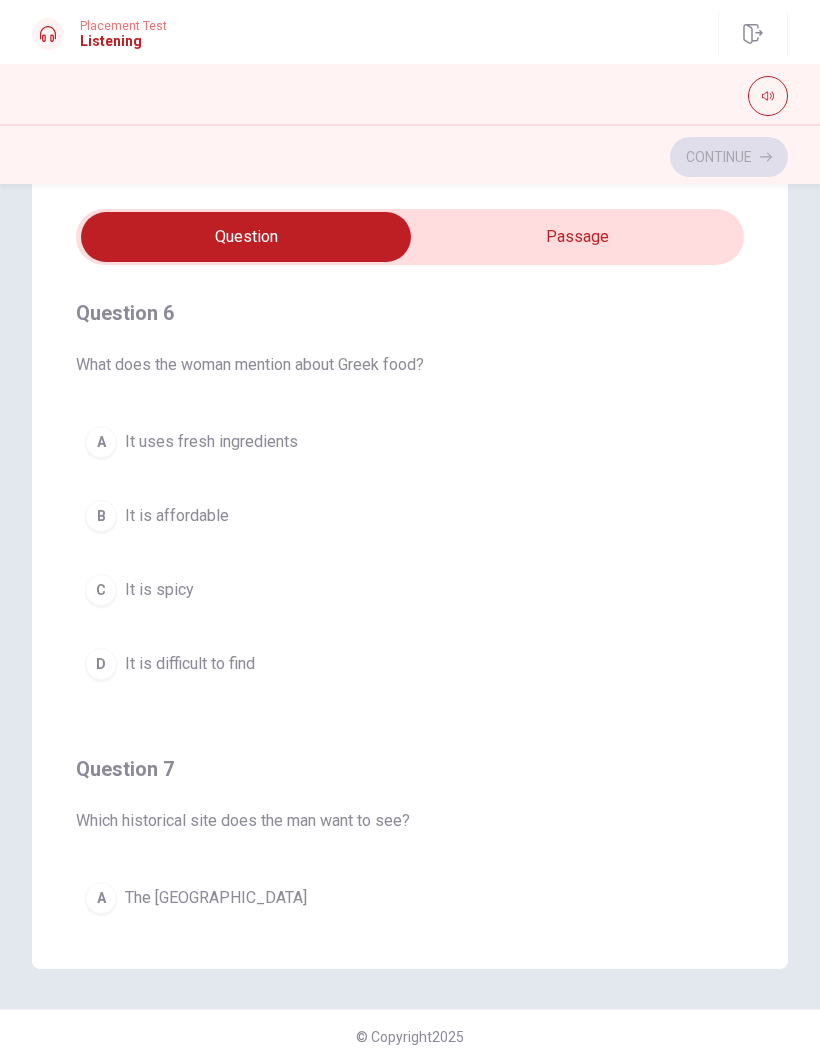 scroll, scrollTop: 63, scrollLeft: 0, axis: vertical 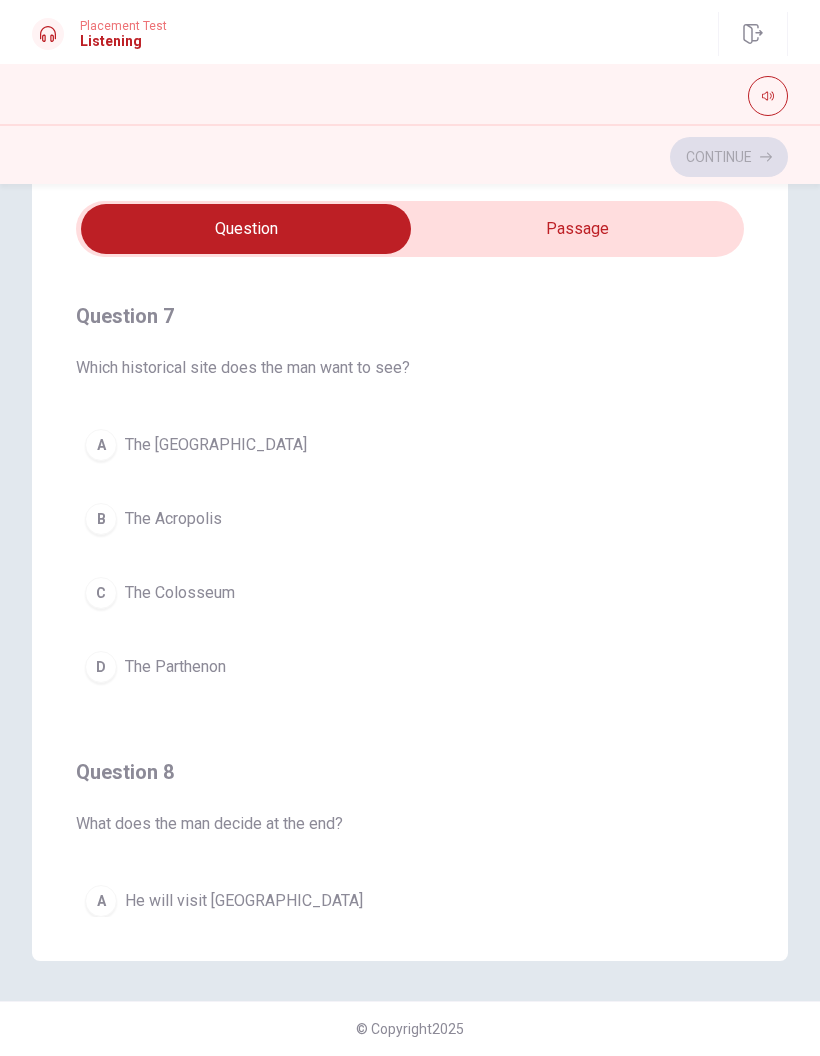 click on "The Colosseum" at bounding box center [180, 593] 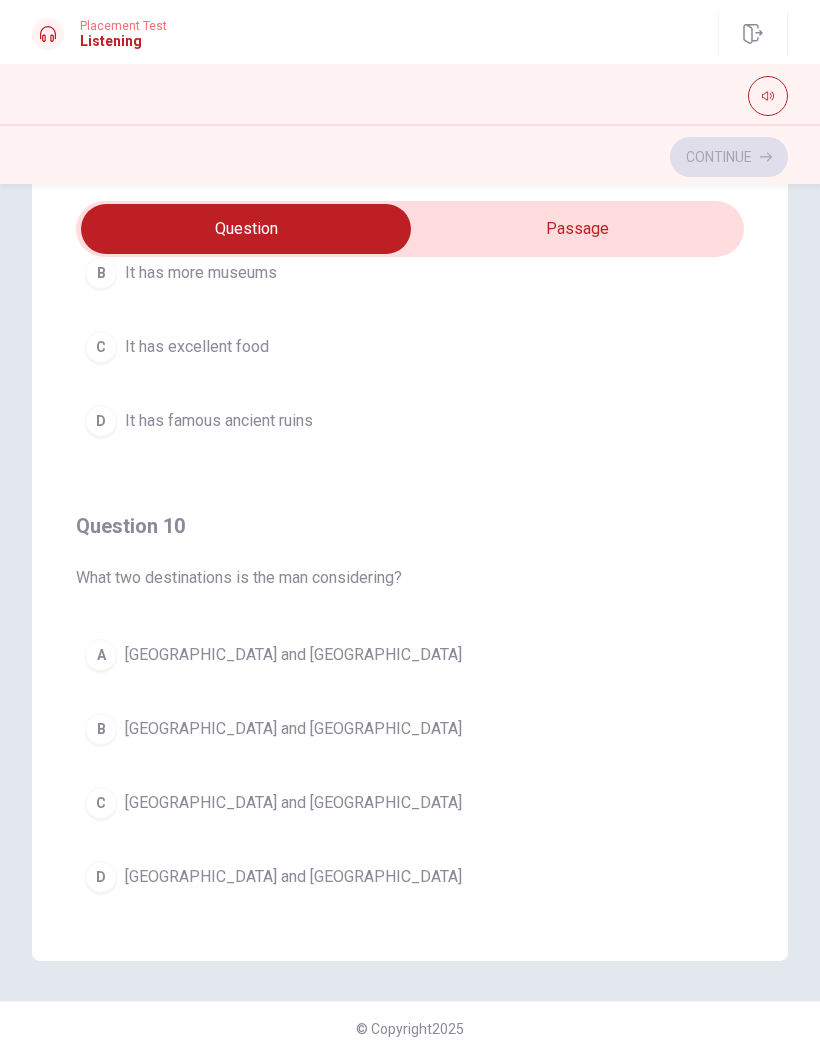 scroll, scrollTop: 1602, scrollLeft: 0, axis: vertical 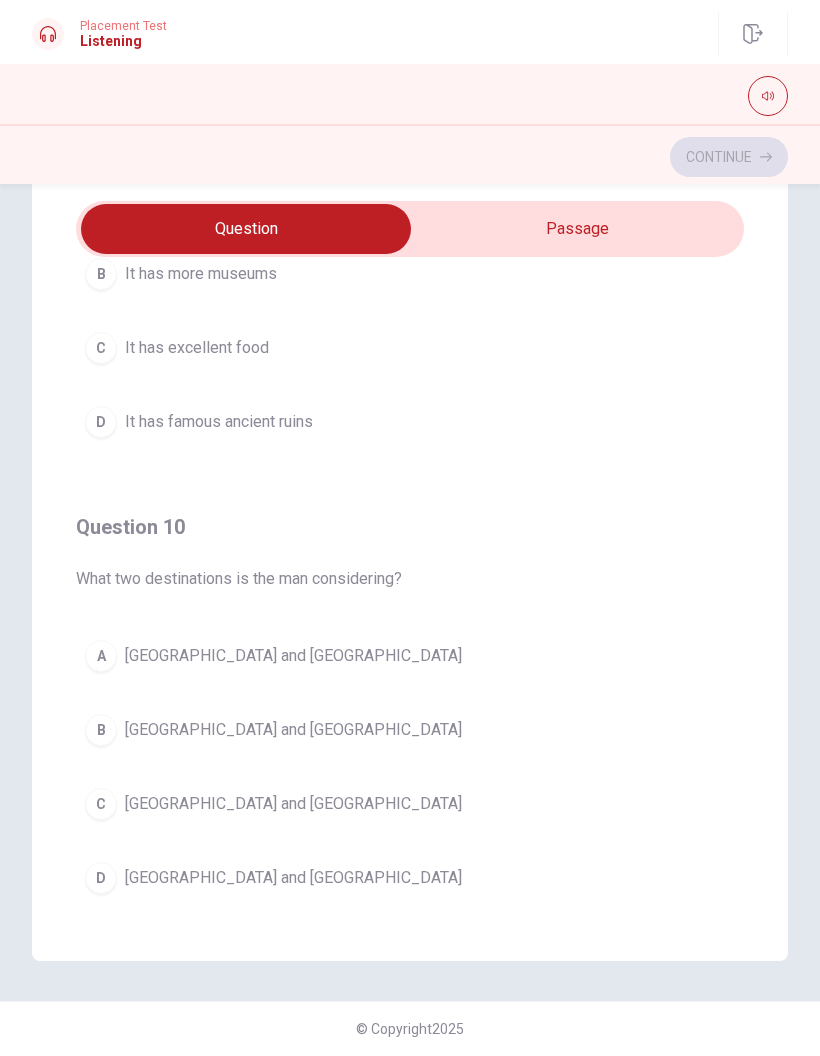 click on "A" at bounding box center [101, 656] 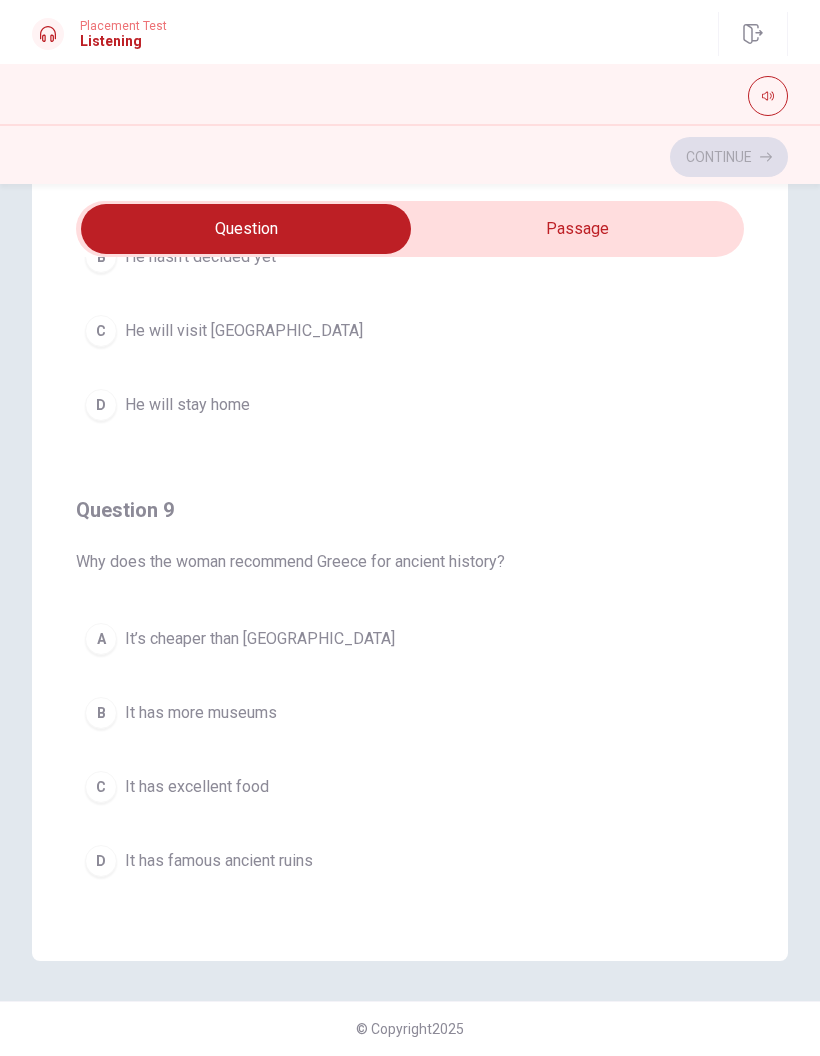 scroll, scrollTop: 1195, scrollLeft: 0, axis: vertical 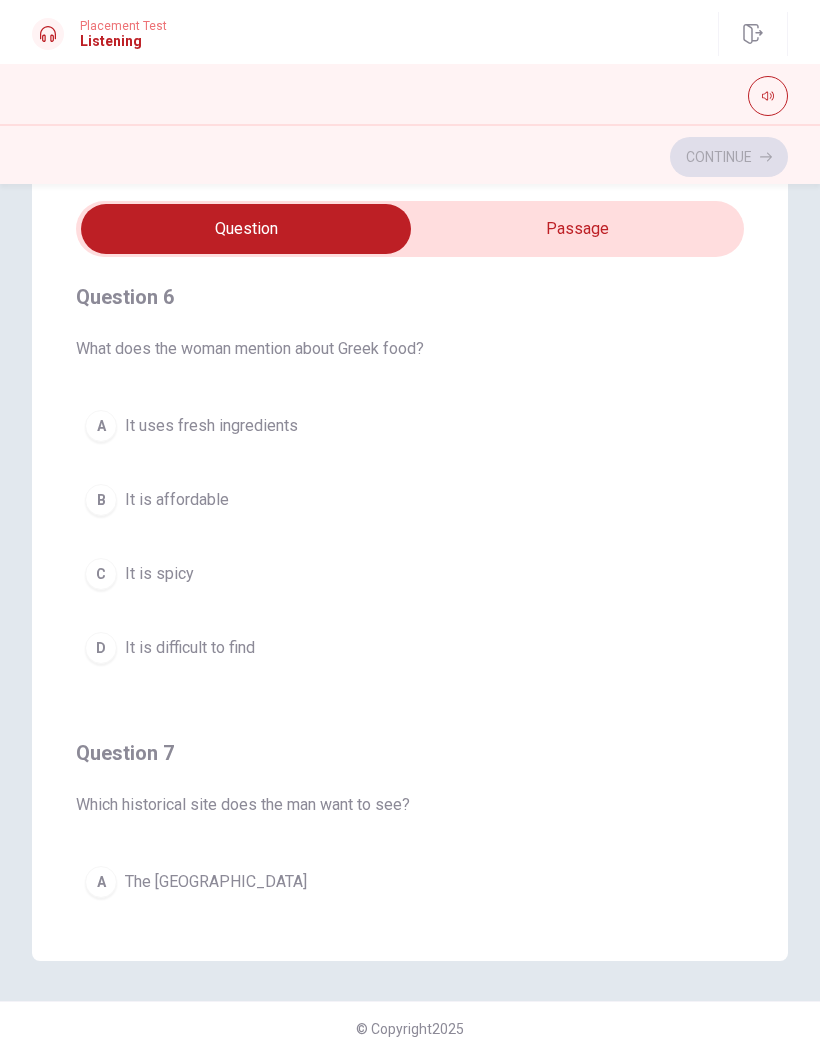 click on "A" at bounding box center (101, 426) 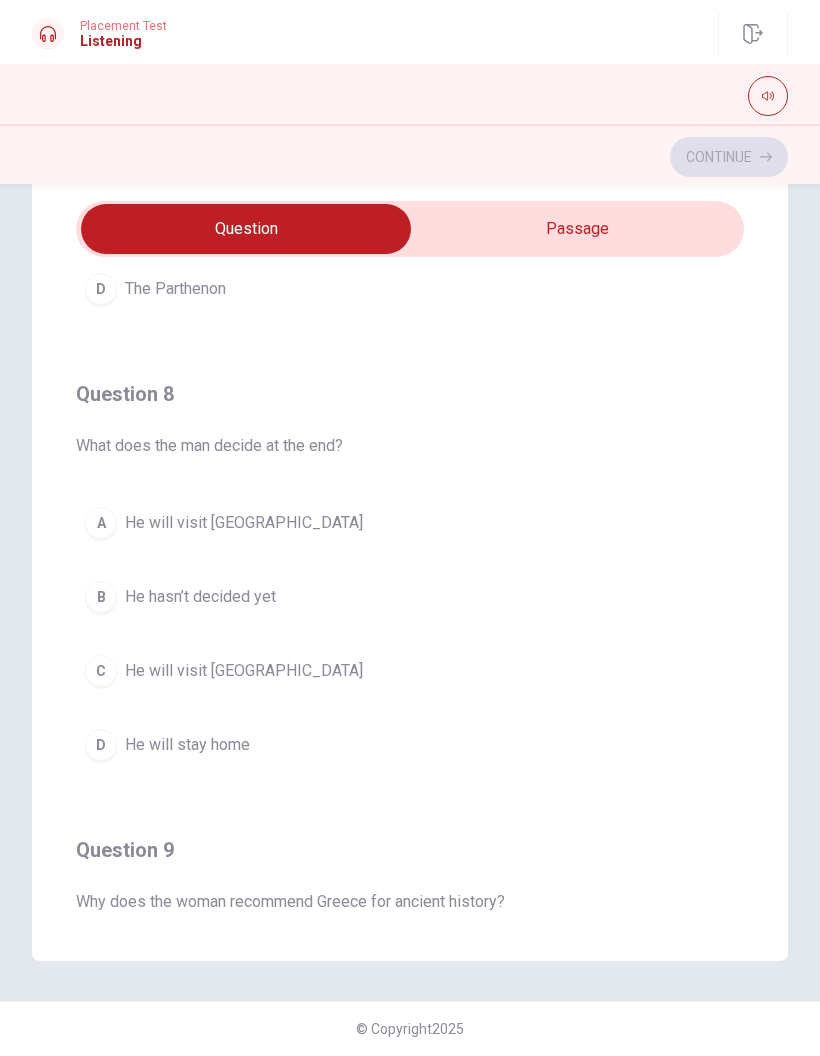 scroll, scrollTop: 893, scrollLeft: 0, axis: vertical 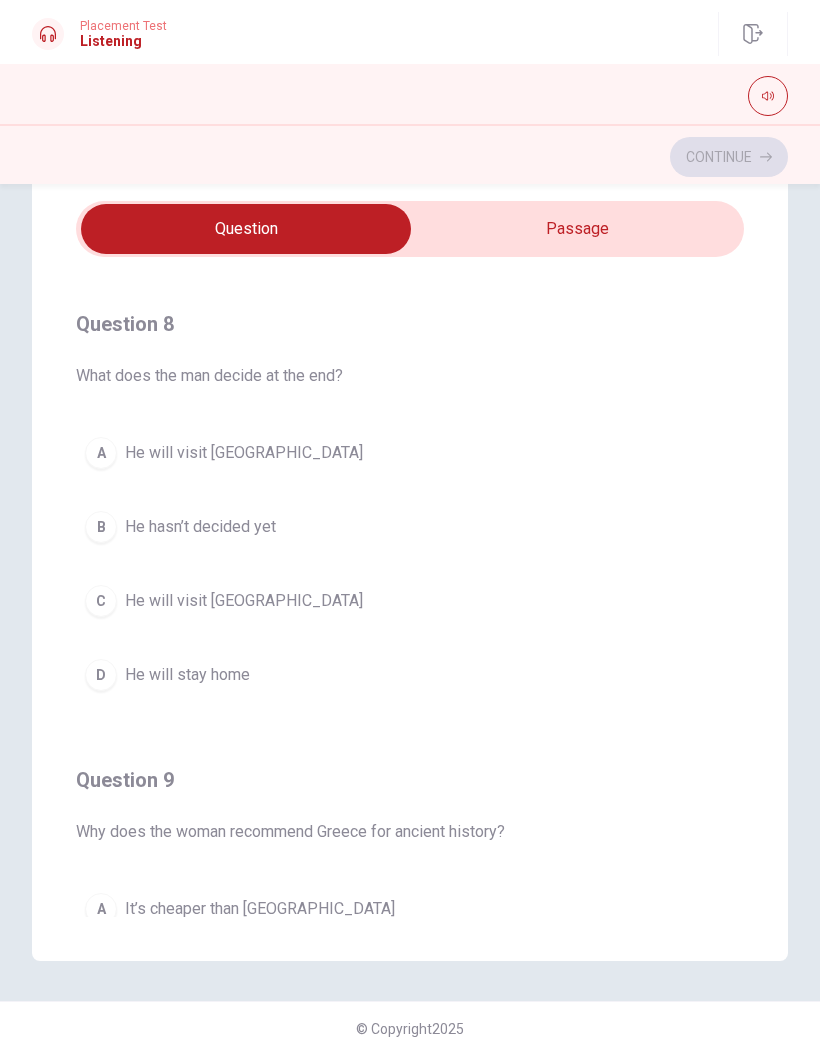 click on "A" at bounding box center (101, 453) 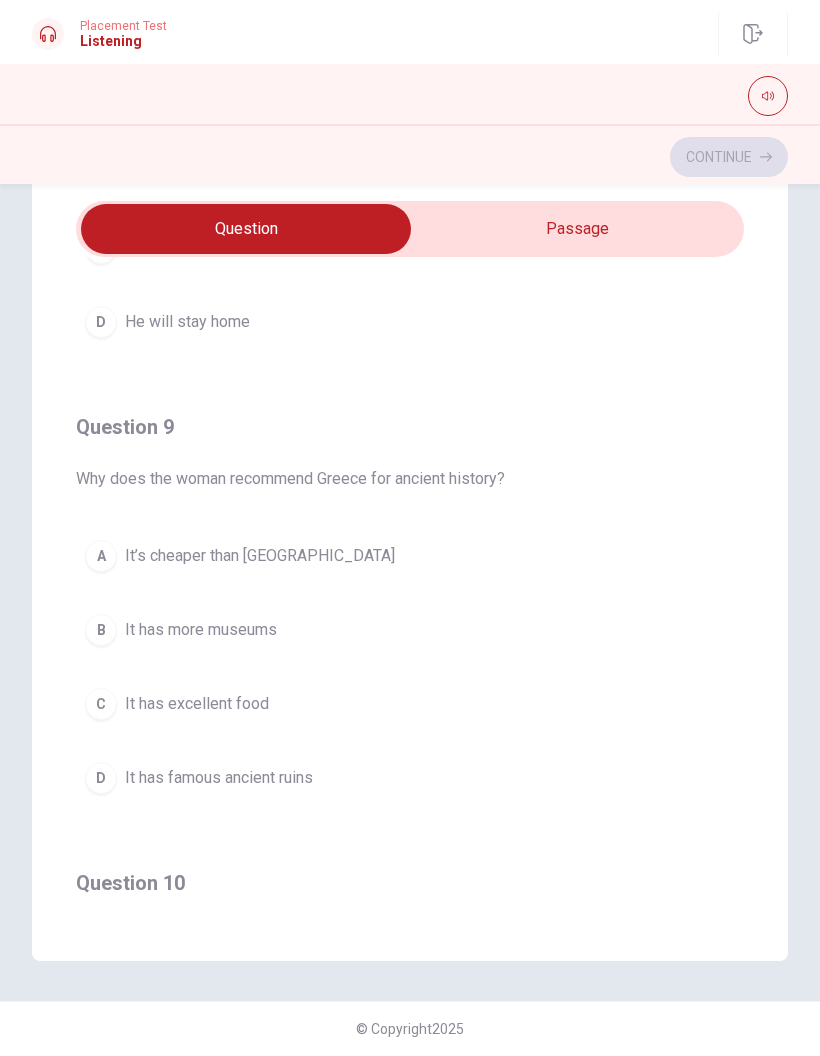 scroll, scrollTop: 1247, scrollLeft: 0, axis: vertical 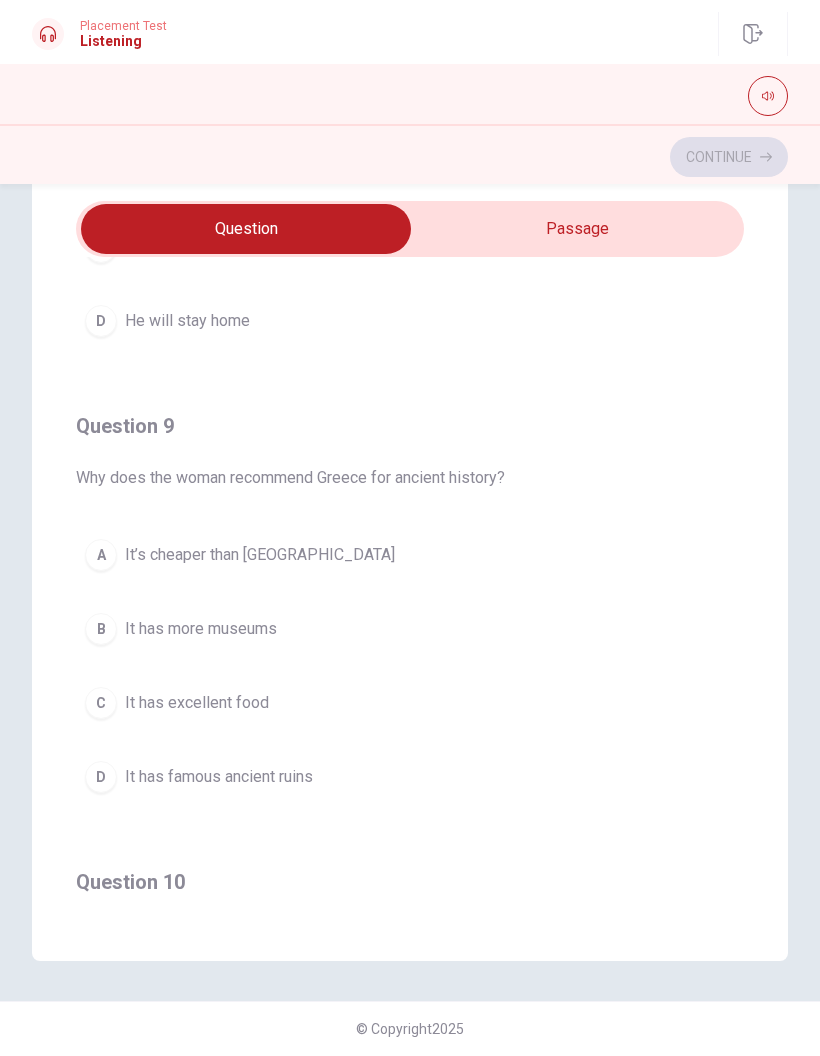 click on "D" at bounding box center (101, 777) 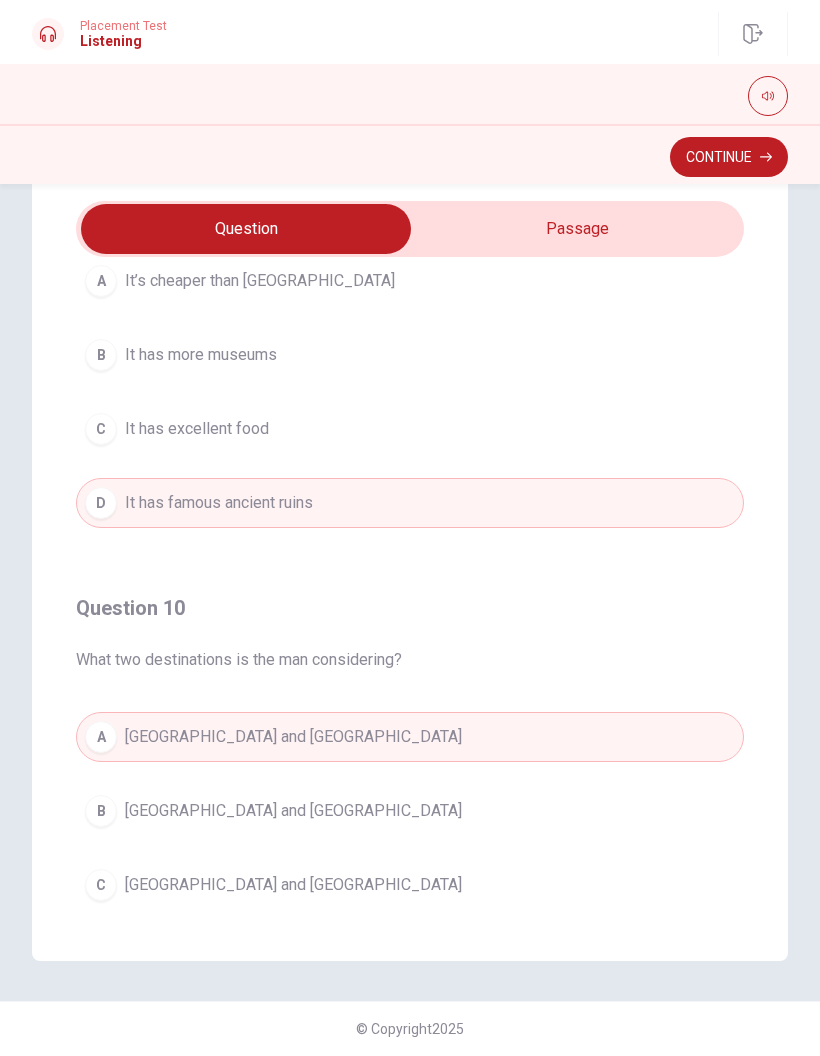 click at bounding box center (246, 229) 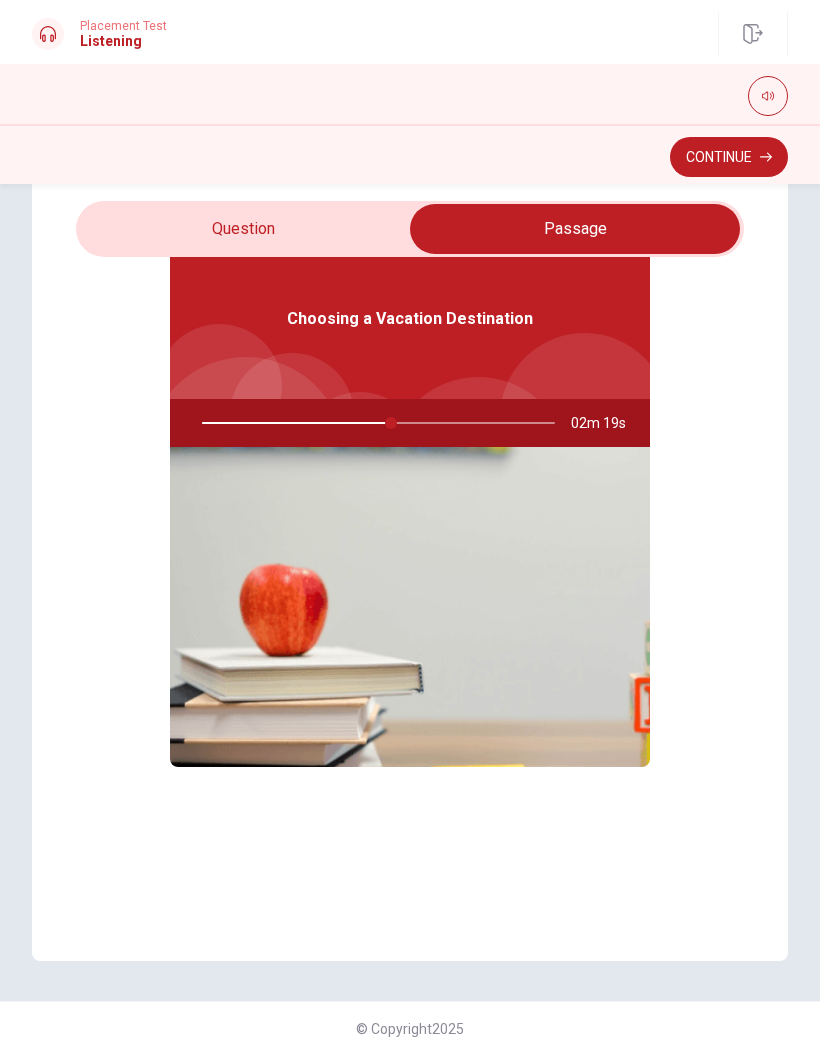 scroll, scrollTop: 112, scrollLeft: 0, axis: vertical 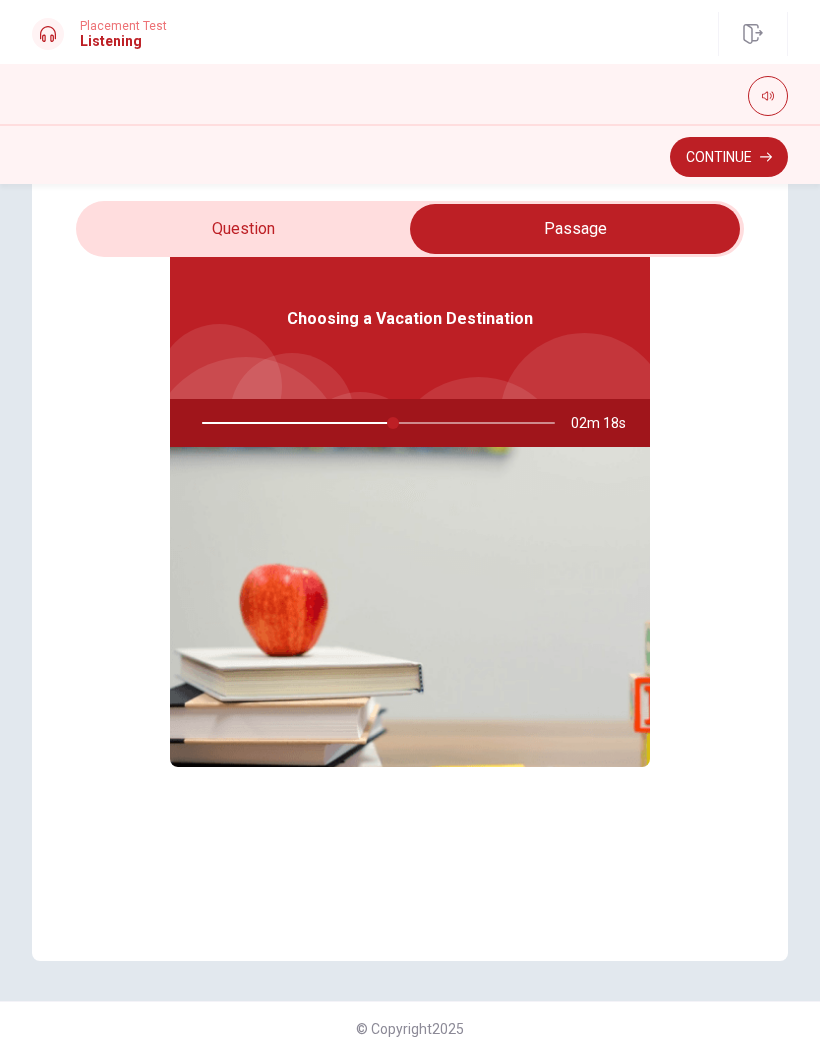 click at bounding box center [575, 229] 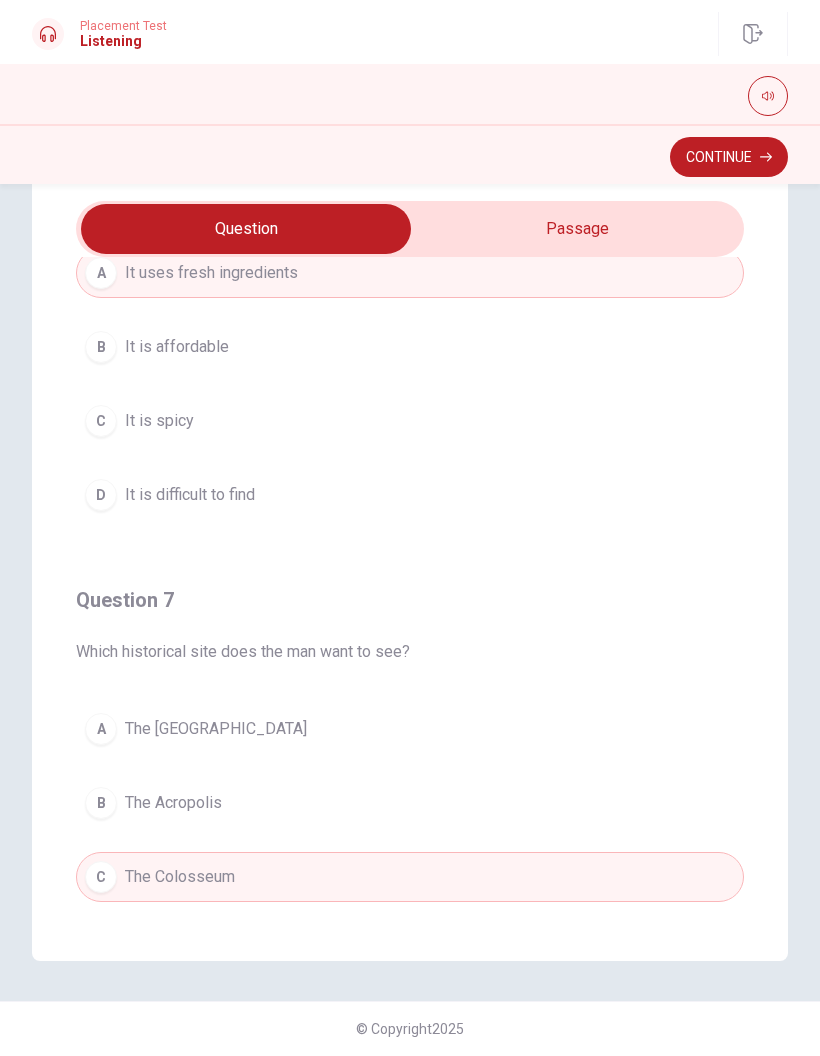 scroll, scrollTop: 192, scrollLeft: 0, axis: vertical 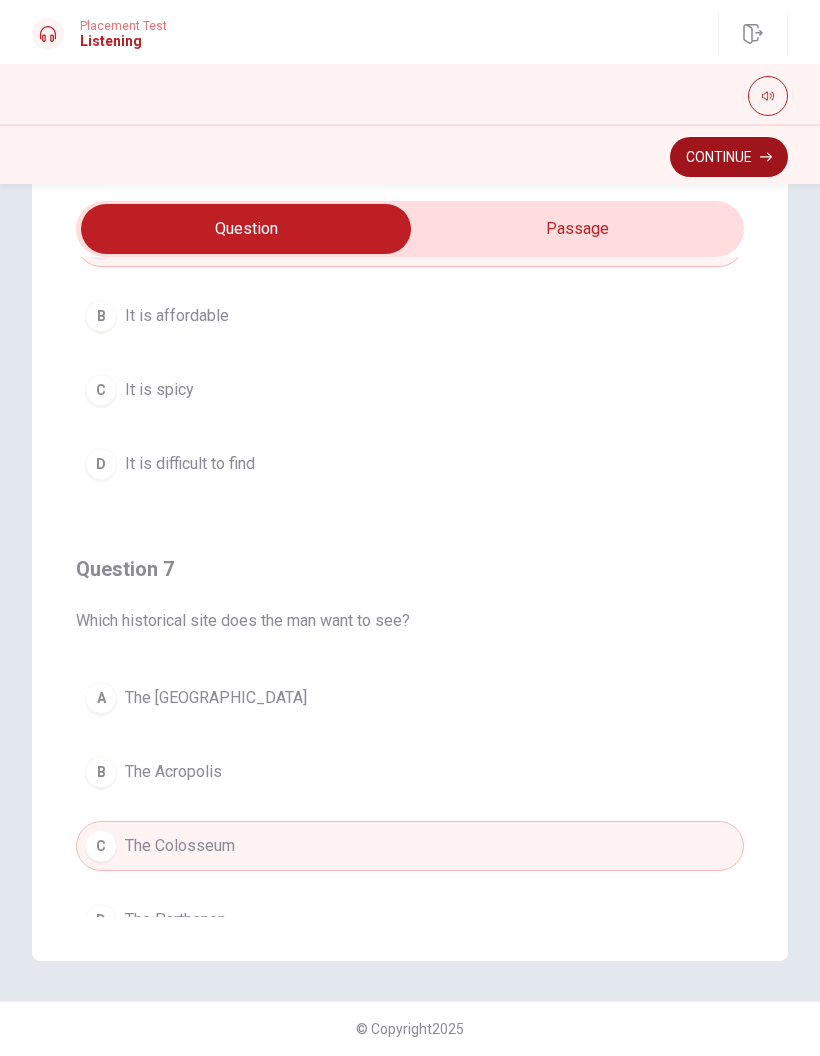 click on "Continue" at bounding box center [729, 157] 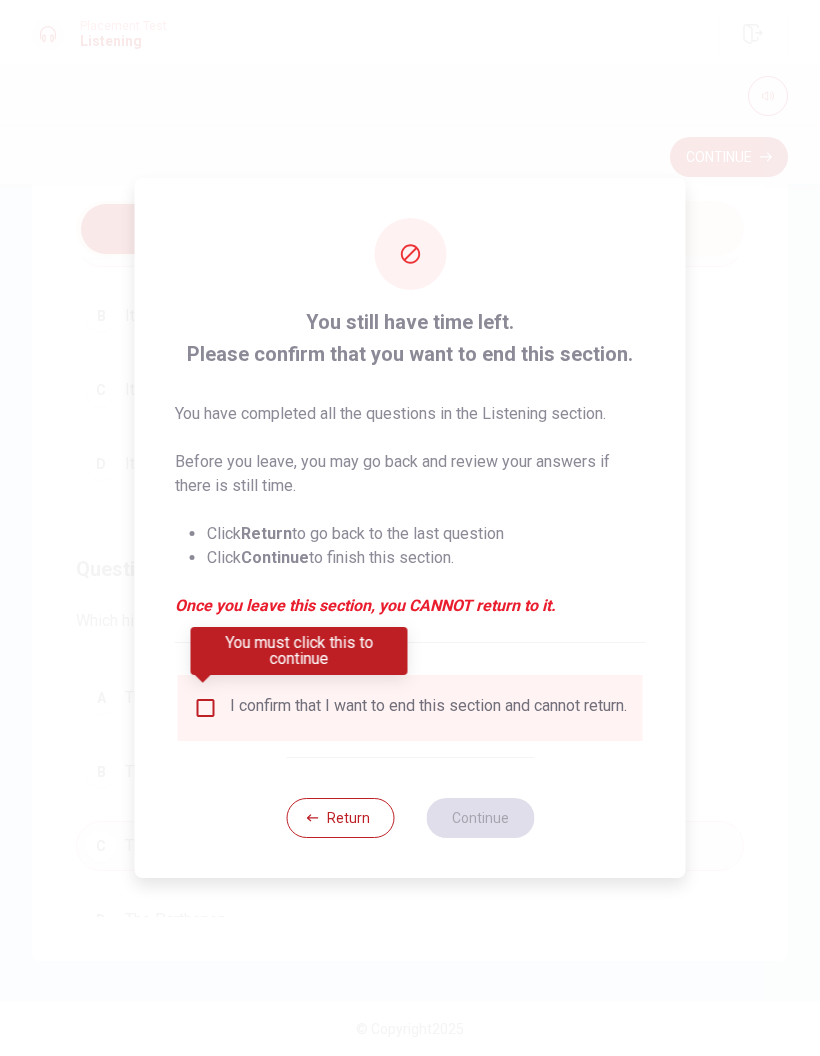 click at bounding box center (206, 708) 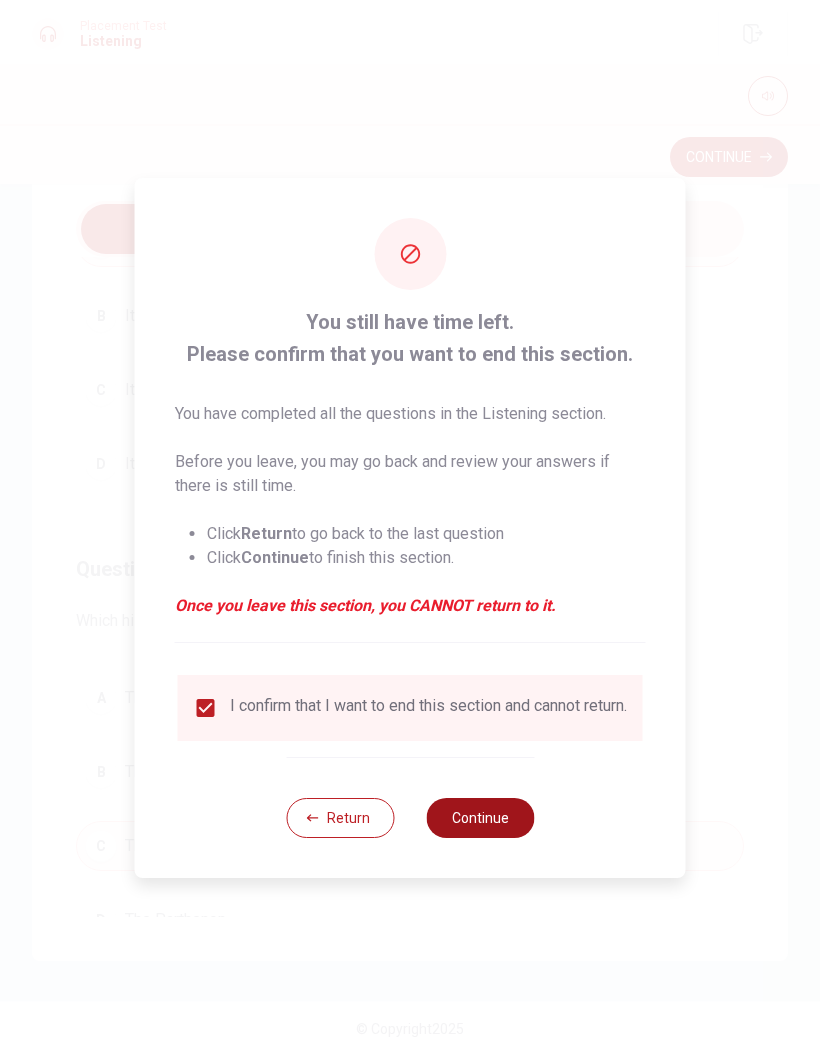 click on "Continue" at bounding box center [480, 818] 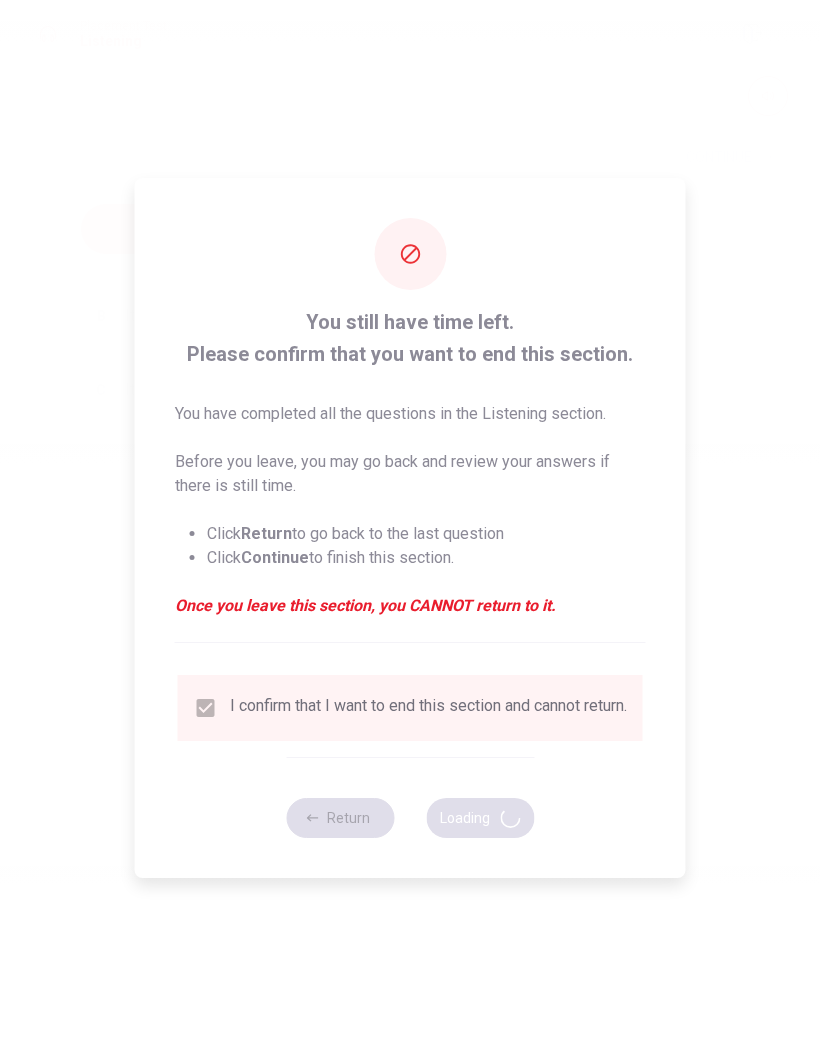 scroll, scrollTop: 0, scrollLeft: 0, axis: both 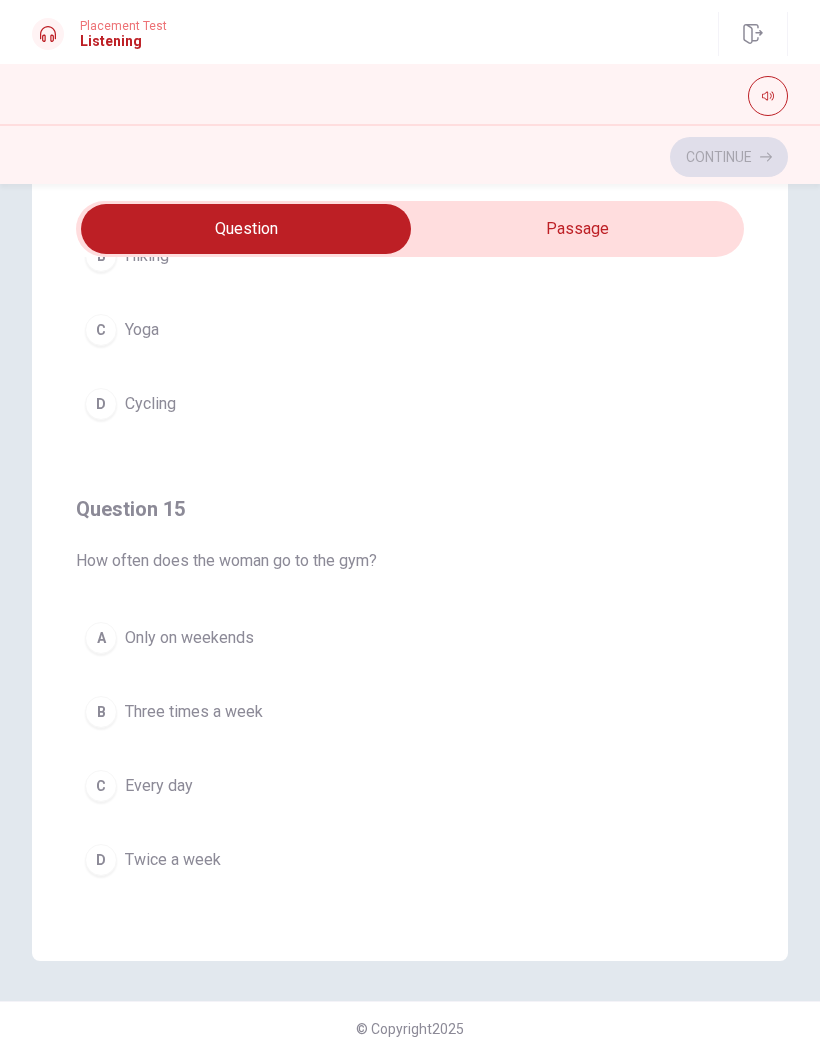 click on "Three times a week" at bounding box center [194, 712] 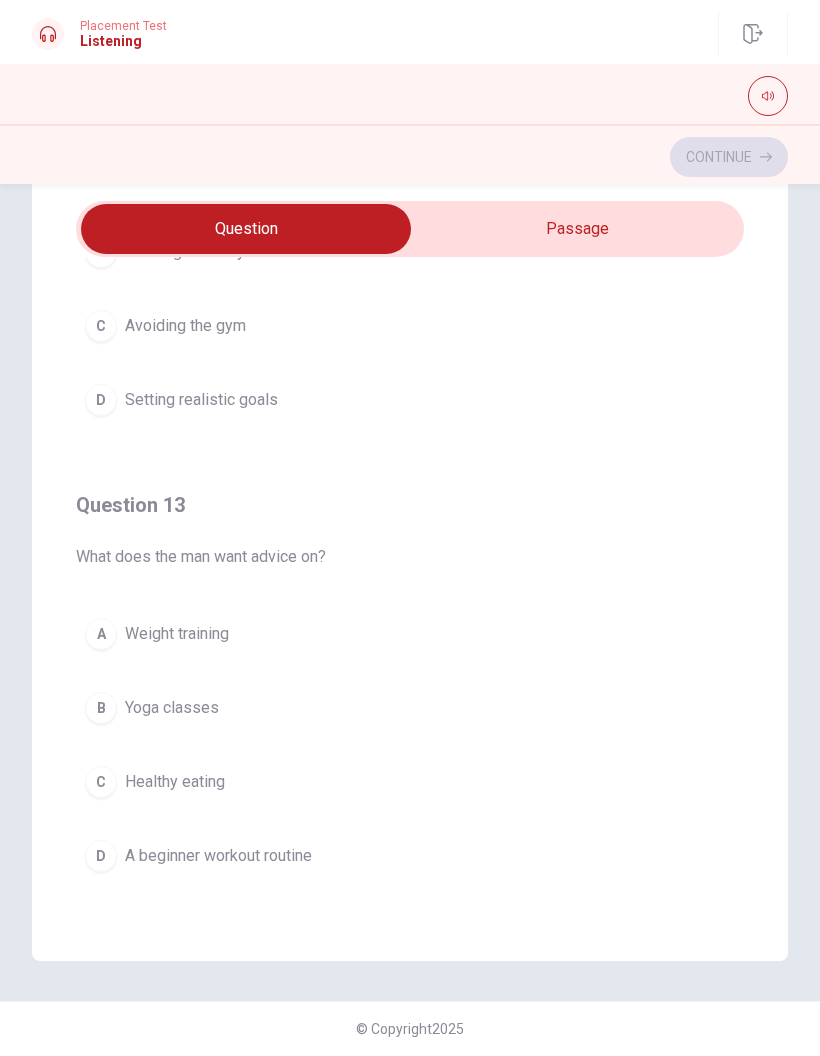 scroll, scrollTop: 714, scrollLeft: 0, axis: vertical 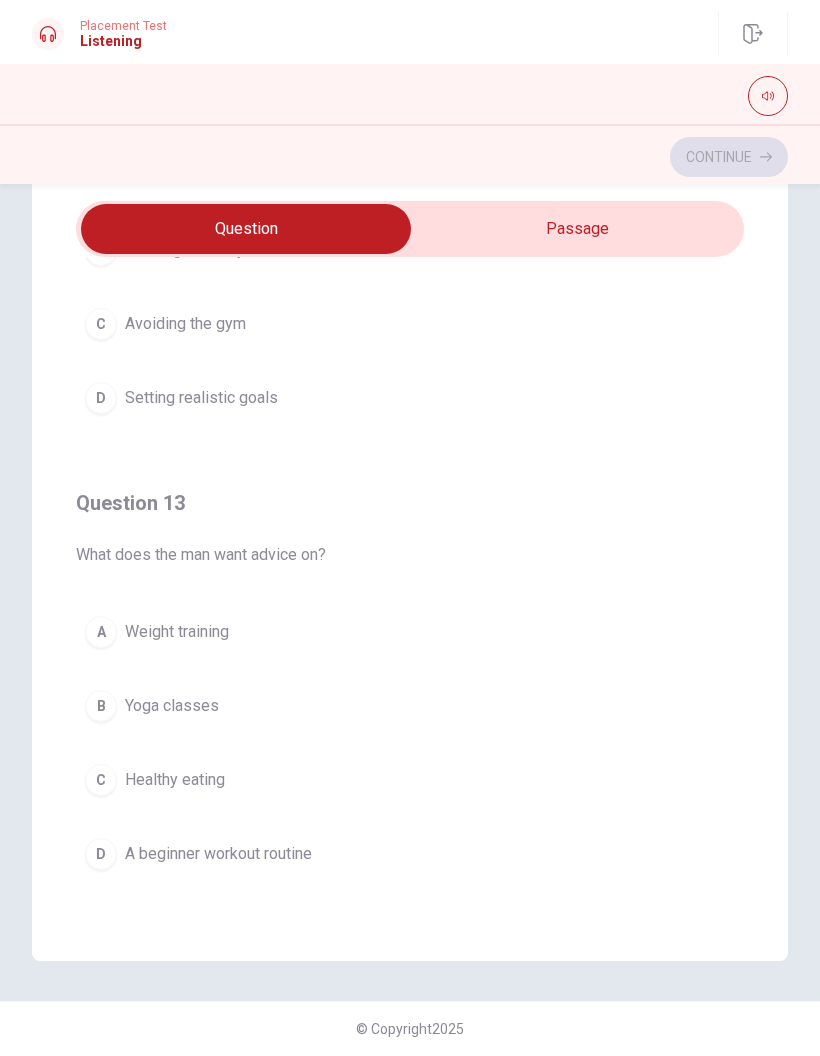 click on "Yoga classes" at bounding box center (172, 706) 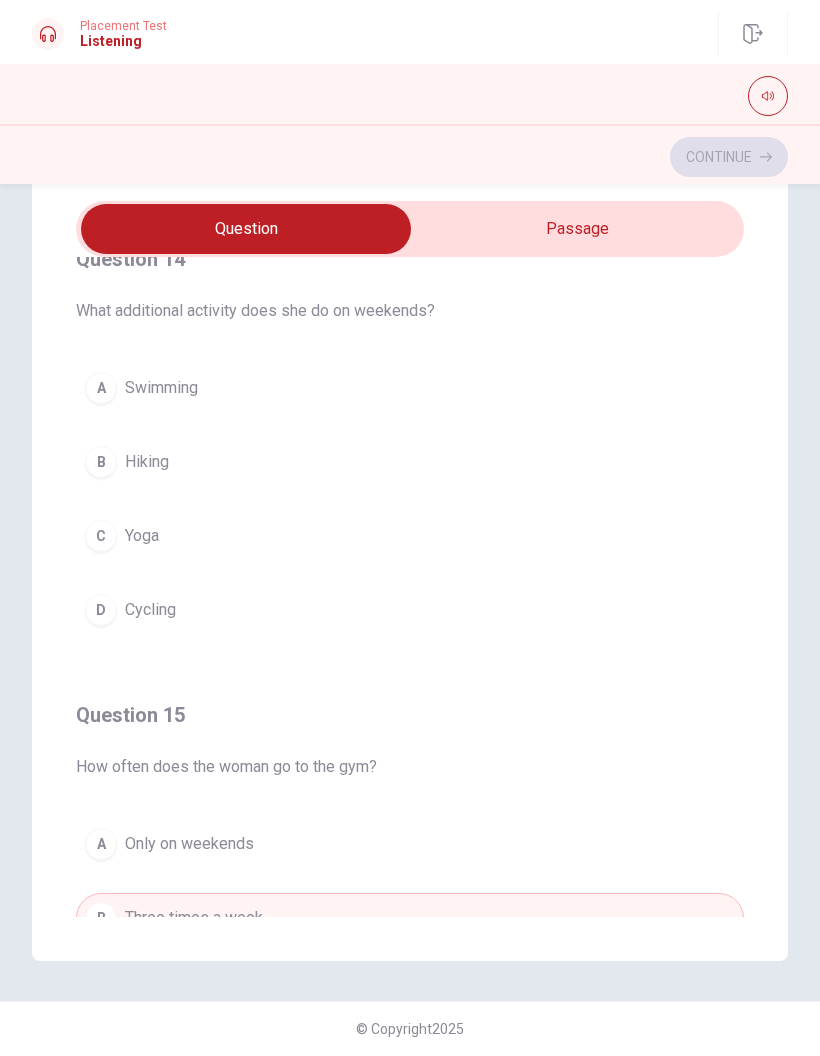 scroll, scrollTop: 1491, scrollLeft: 0, axis: vertical 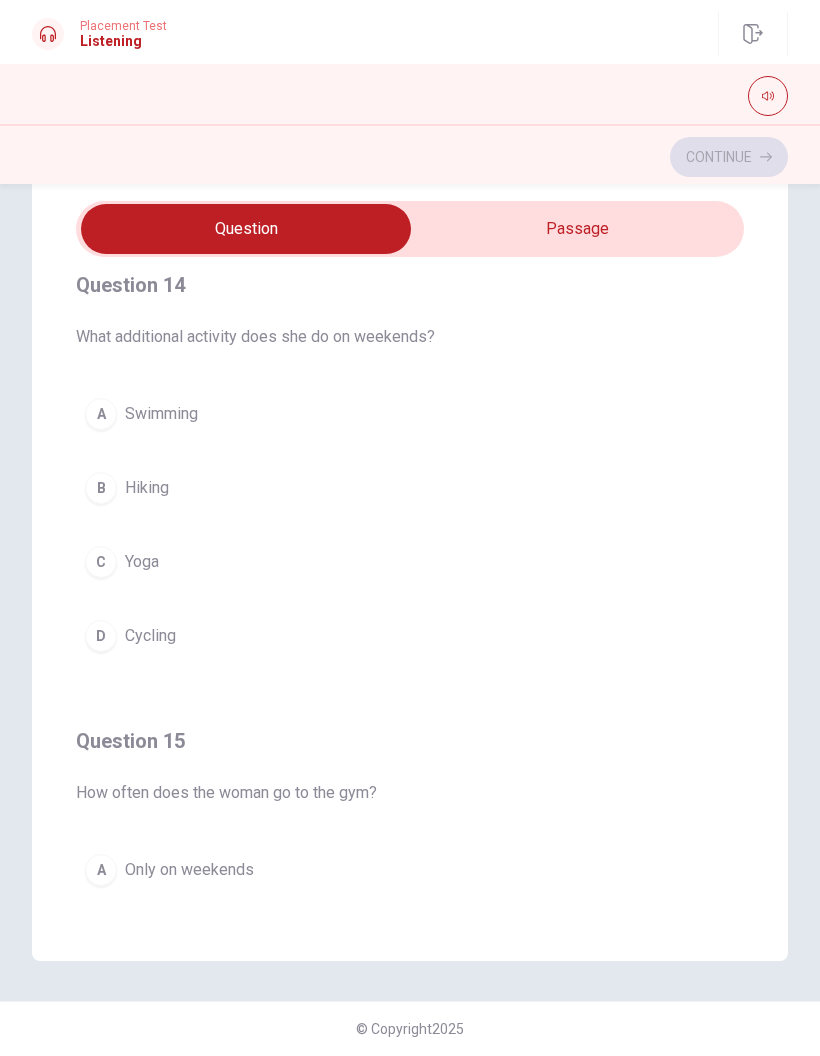 click on "C Yoga" at bounding box center (410, 562) 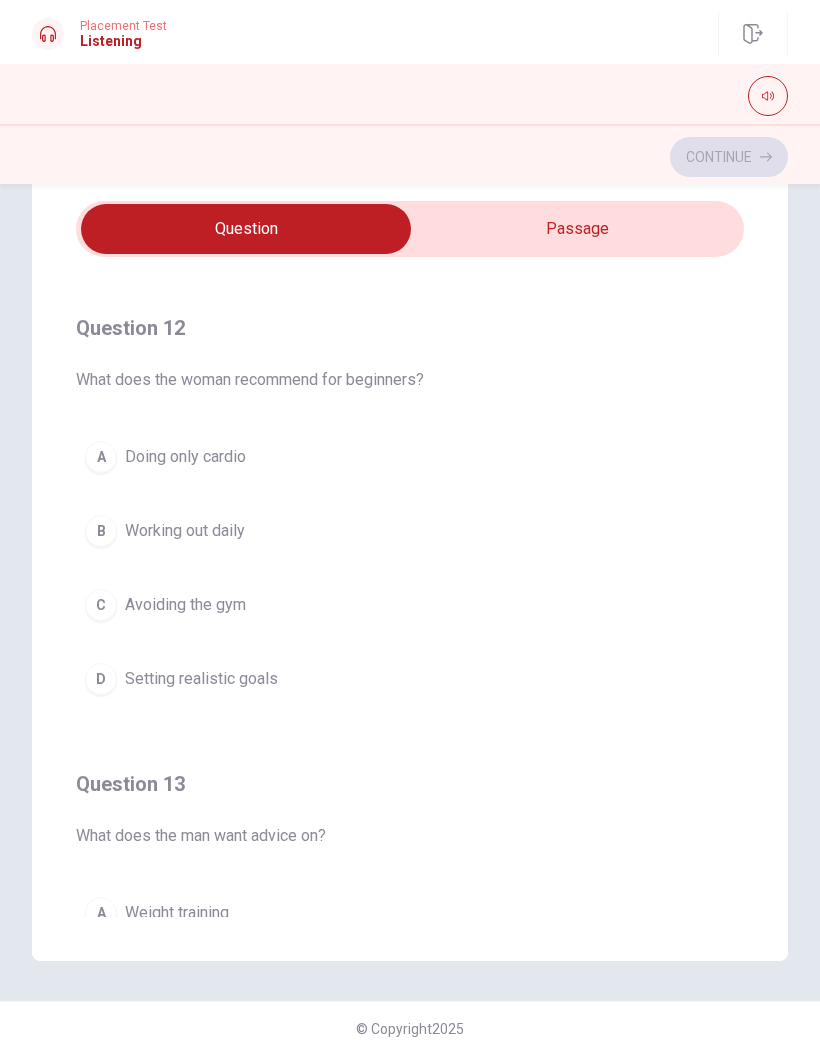 scroll, scrollTop: 439, scrollLeft: 0, axis: vertical 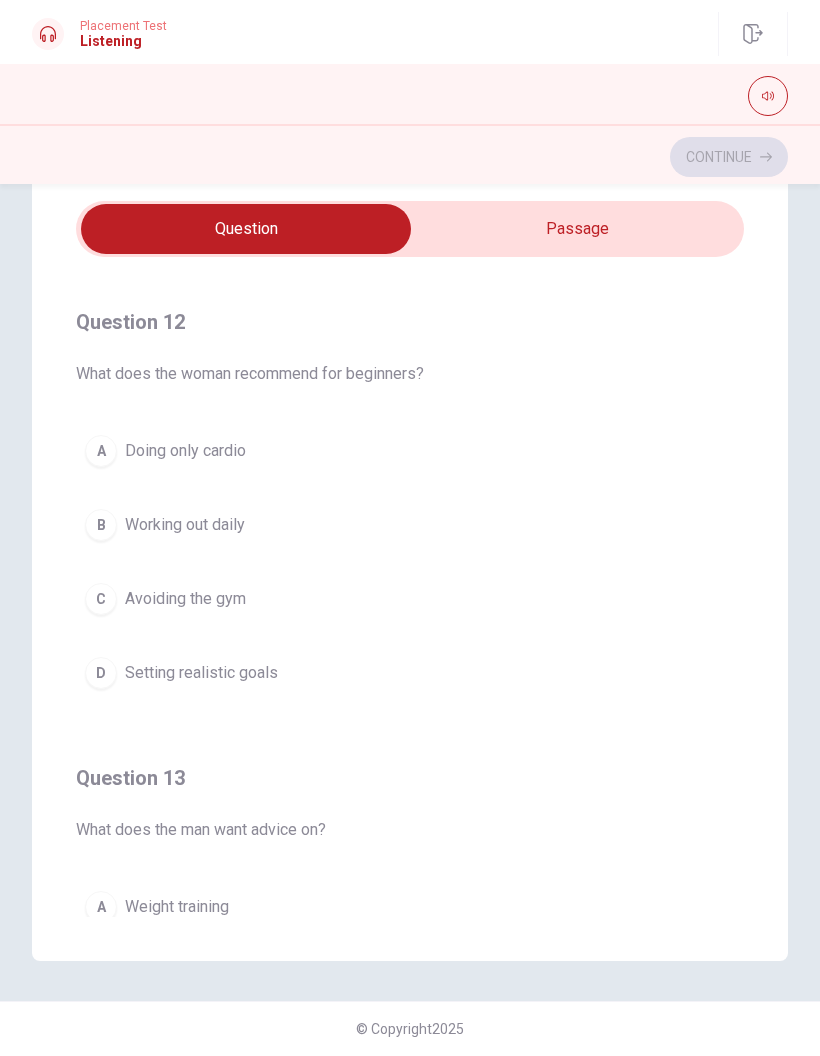 click on "D Setting realistic goals" at bounding box center (410, 673) 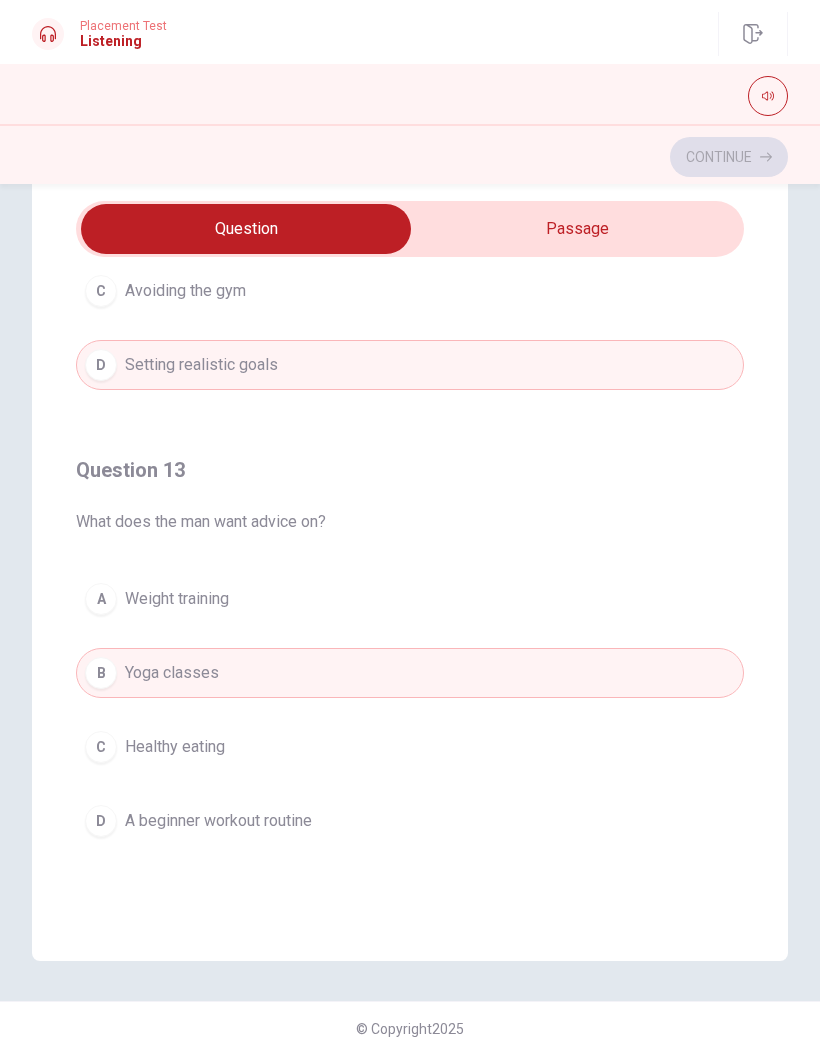 scroll, scrollTop: 762, scrollLeft: 0, axis: vertical 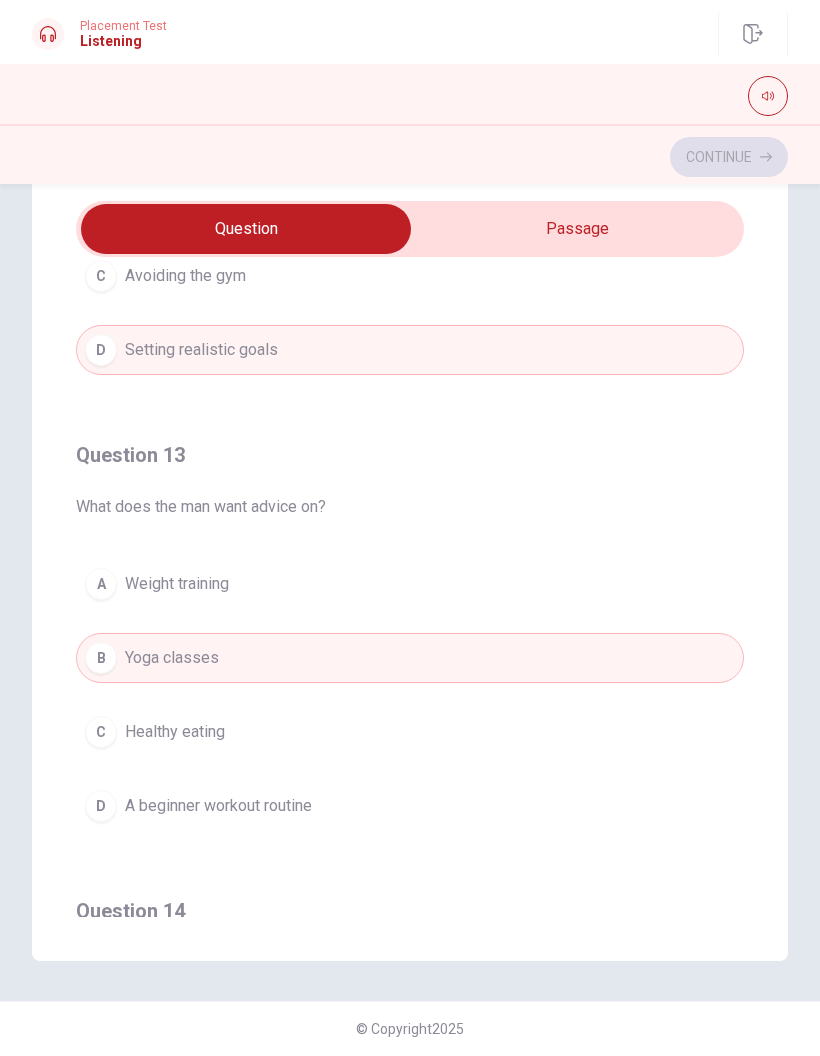 click on "A Weight training" at bounding box center [410, 584] 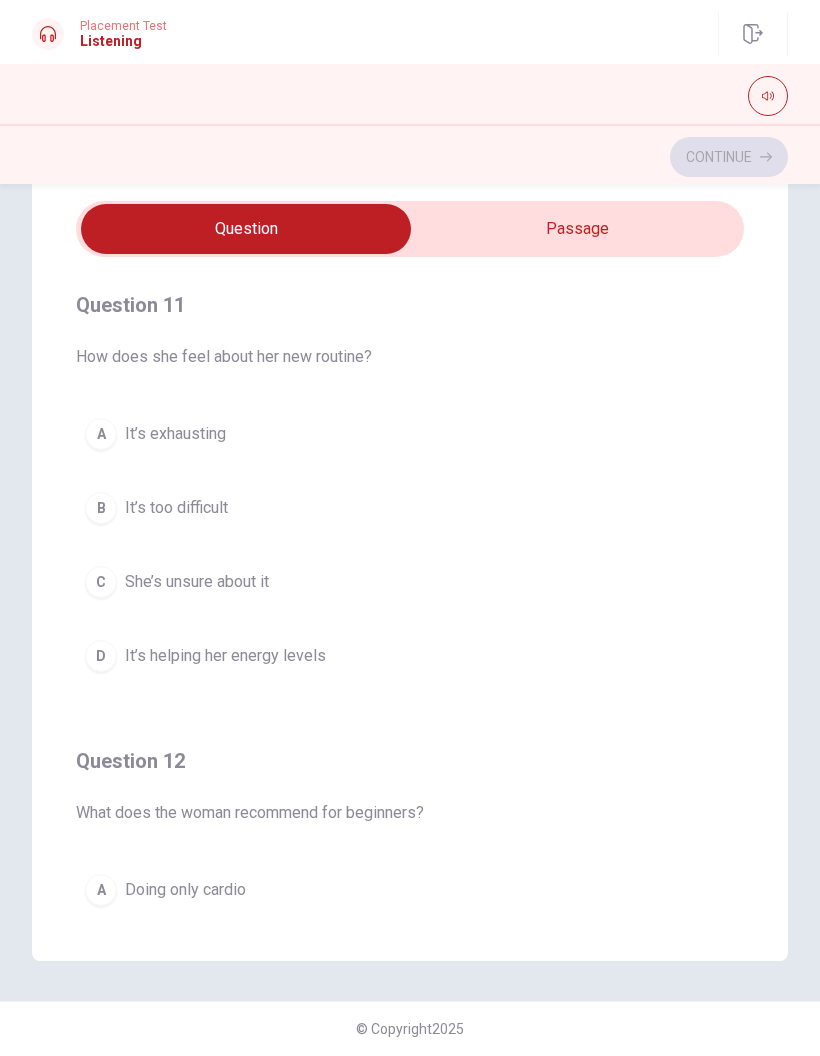 scroll, scrollTop: 0, scrollLeft: 0, axis: both 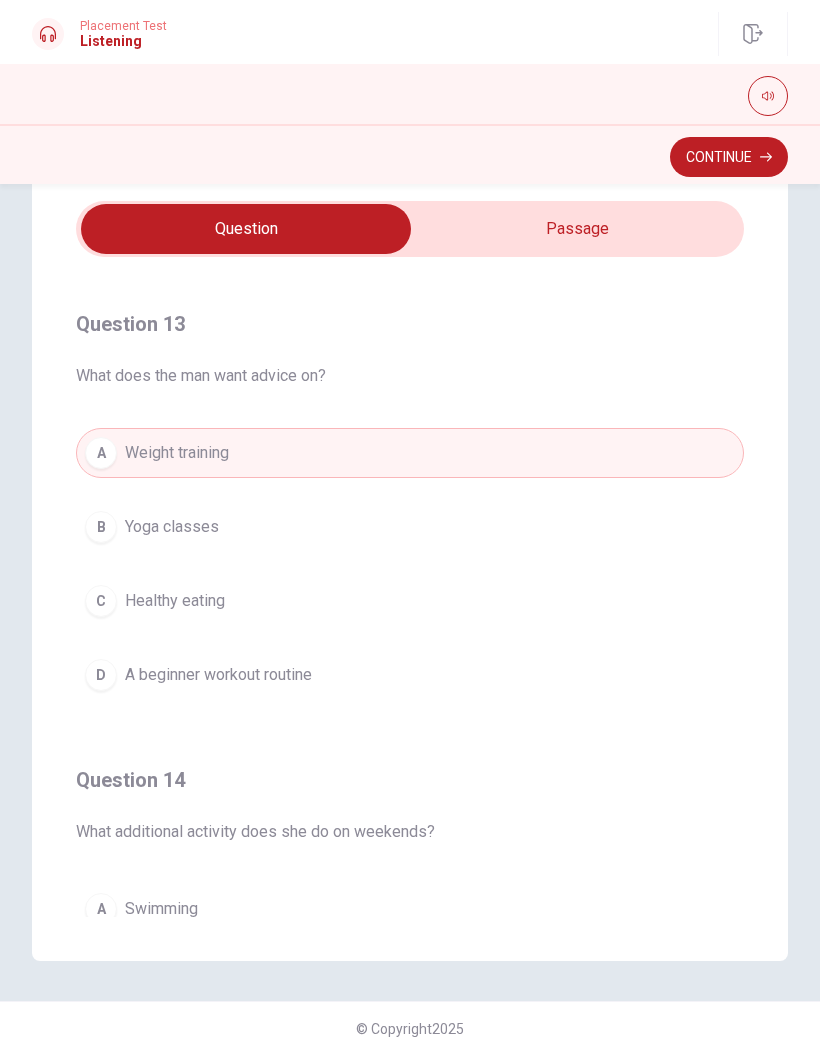 click on "D A beginner workout routine" at bounding box center [410, 675] 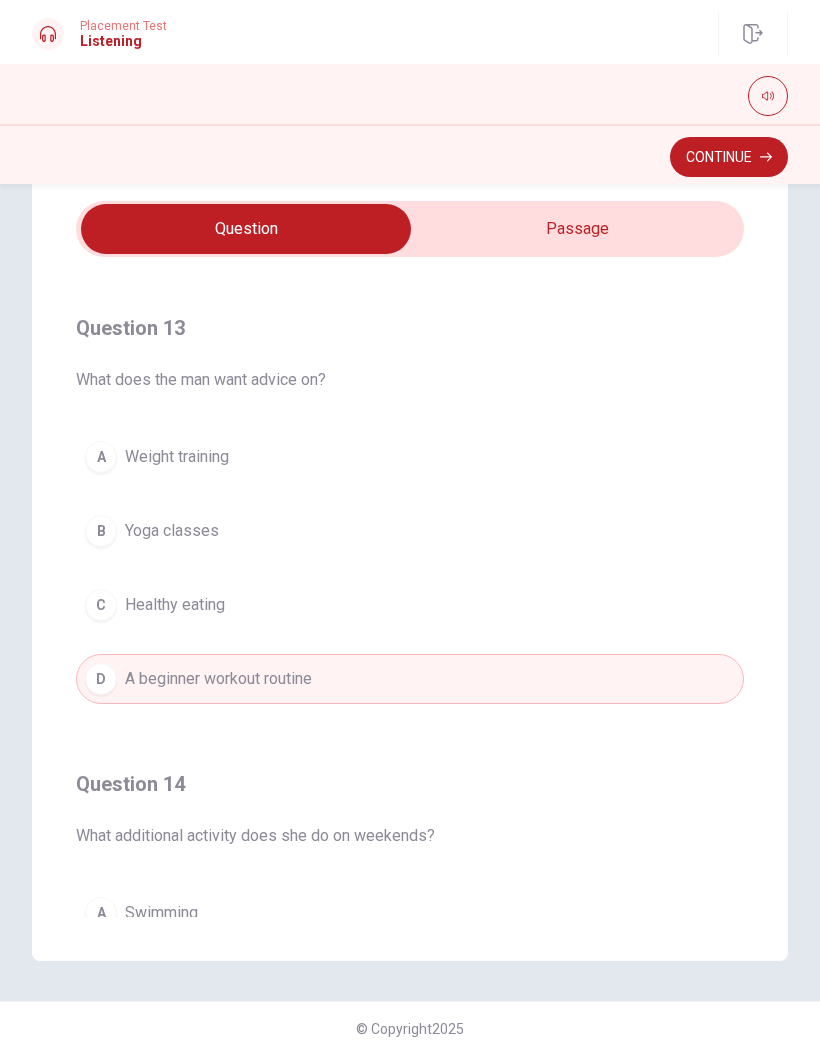scroll, scrollTop: 888, scrollLeft: 0, axis: vertical 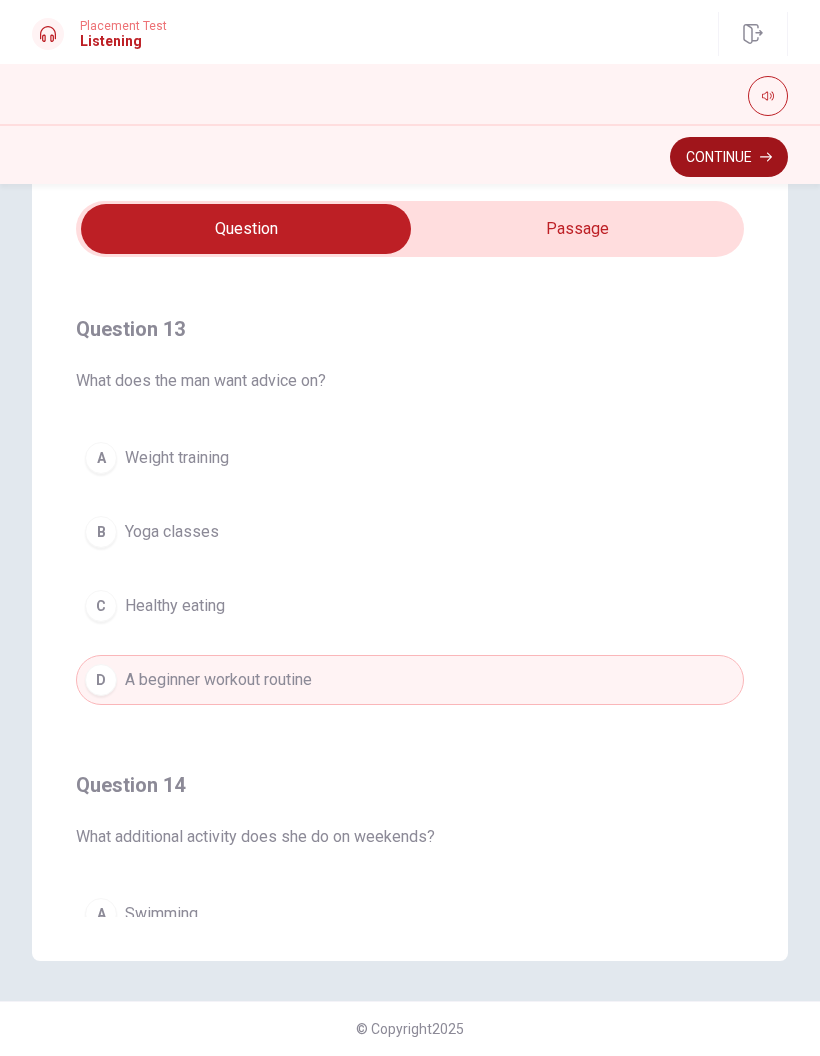 click on "Continue" at bounding box center [729, 157] 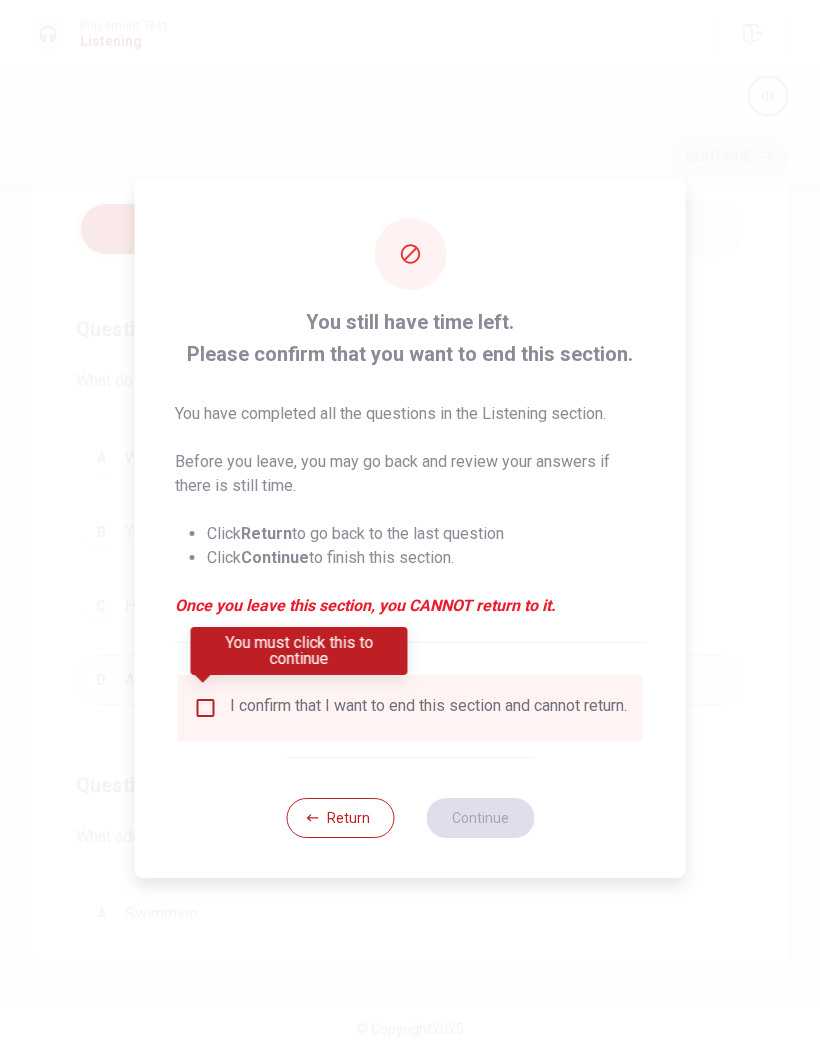 click at bounding box center (206, 708) 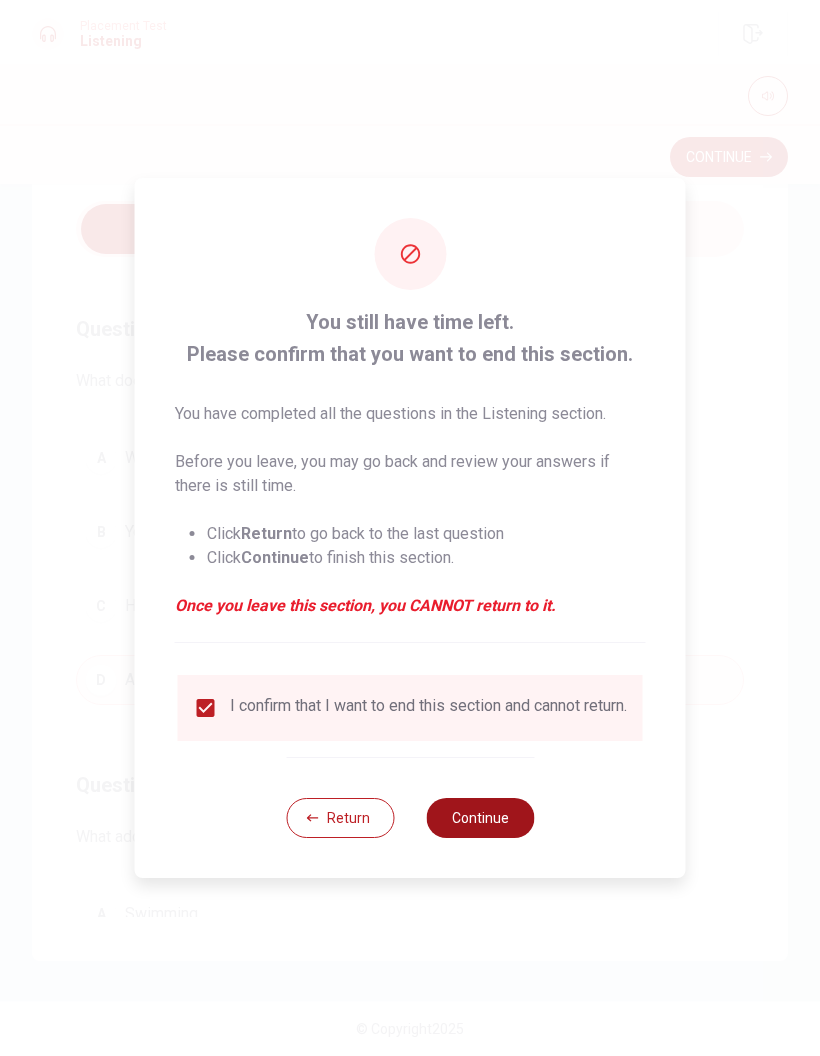 click on "Continue" at bounding box center (480, 818) 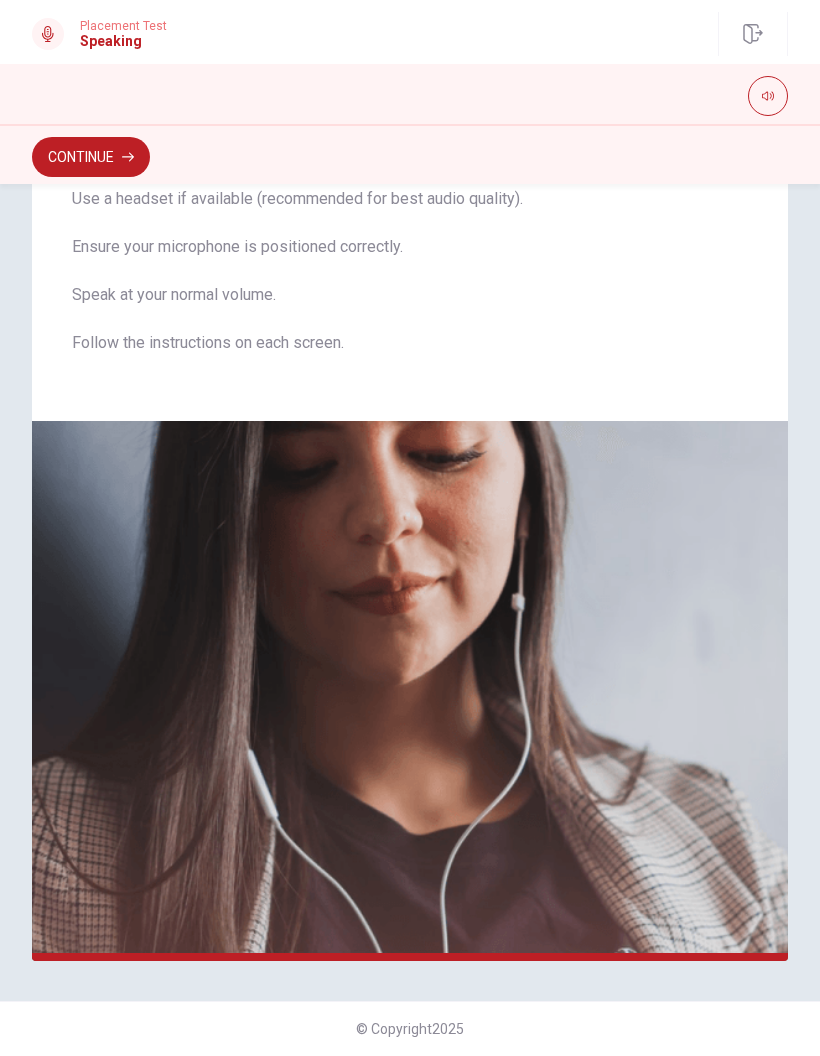 scroll, scrollTop: 135, scrollLeft: 0, axis: vertical 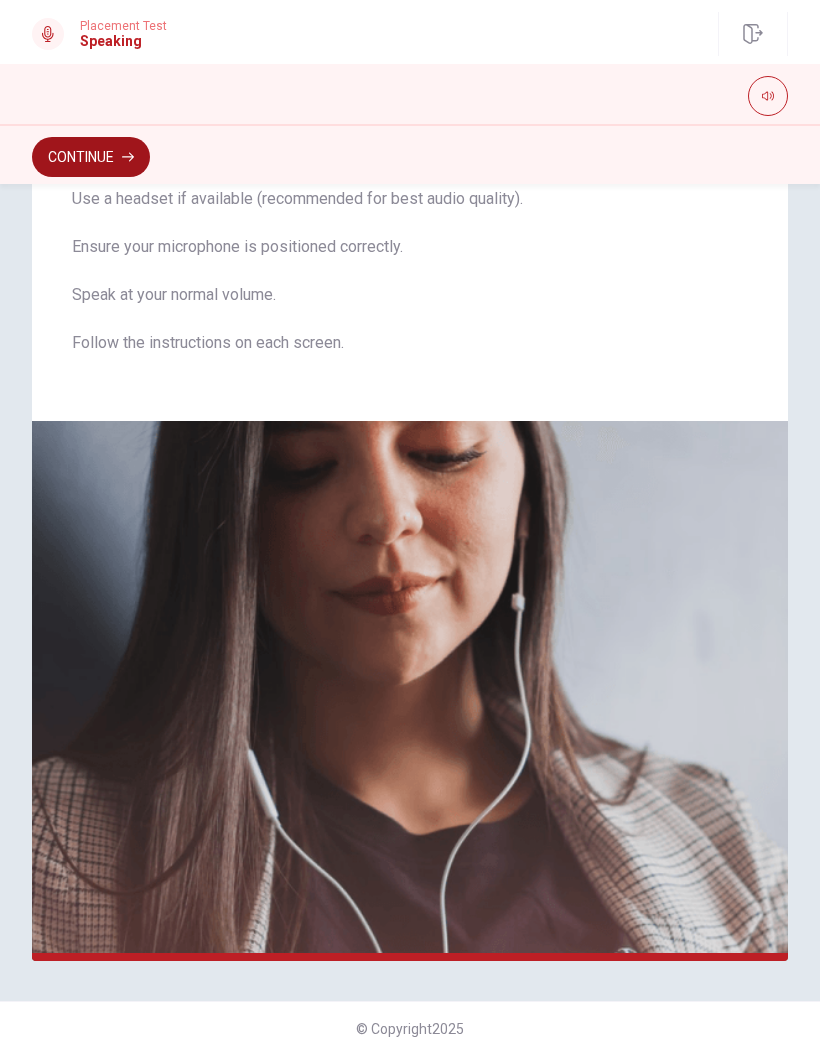 click 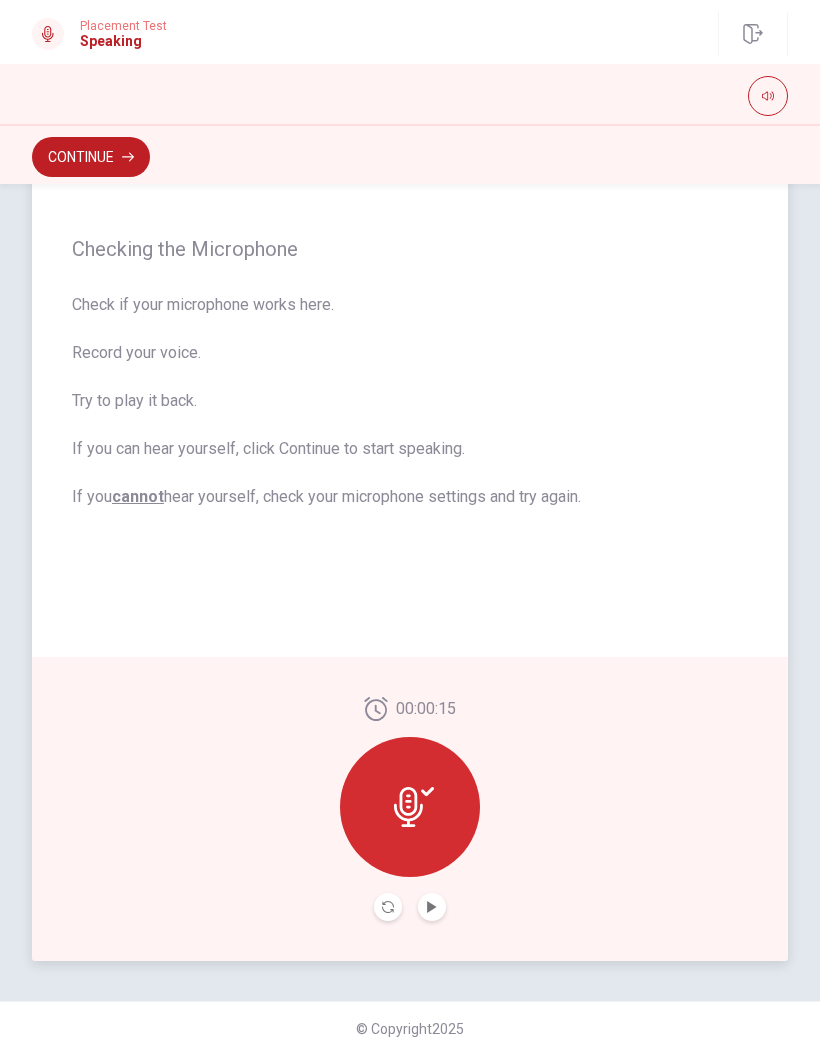click at bounding box center (432, 907) 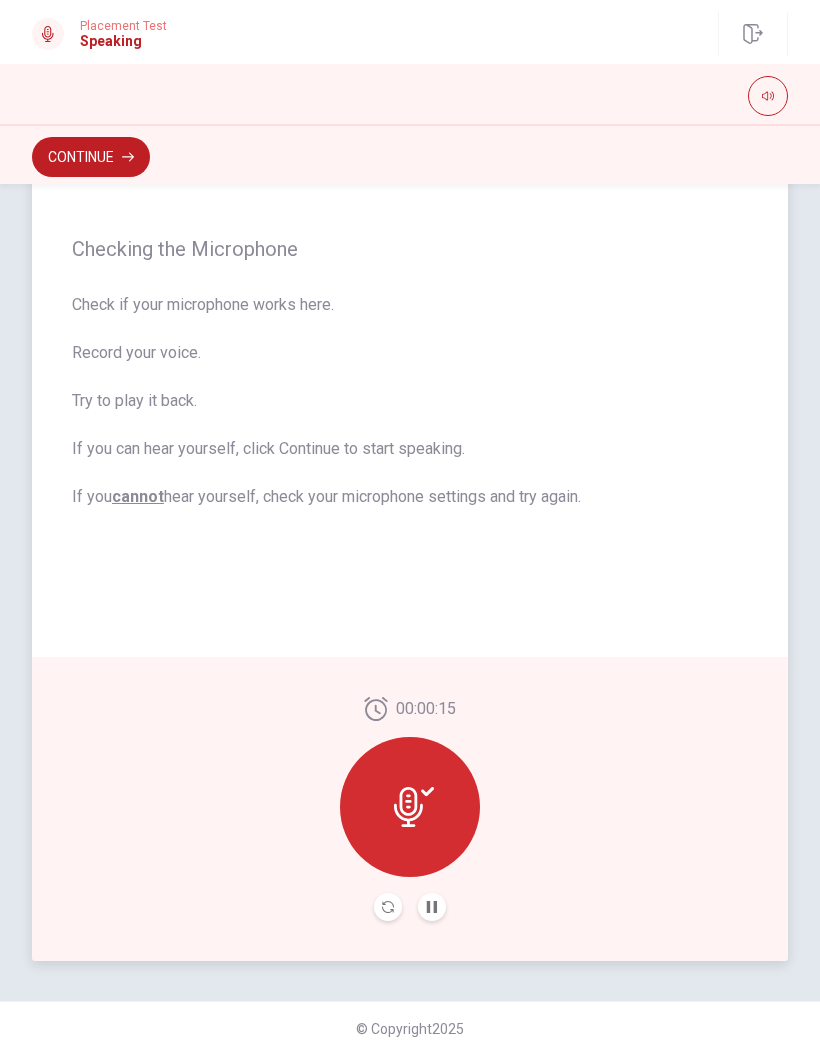 click at bounding box center [432, 907] 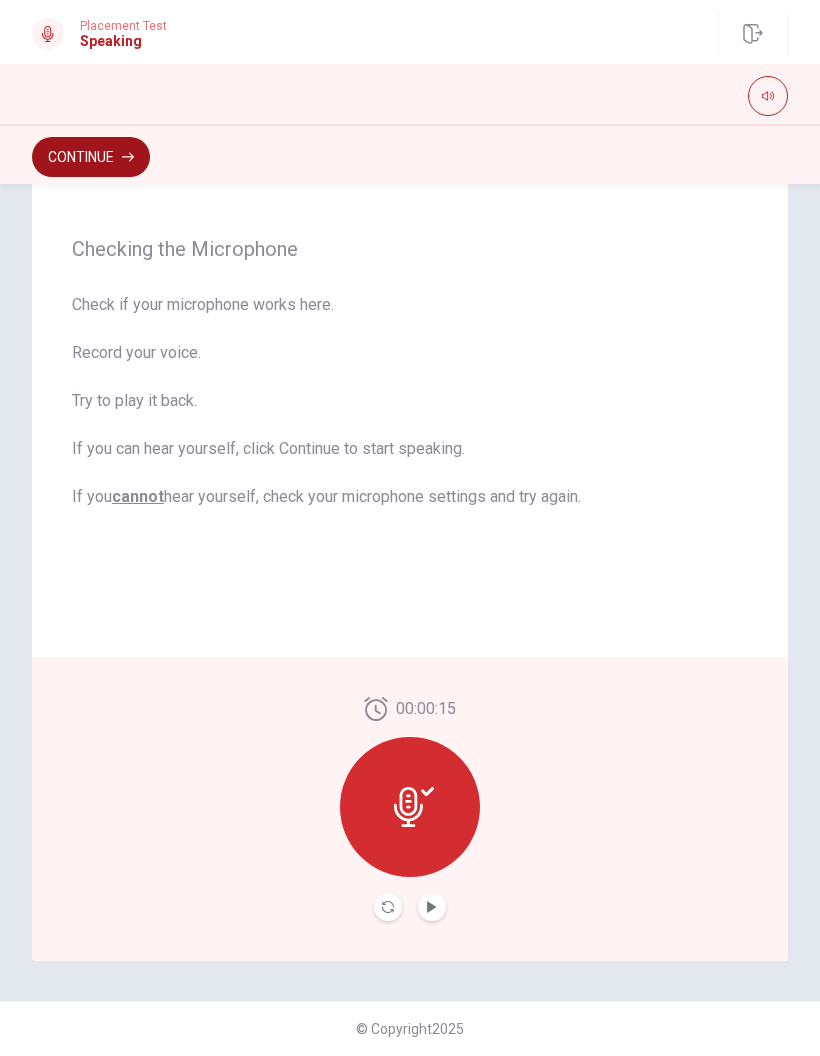 click on "Continue" at bounding box center (91, 157) 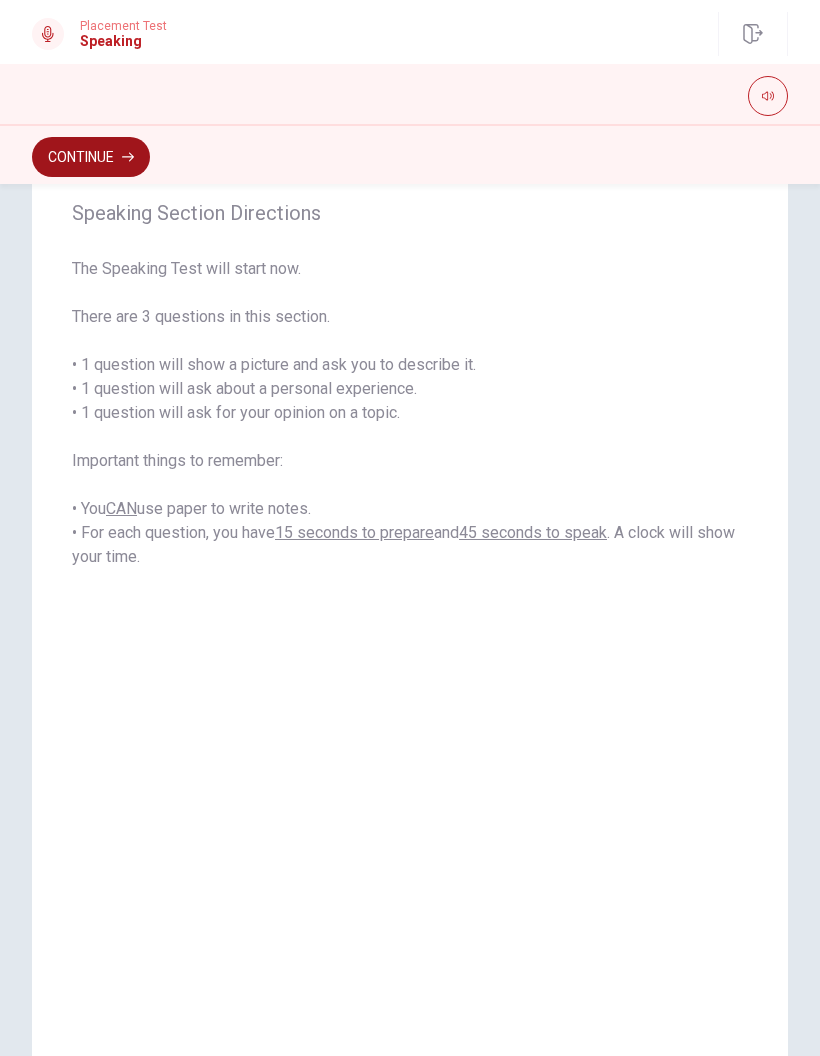 scroll, scrollTop: 47, scrollLeft: 0, axis: vertical 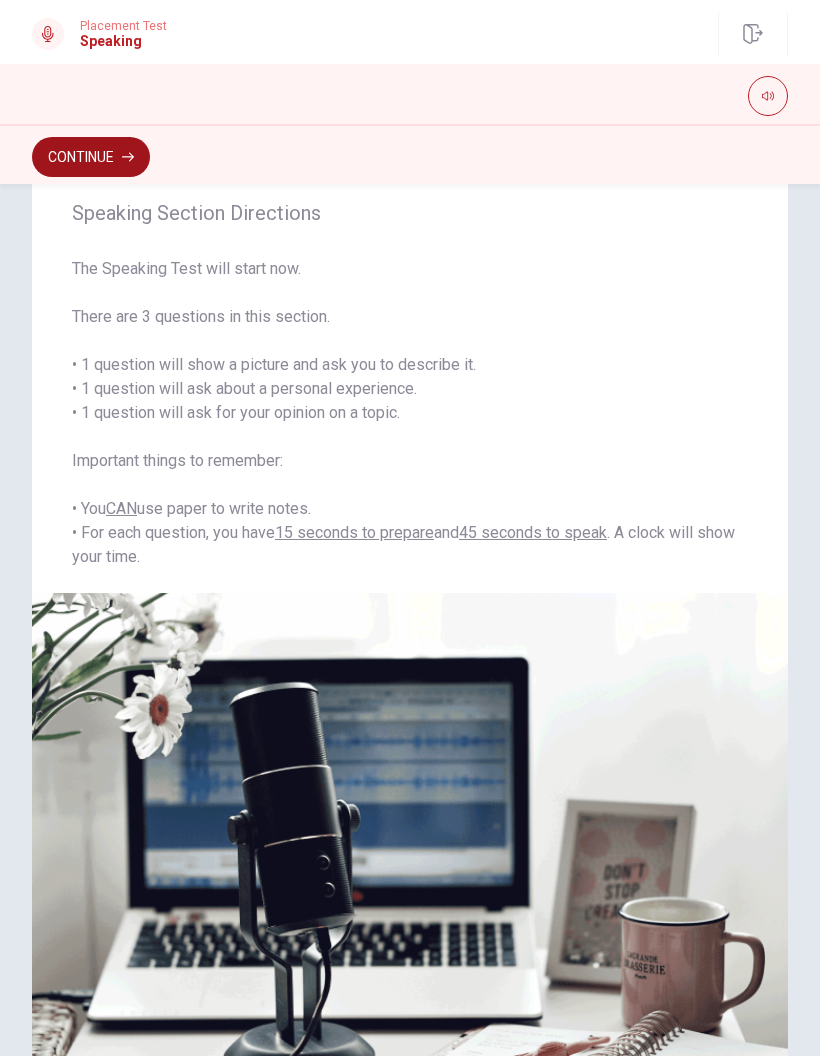 click on "Continue" at bounding box center (91, 157) 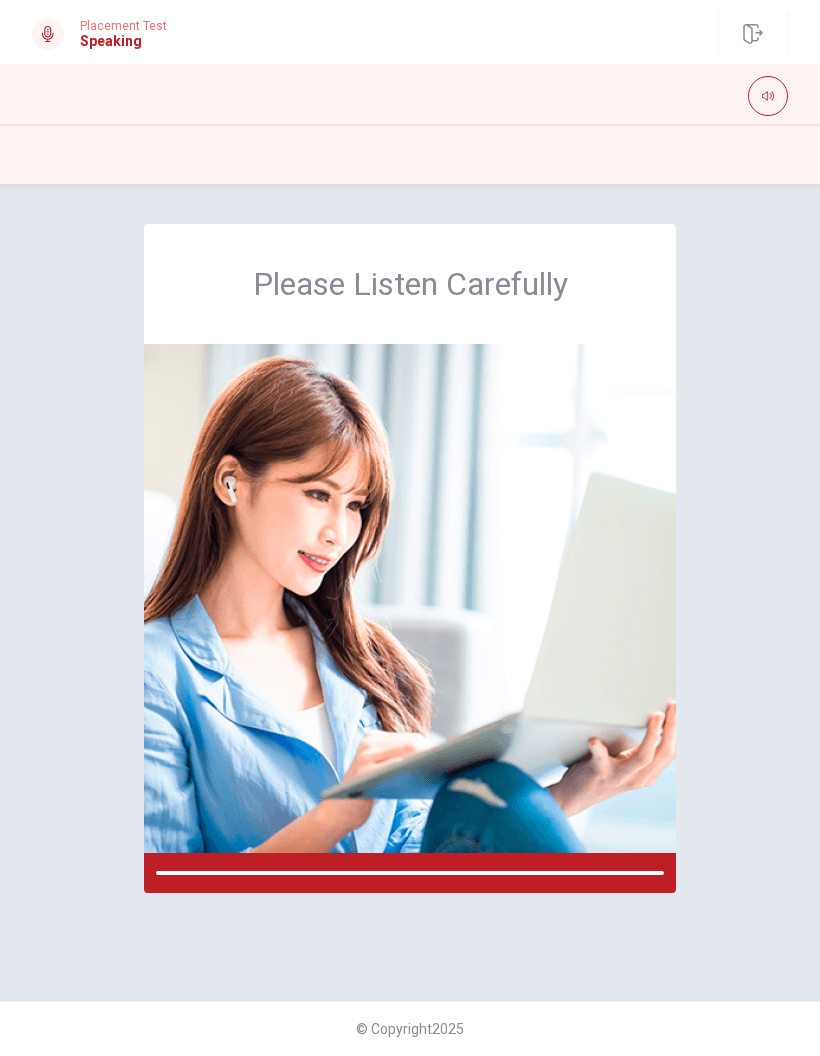 scroll, scrollTop: 0, scrollLeft: 0, axis: both 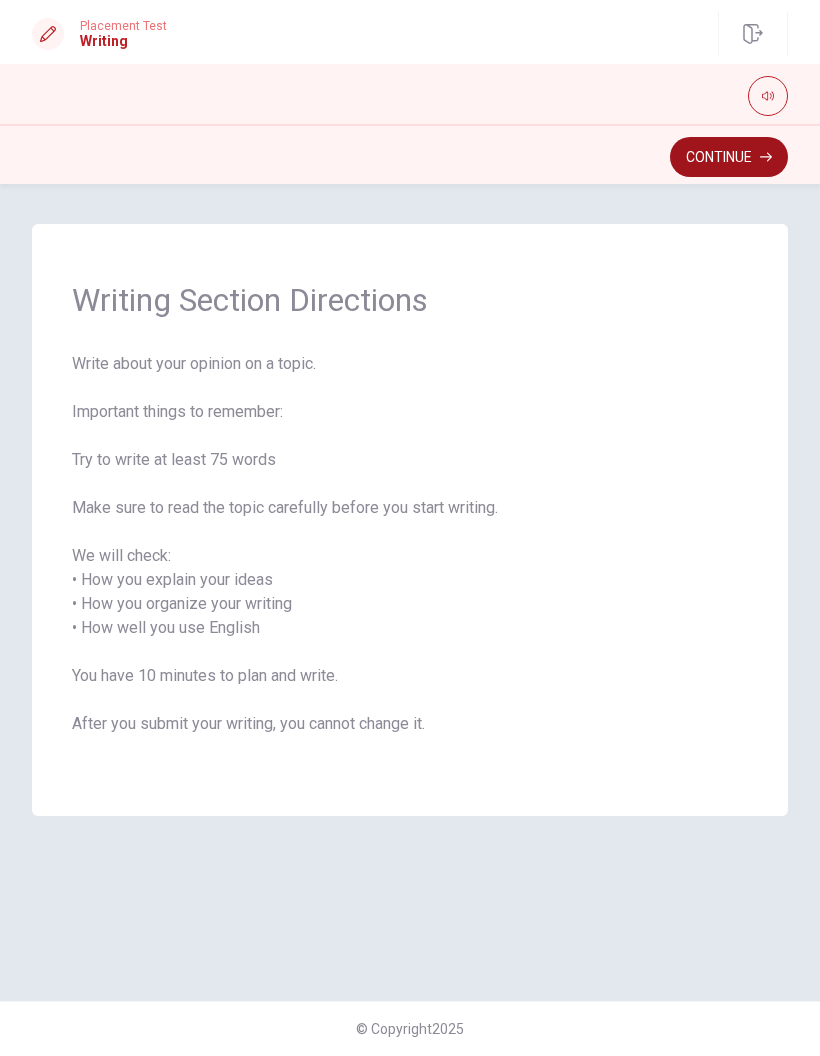 click on "Continue" at bounding box center (729, 157) 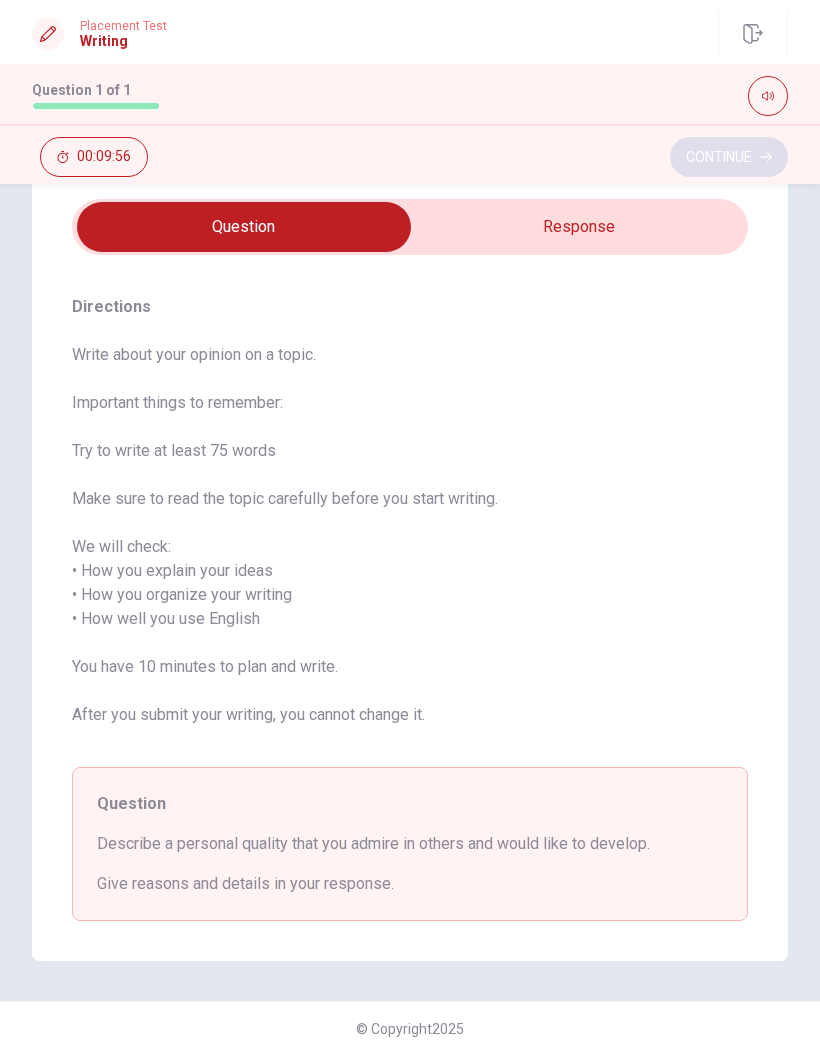 scroll, scrollTop: 65, scrollLeft: 0, axis: vertical 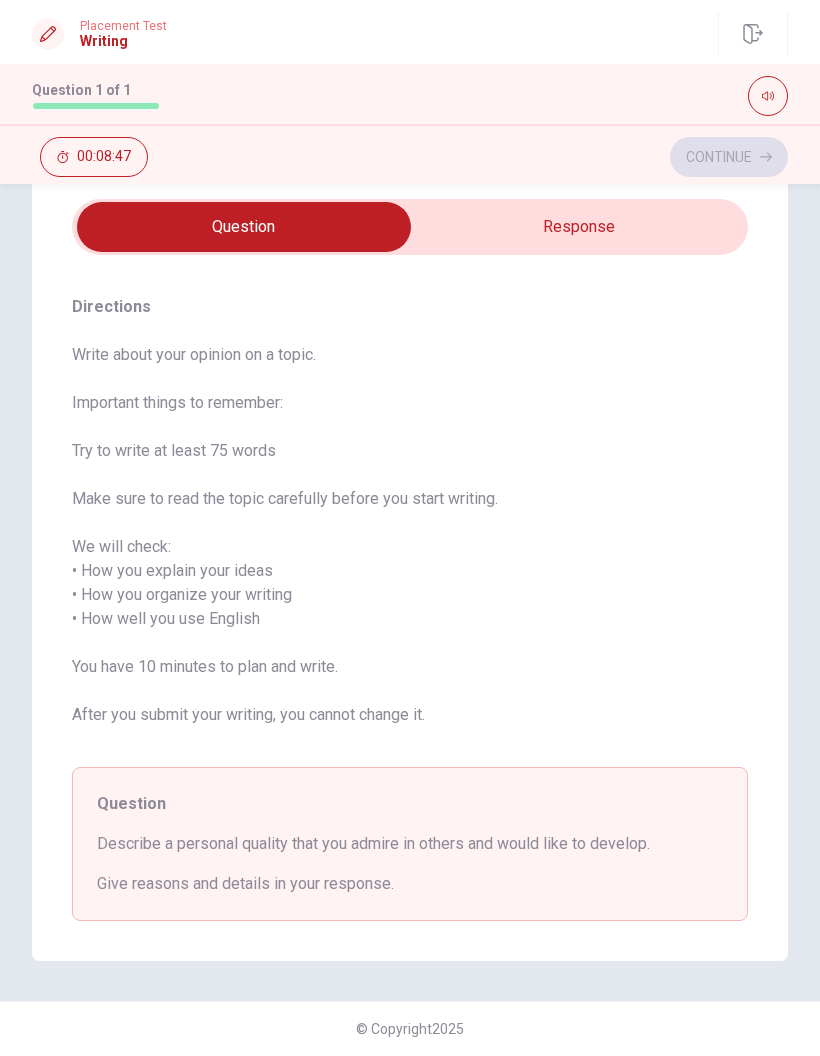 click at bounding box center (244, 227) 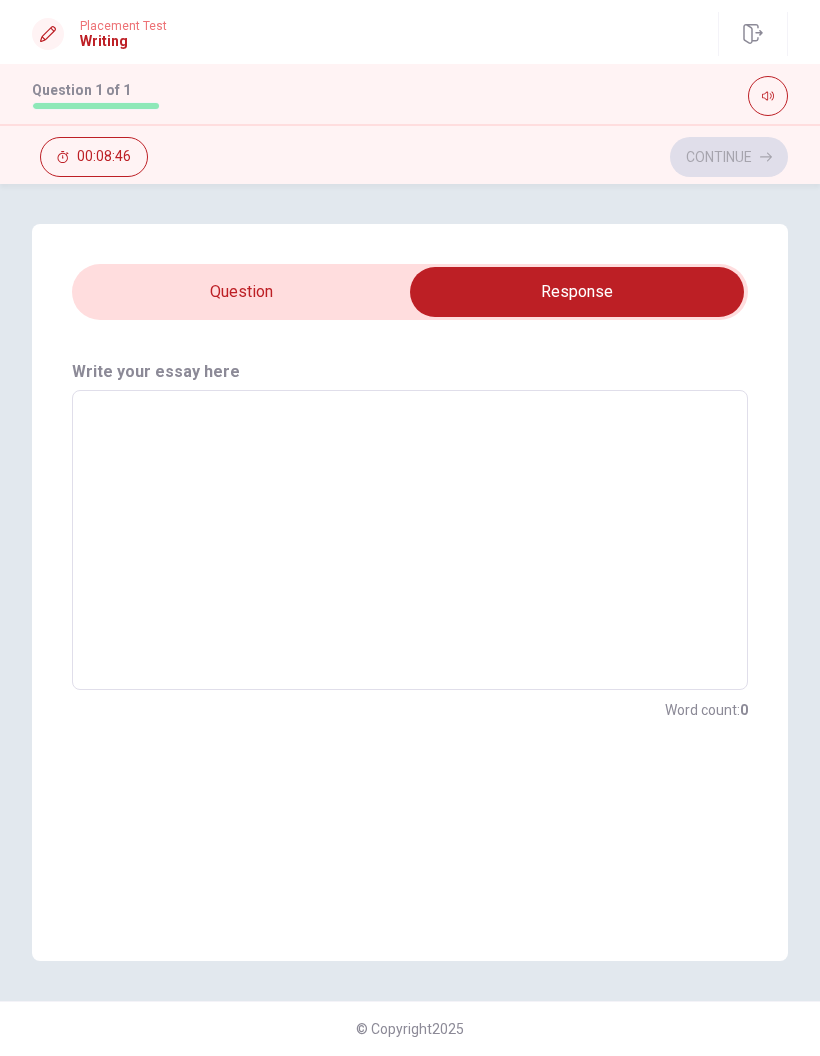click at bounding box center (410, 540) 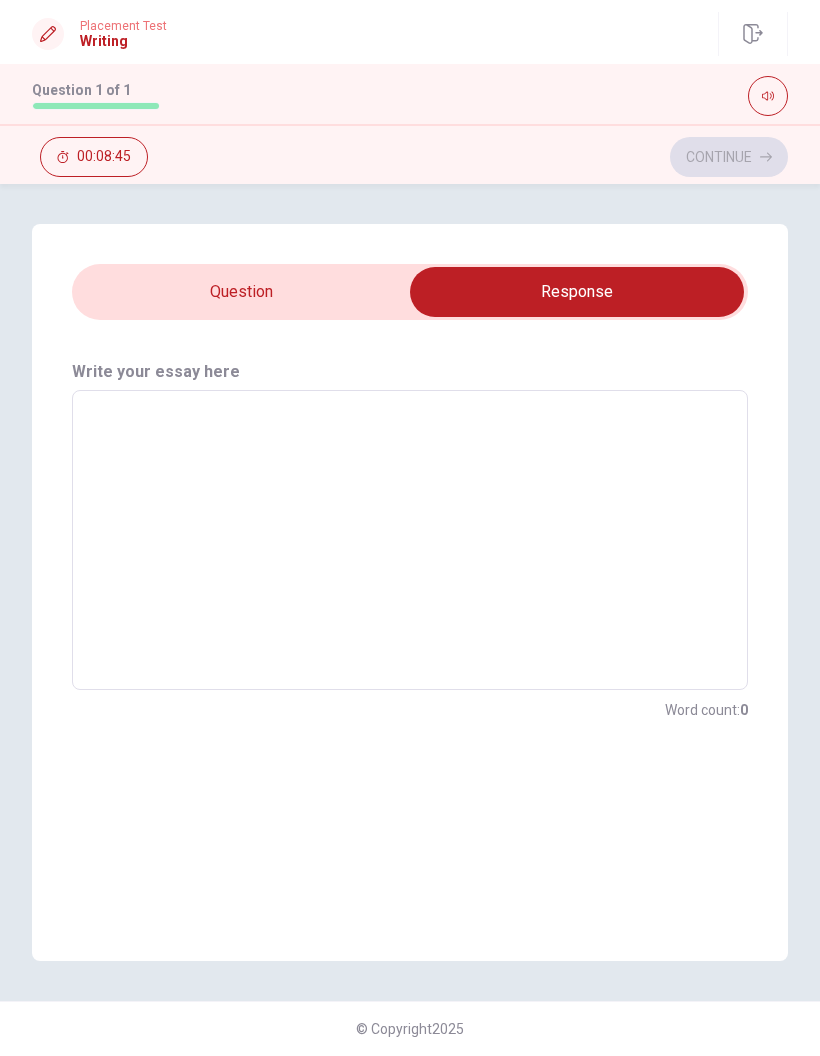 click at bounding box center [577, 292] 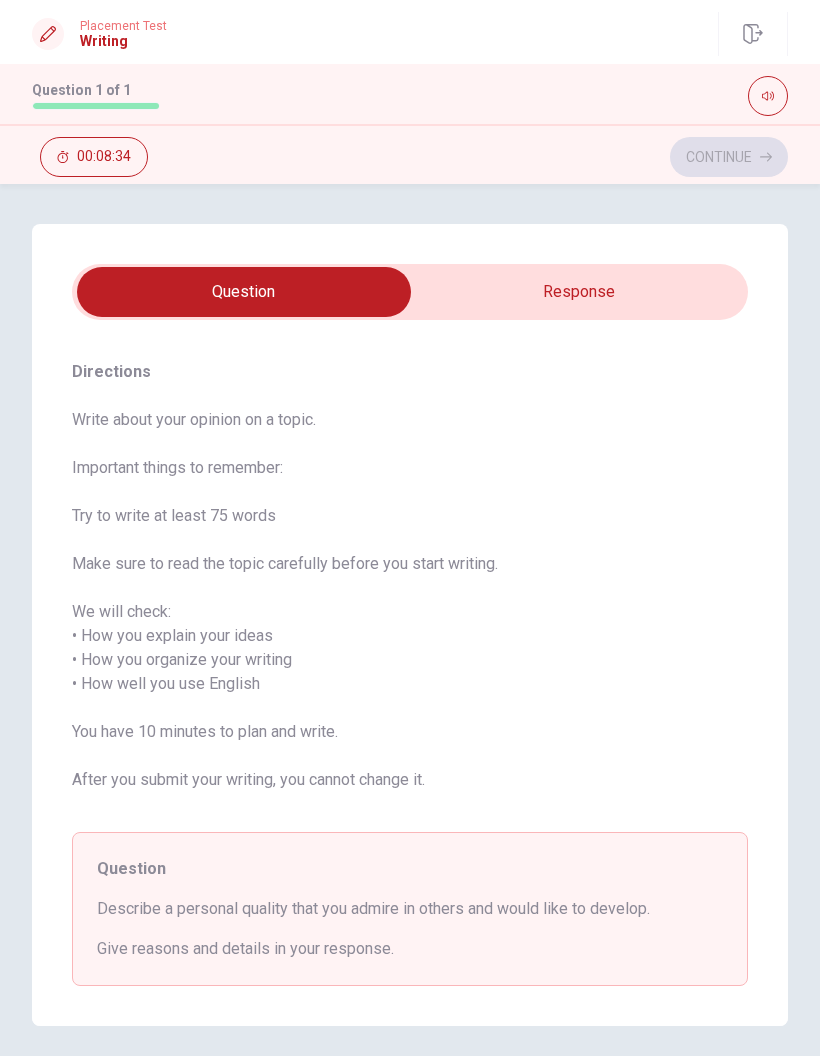 click at bounding box center (244, 292) 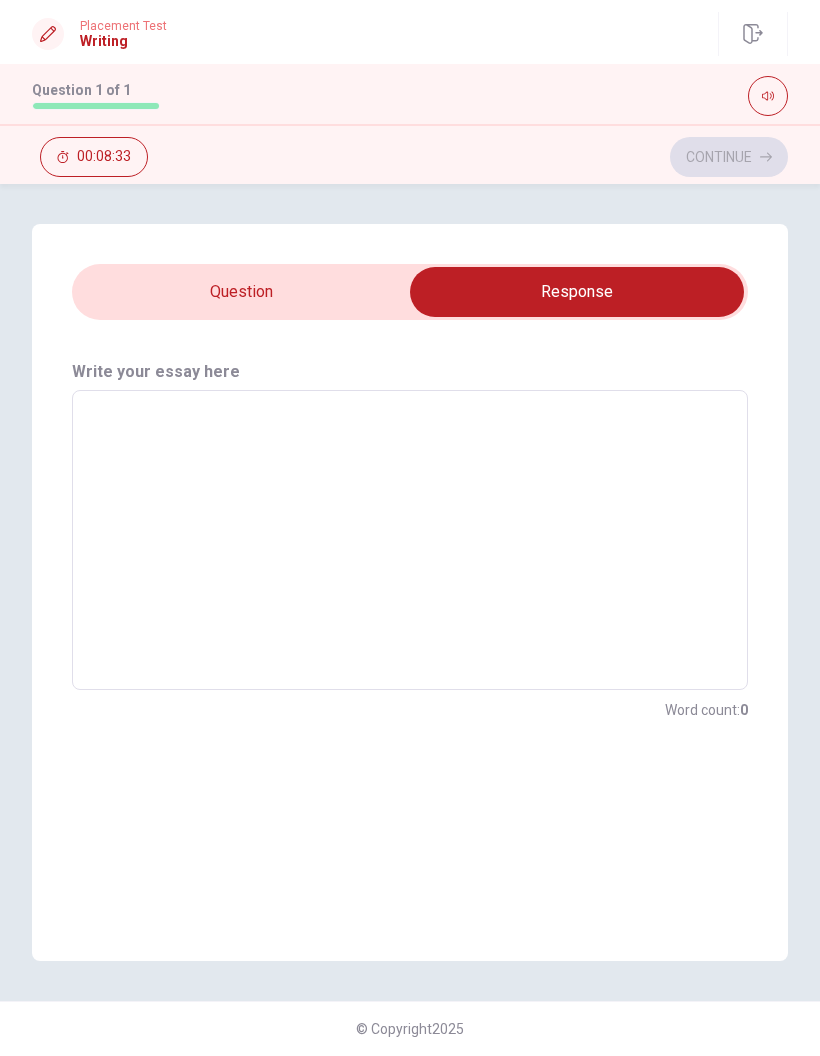 click at bounding box center (410, 540) 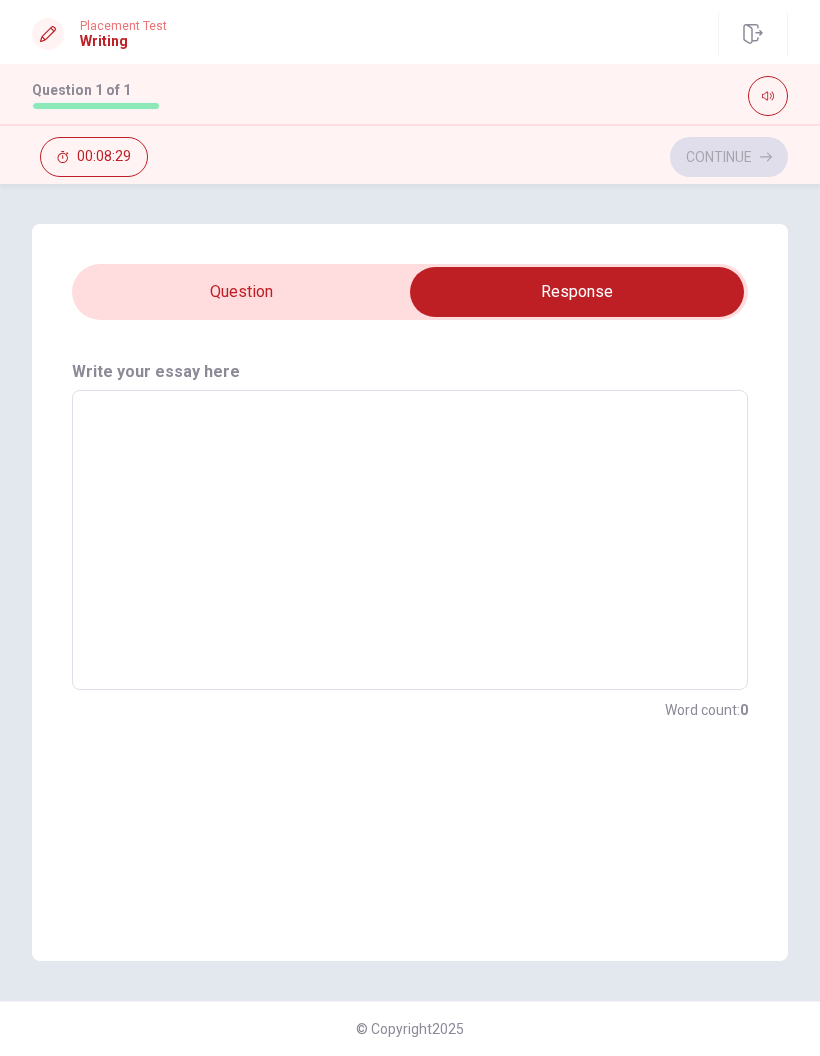 type on "I" 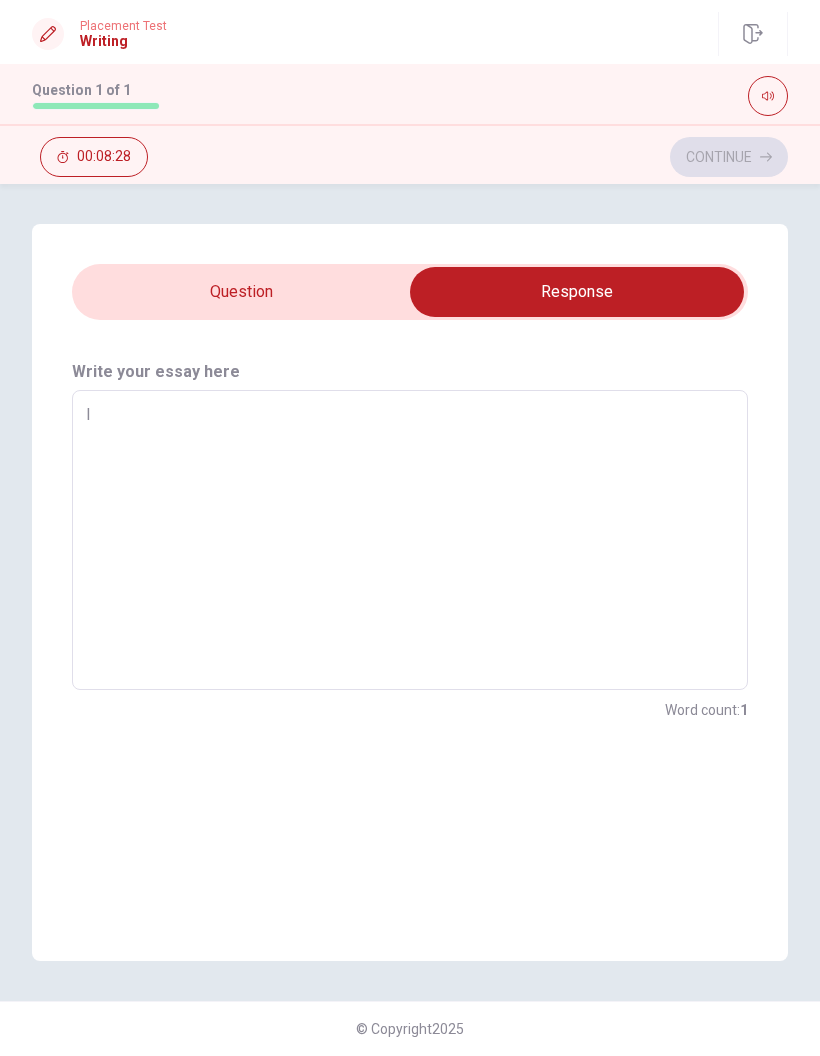 type on "x" 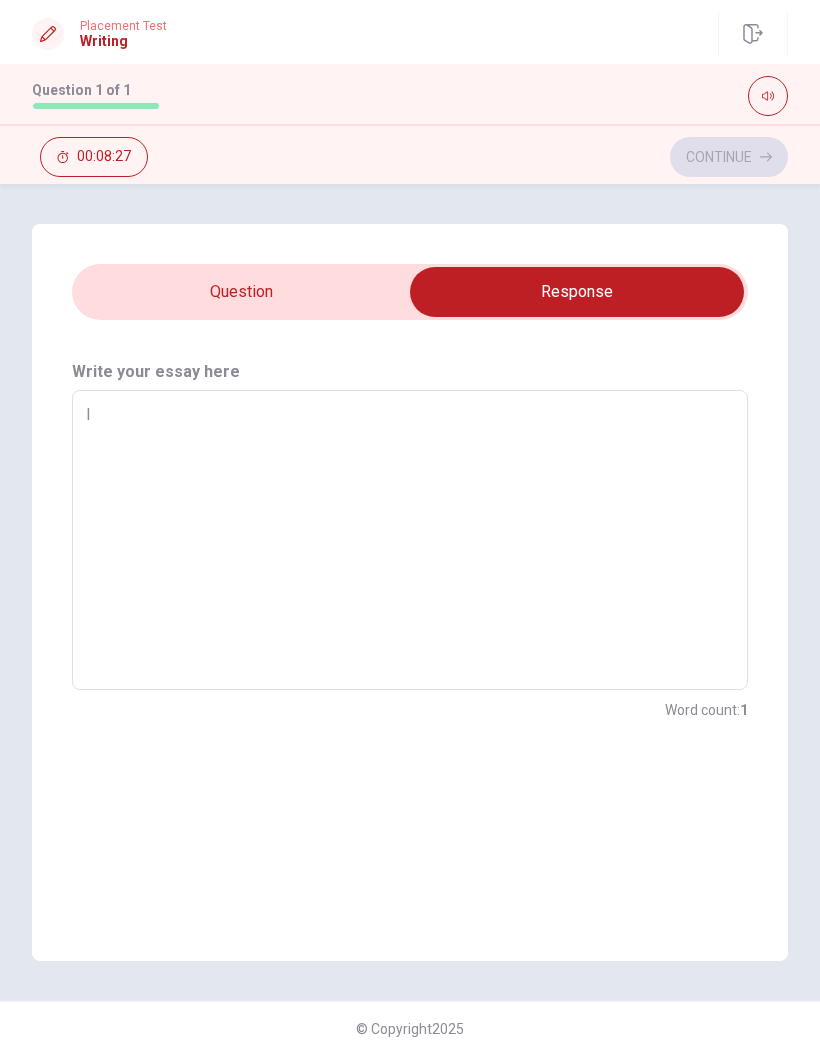 type on "I" 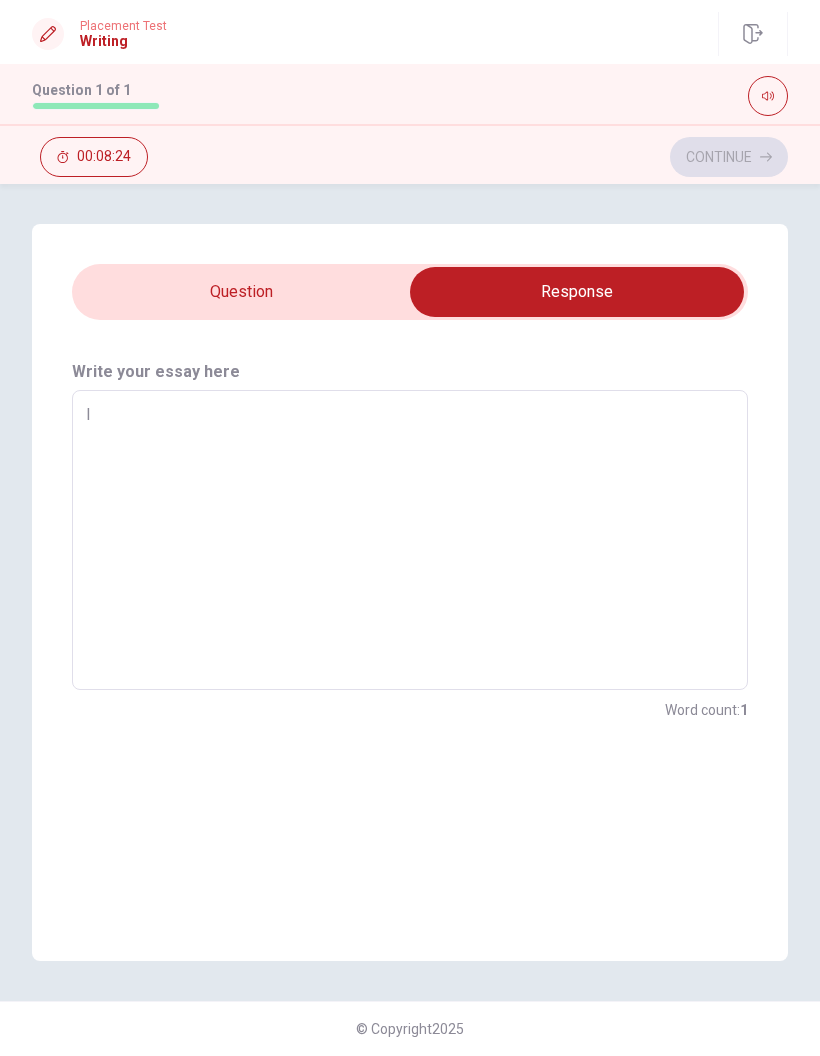 type on "x" 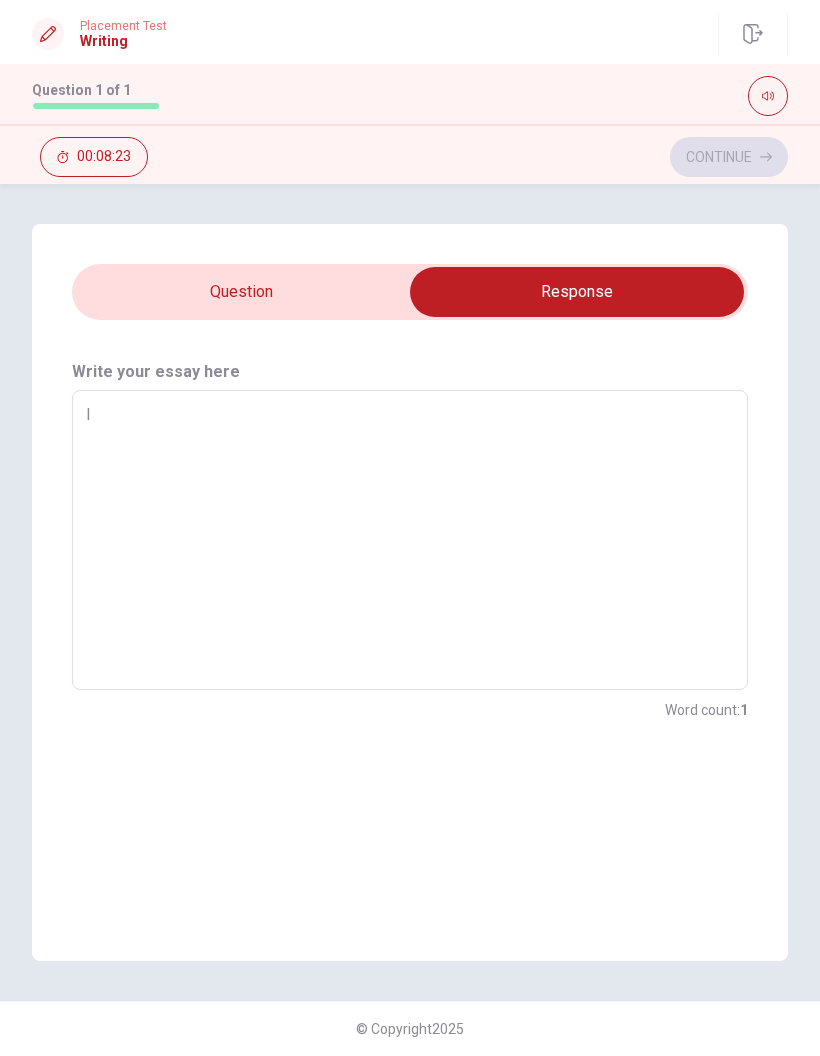 type on "I a" 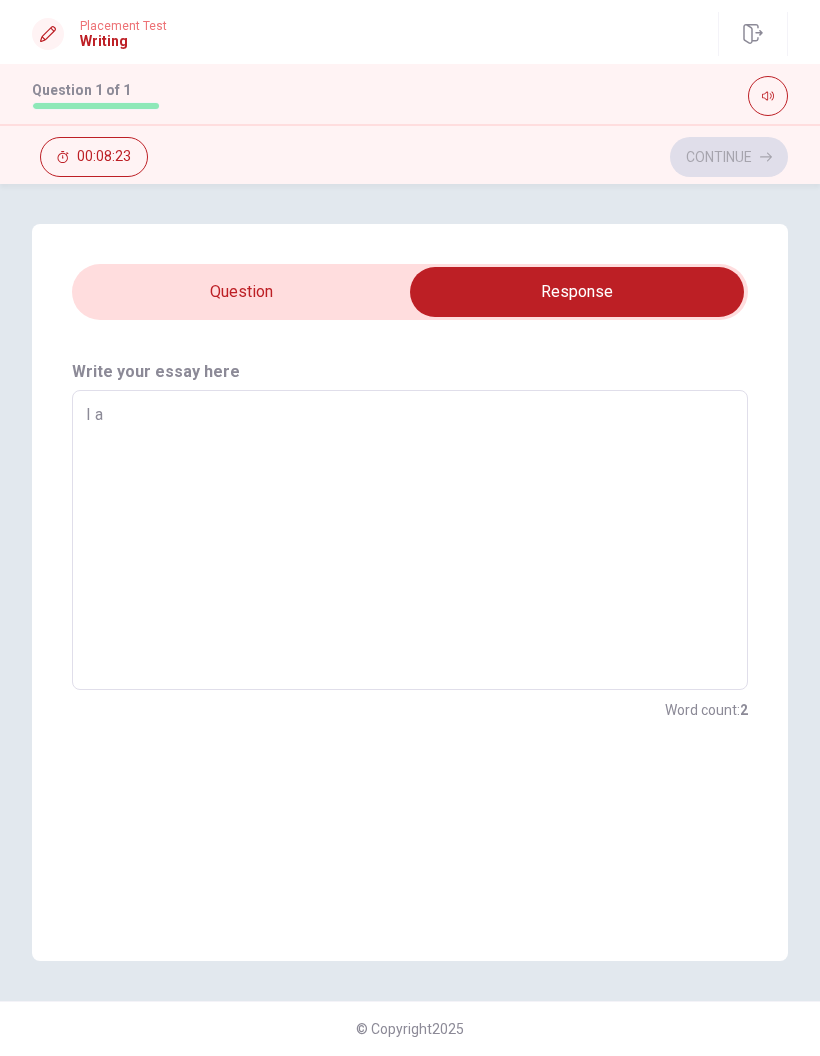 type on "x" 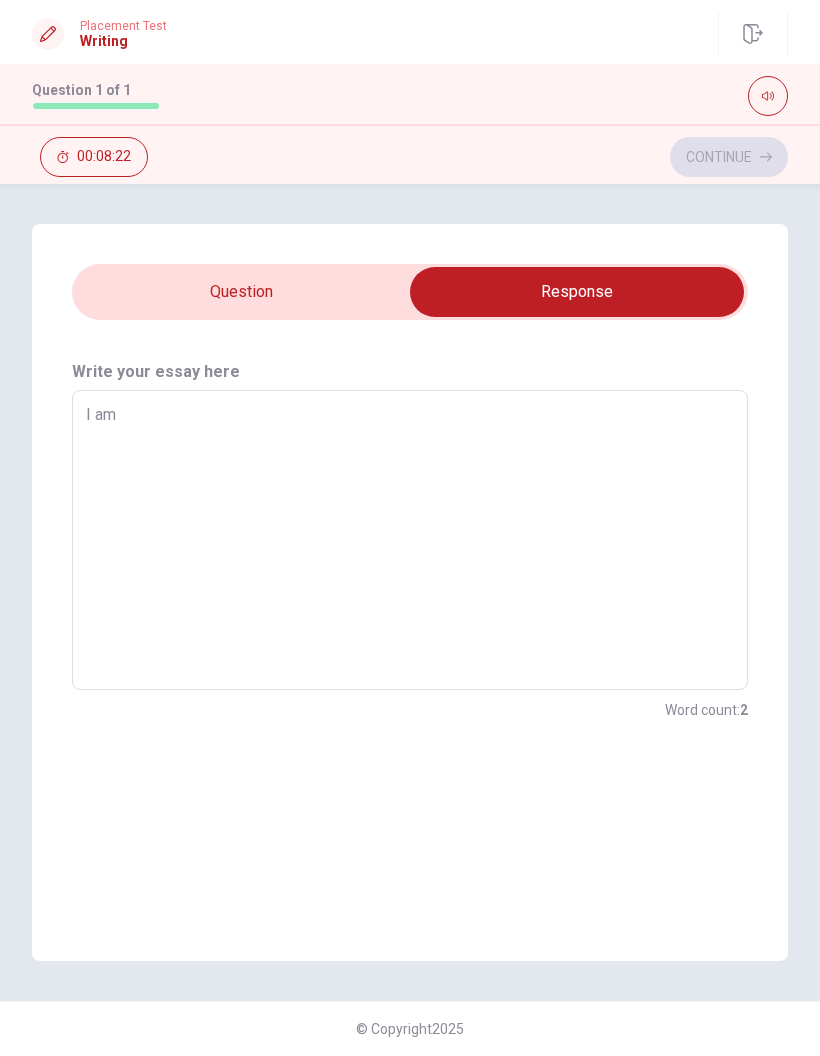 type on "x" 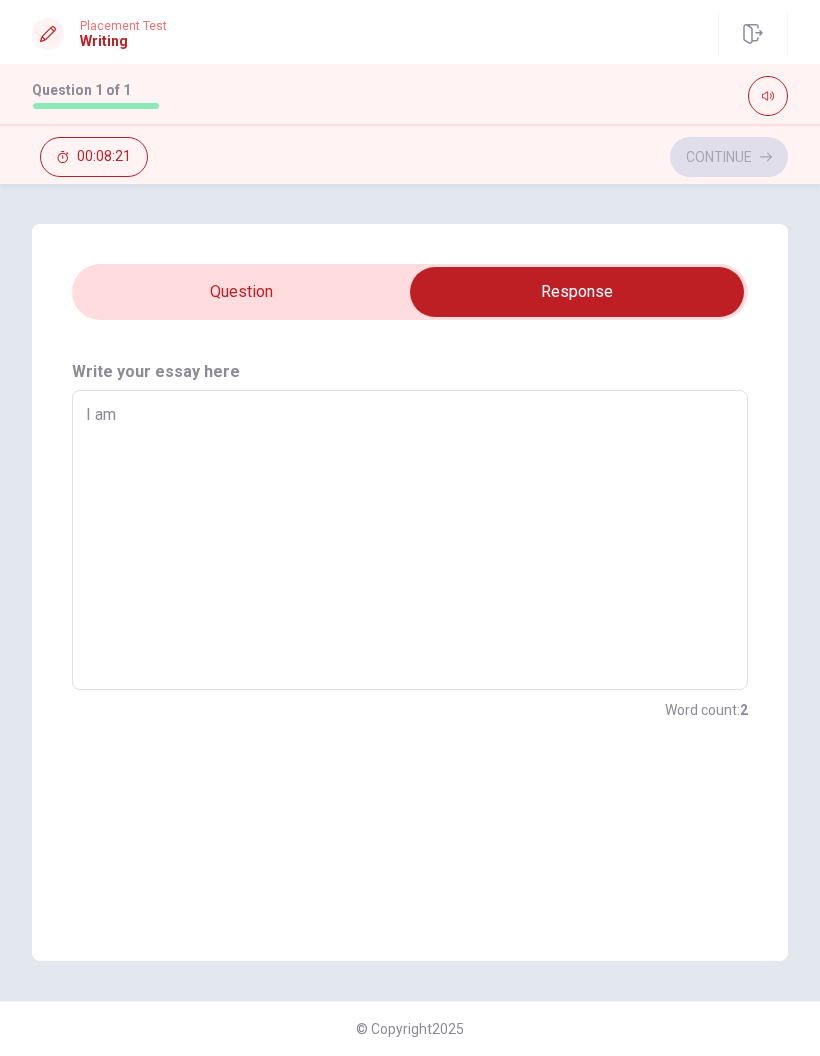 click at bounding box center [577, 292] 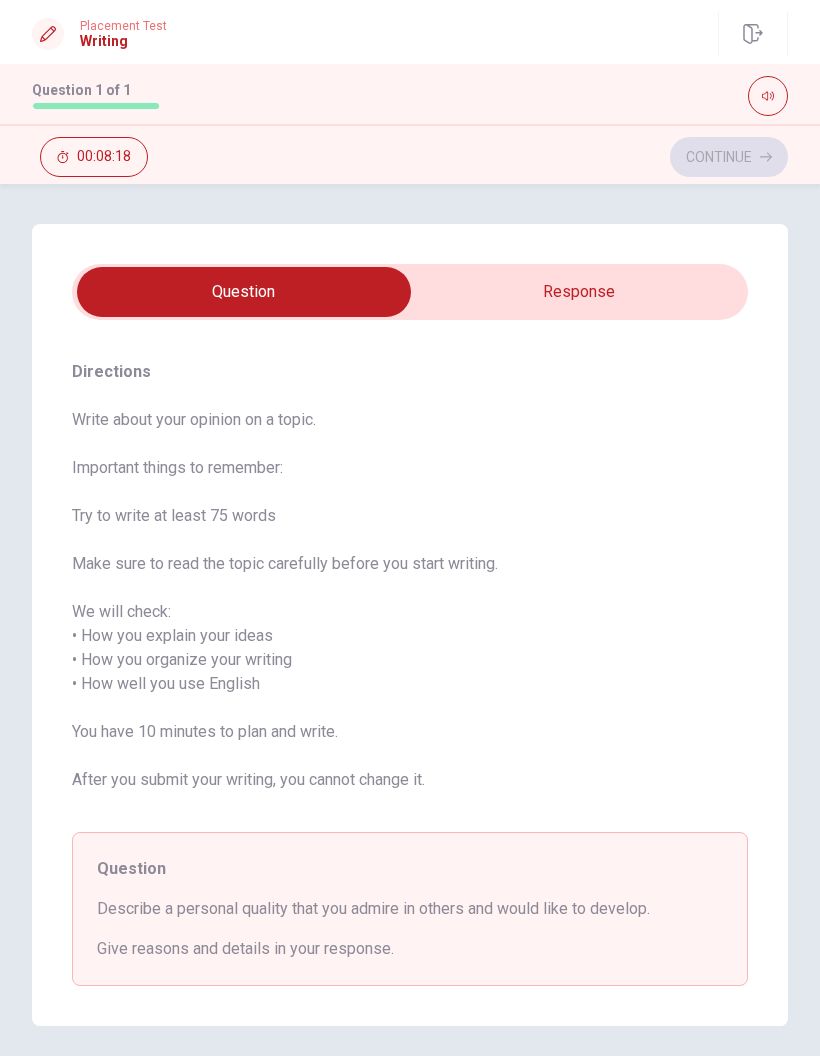 click at bounding box center (244, 292) 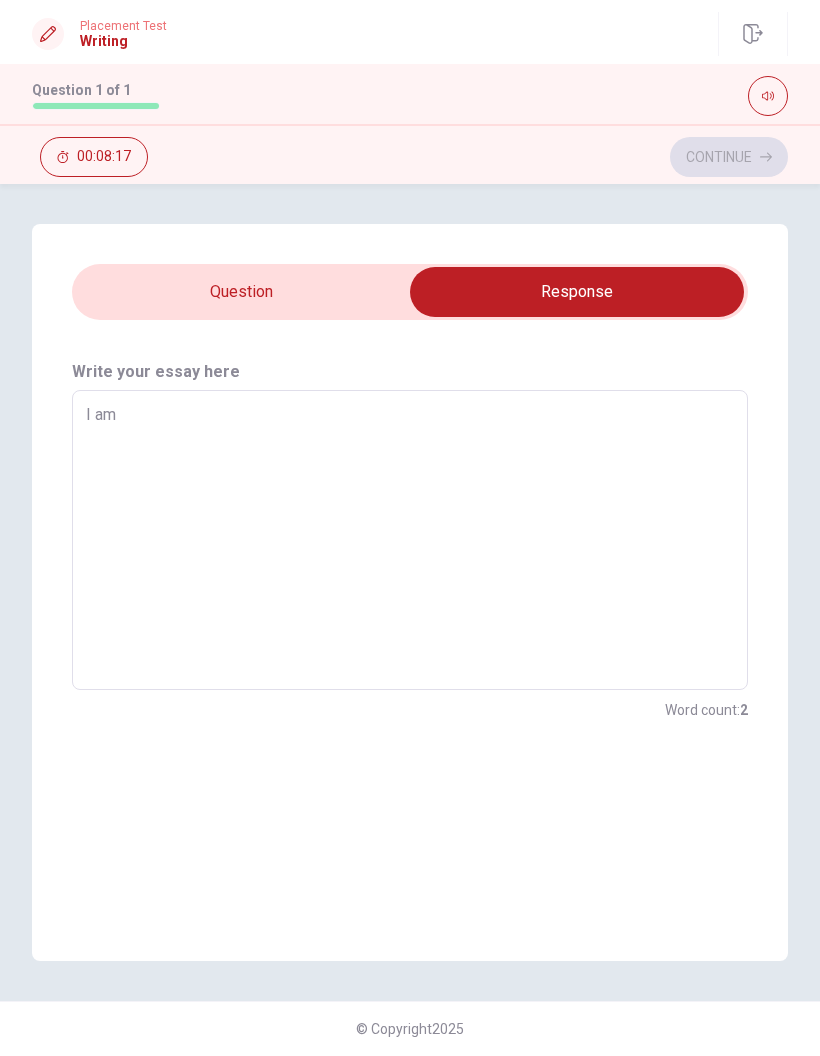 click on "I am" at bounding box center [410, 540] 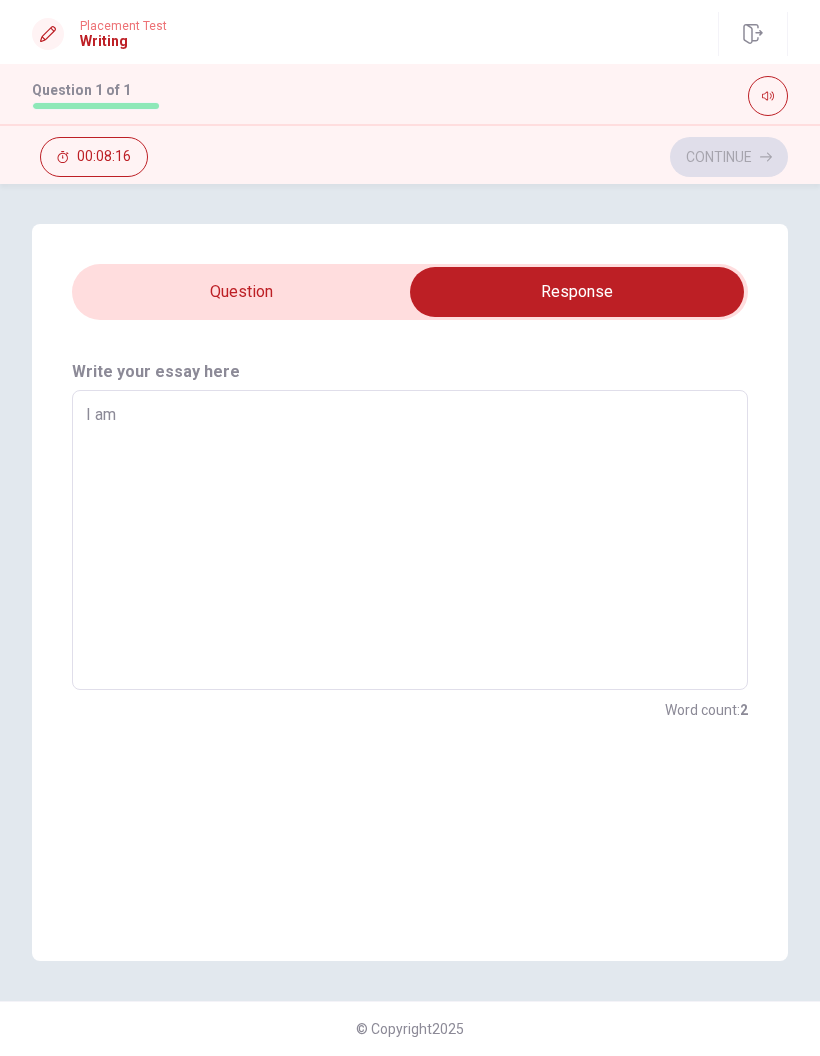 type on "I a" 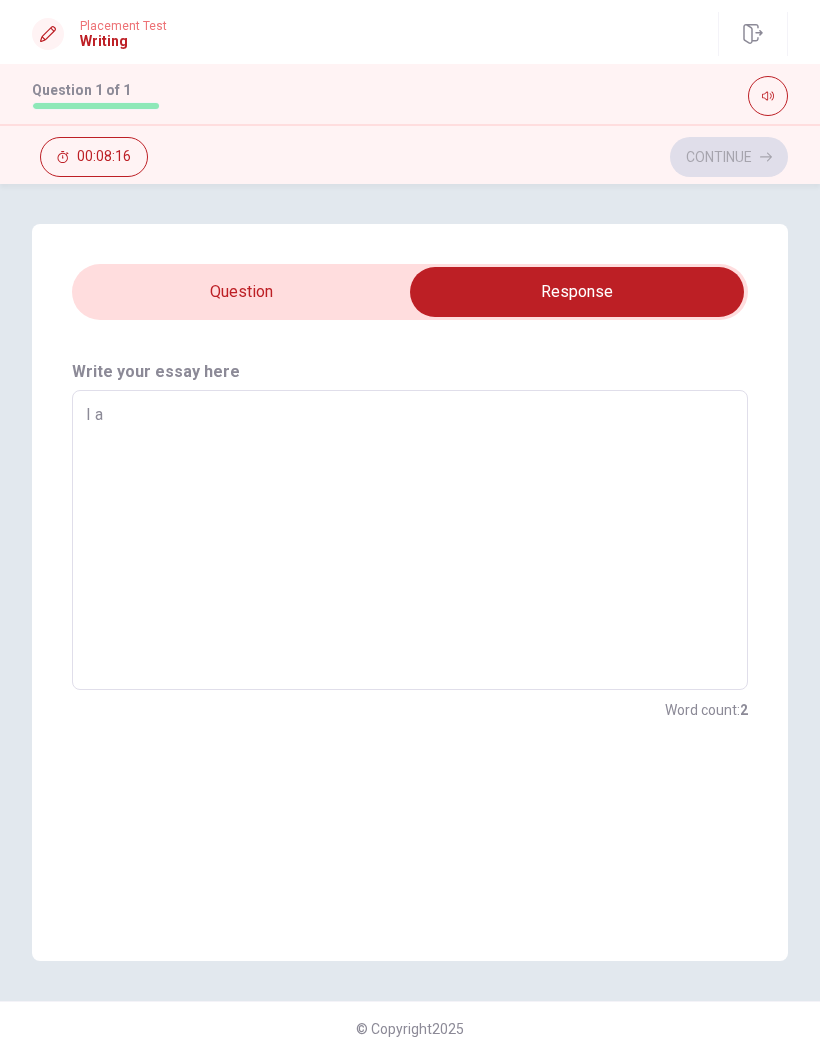 type on "x" 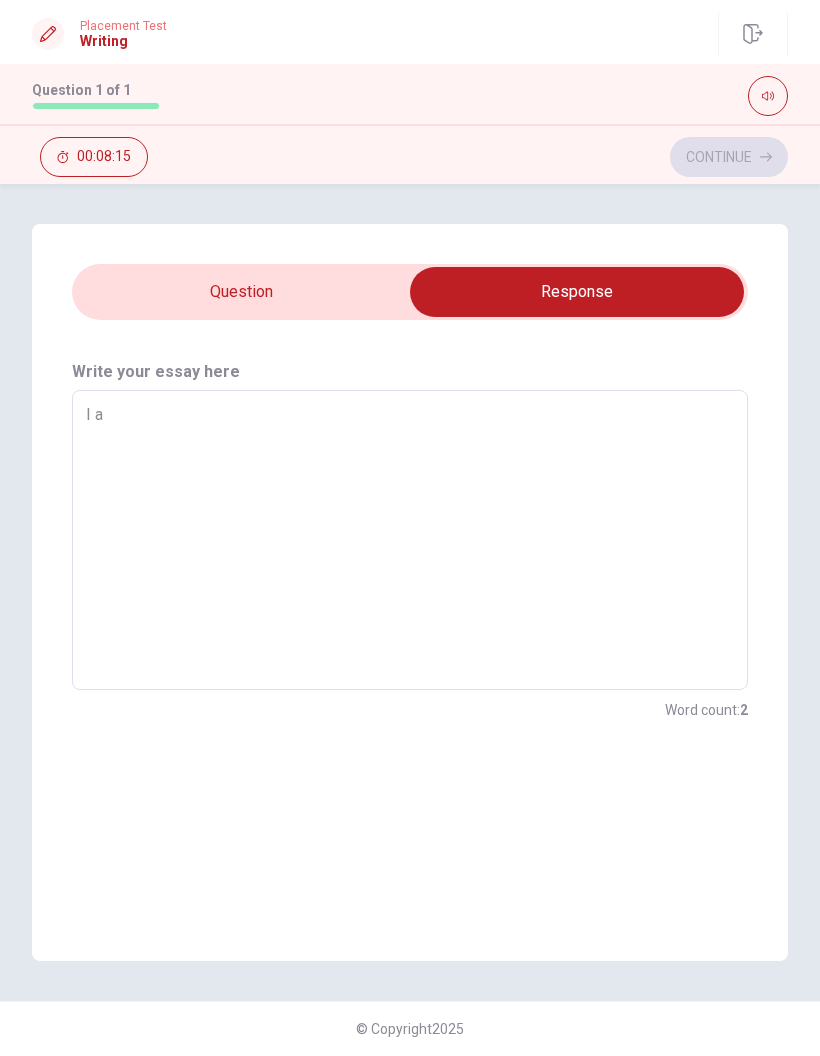 type on "I ad" 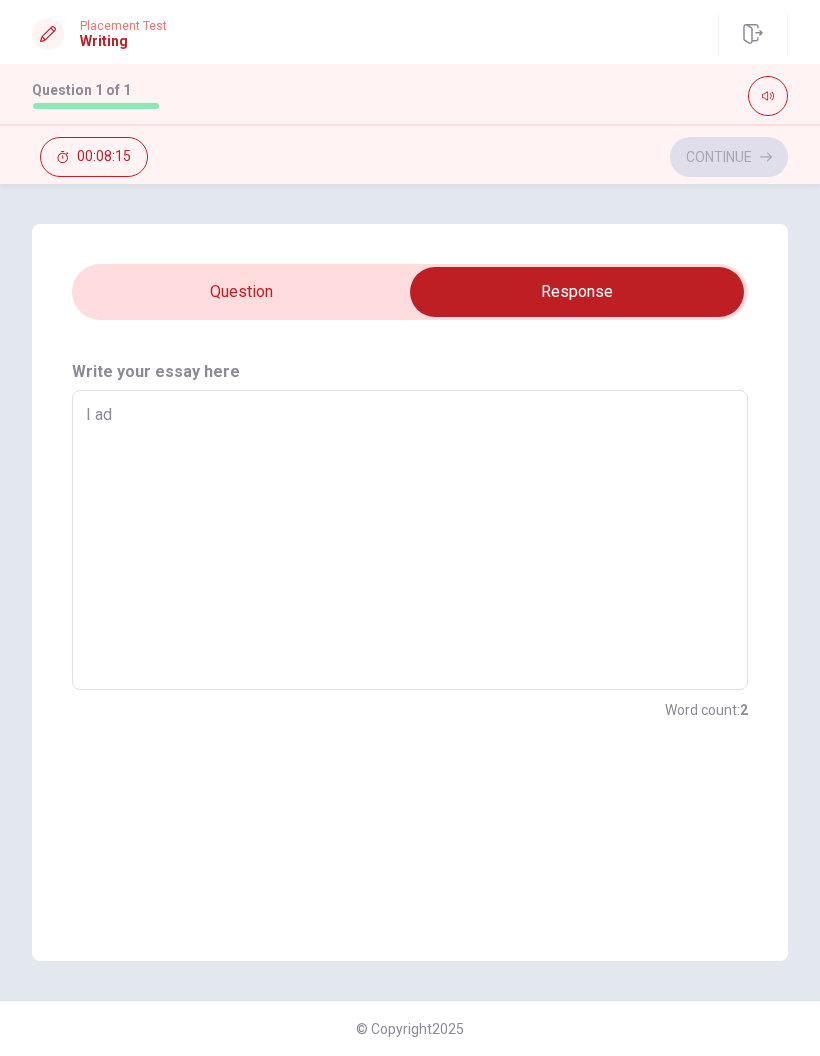 type on "x" 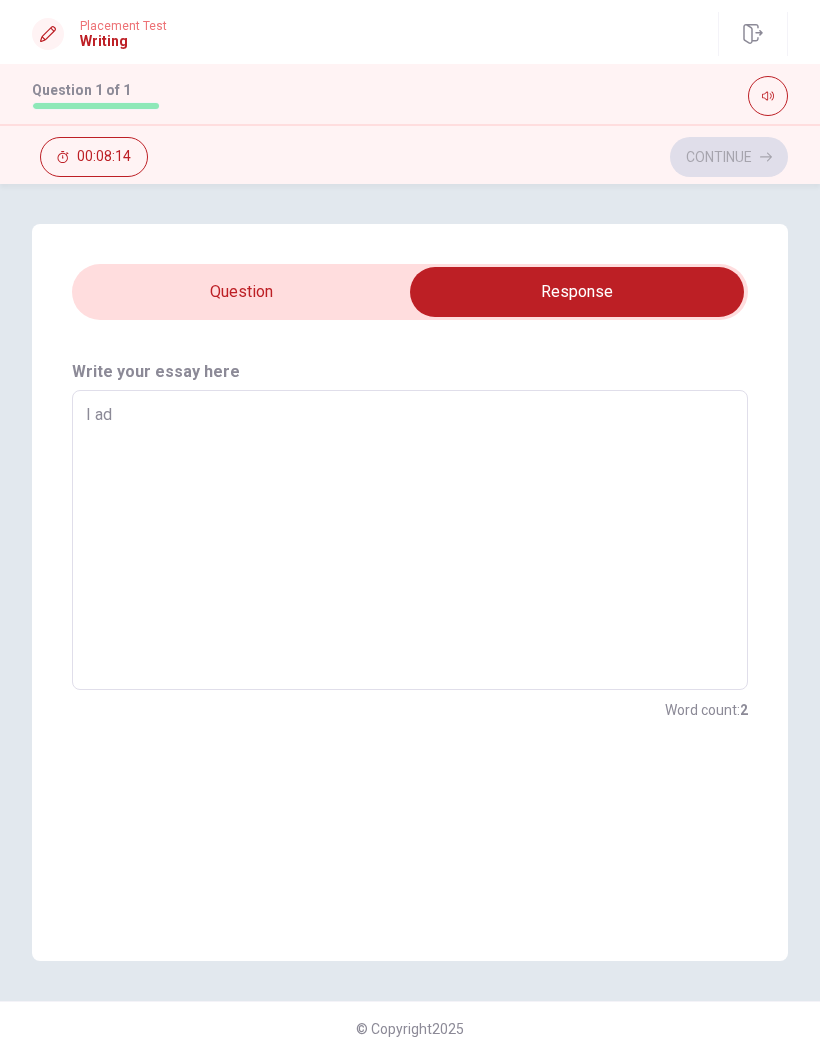 type on "I adm" 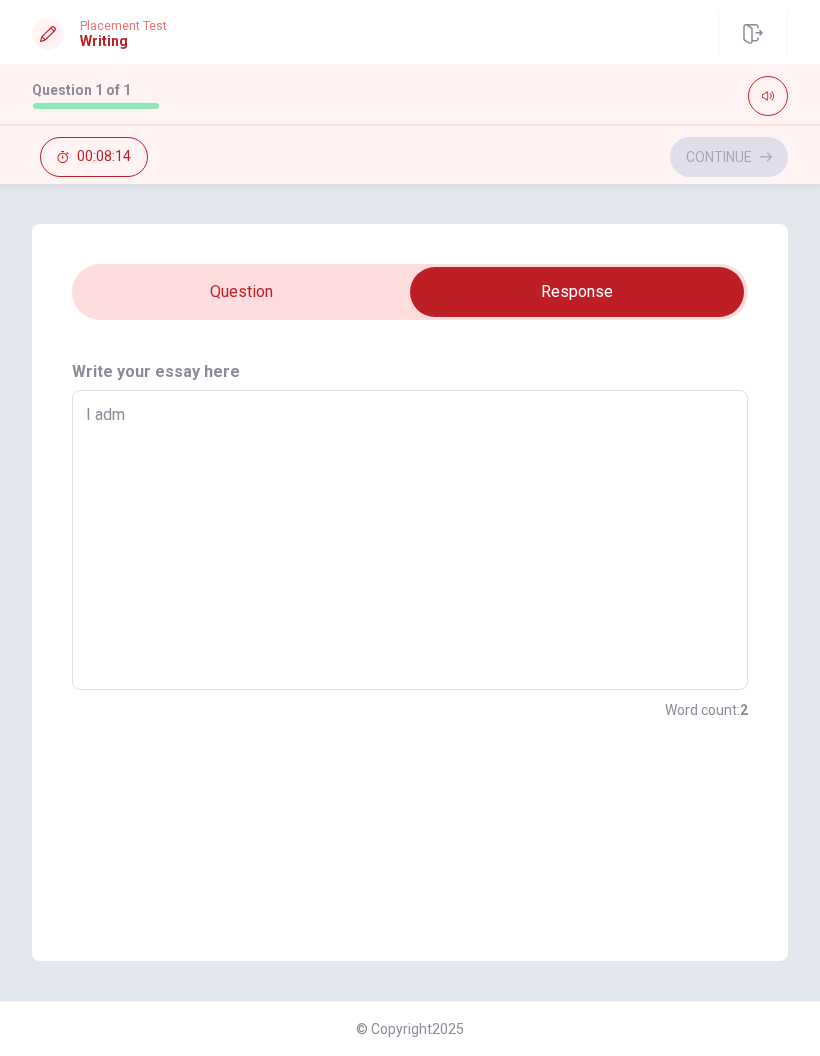 type on "x" 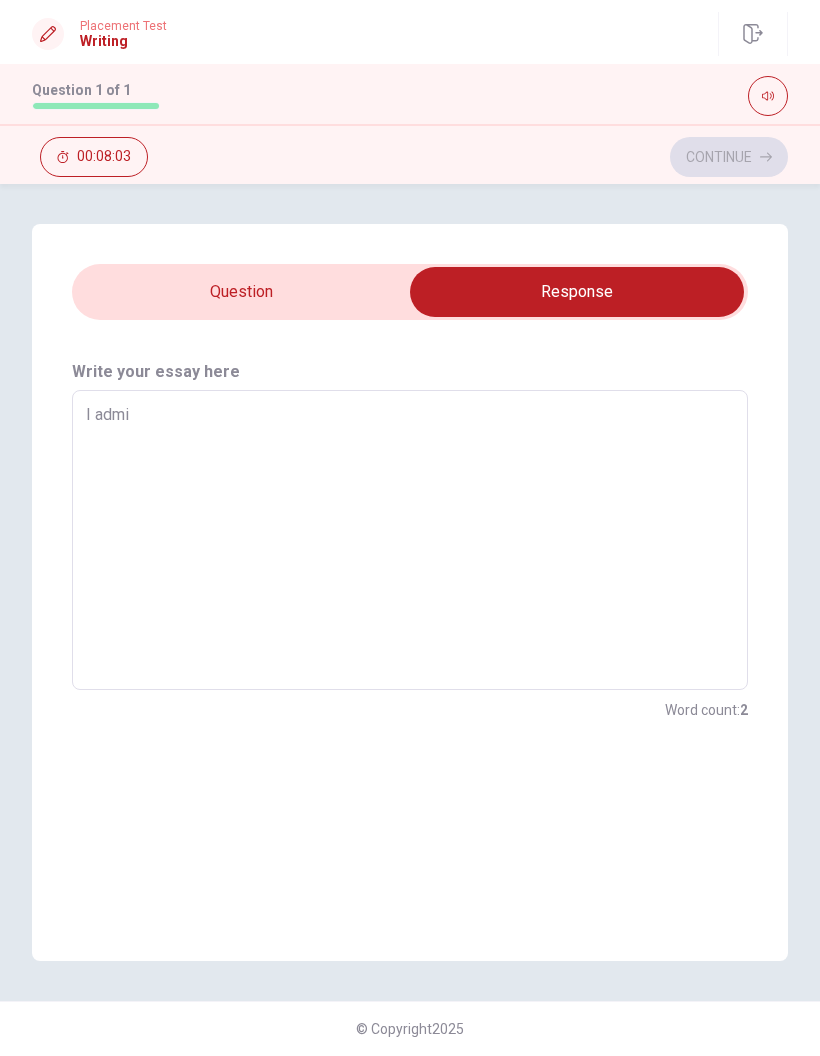 type on "x" 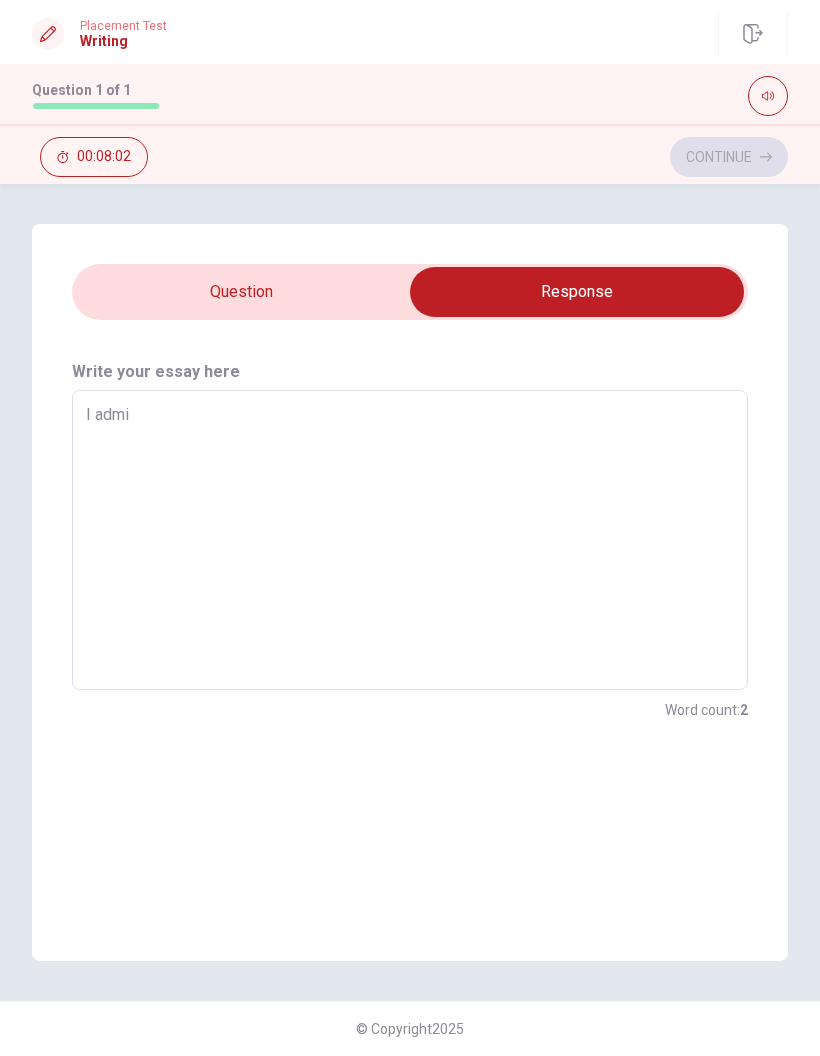 type on "I admi" 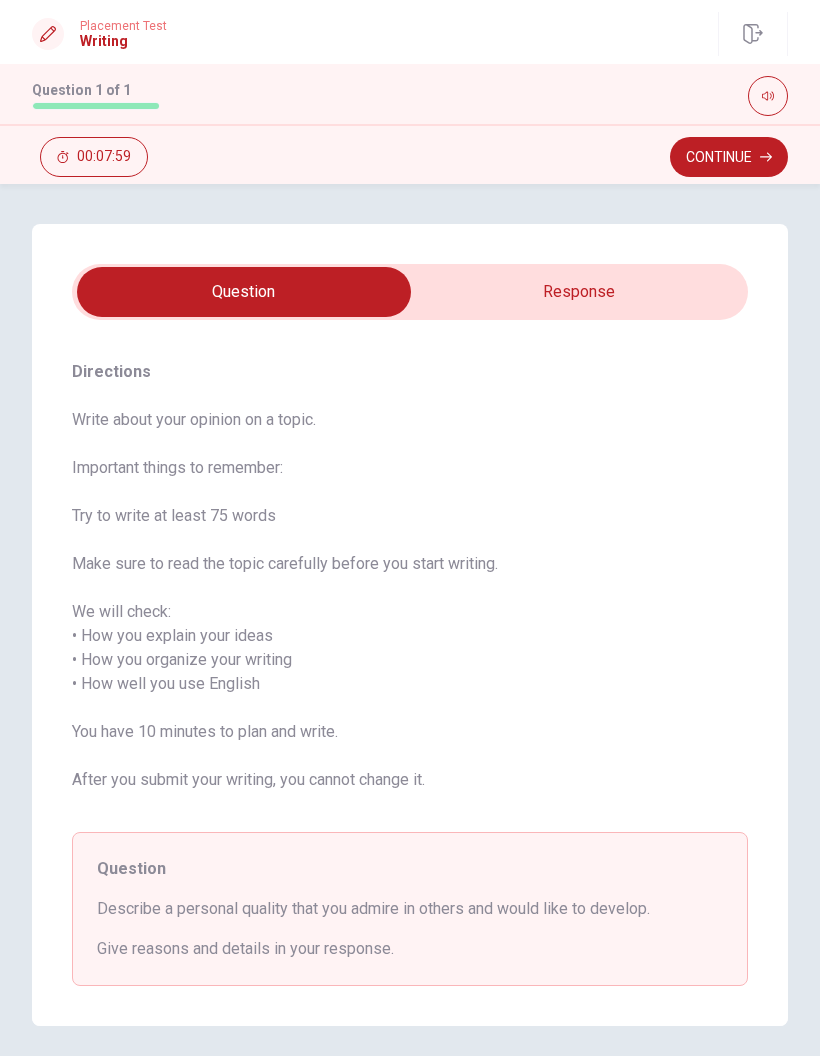 type on "x" 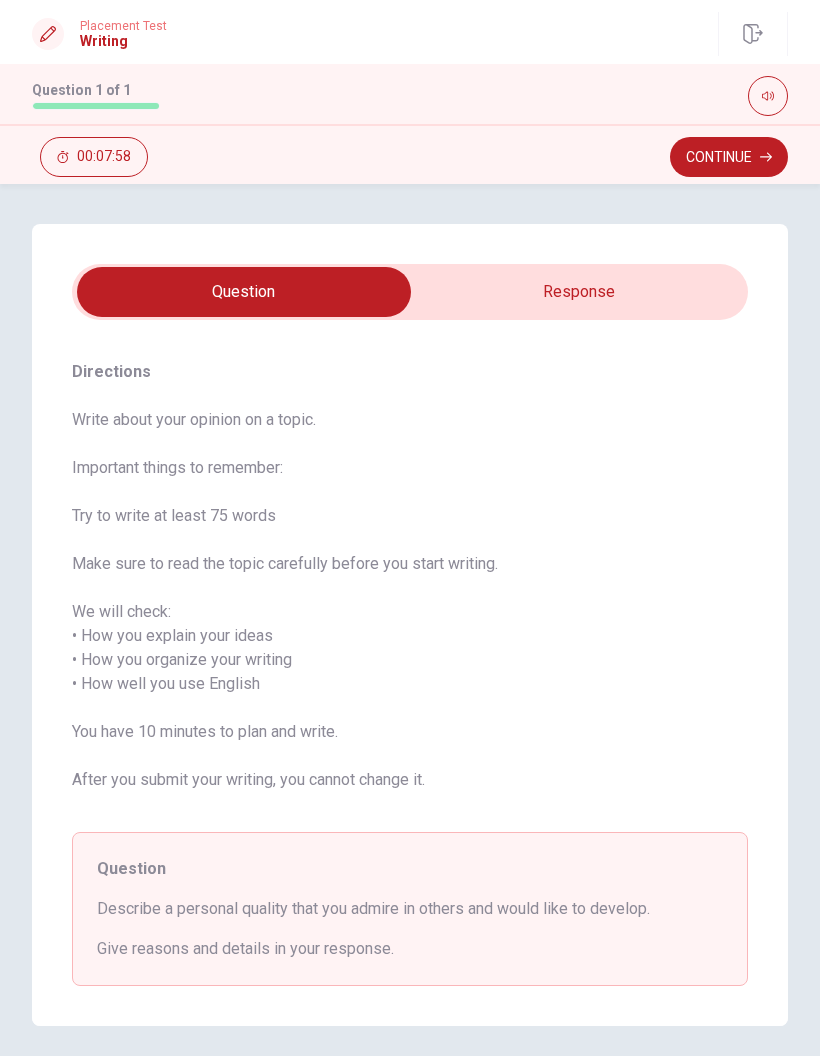 click at bounding box center [244, 292] 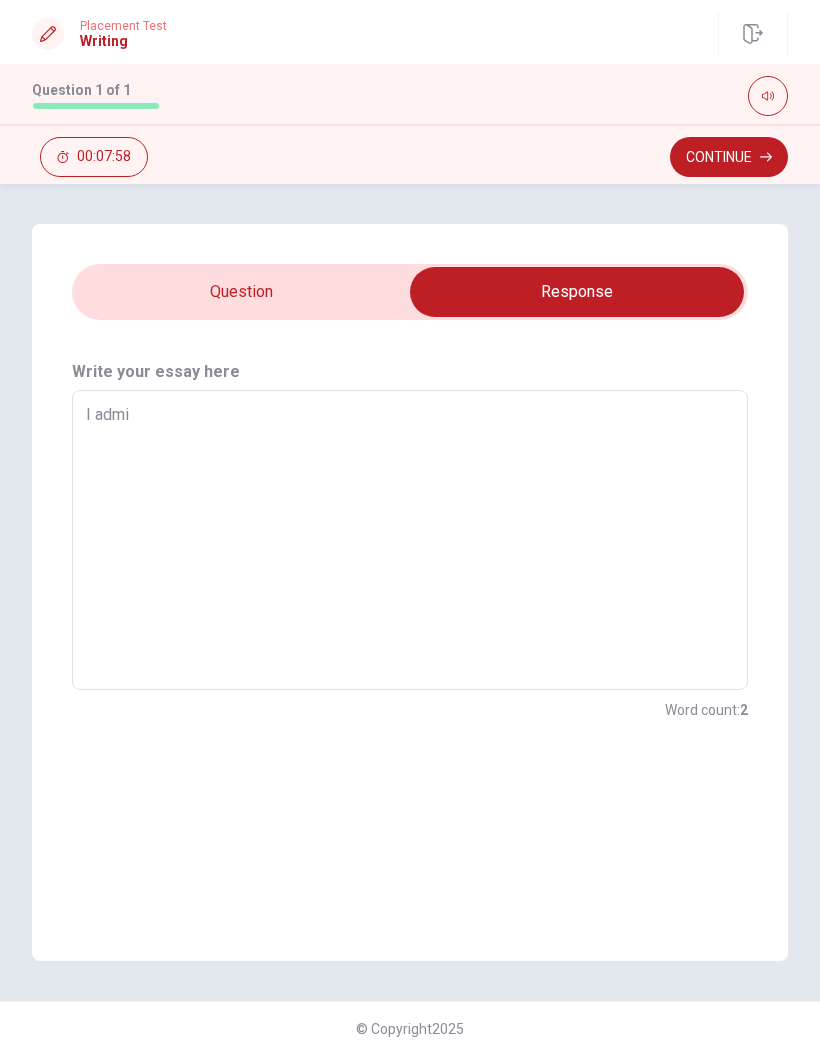click on "I admi" at bounding box center [410, 540] 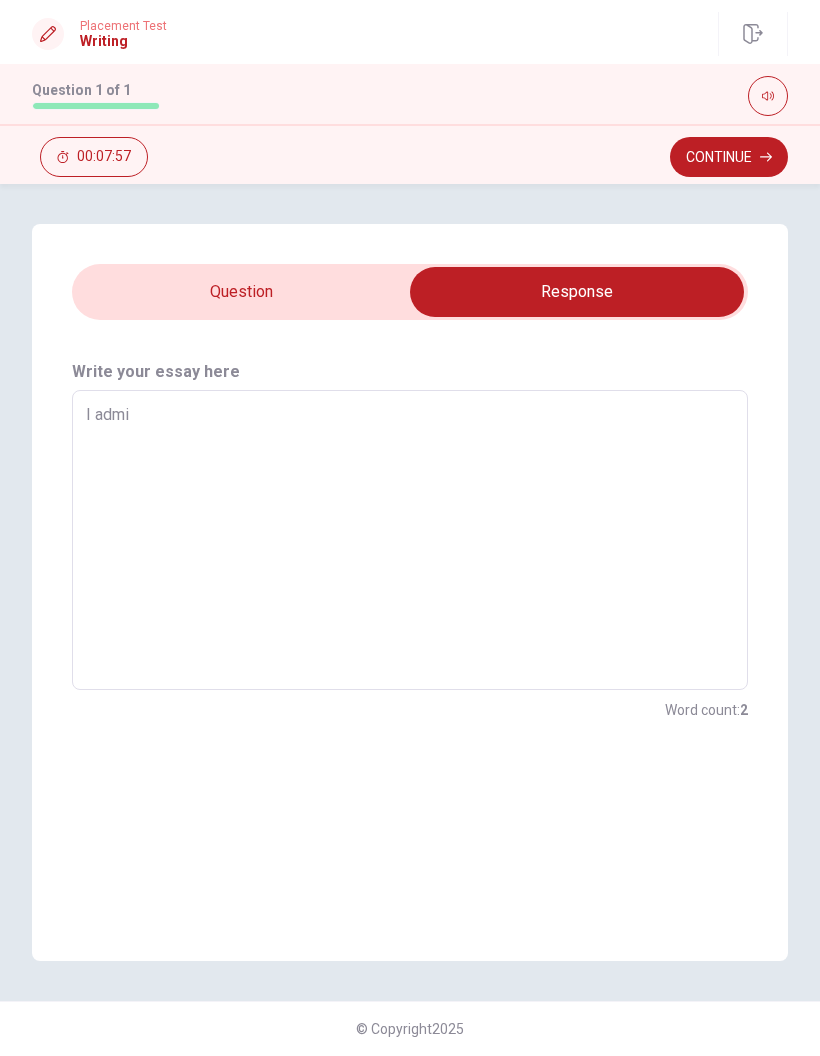 type on "x" 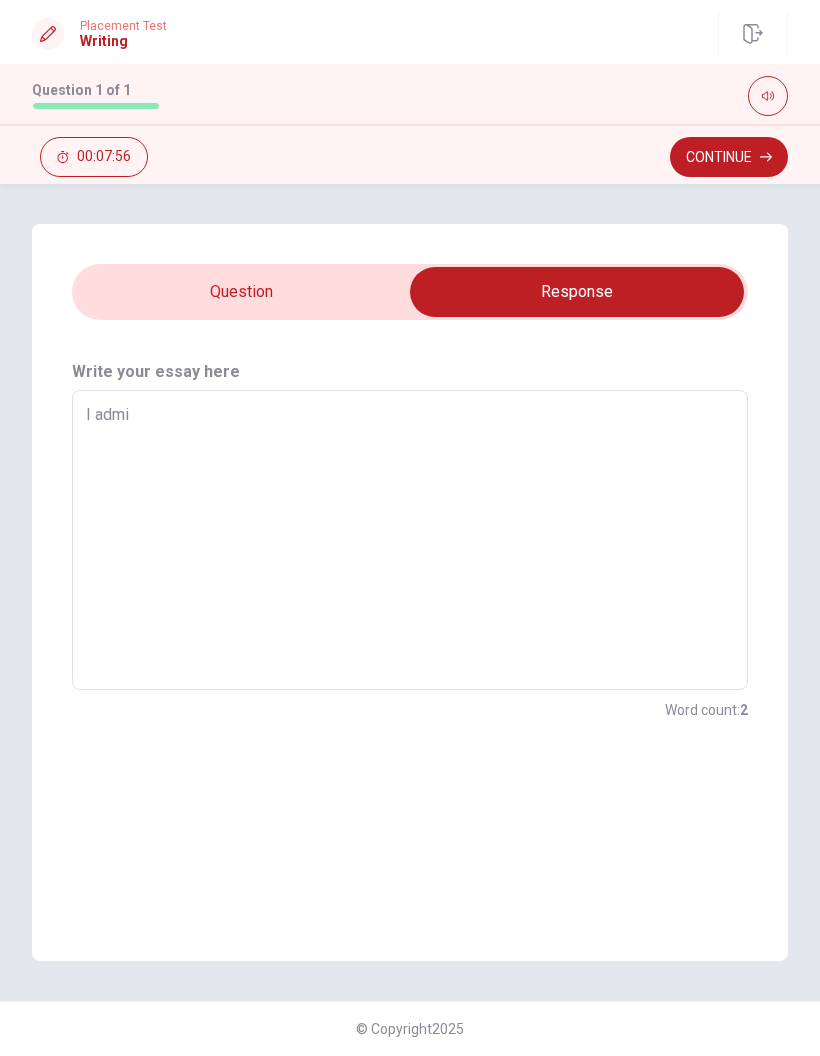 type on "I admir" 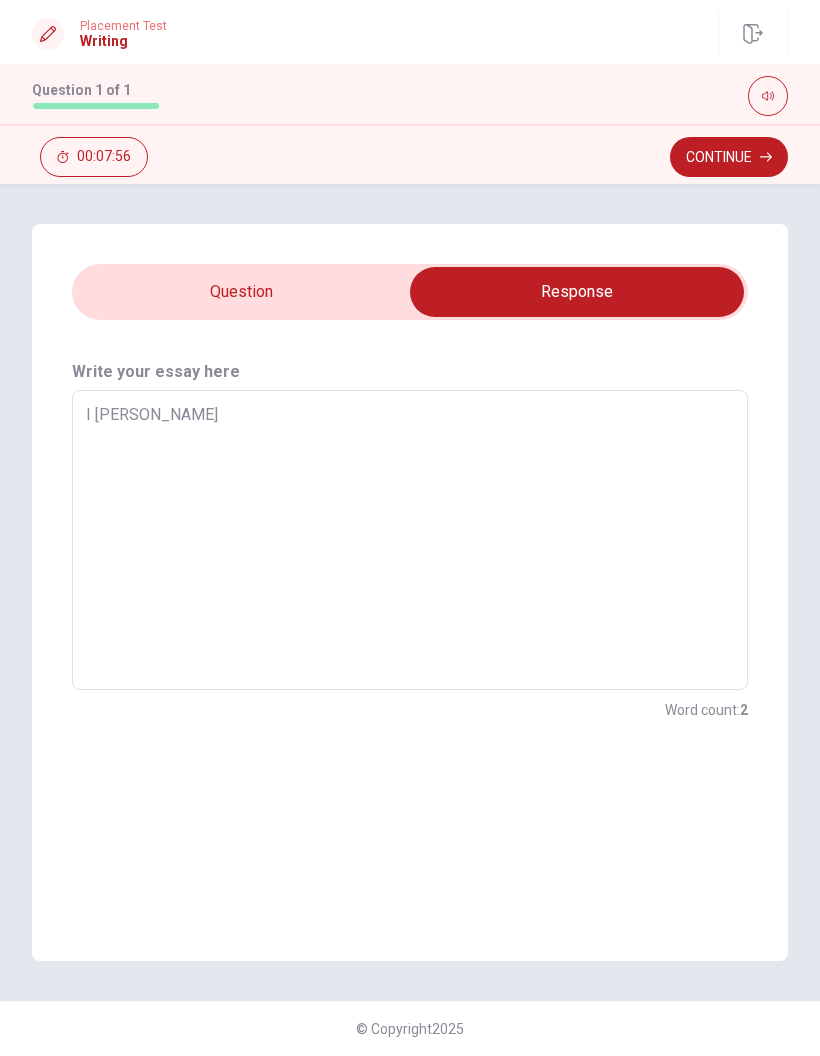 type on "x" 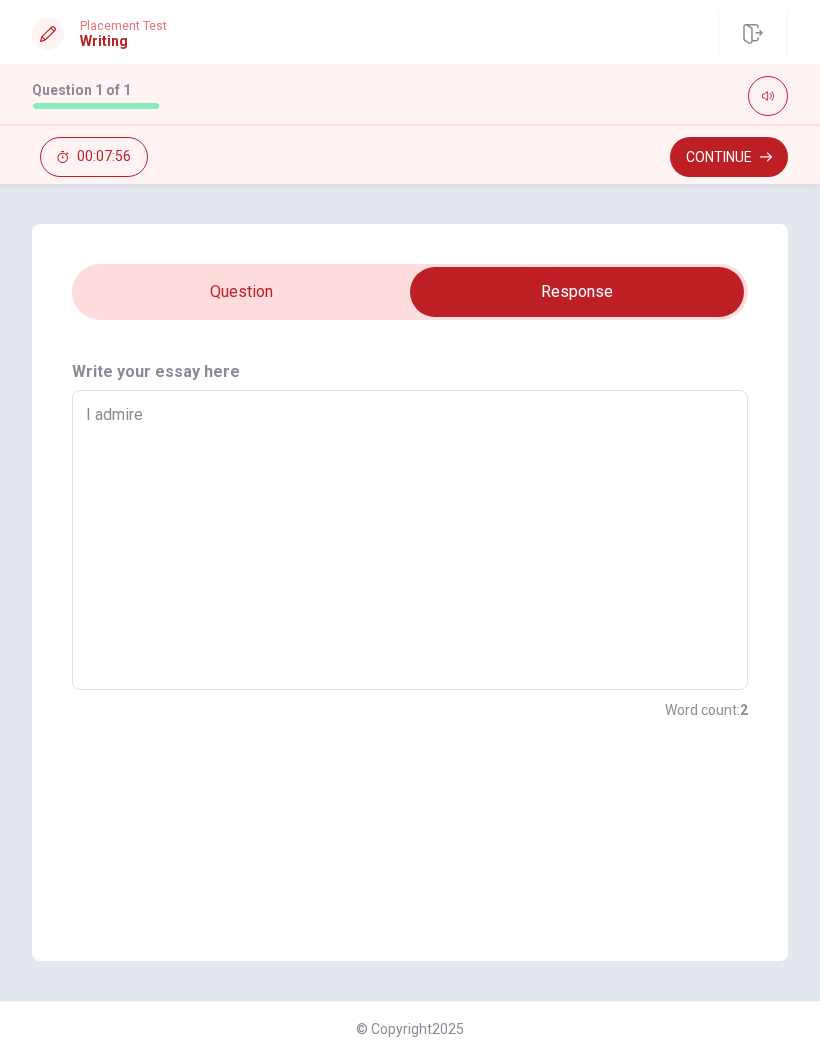 type on "x" 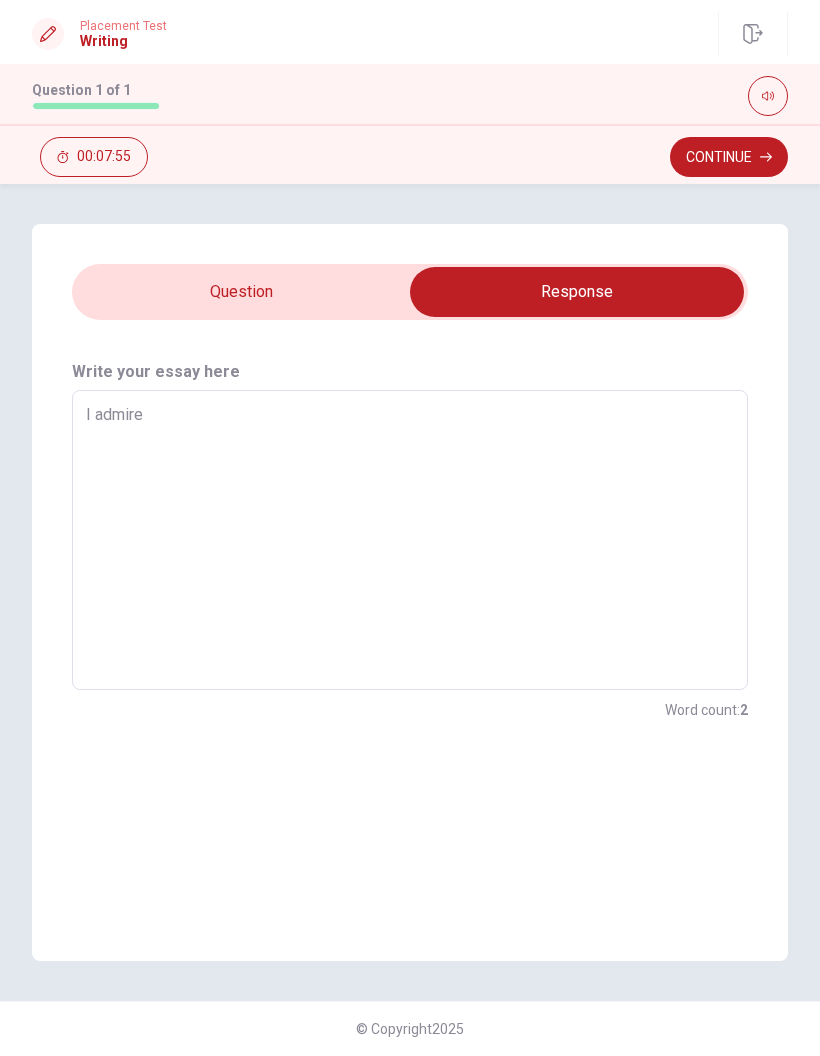 type on "I admire" 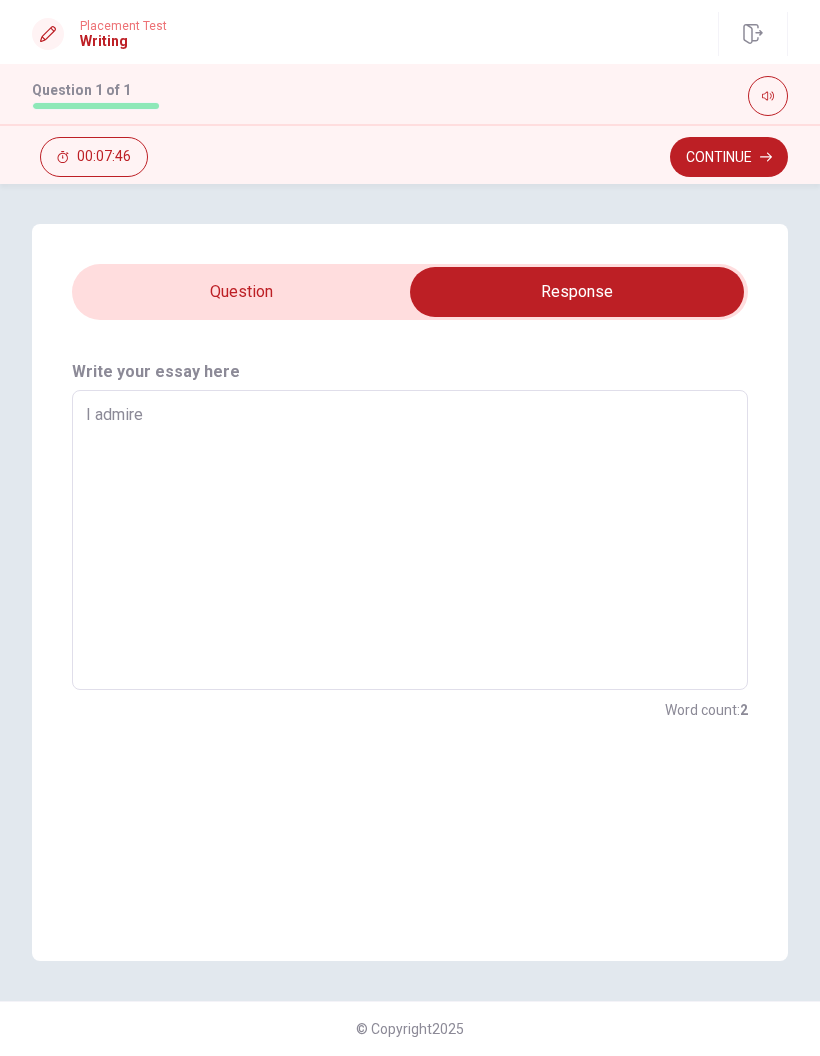 type on "x" 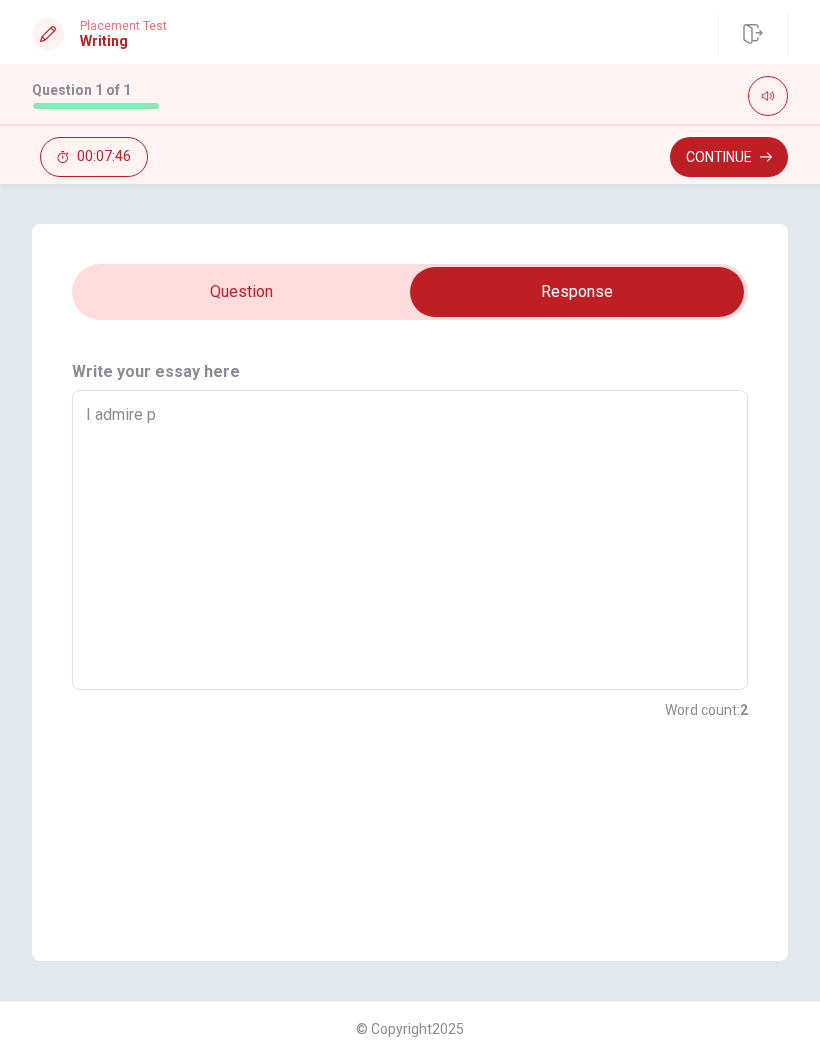 type on "x" 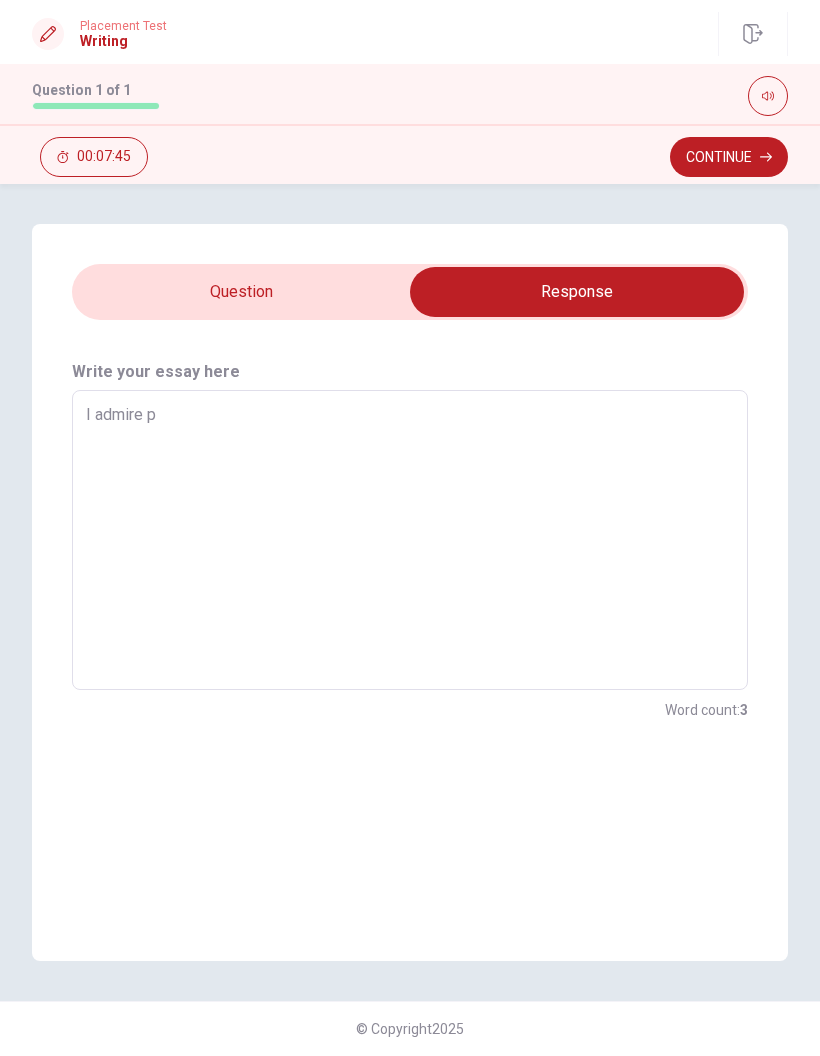 type on "I admire pe" 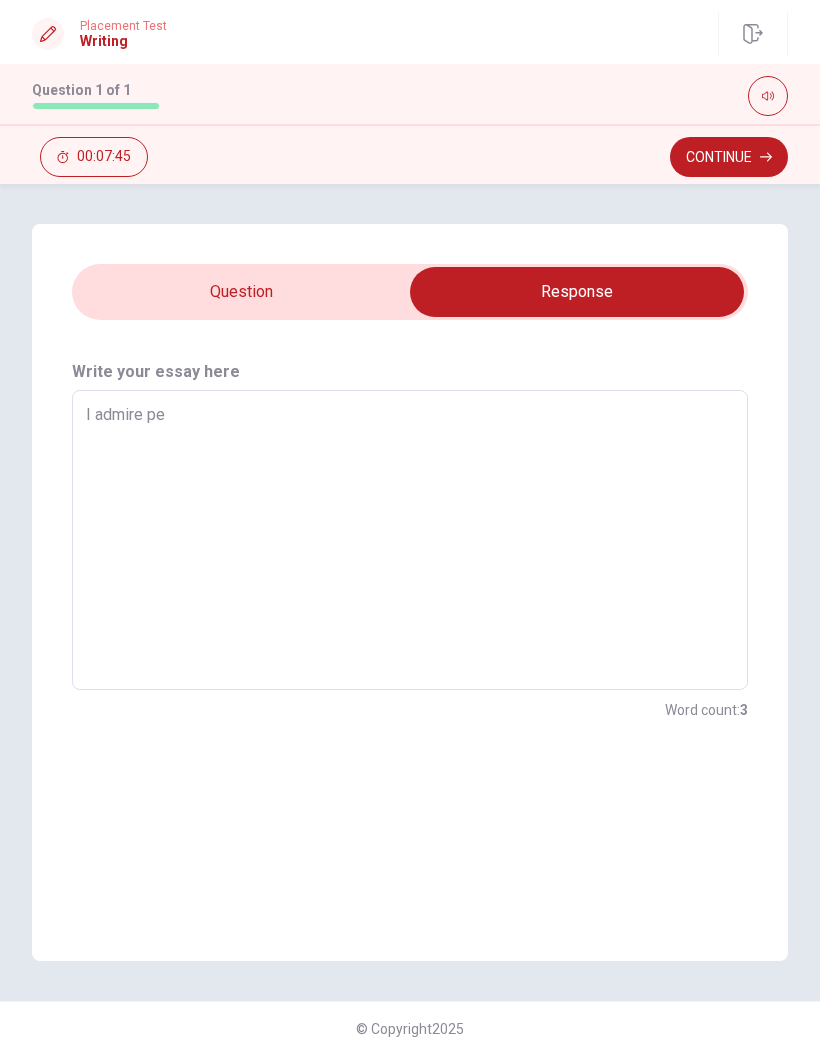 type on "x" 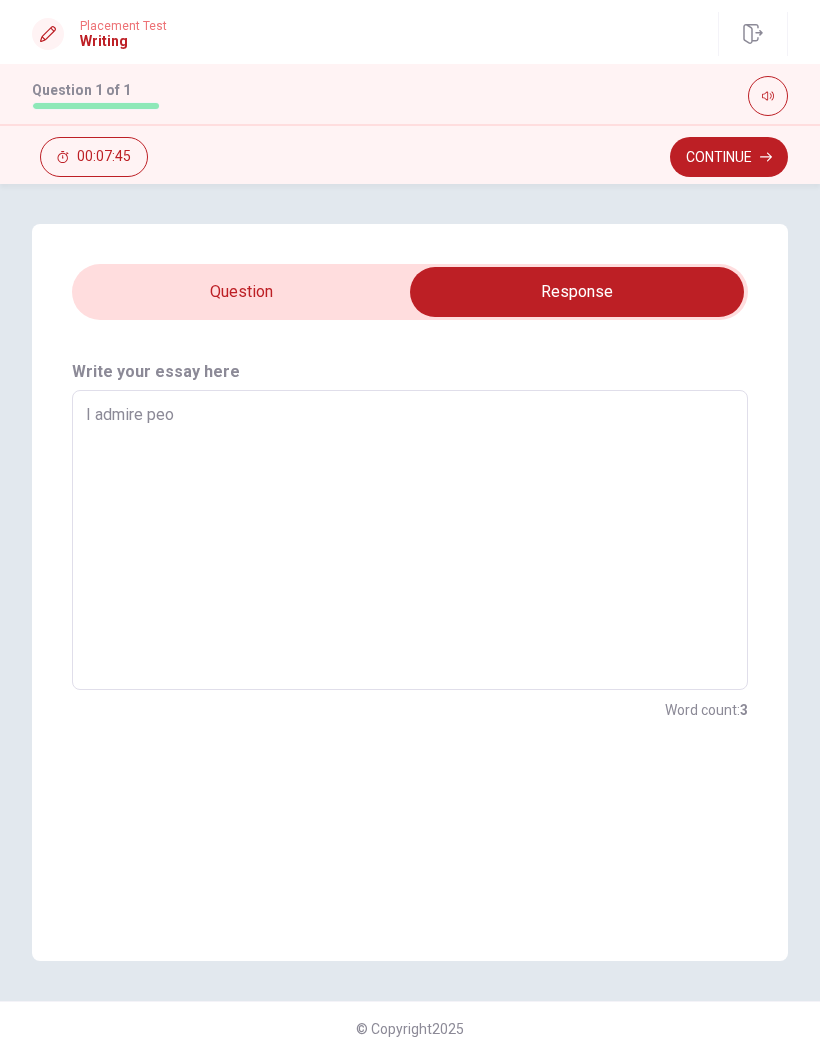 type on "x" 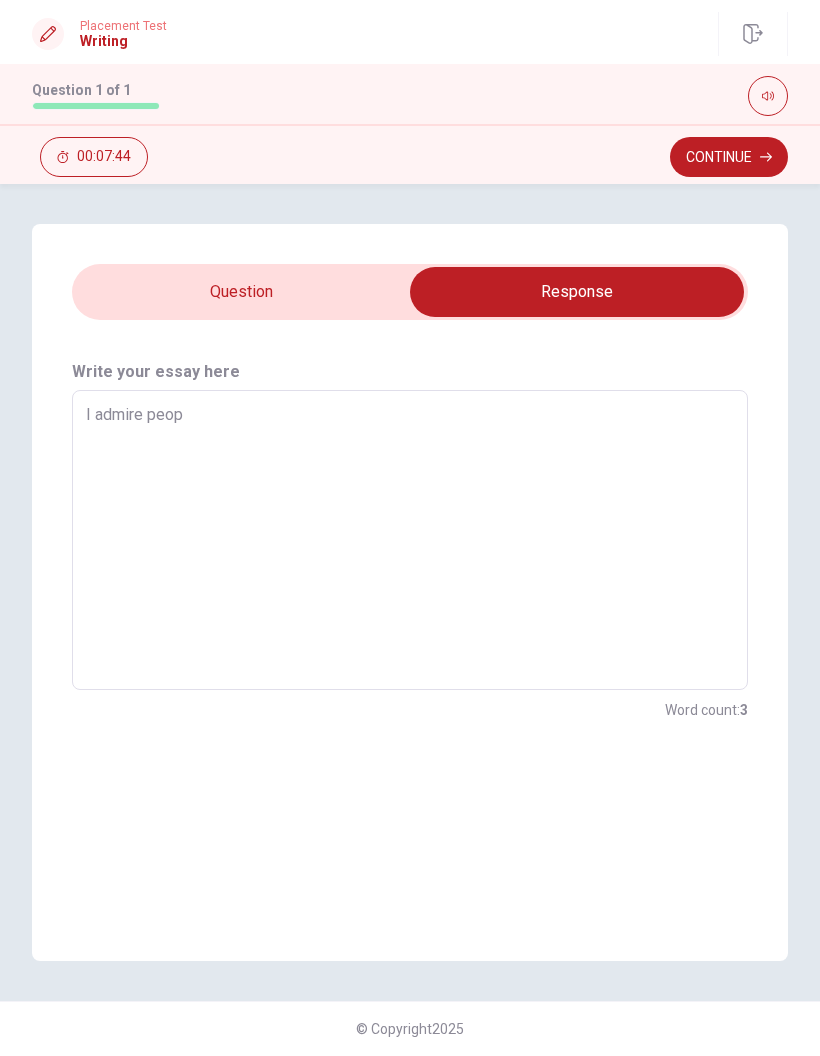 type on "x" 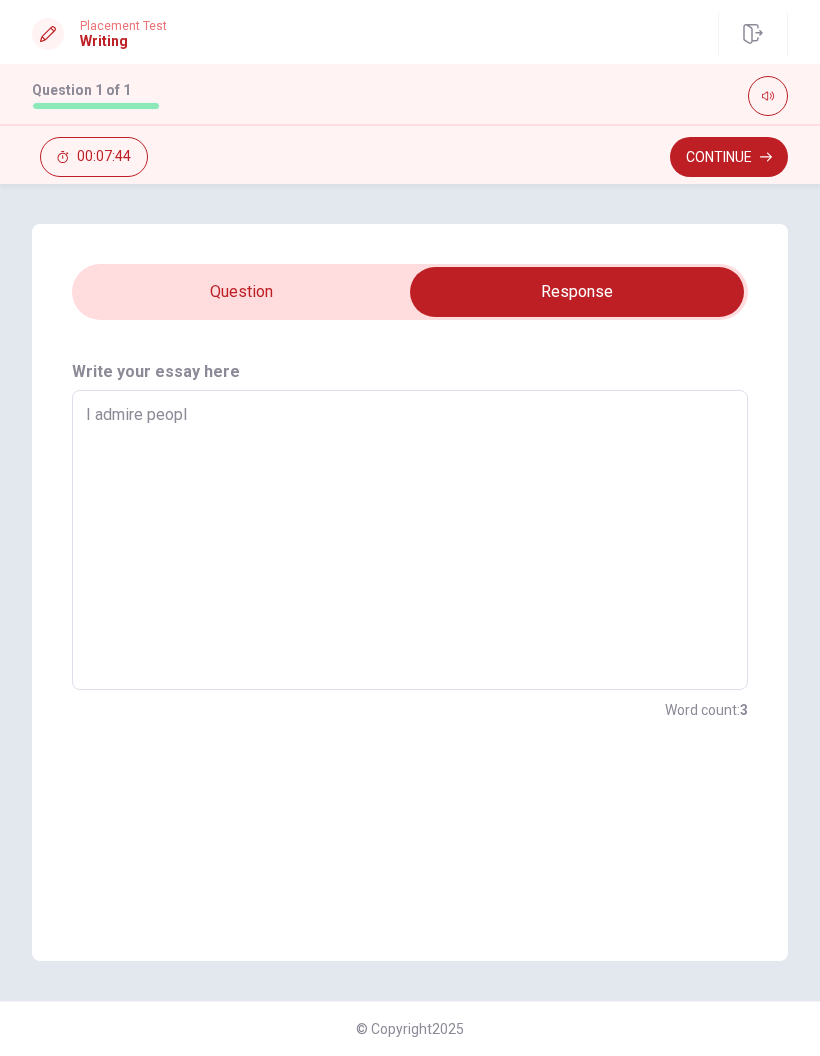type on "x" 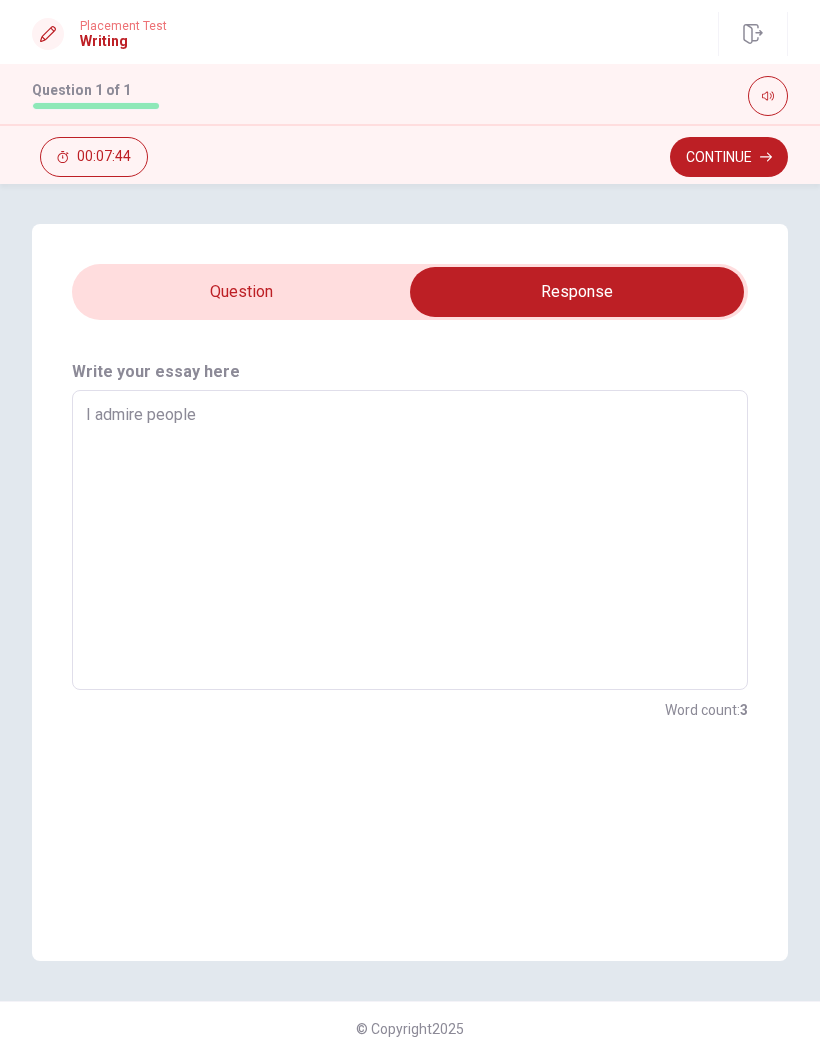 type on "x" 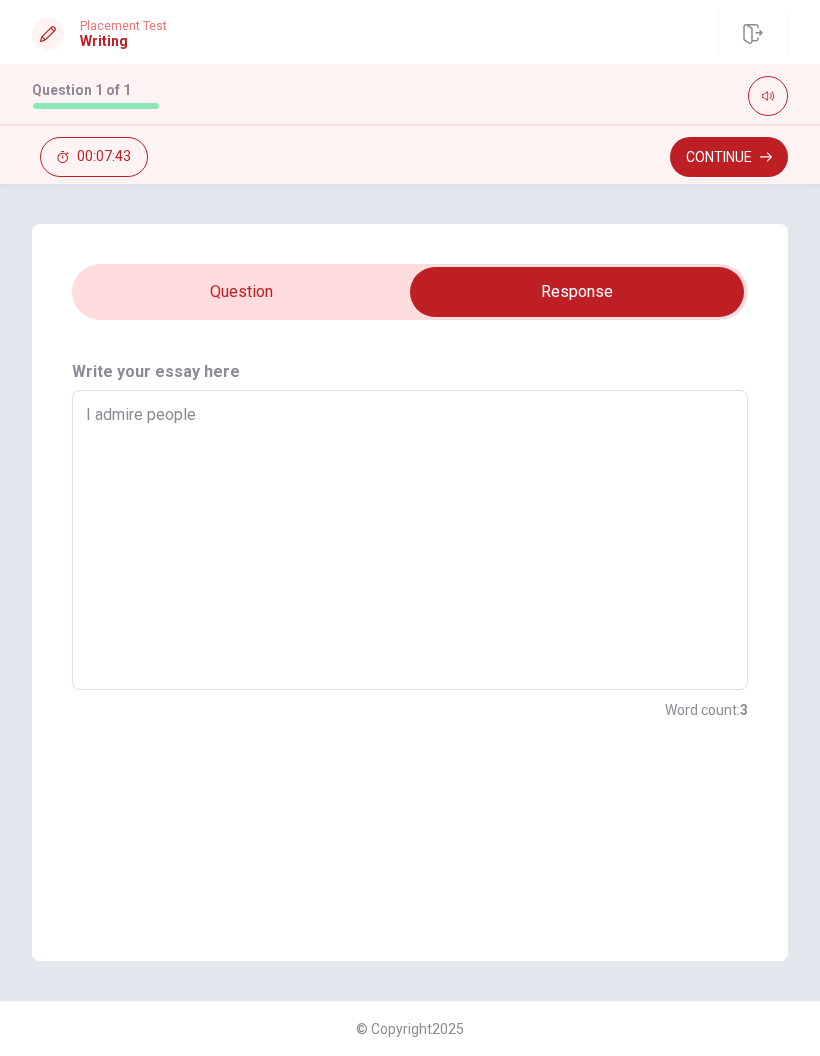 type on "I admire people" 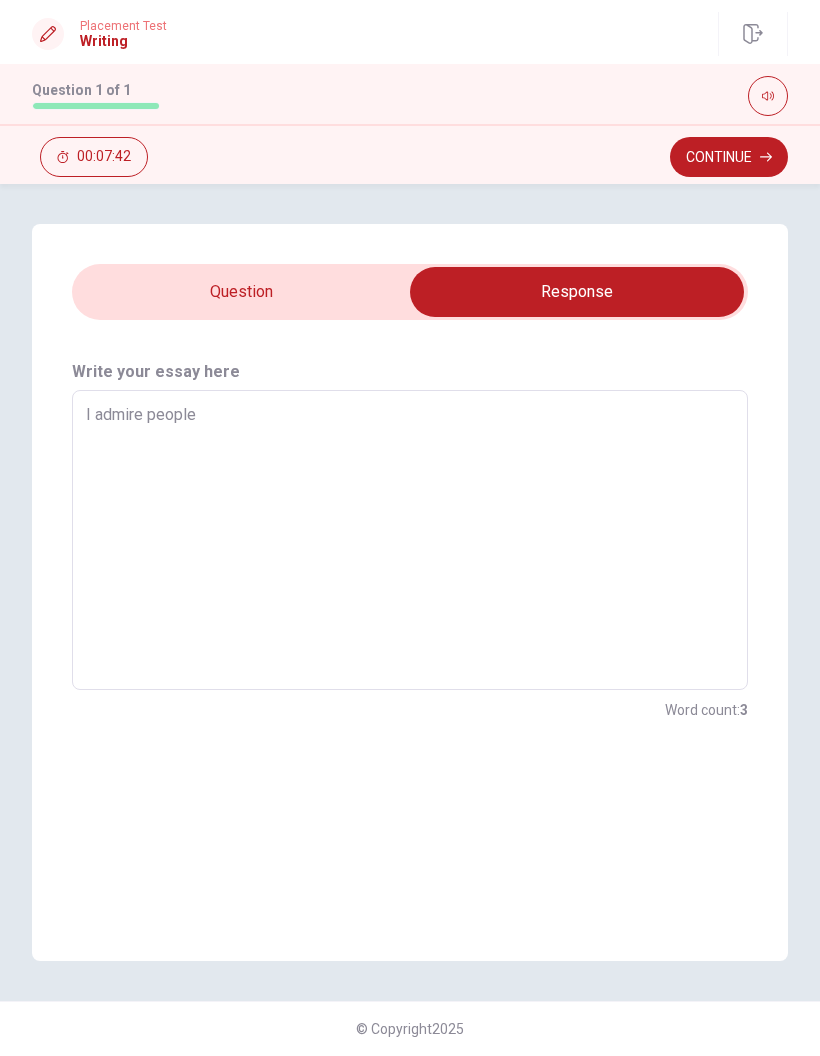 type on "I admire people w" 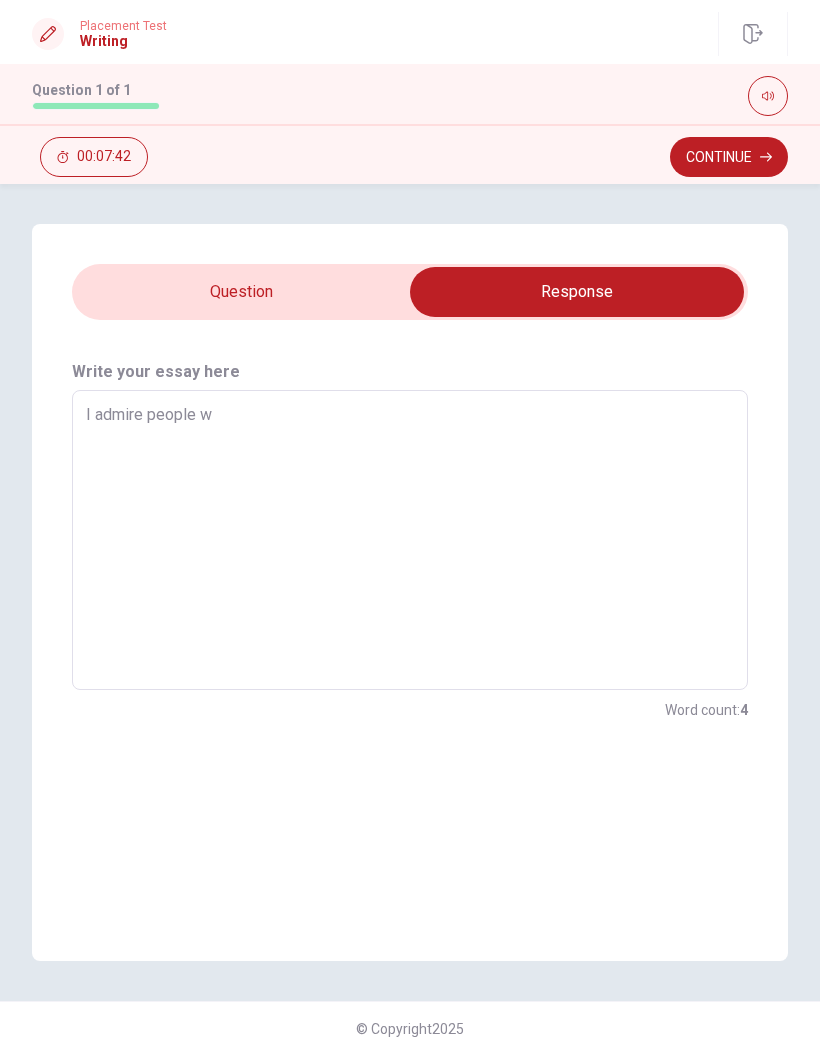 type on "x" 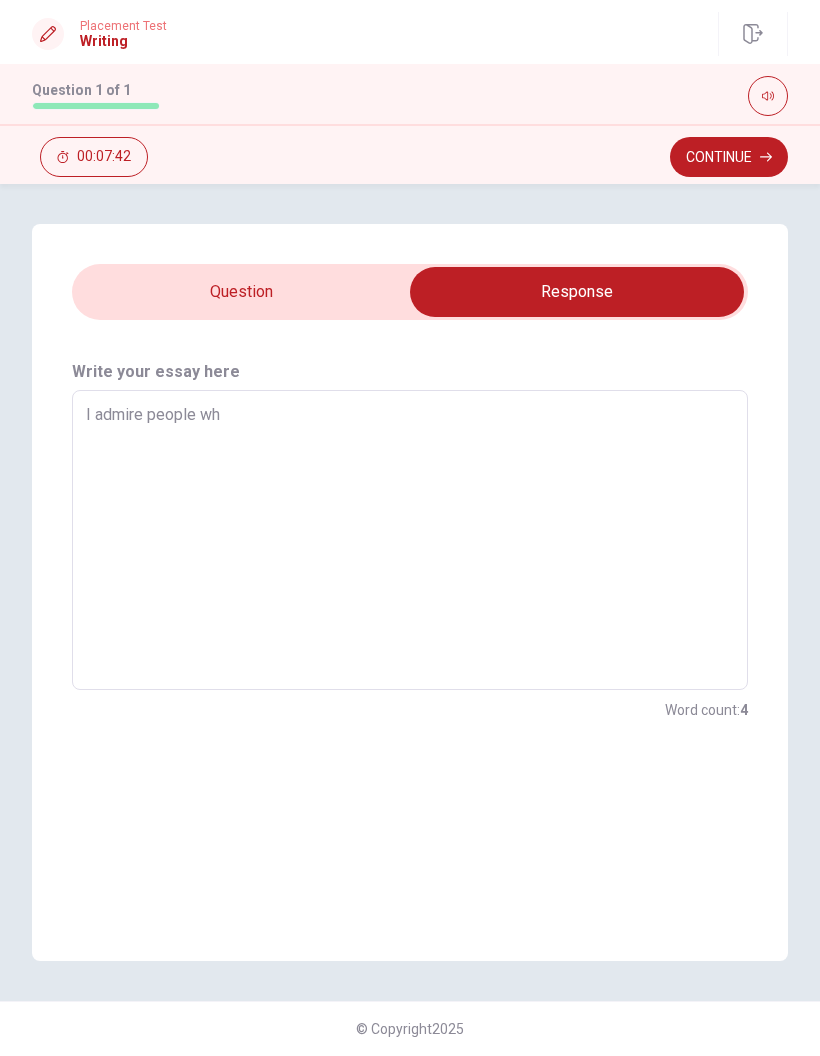 type on "x" 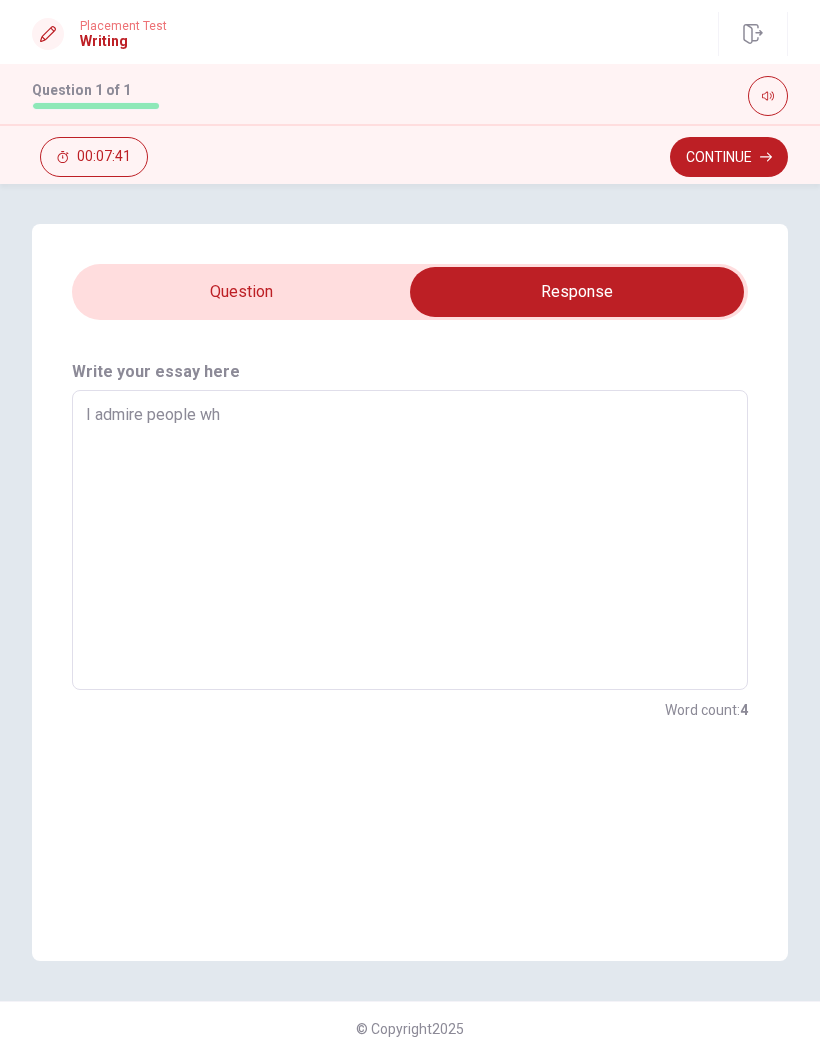 type on "I admire people who" 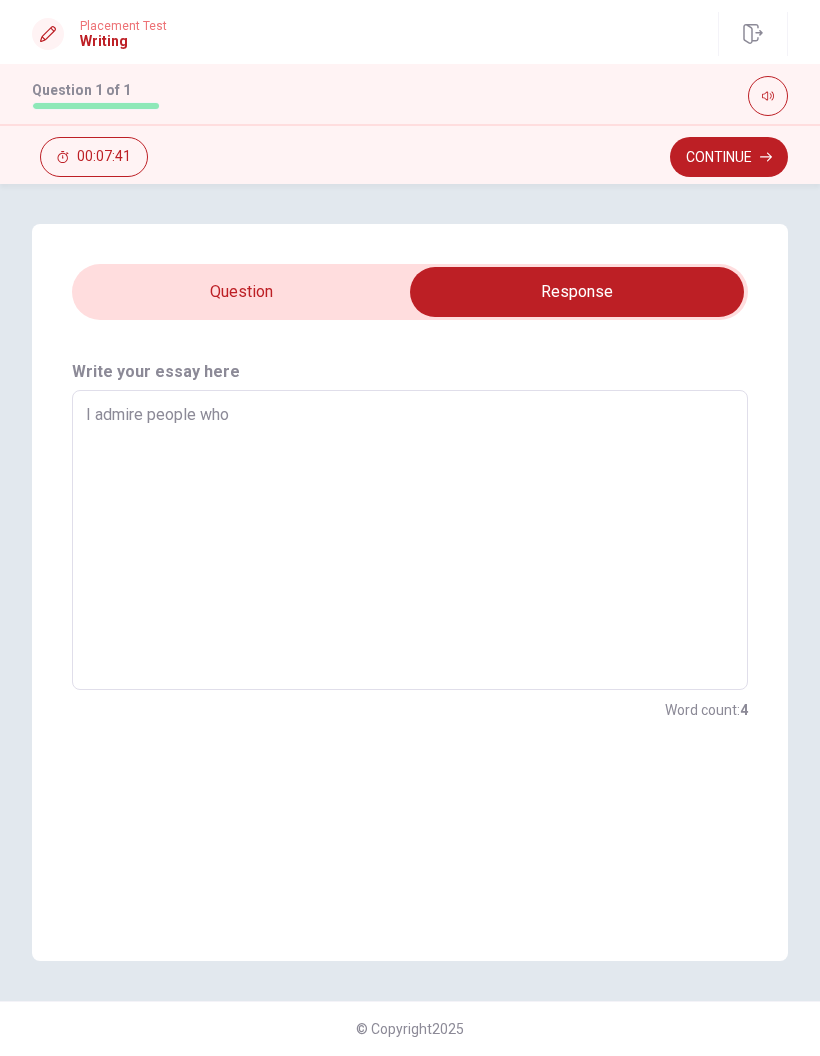 type on "x" 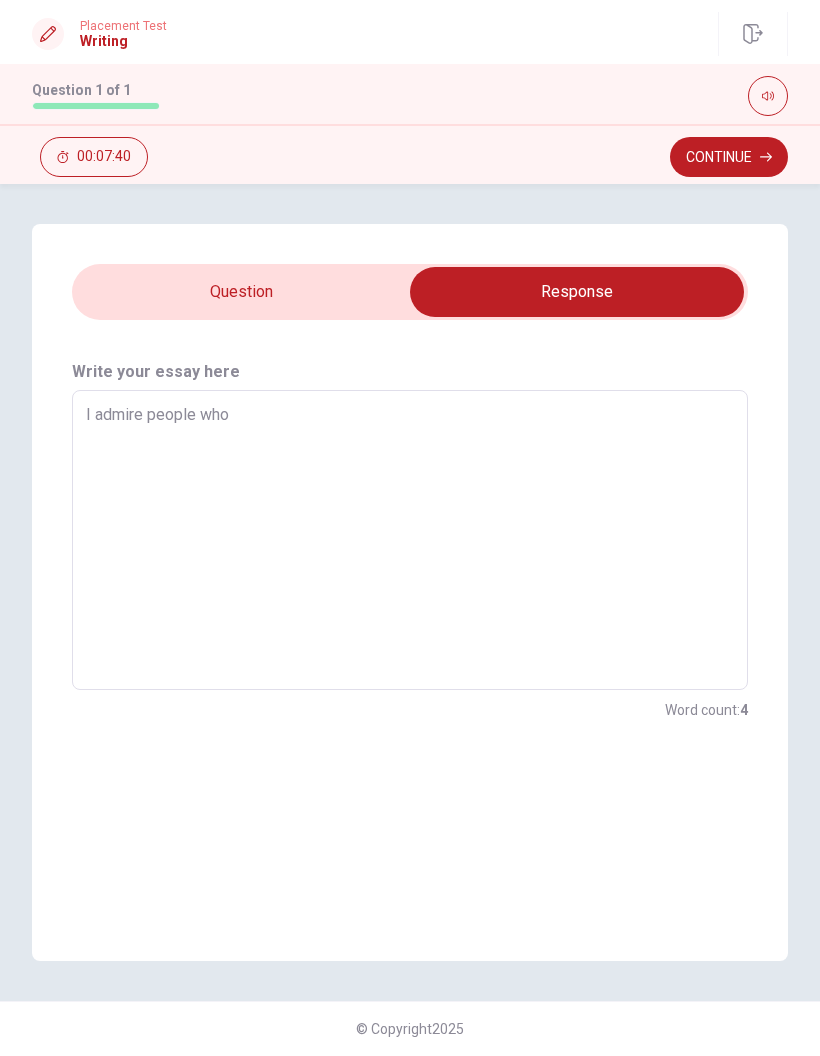 type on "x" 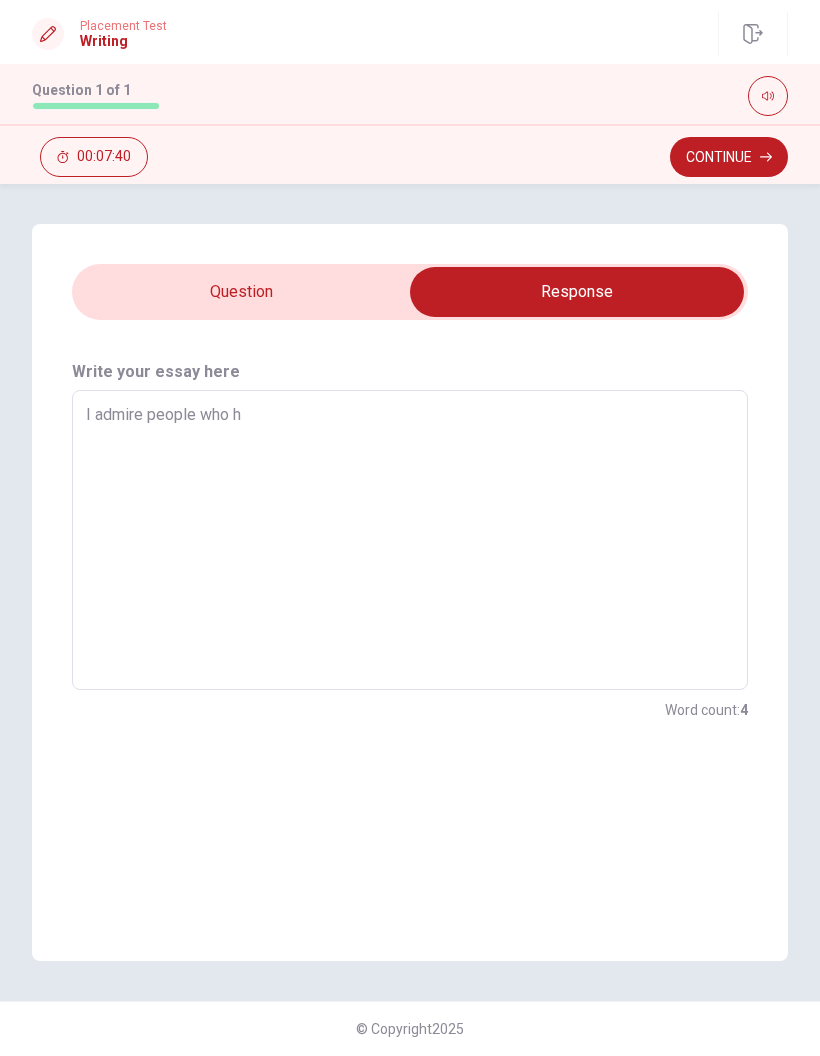 type on "x" 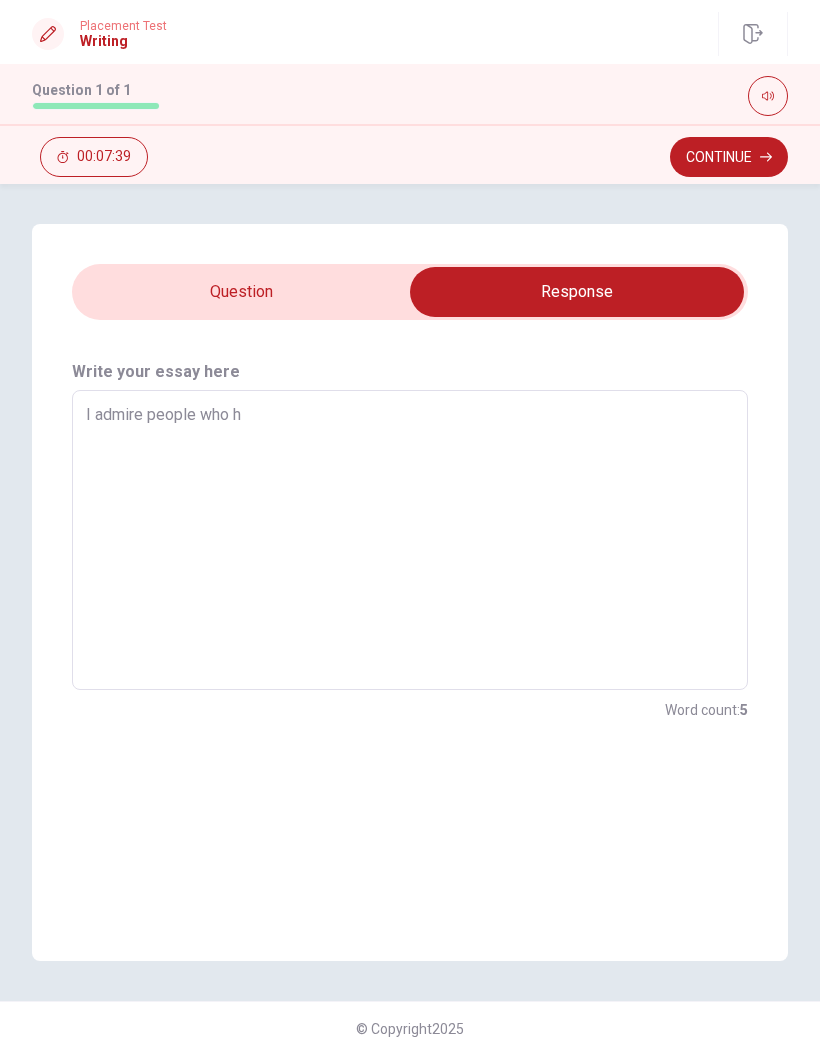 type on "I admire people who ha" 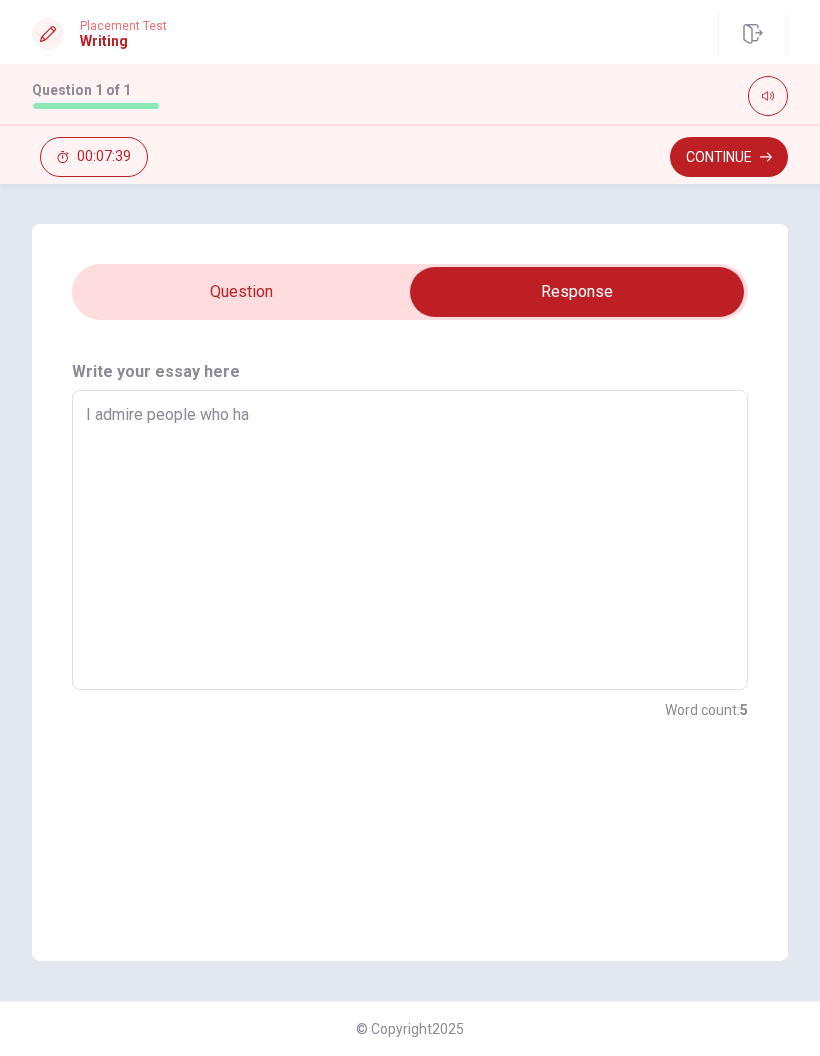 type on "x" 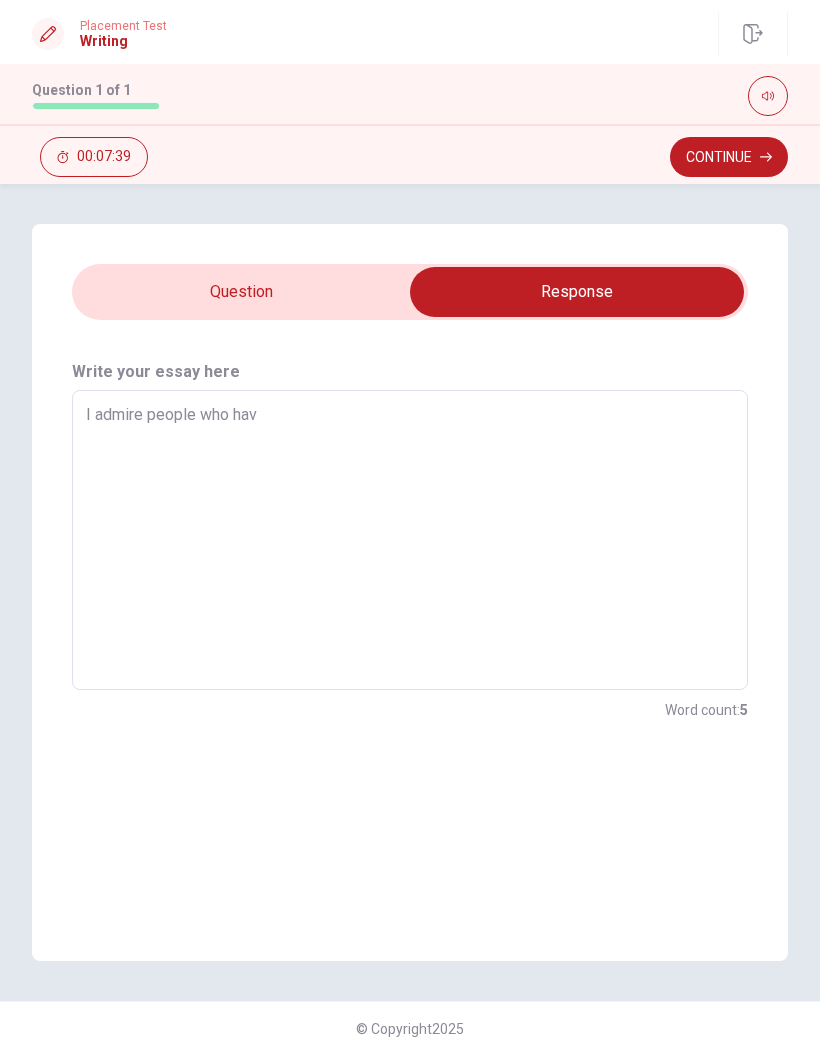 type on "x" 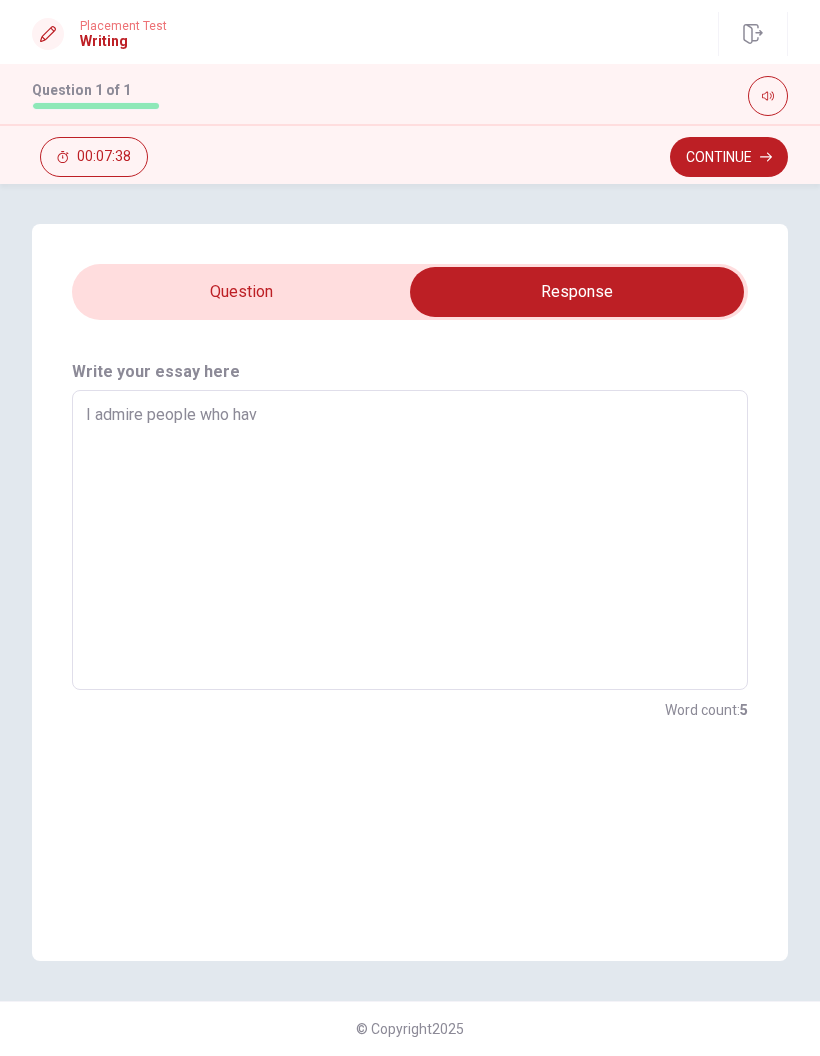 type on "I admire people who have" 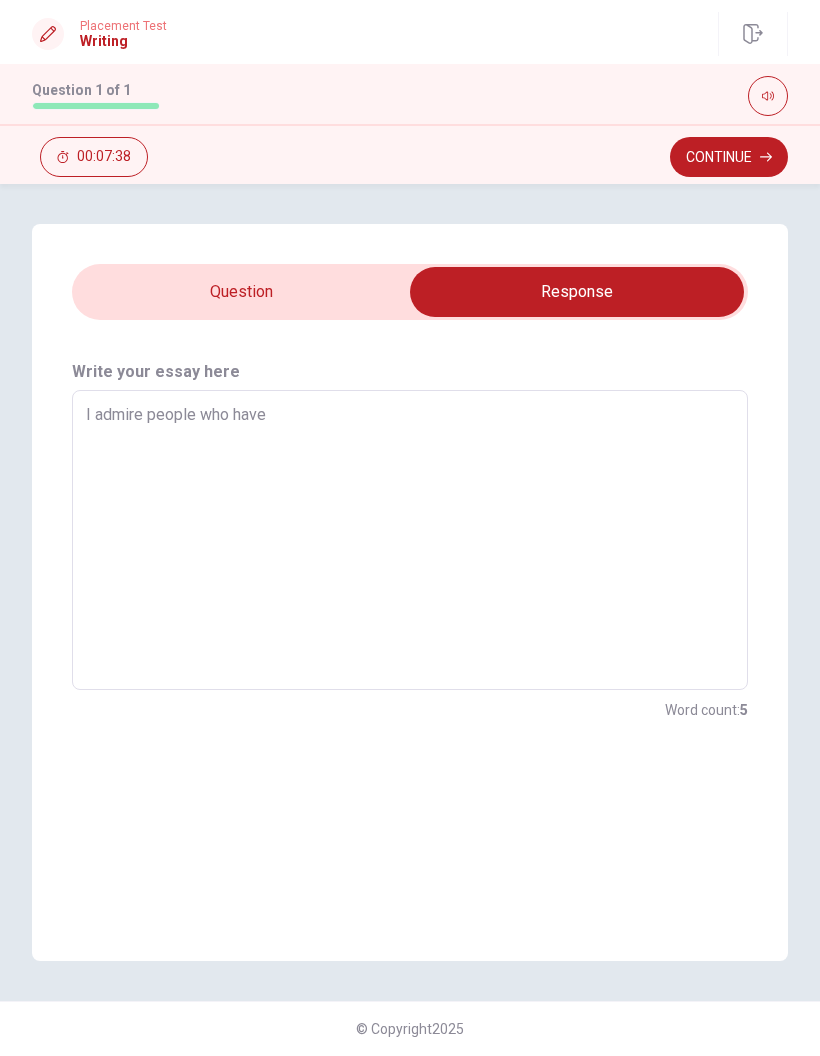 type on "x" 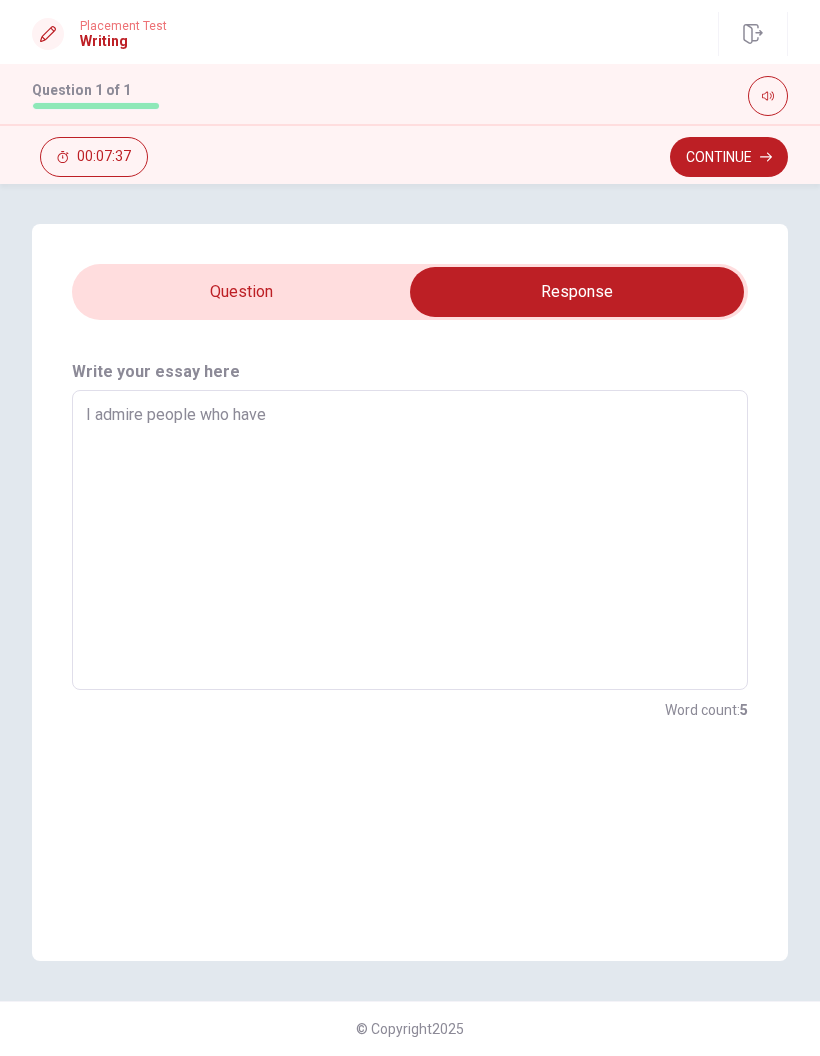 type on "I admire people who have" 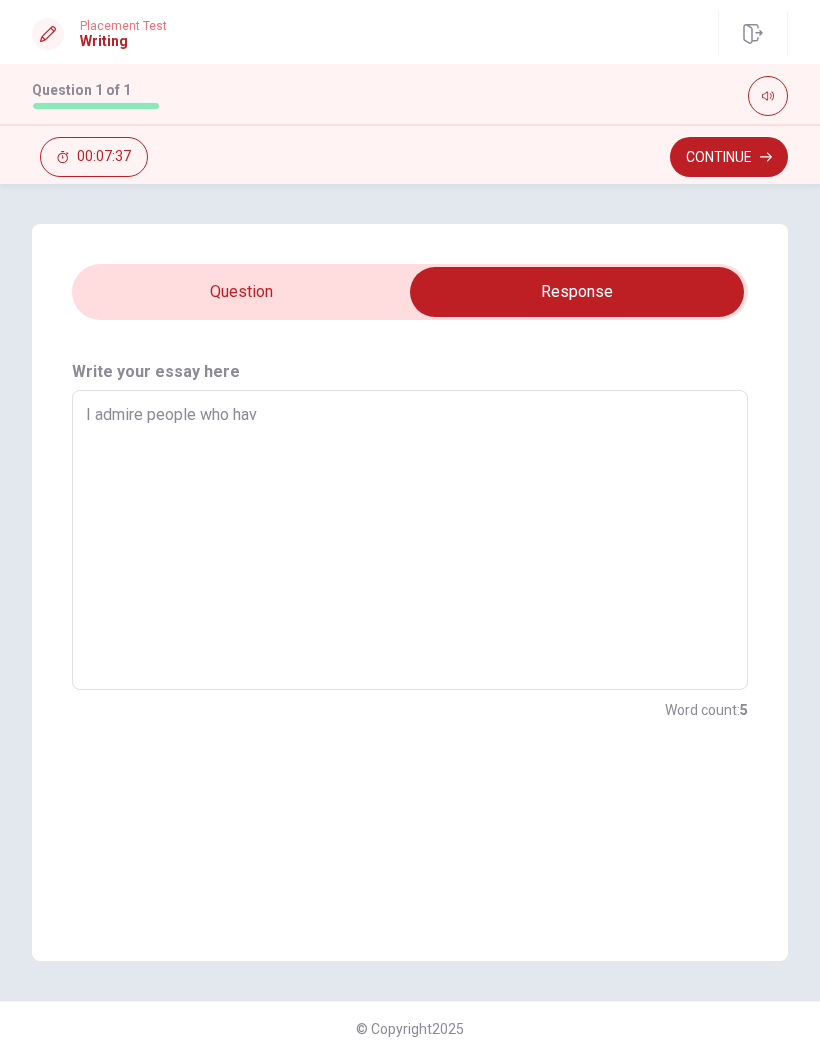 type on "x" 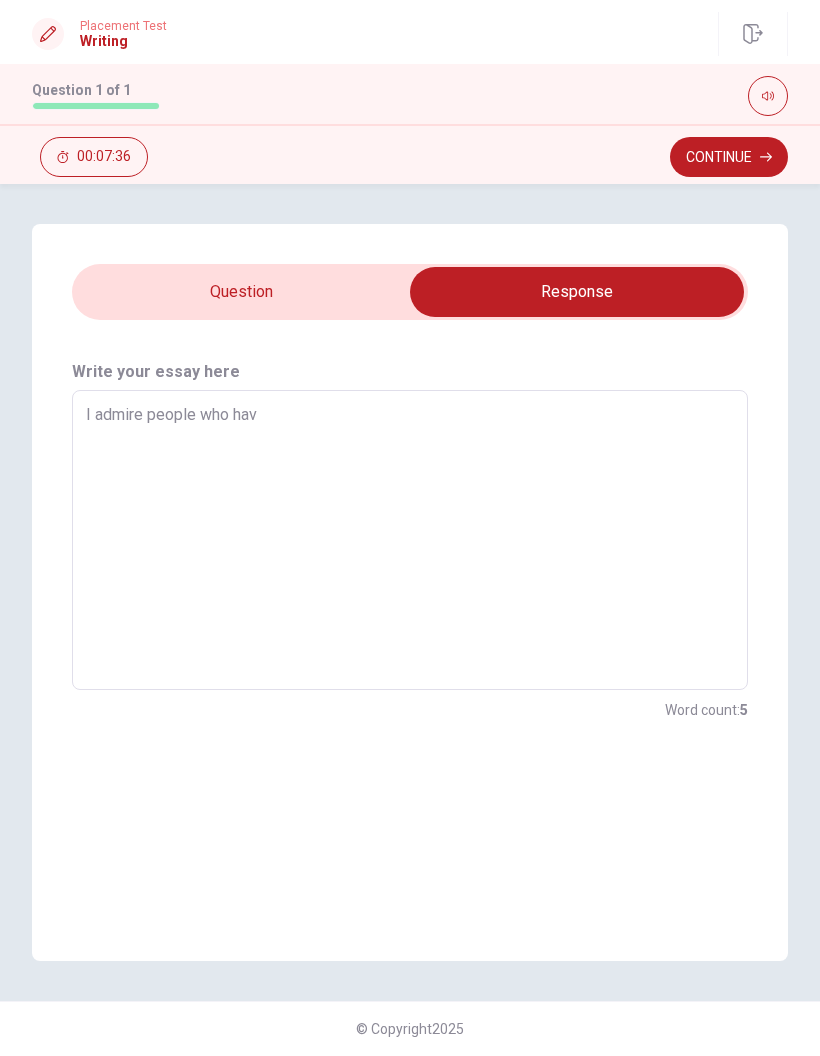 type on "I admire people who ha" 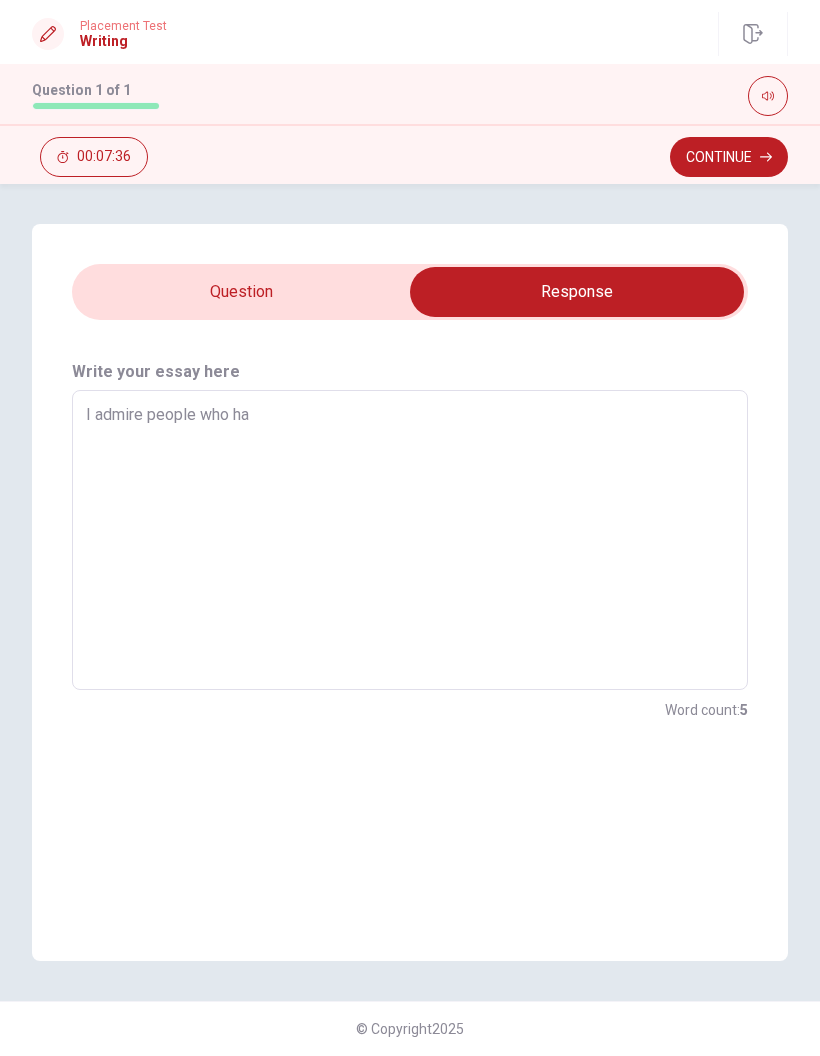 type on "x" 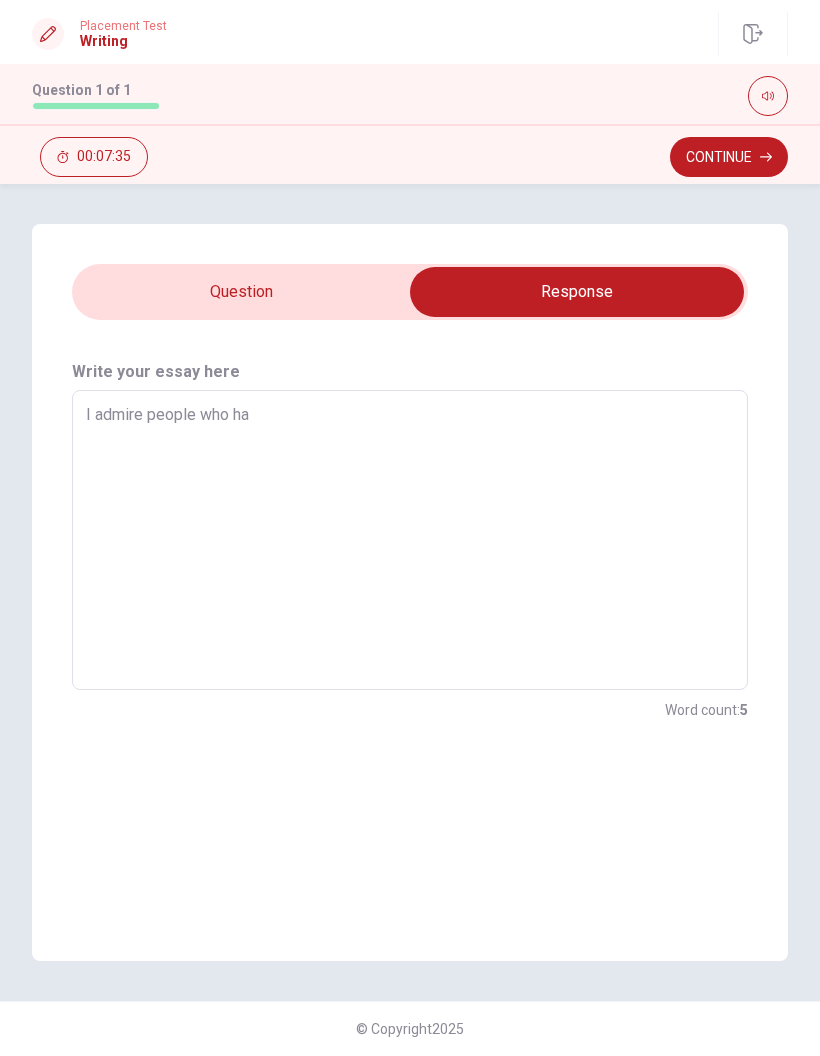 type on "I admire people who has" 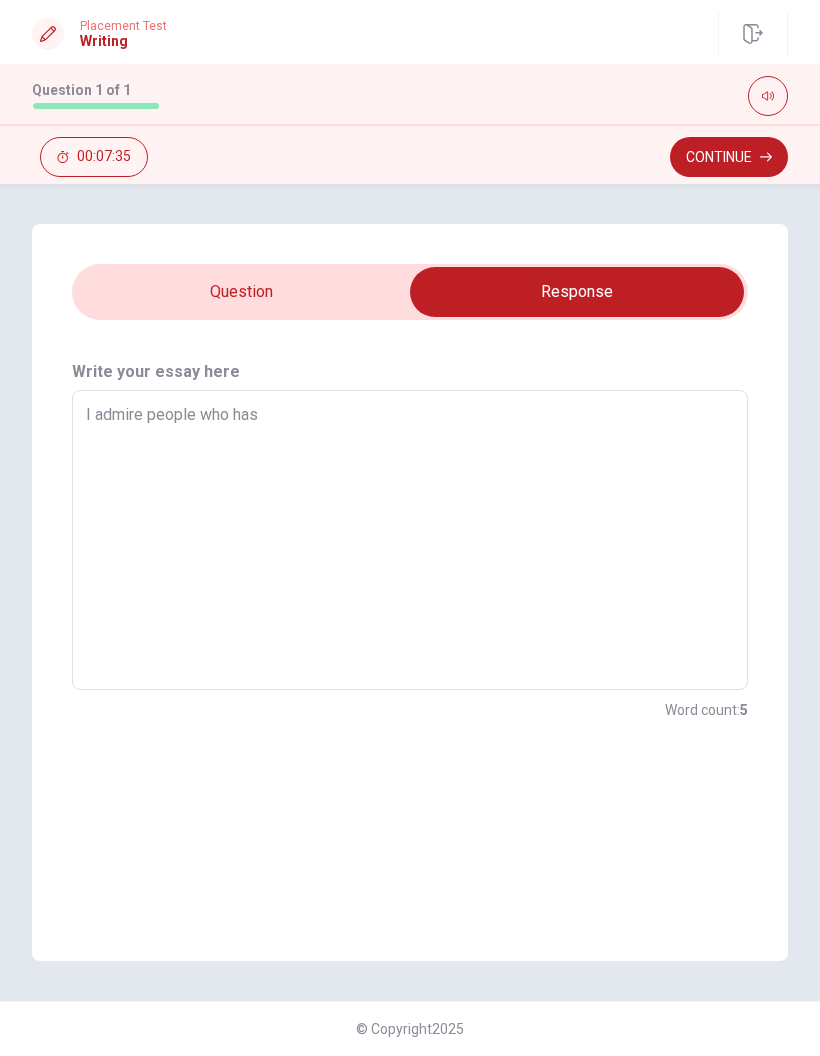 type on "x" 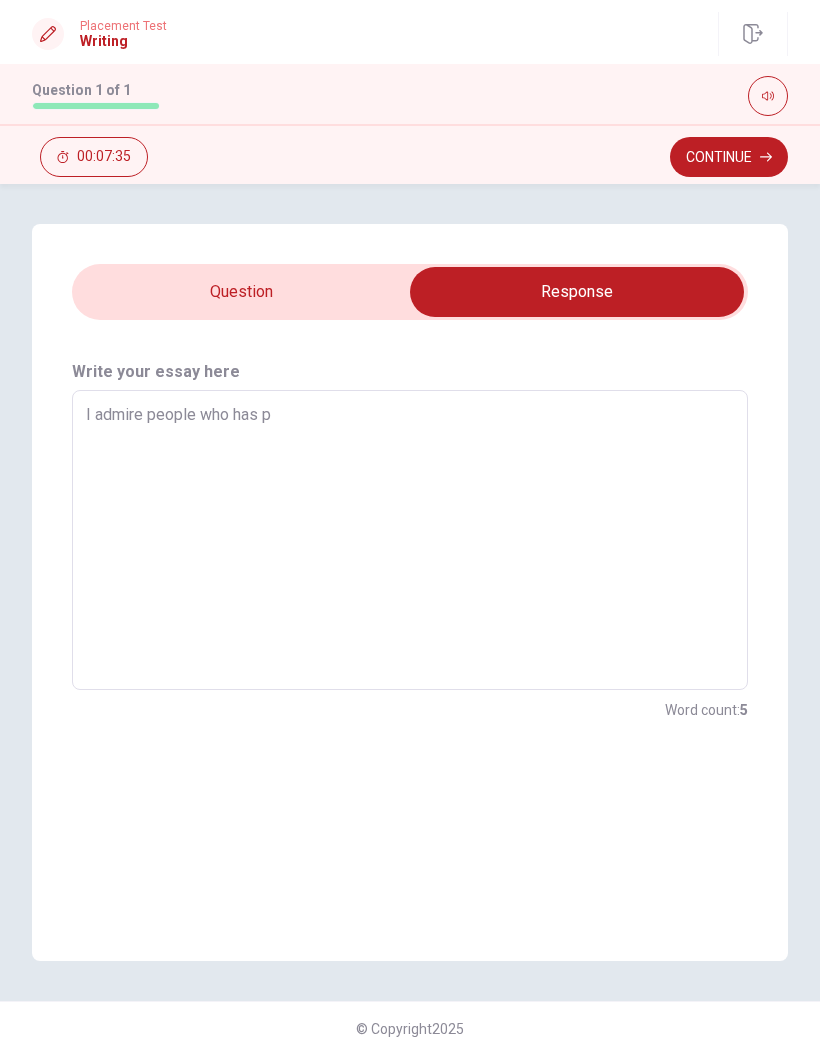 type on "x" 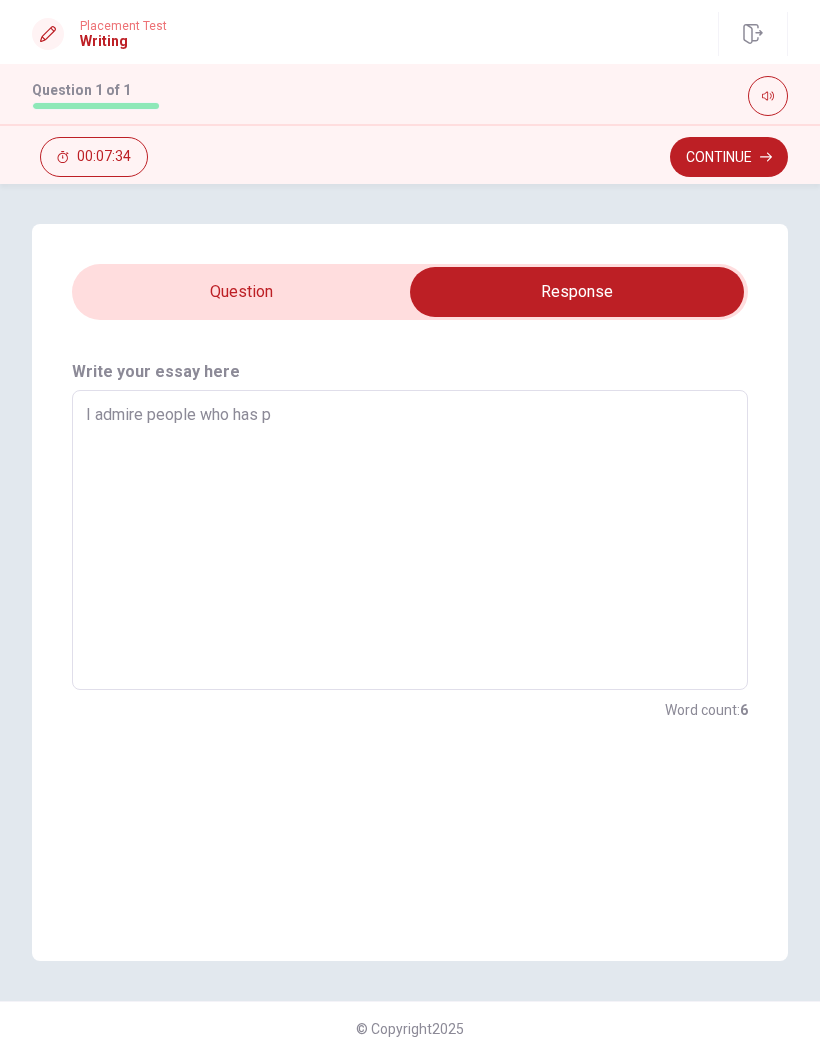 type on "I admire people who has pa" 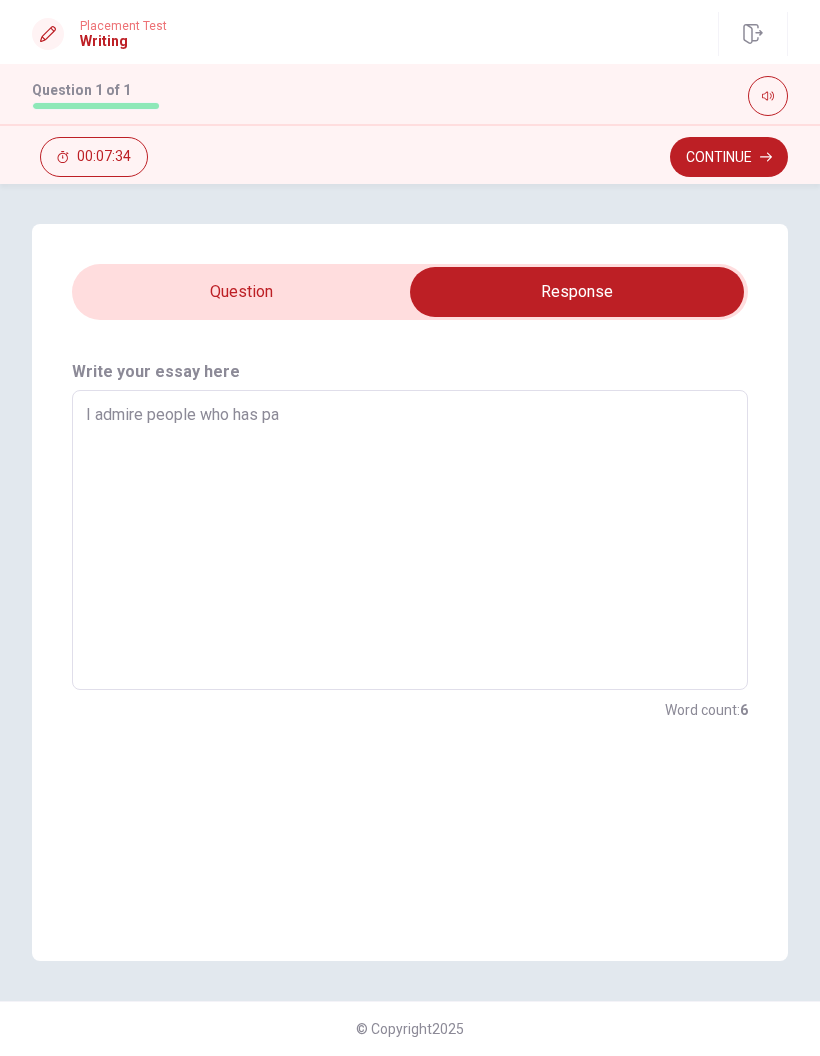 type on "x" 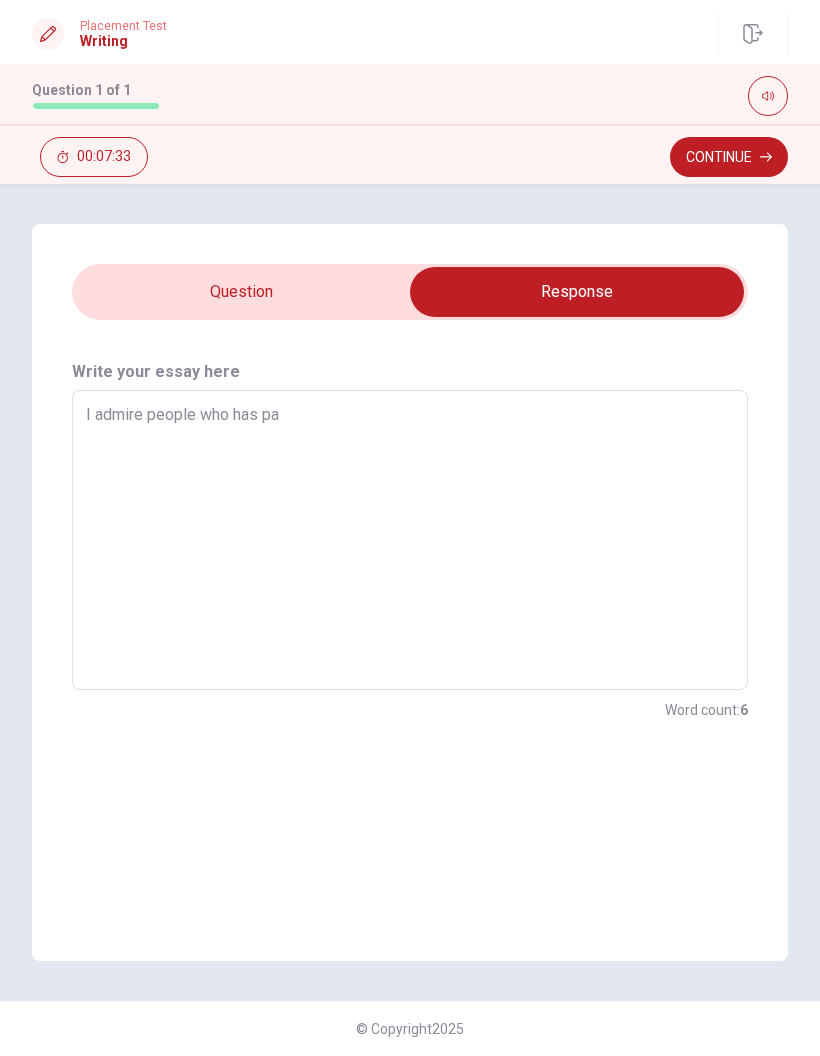 type on "I admire people who has pas" 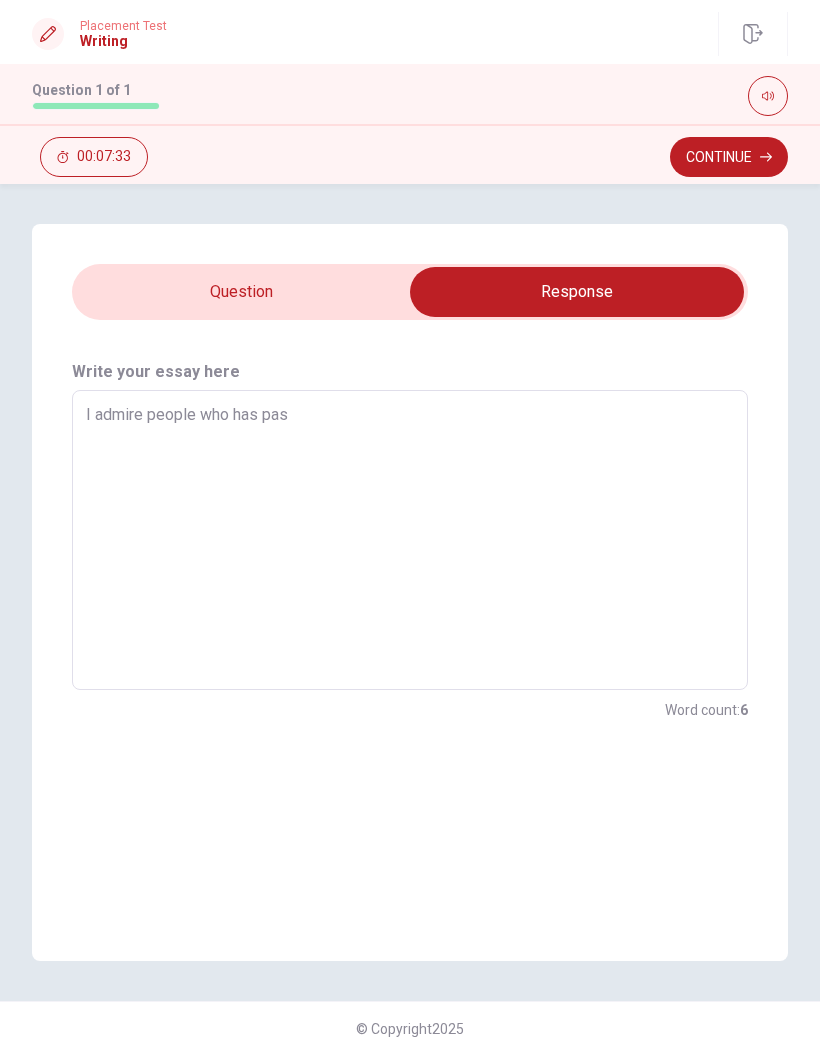 type on "x" 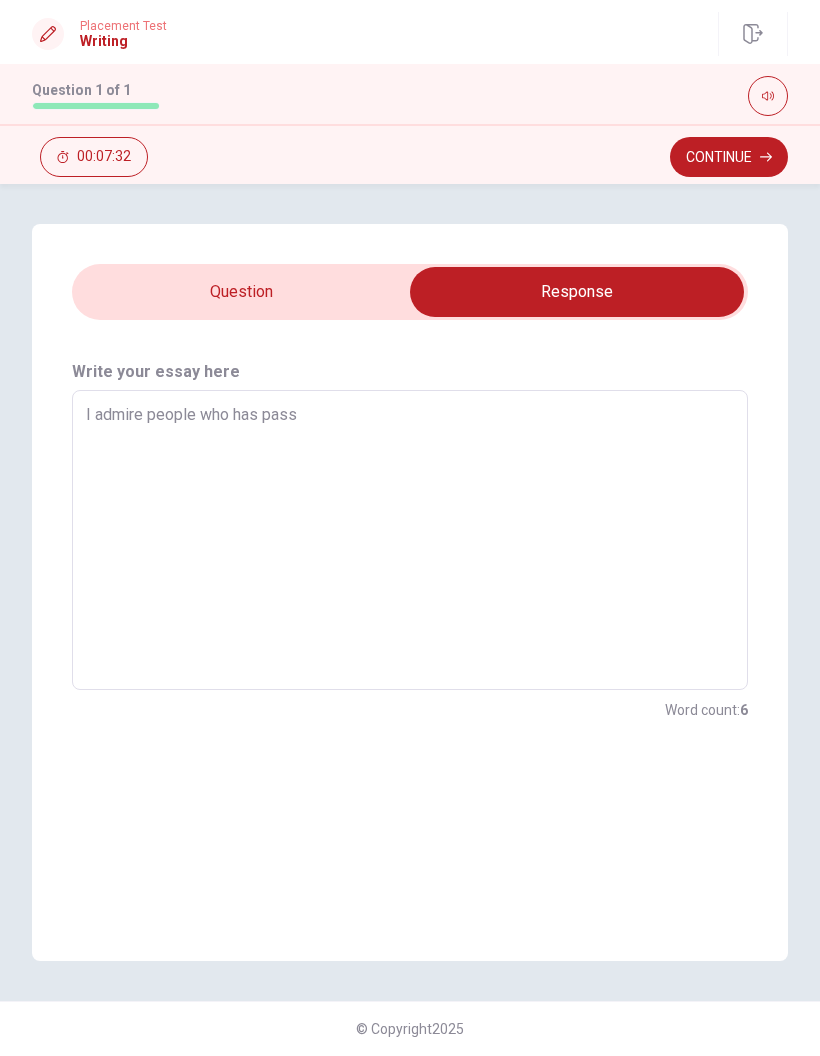 type on "x" 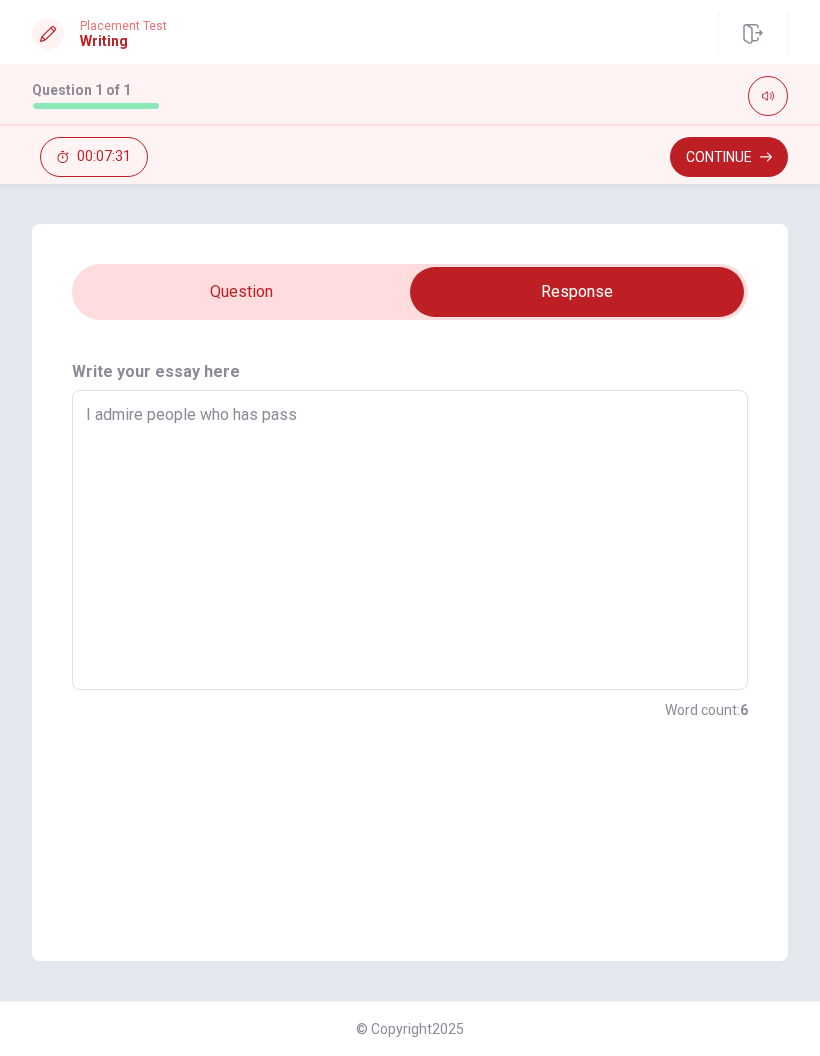 type on "I admire people who has pas" 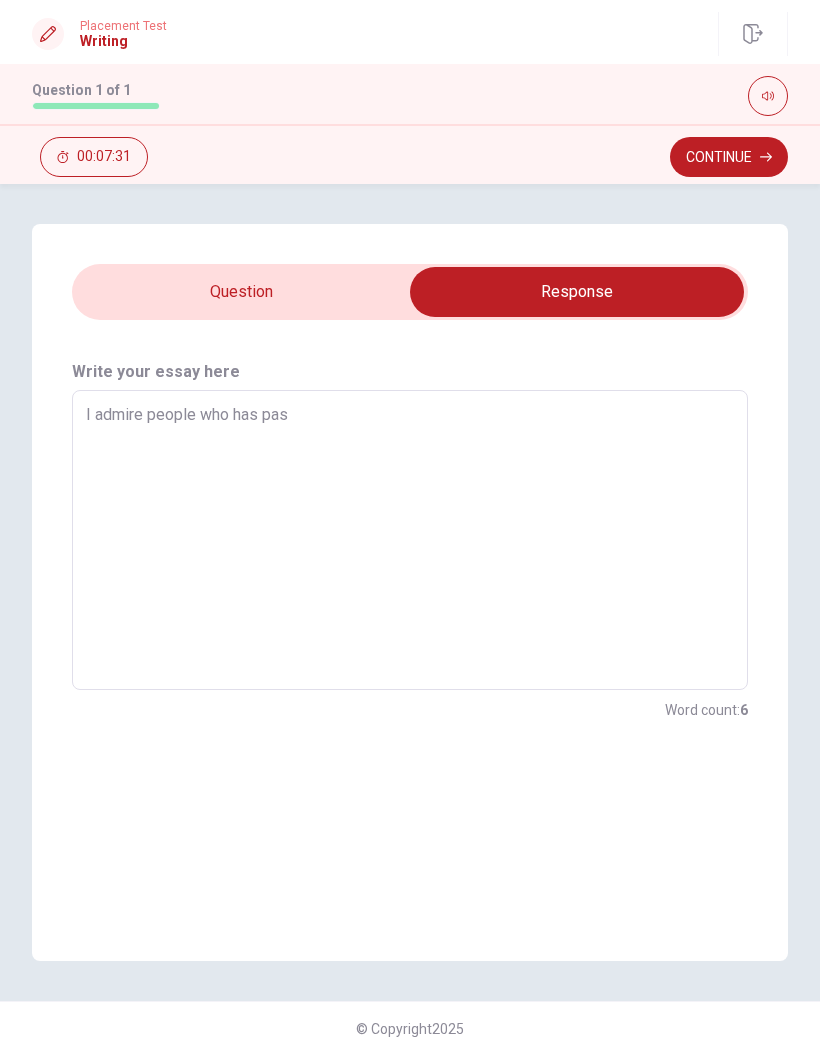 type on "x" 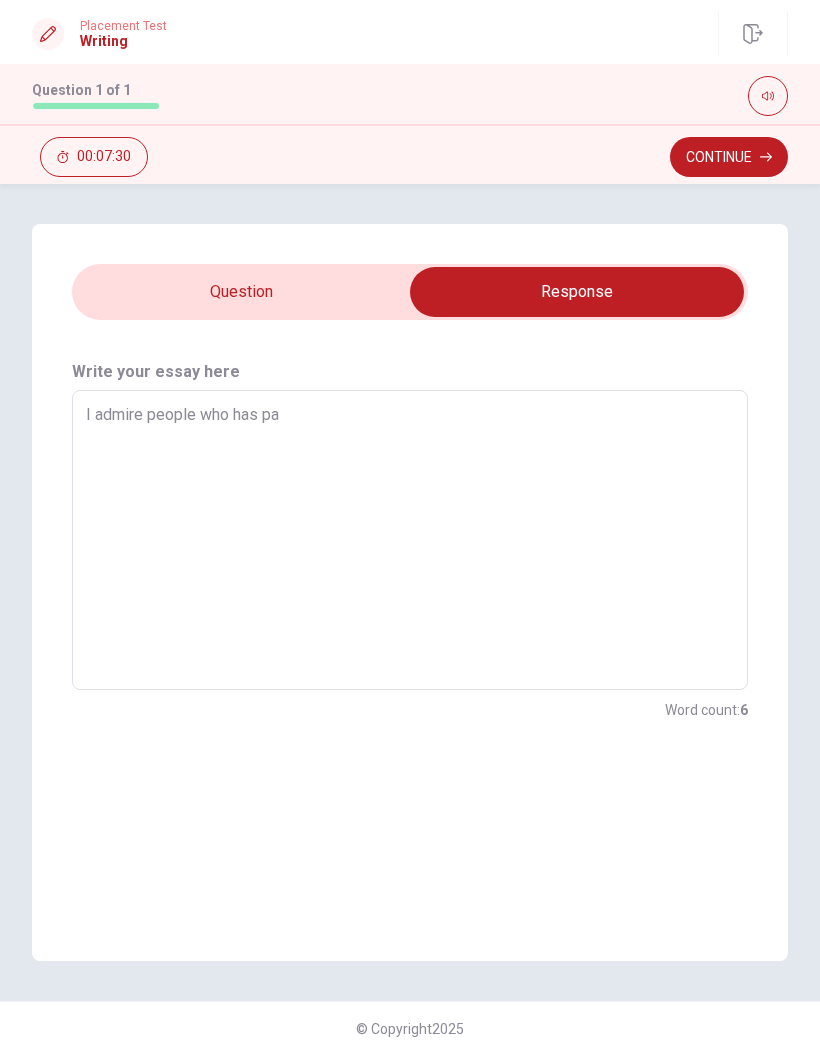 type on "x" 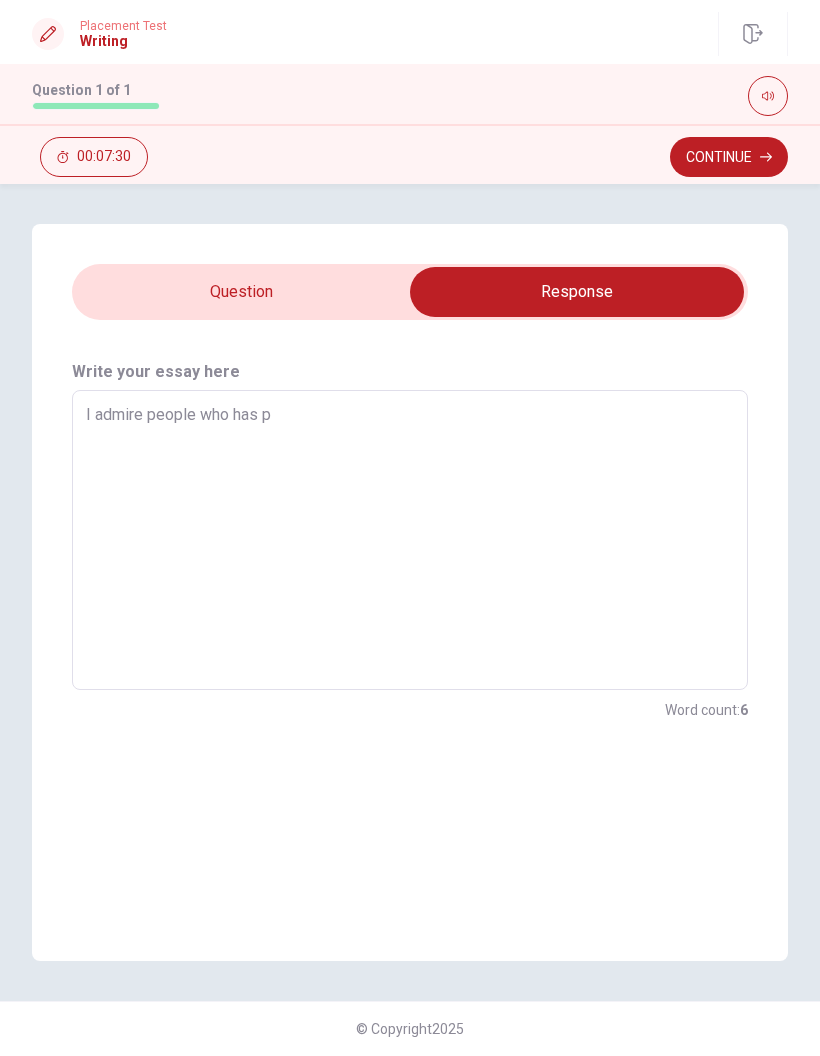 type on "x" 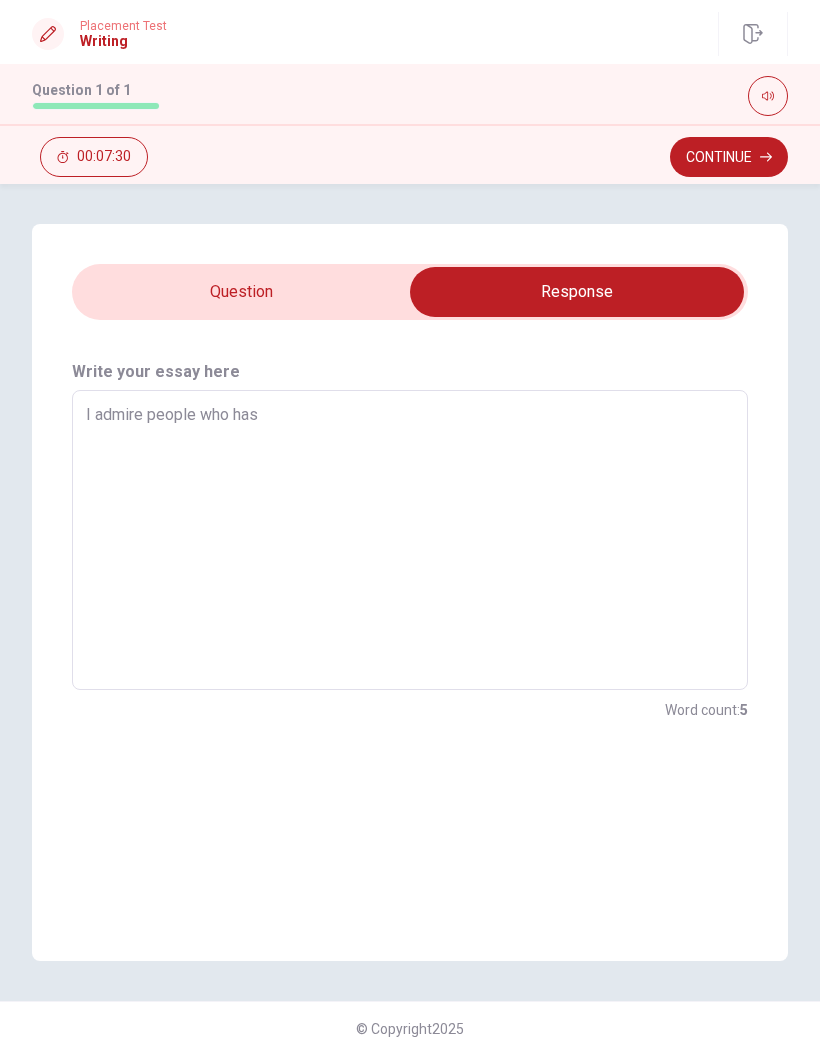 type on "x" 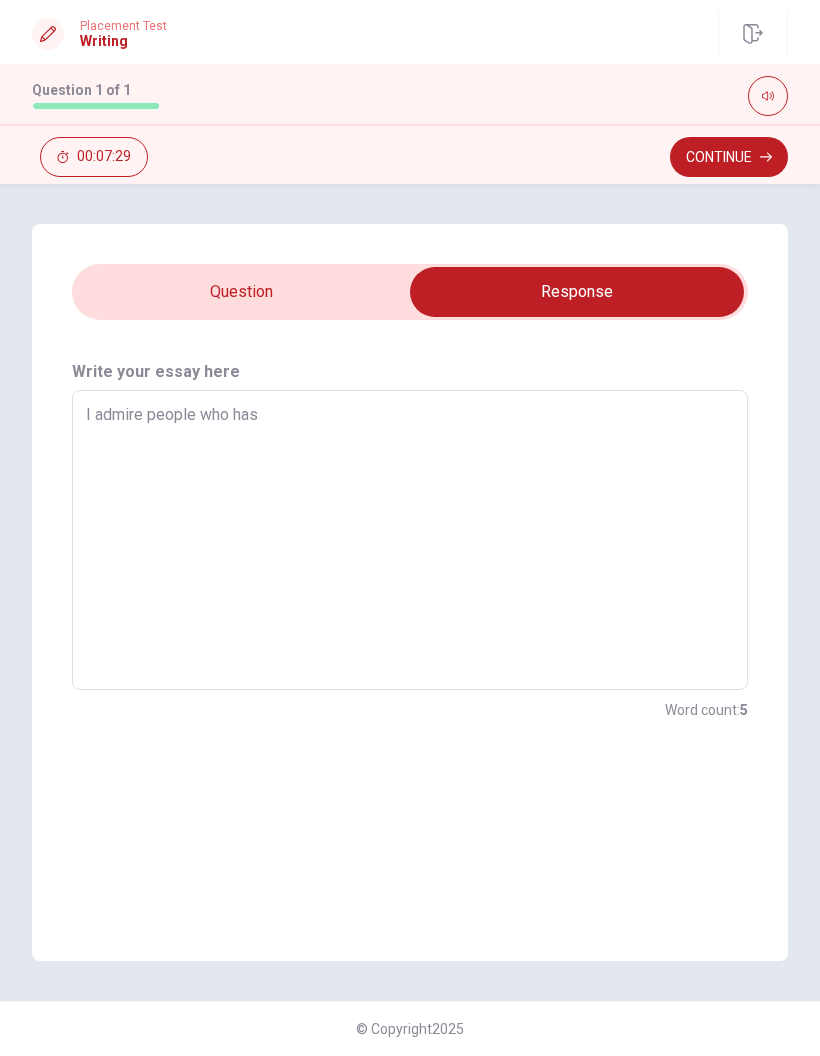 type on "I admire people who has" 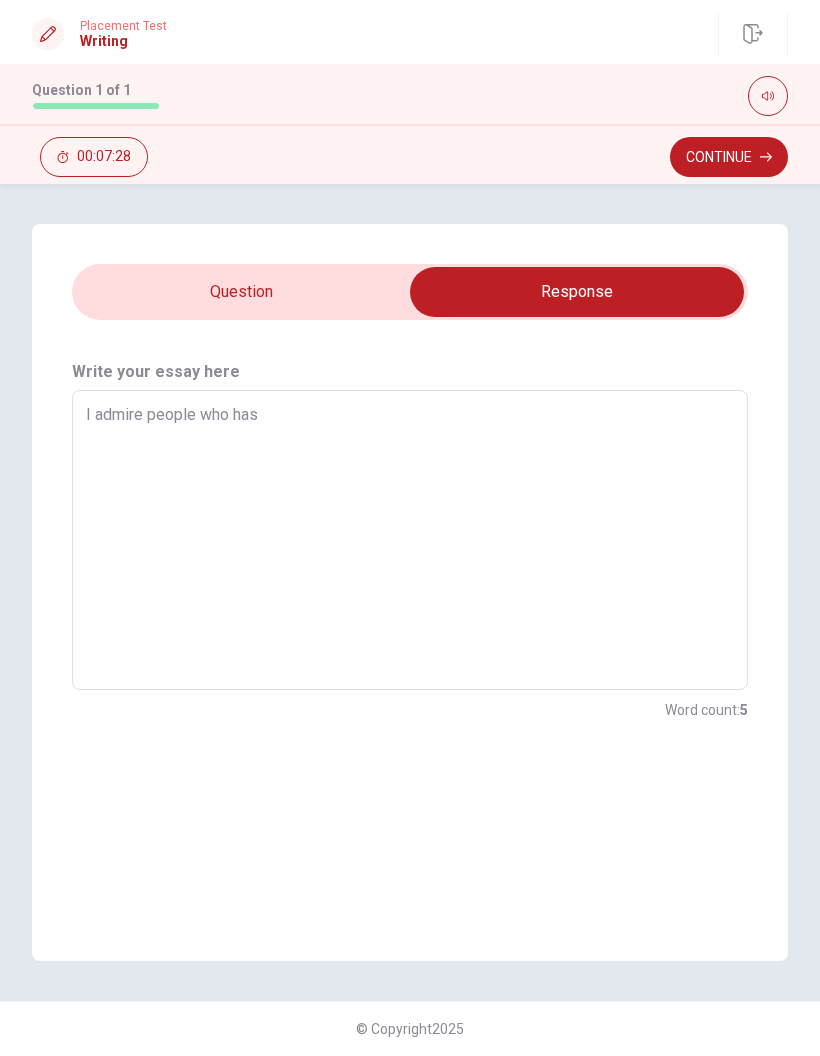 type on "I admire people who ha" 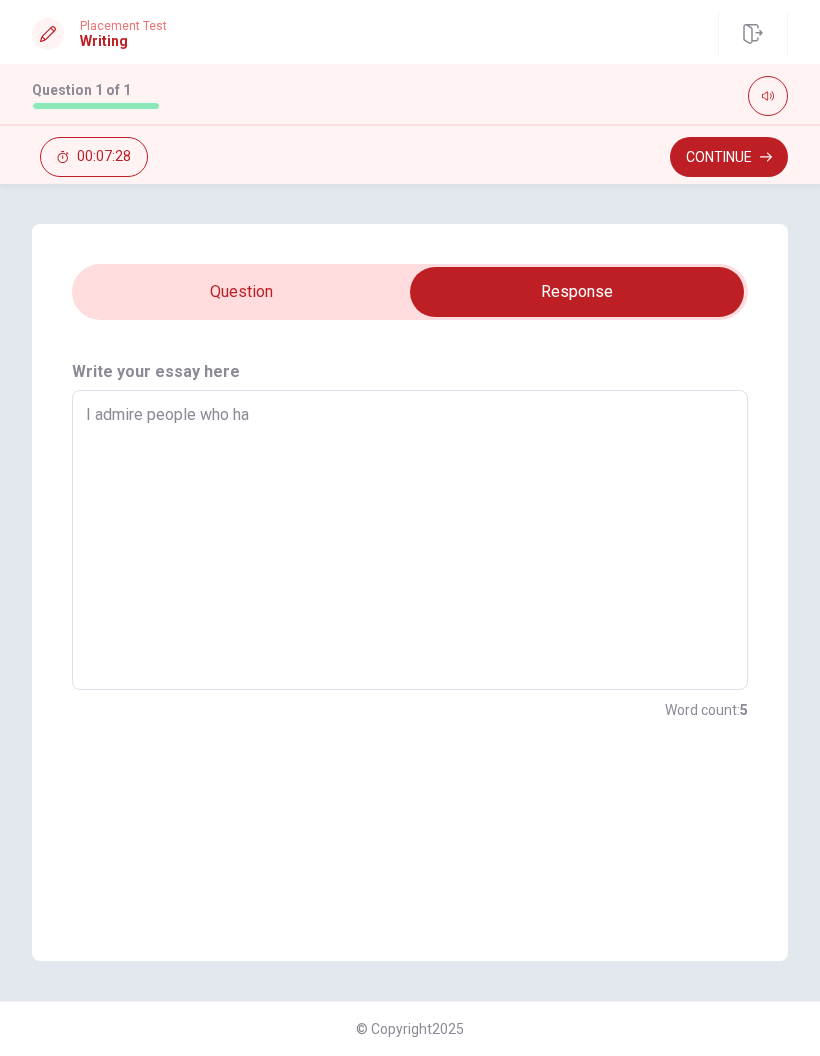 type on "x" 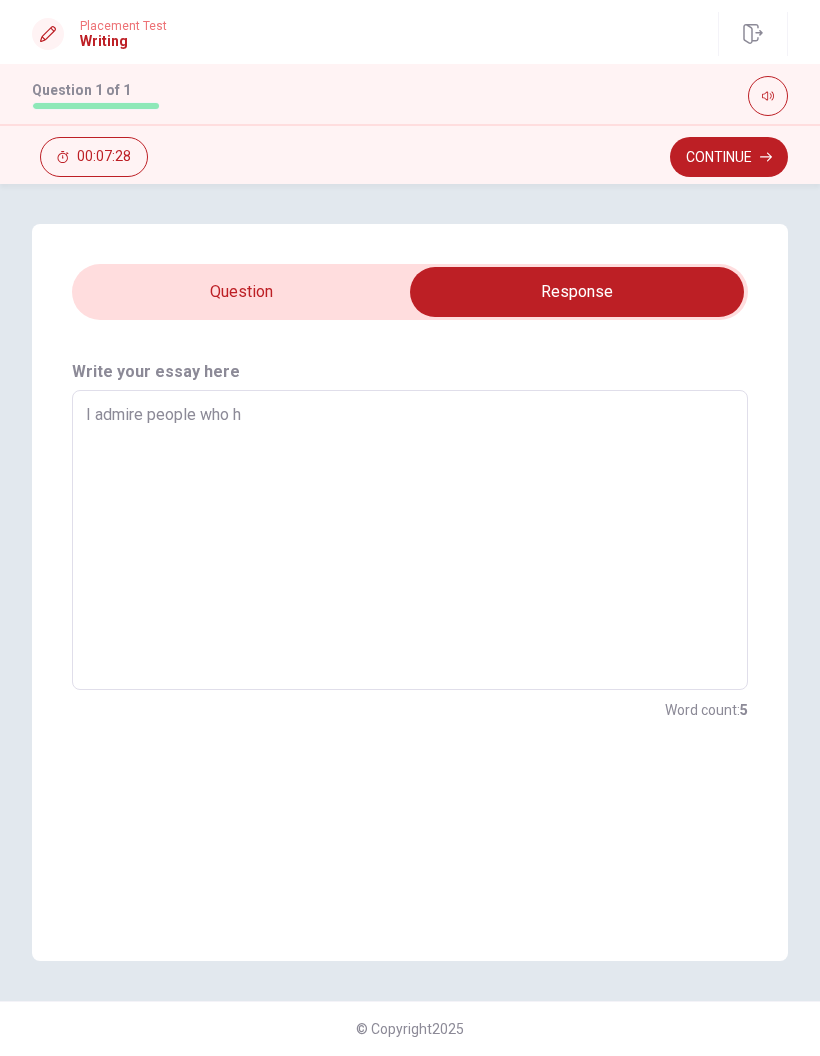 type on "x" 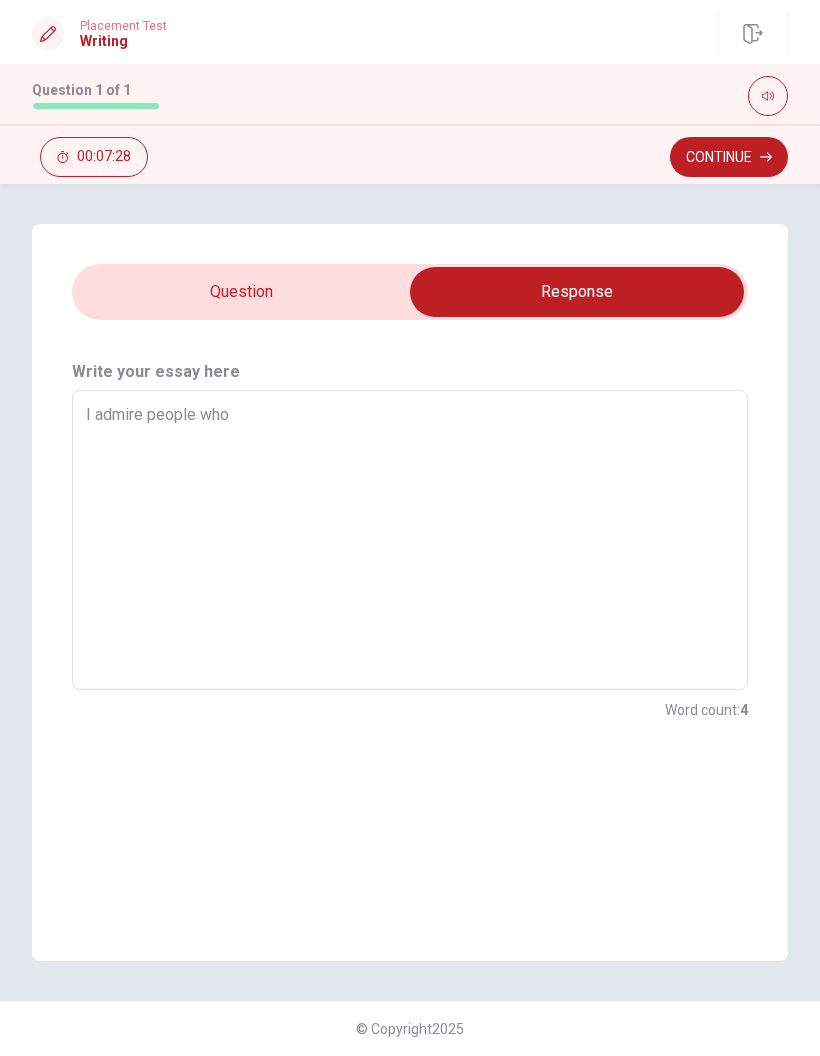 type on "x" 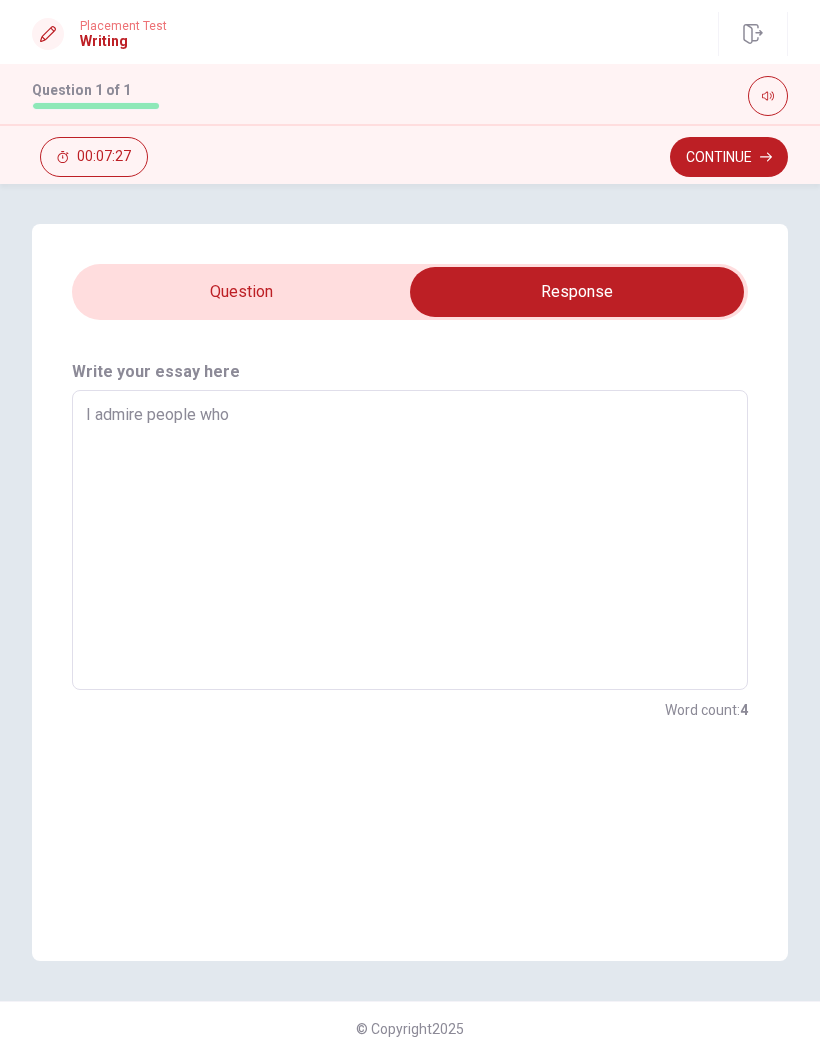 type on "I admire people who w" 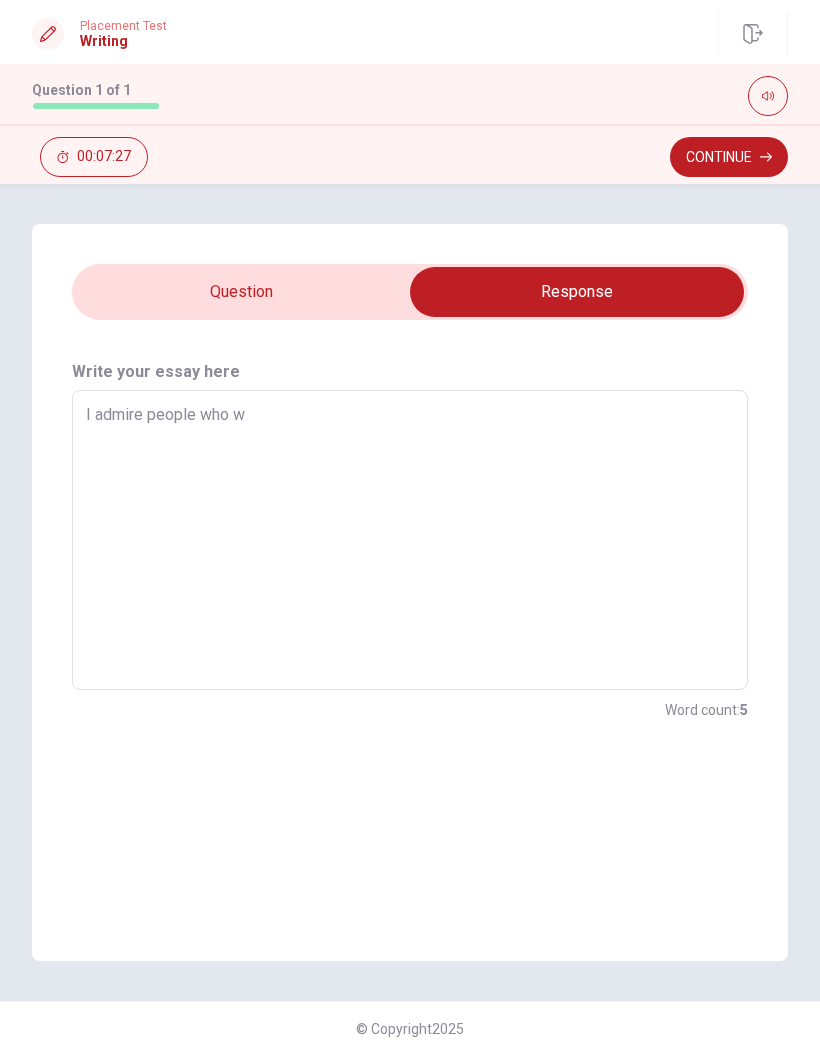 type on "x" 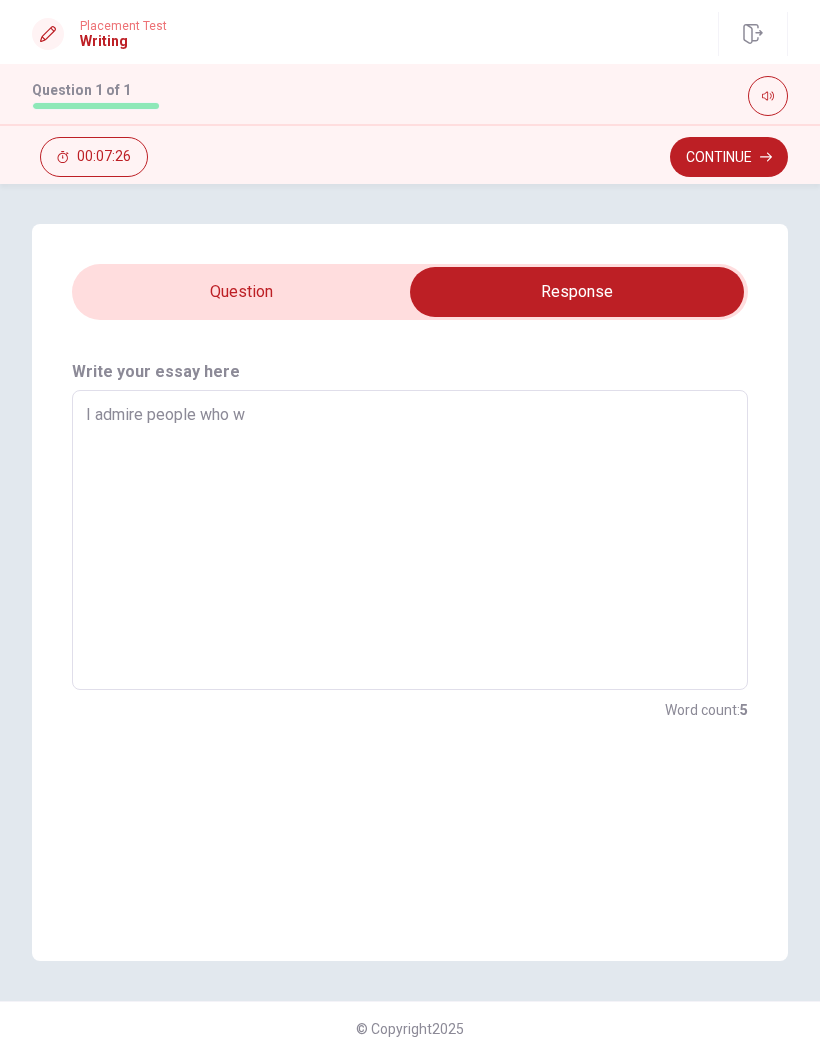 type on "I admire people who wa" 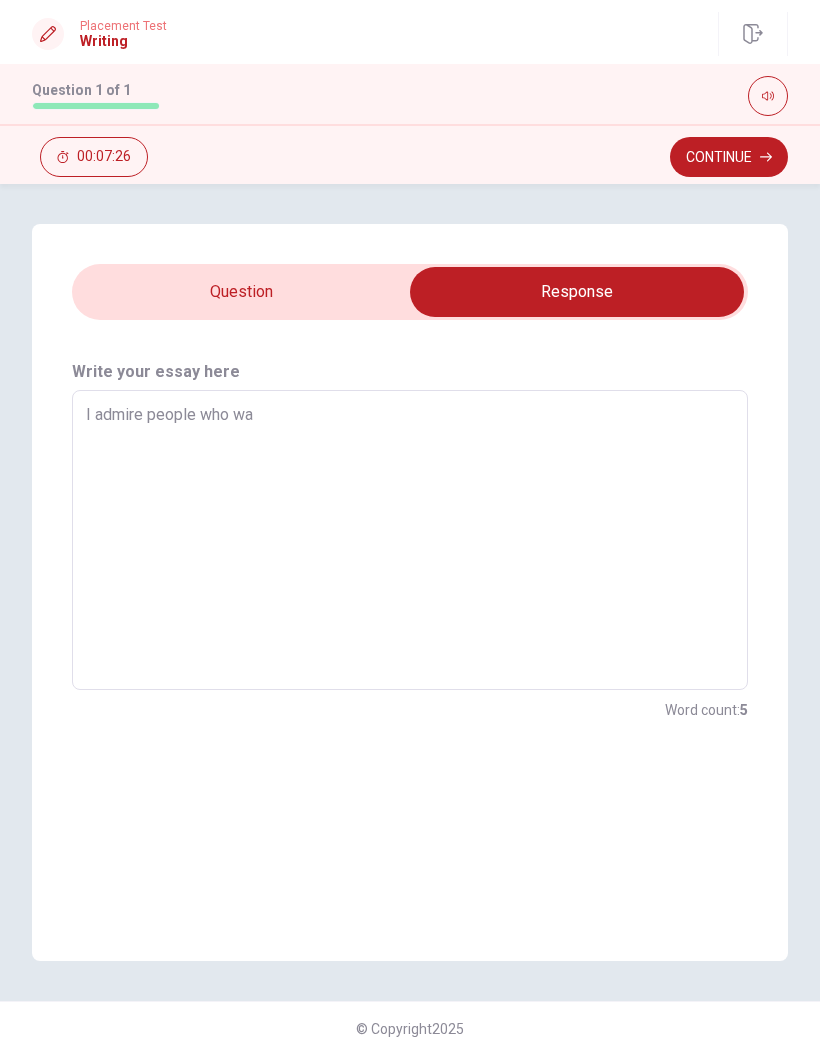 type on "x" 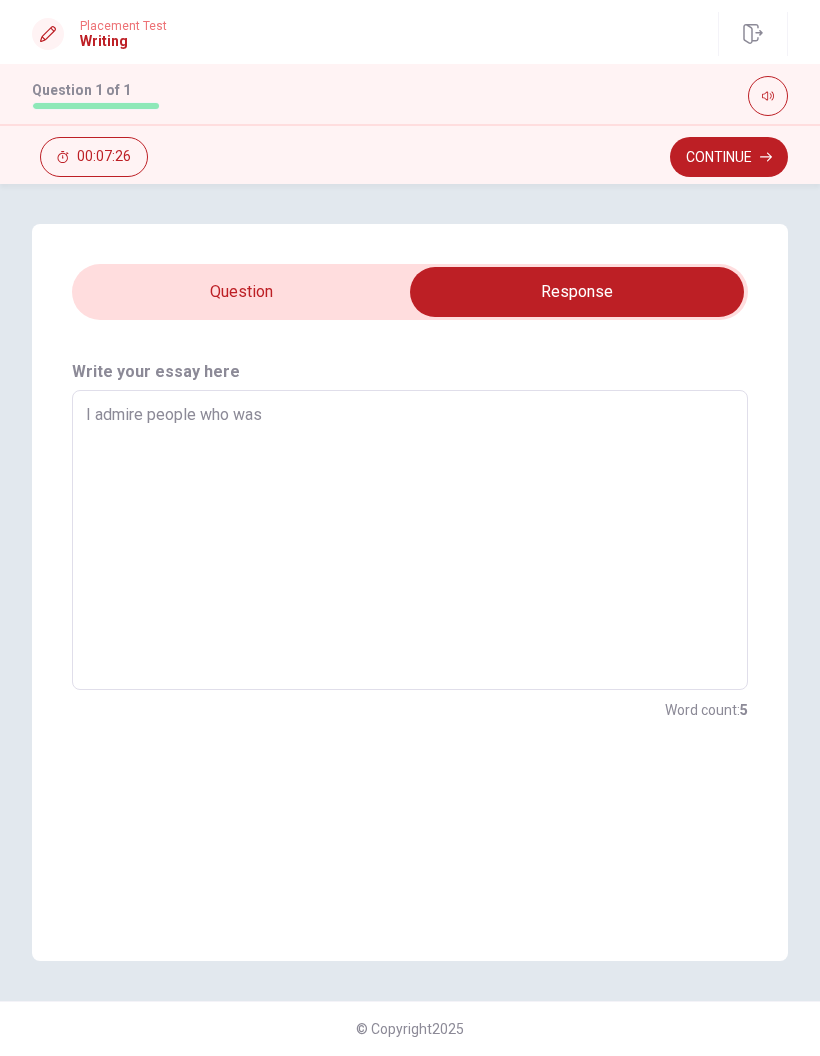 type on "x" 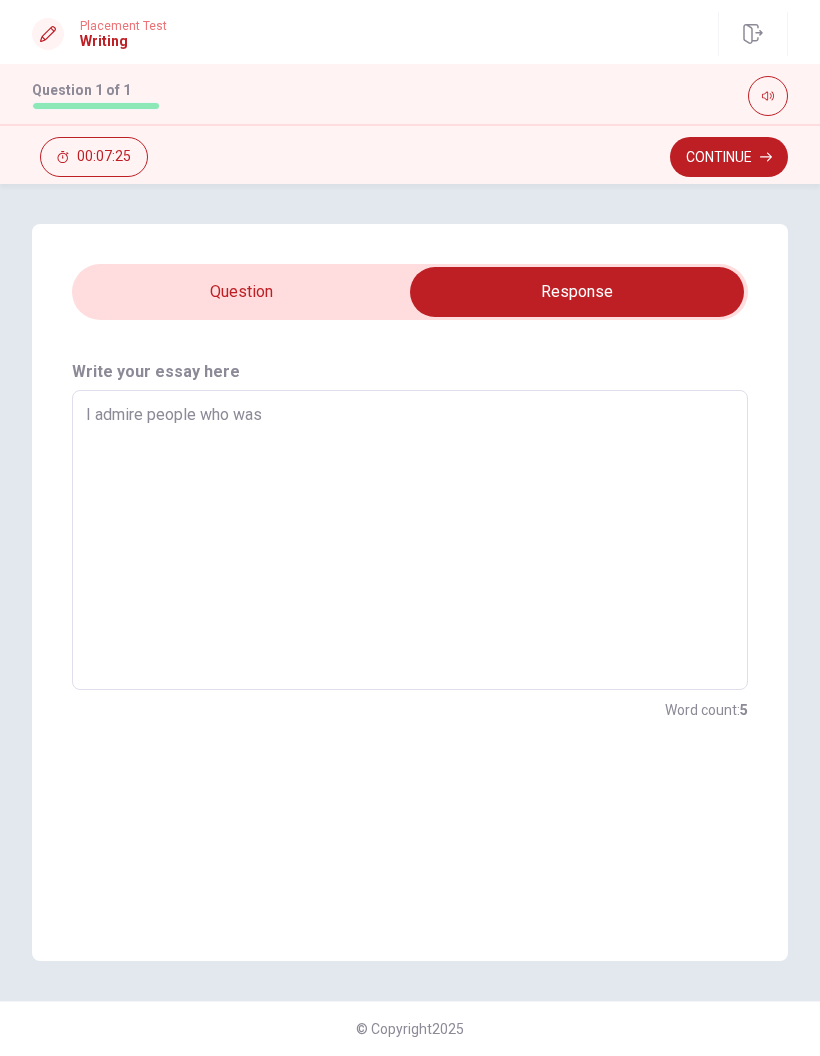 type on "I admire people who was" 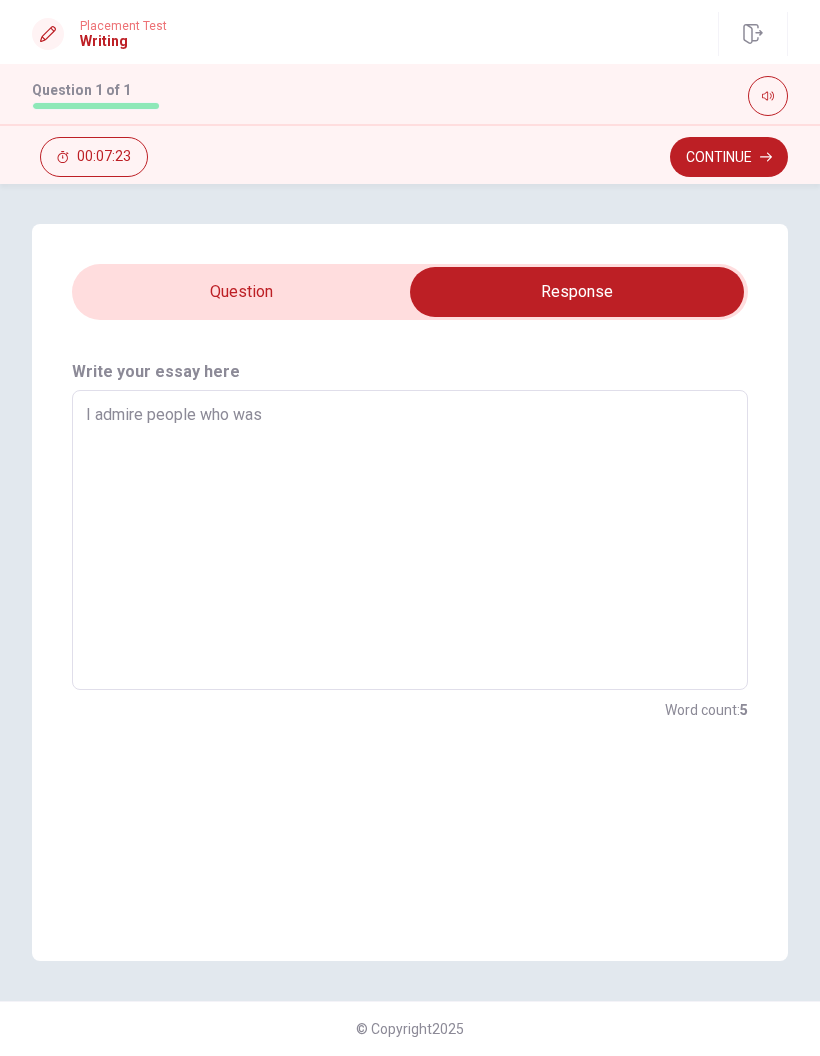 type on "x" 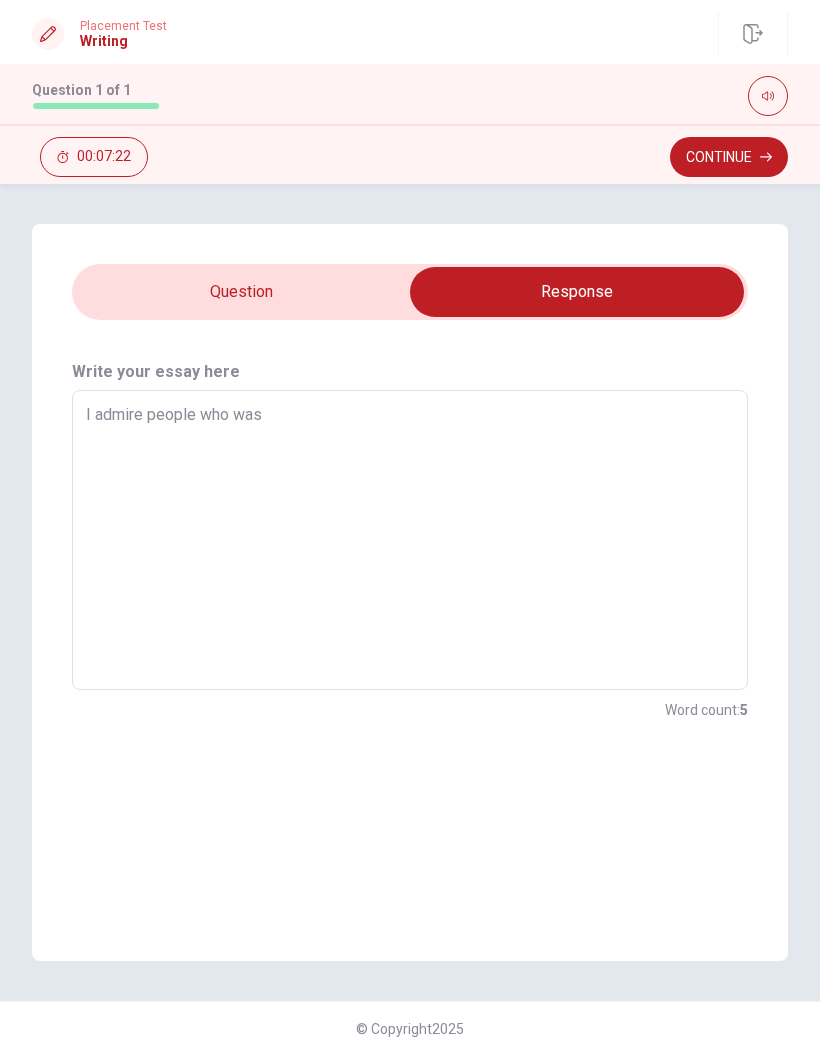 type on "I admire people who was p" 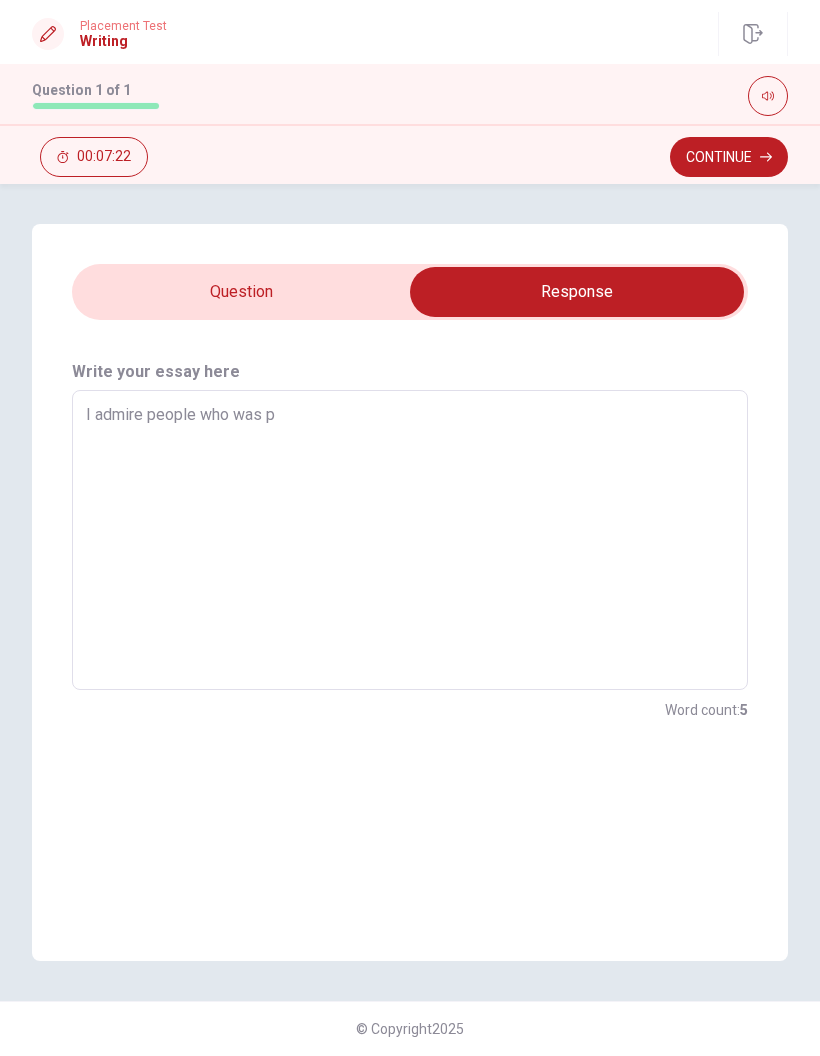 type on "x" 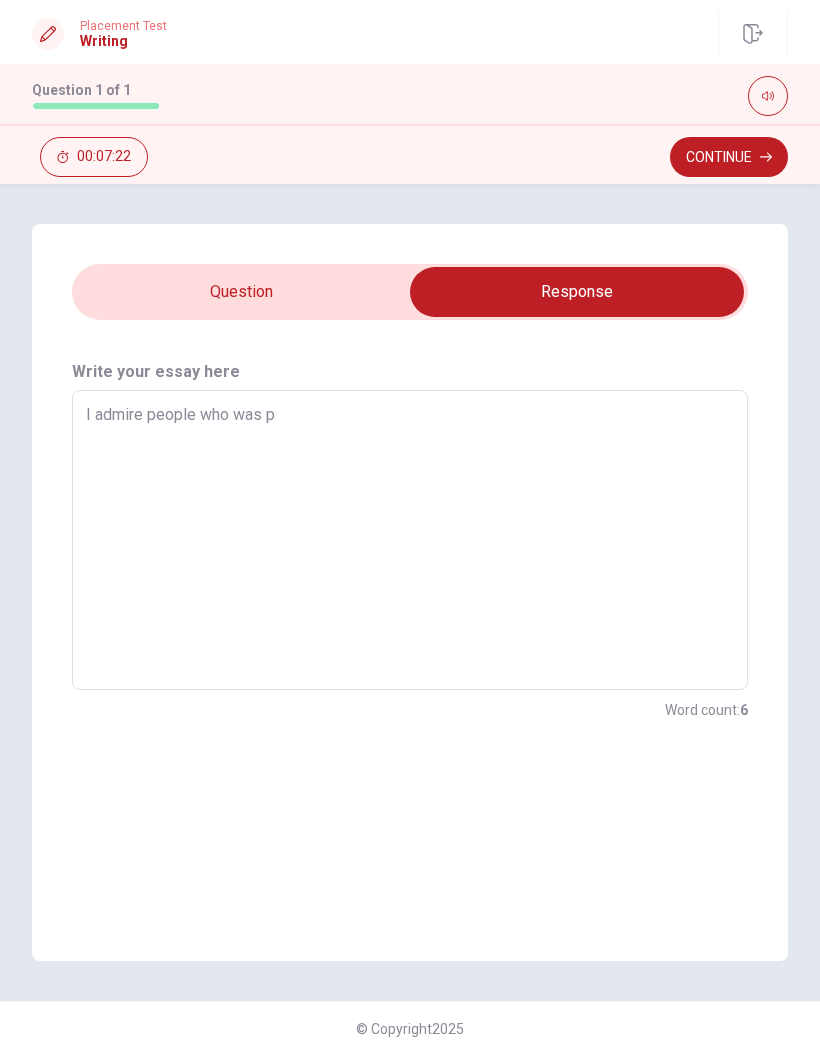 type on "I admire people who was pa" 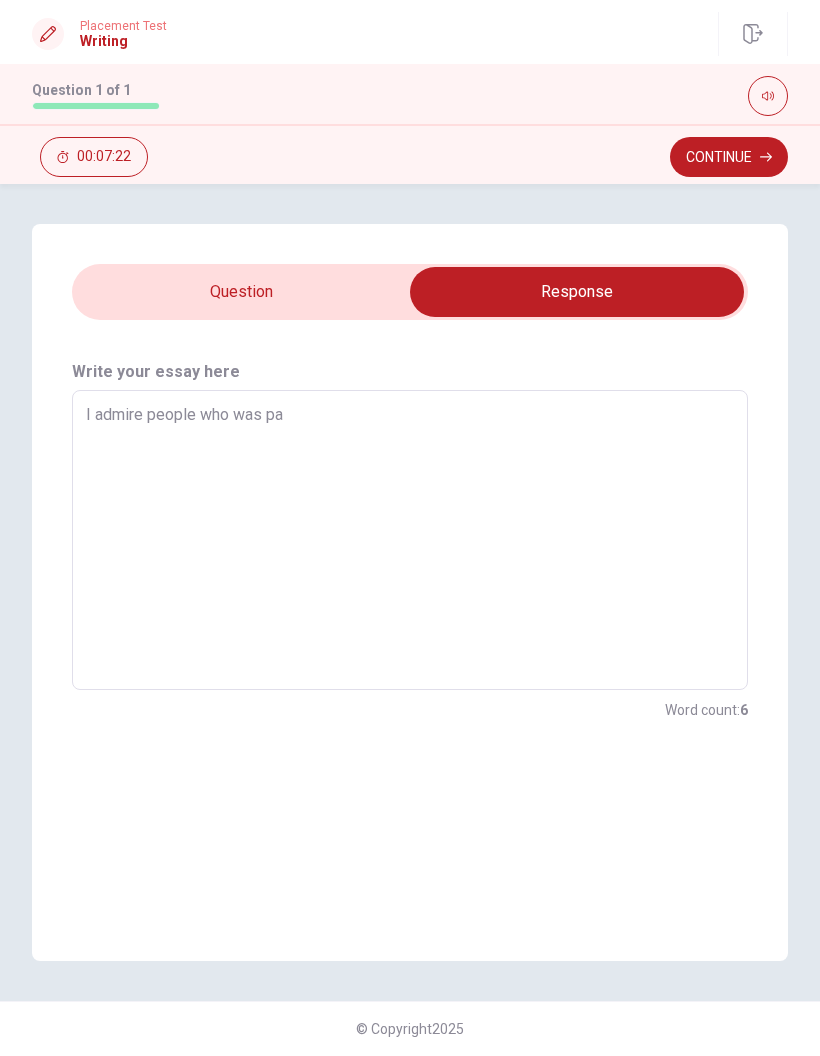 type on "x" 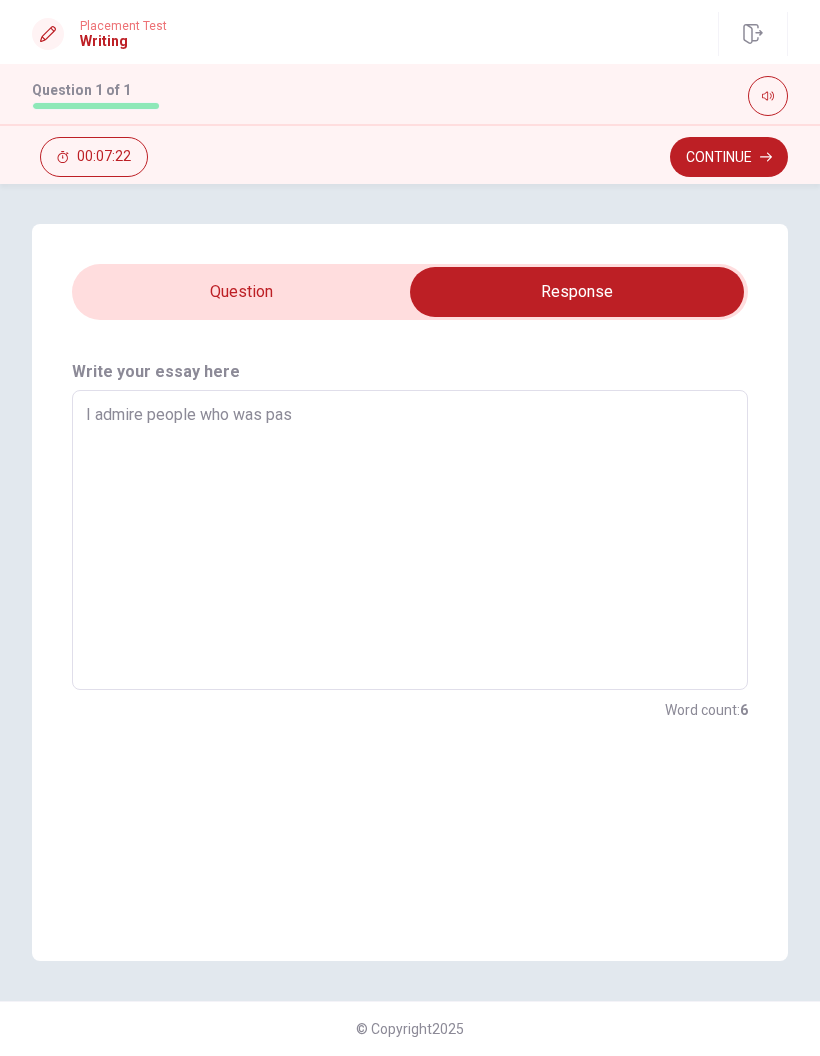 type on "x" 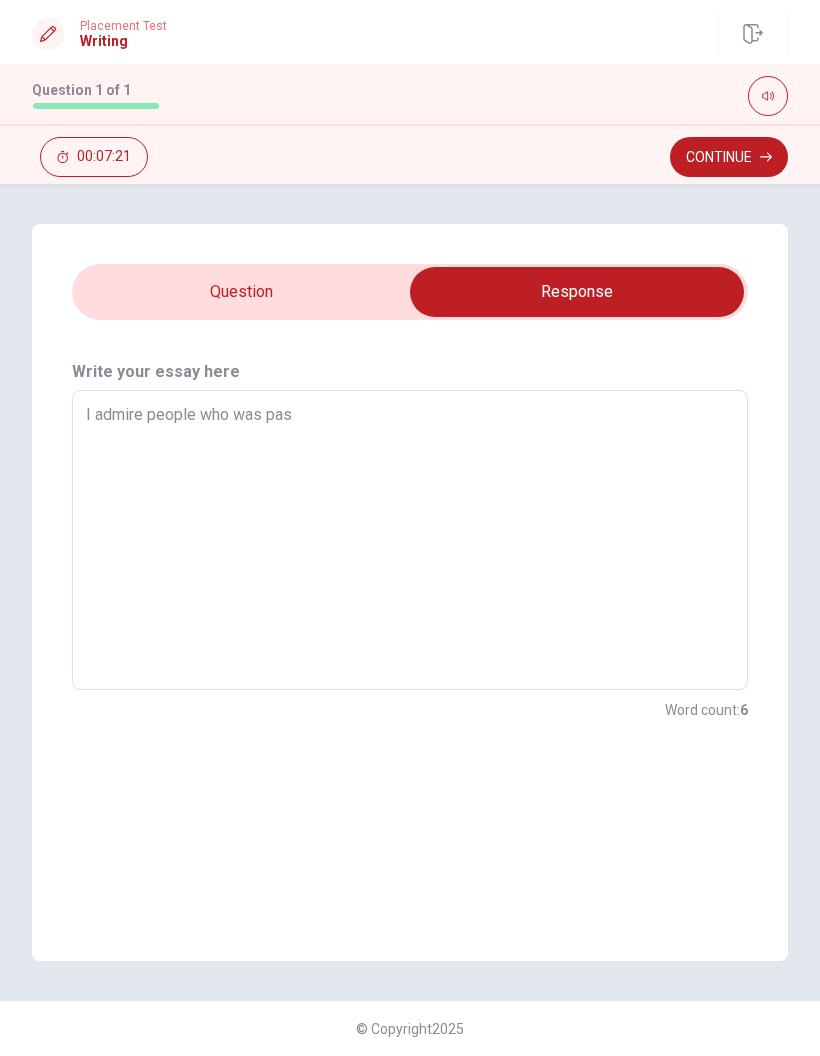 type on "I admire people who was pass" 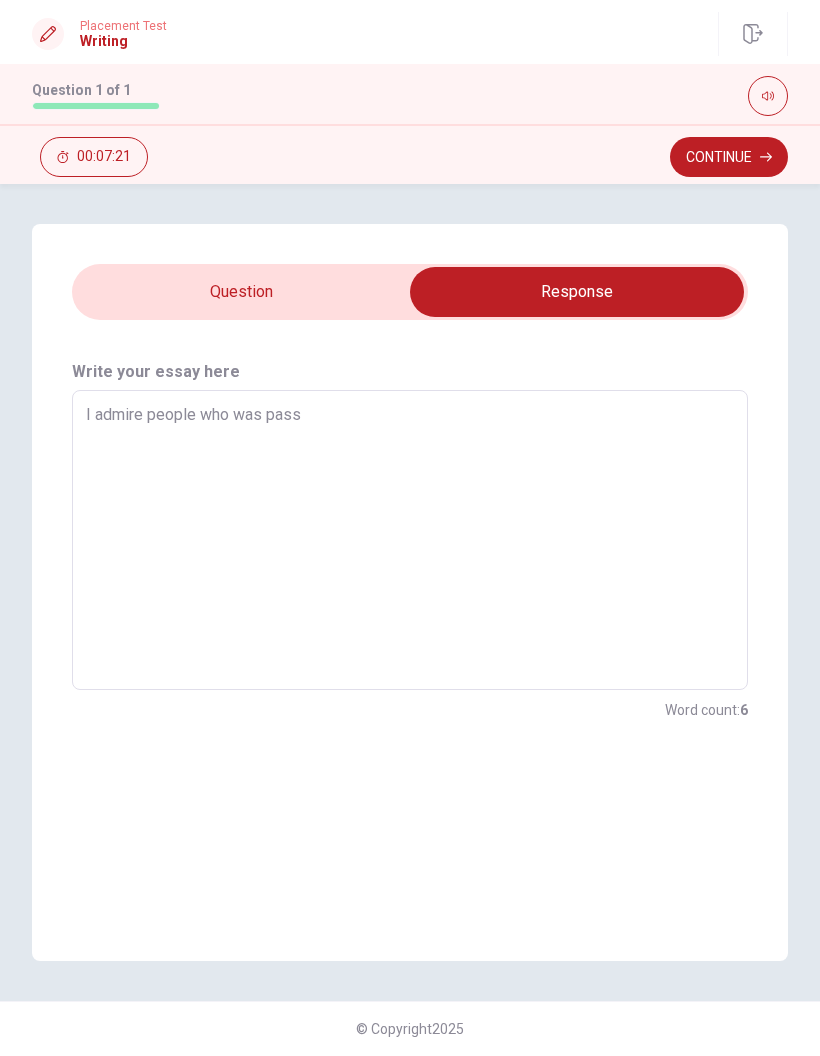 type on "x" 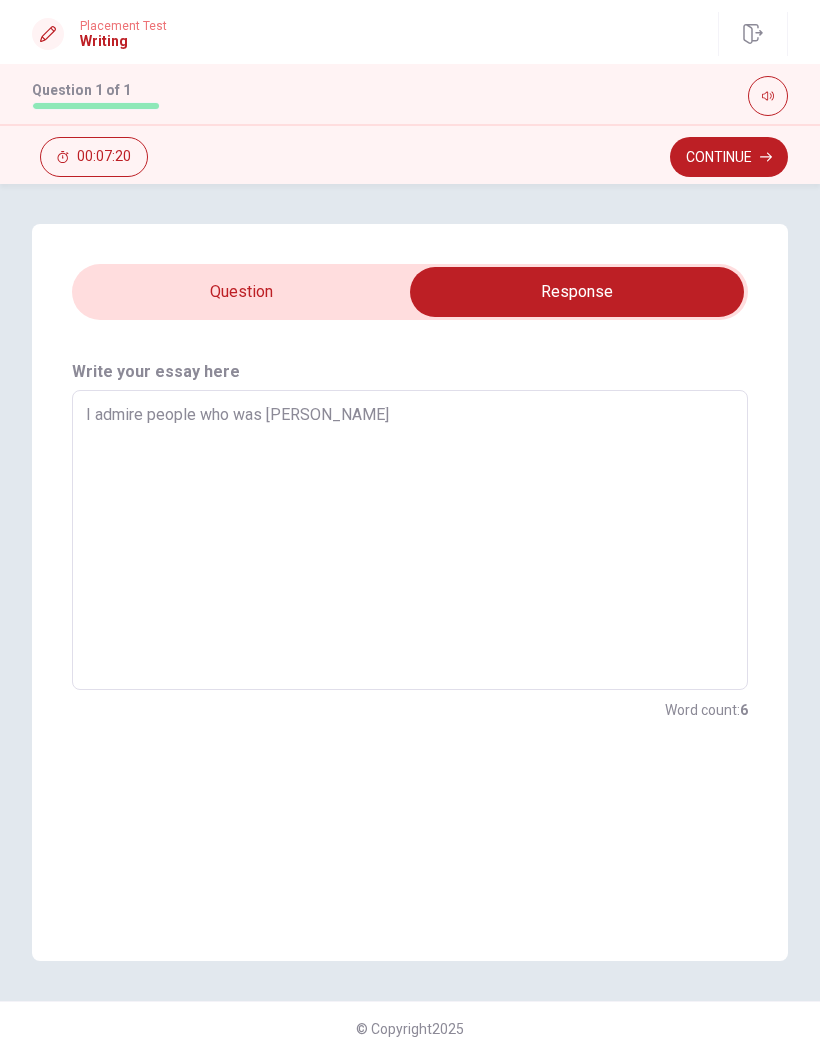 type on "x" 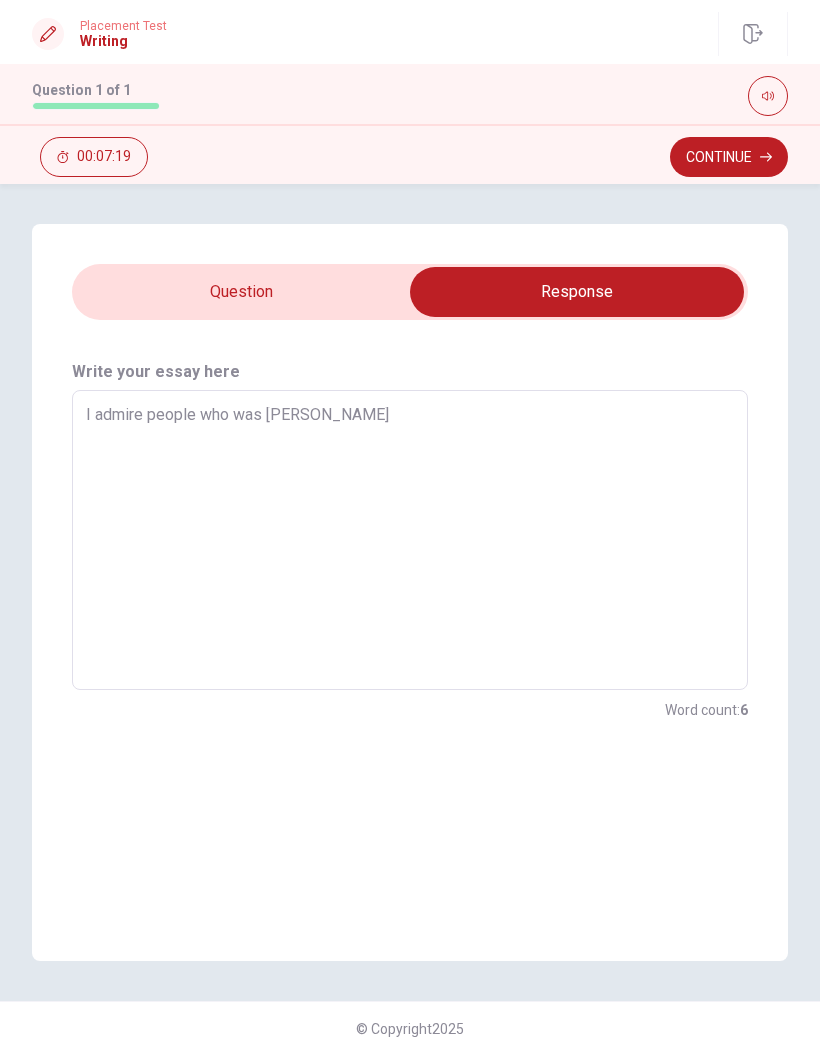 type on "I admire people who was passio" 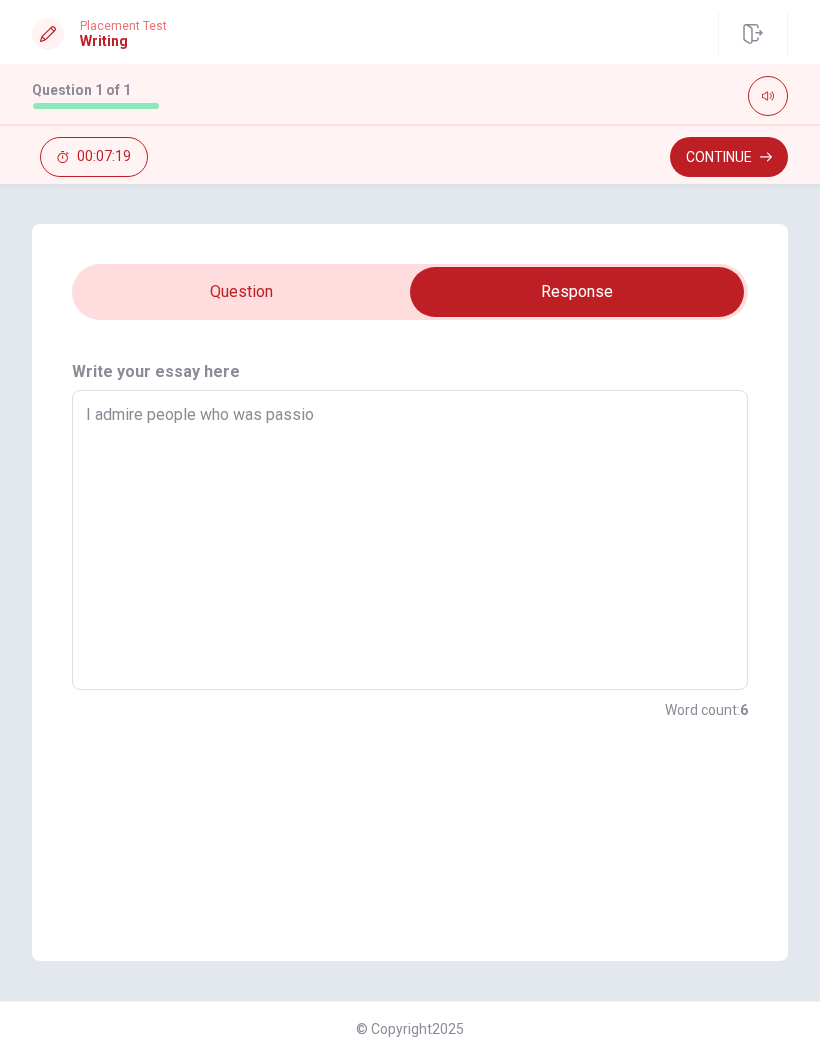 type on "x" 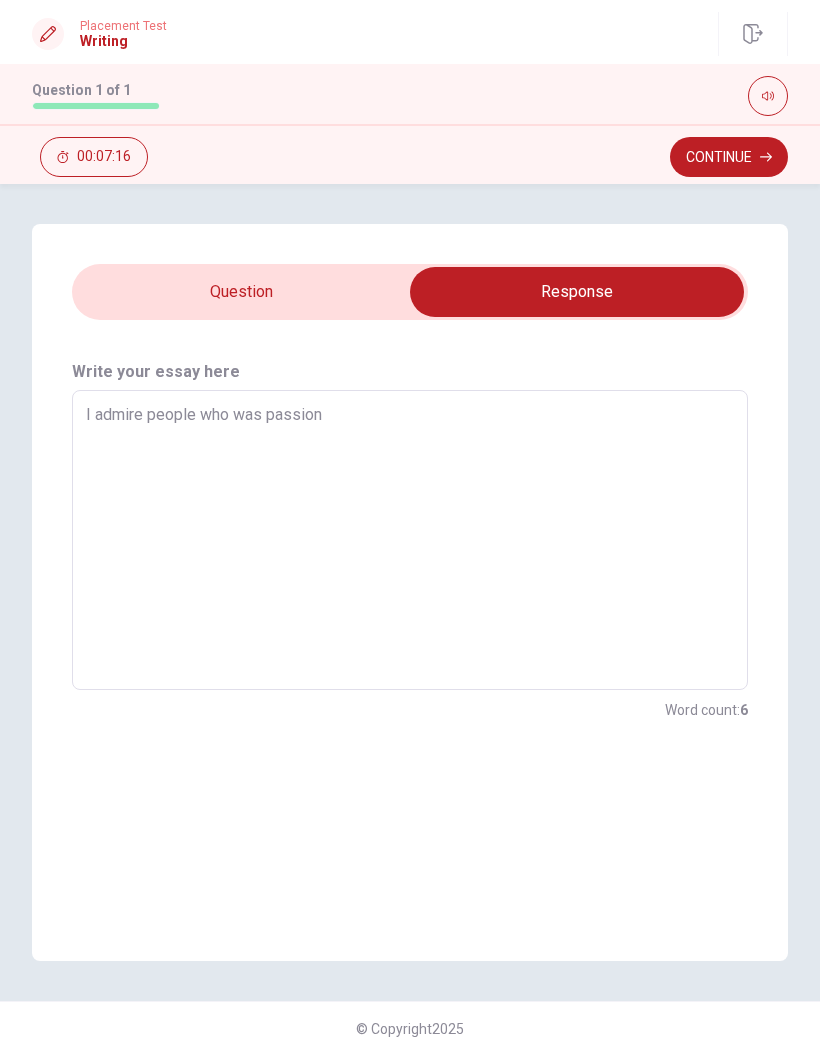 type on "x" 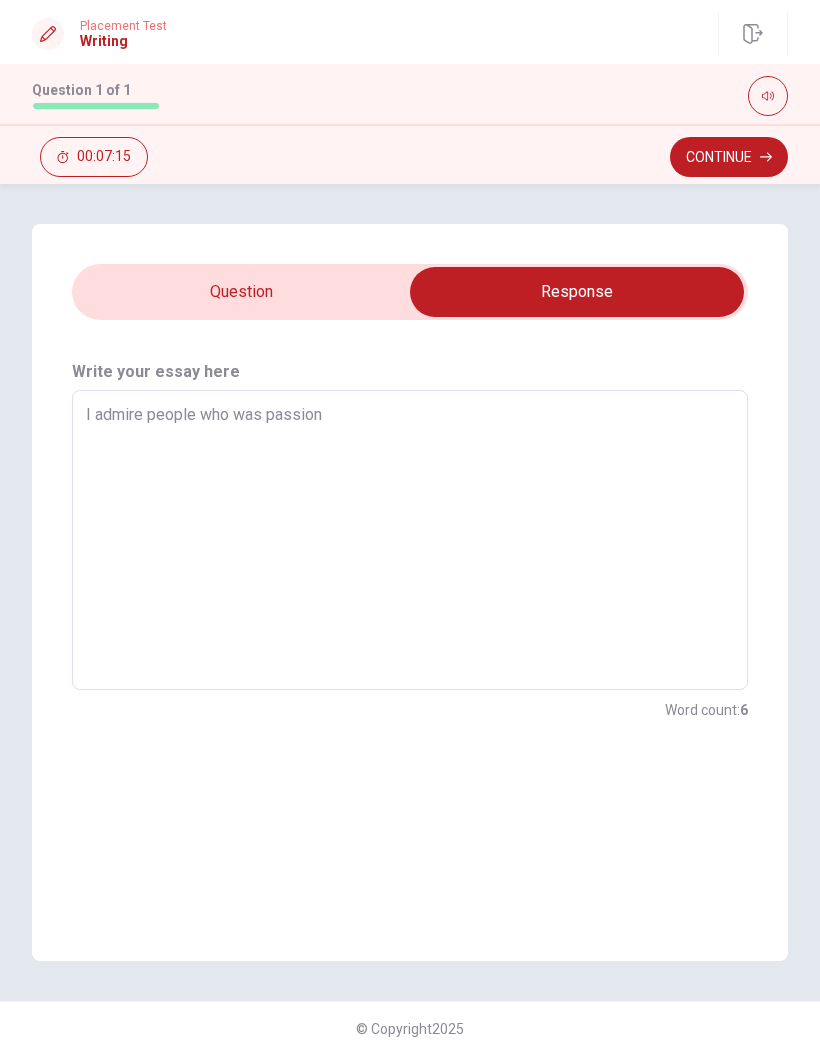 type on "I admire people who was passio" 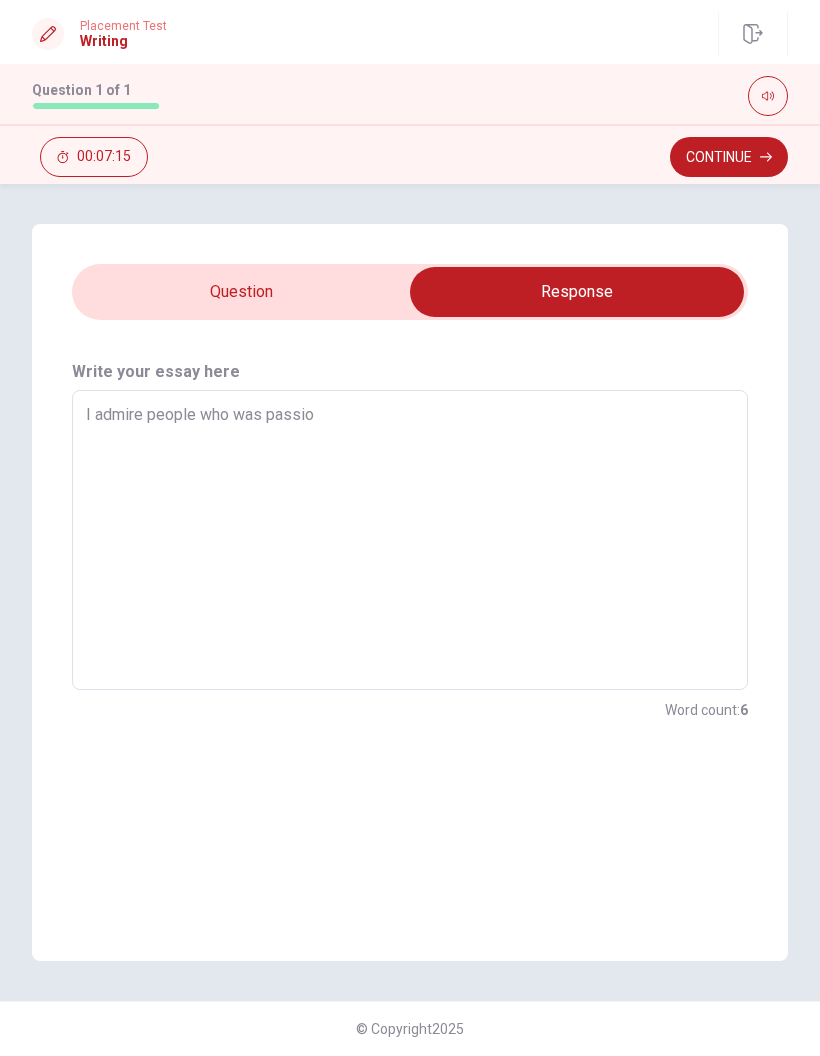 type on "x" 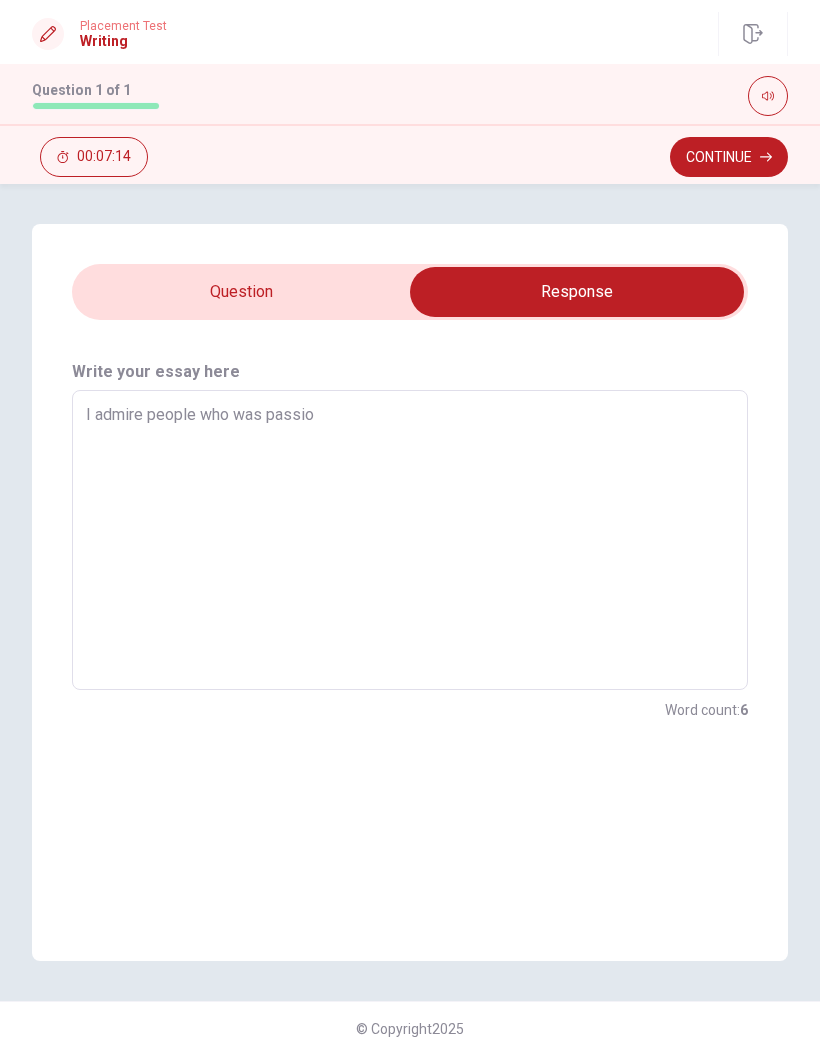 type on "I admire people who was passi" 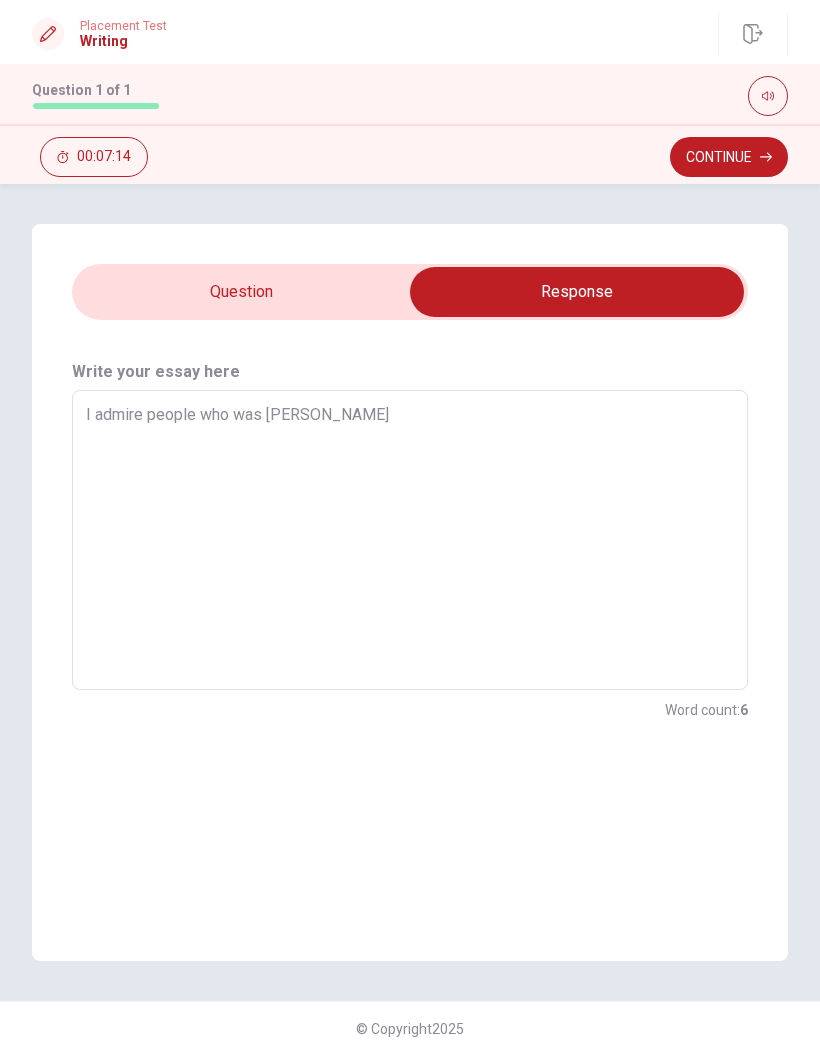type on "x" 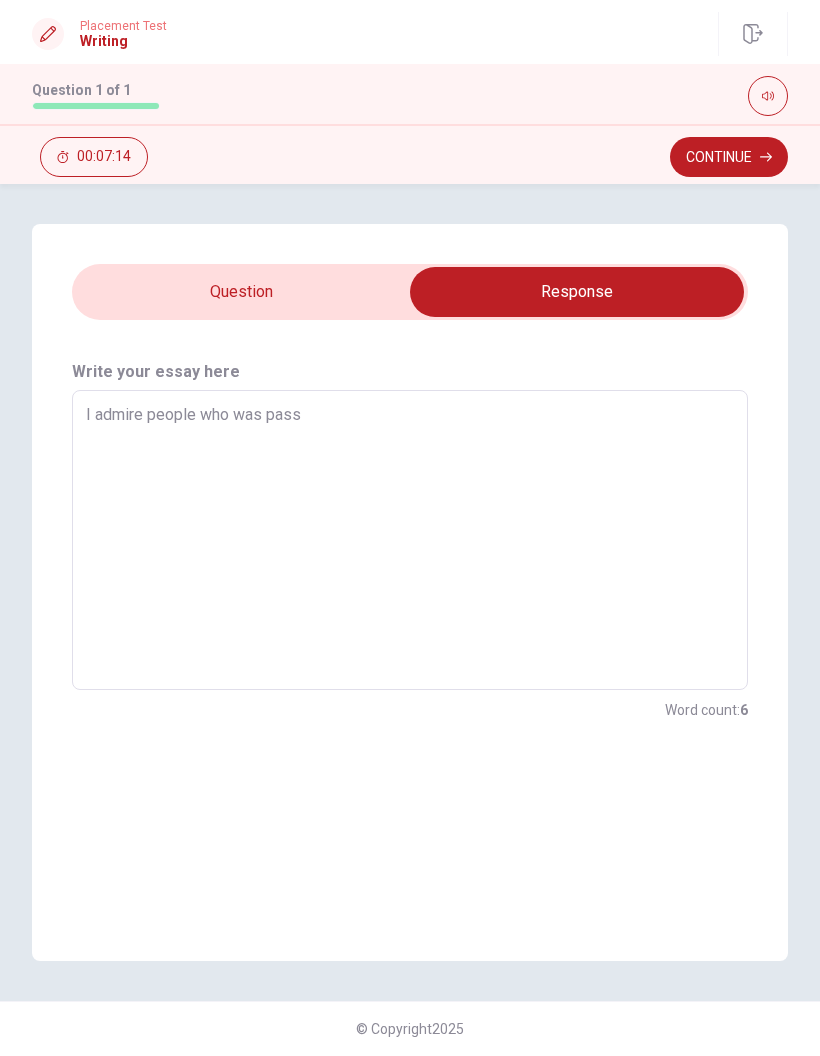 type on "x" 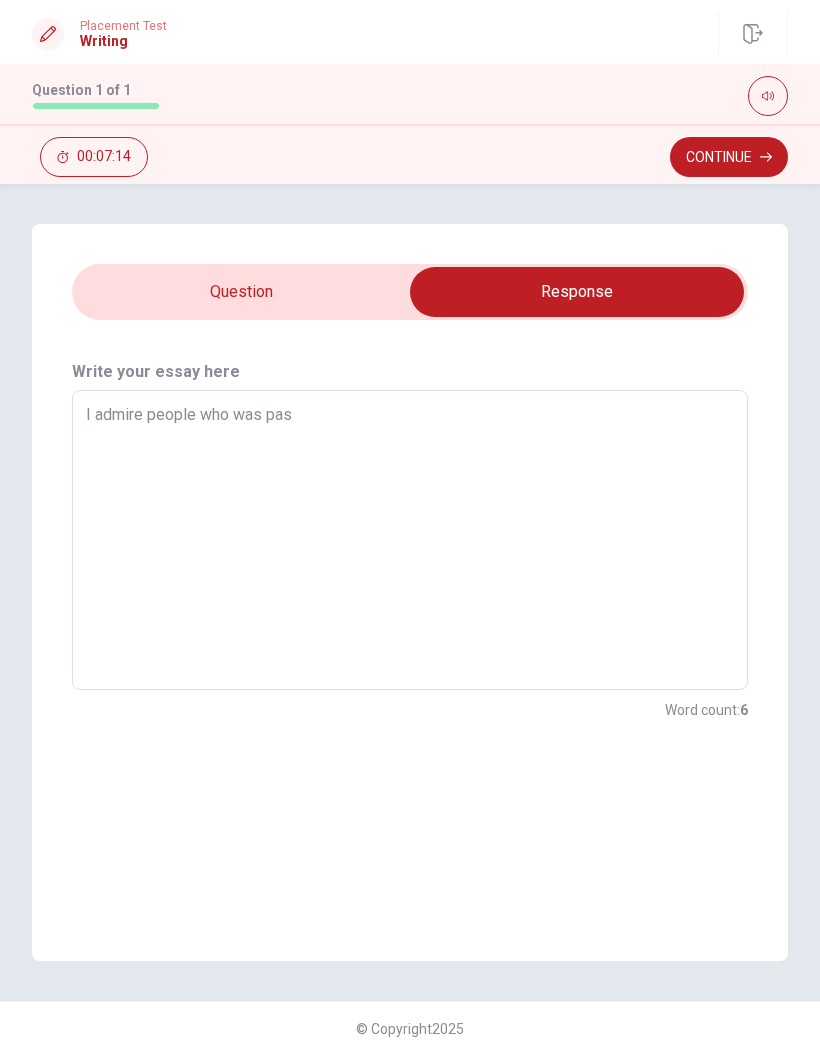 type on "x" 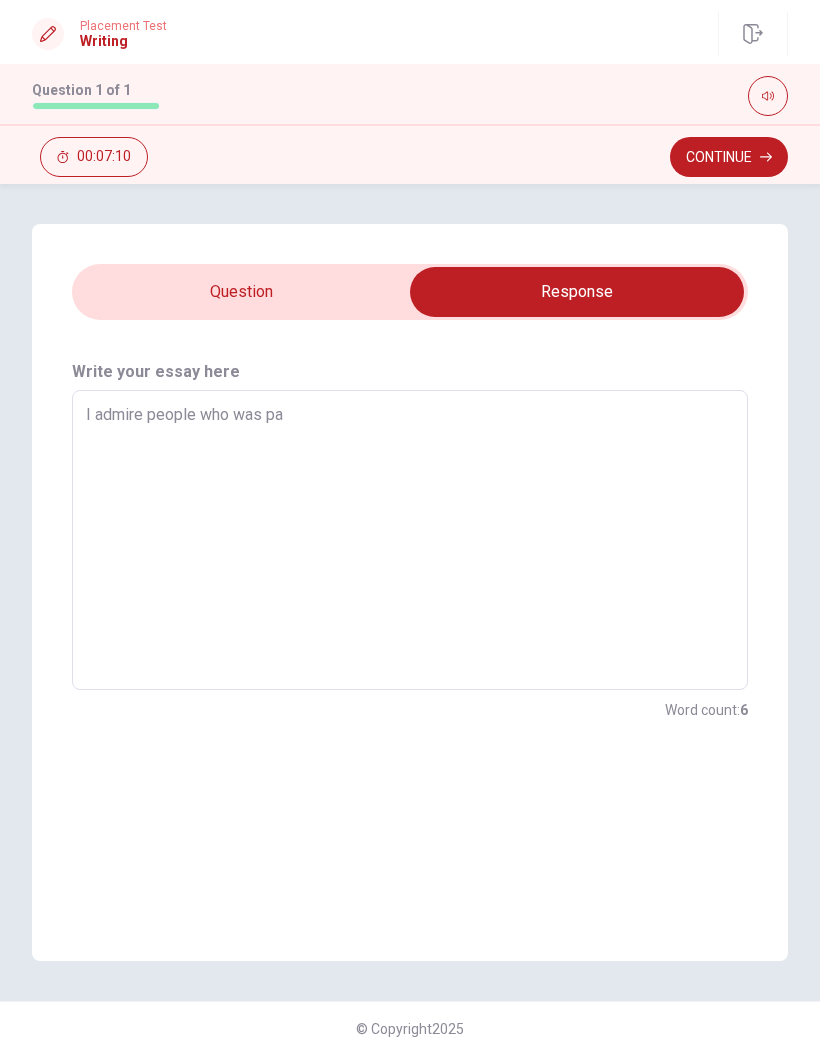 type on "x" 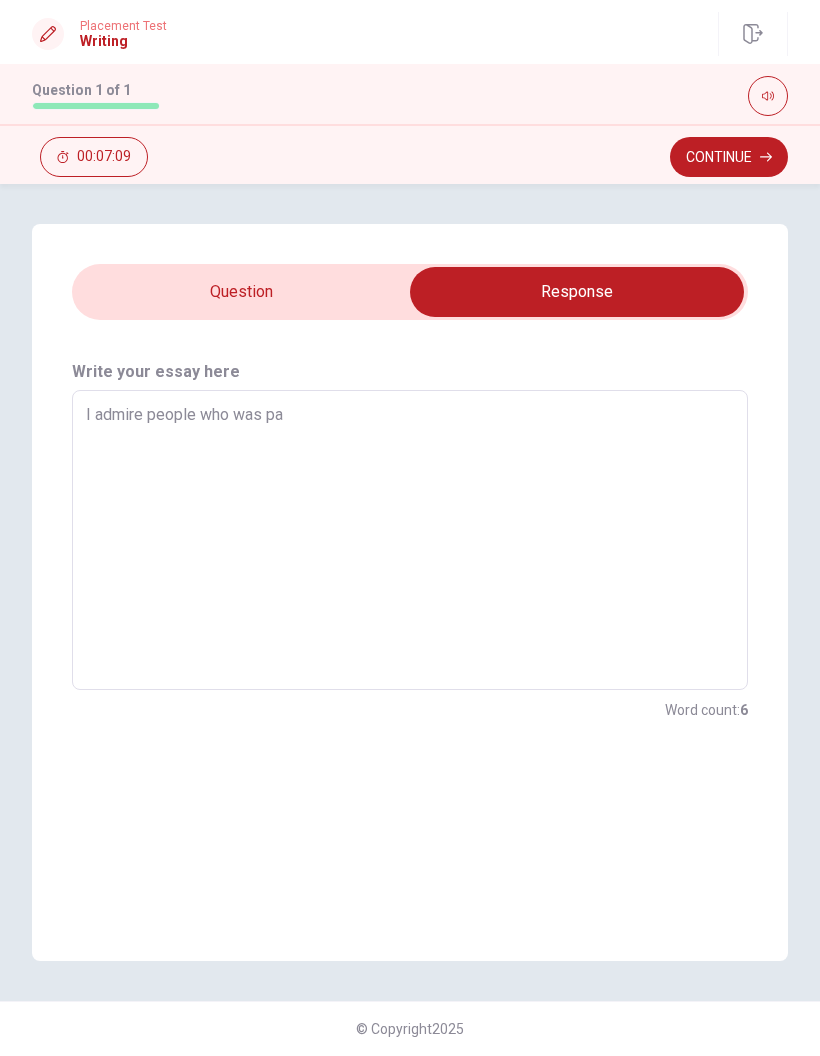 type on "I admire people who was pat" 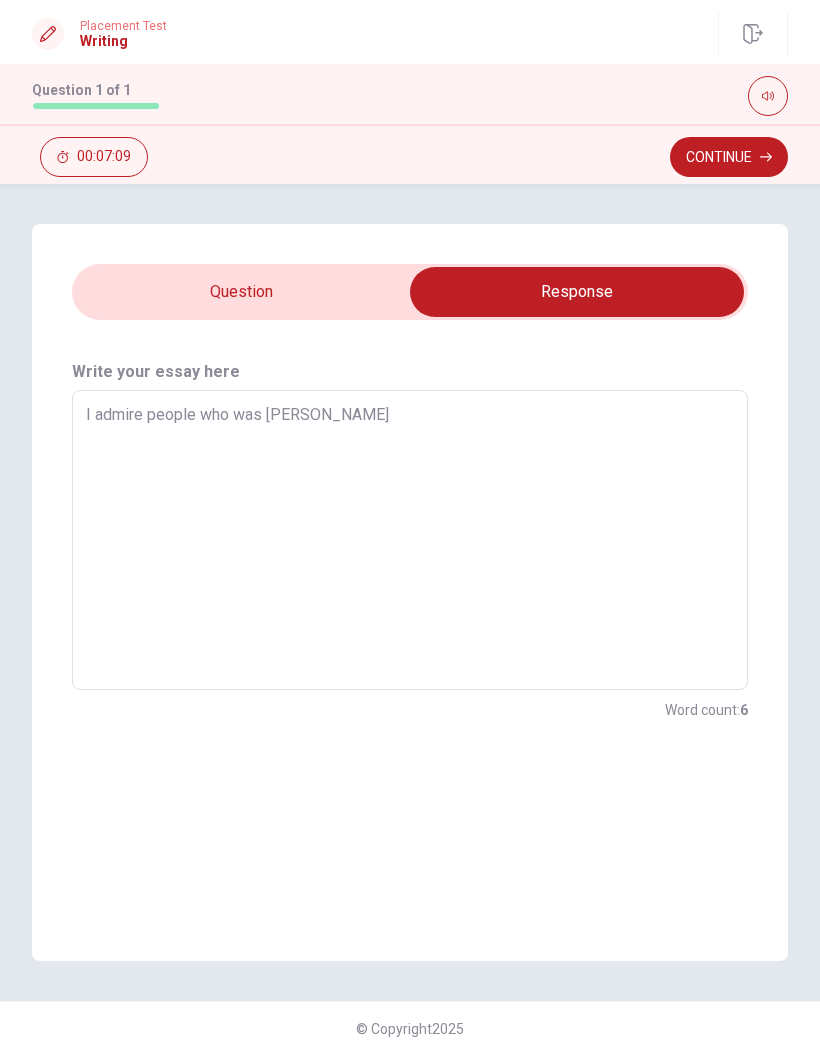 type on "x" 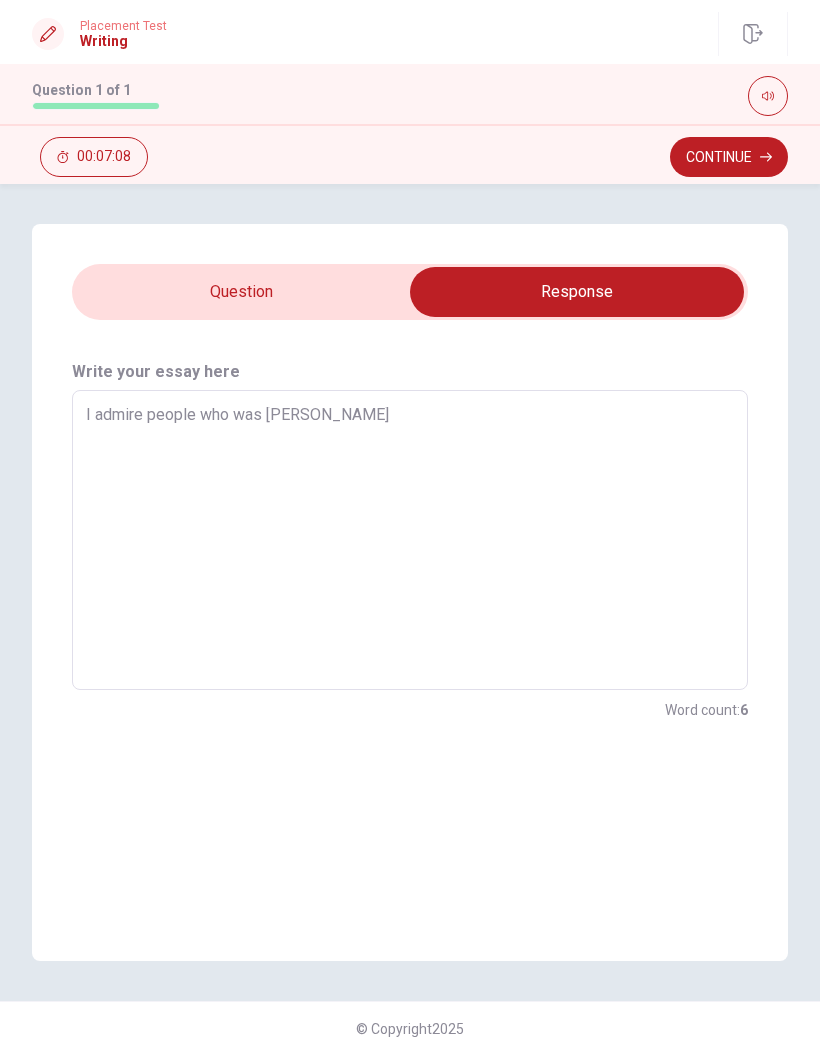 type on "I admire people who was pati" 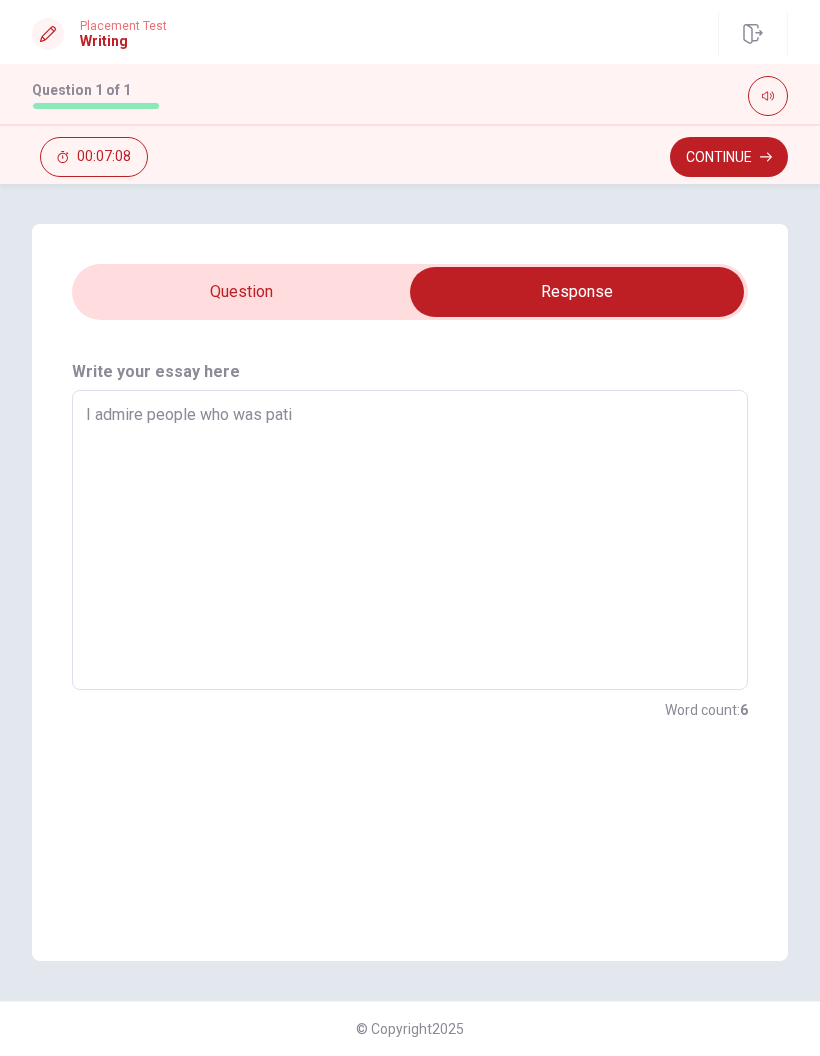 type on "x" 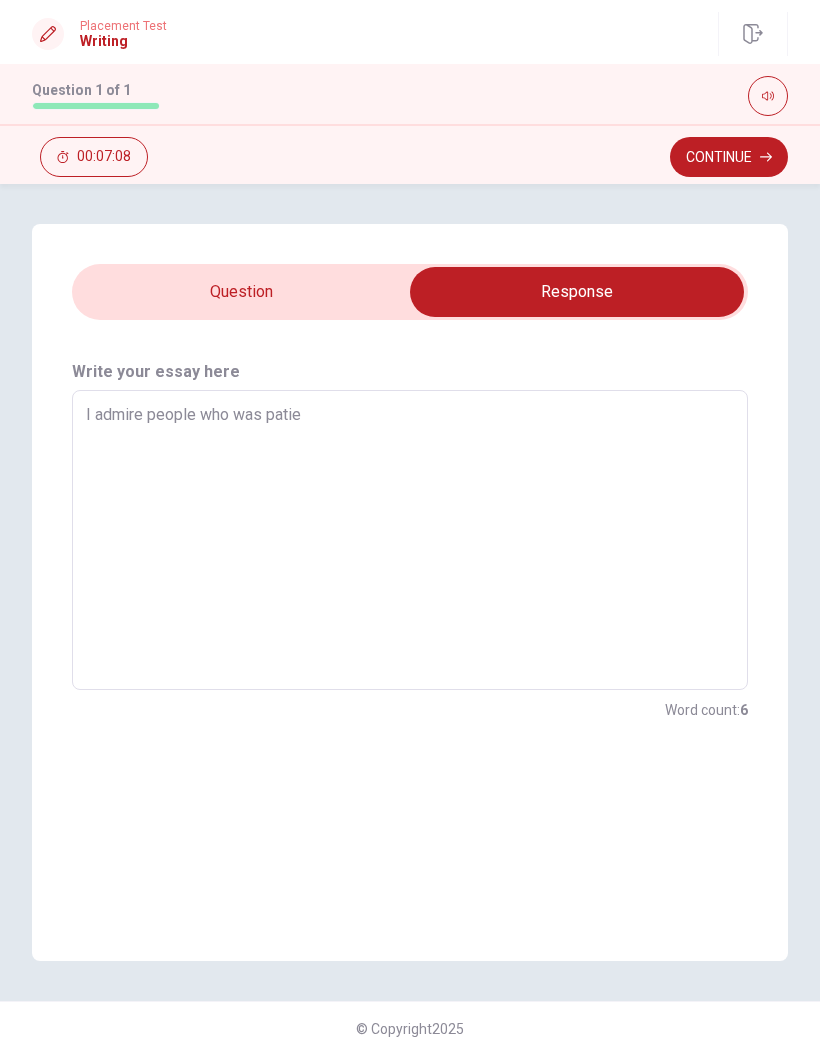 type on "x" 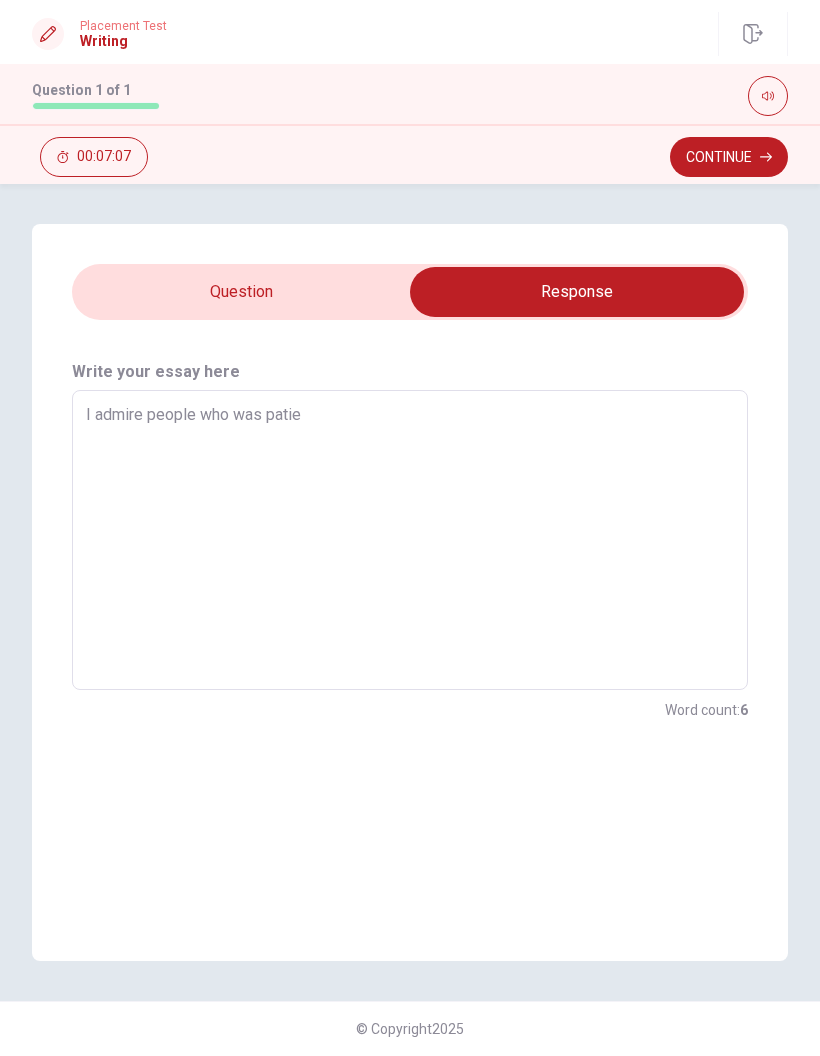 type on "I admire people who was patien" 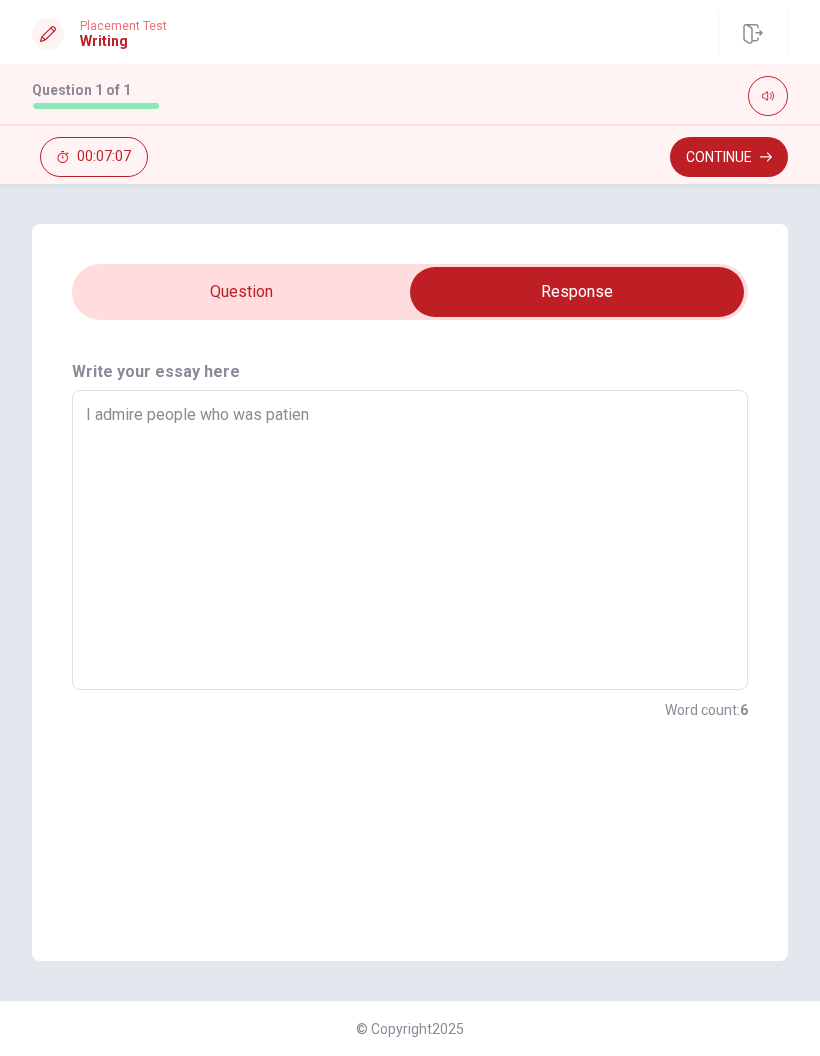 type on "x" 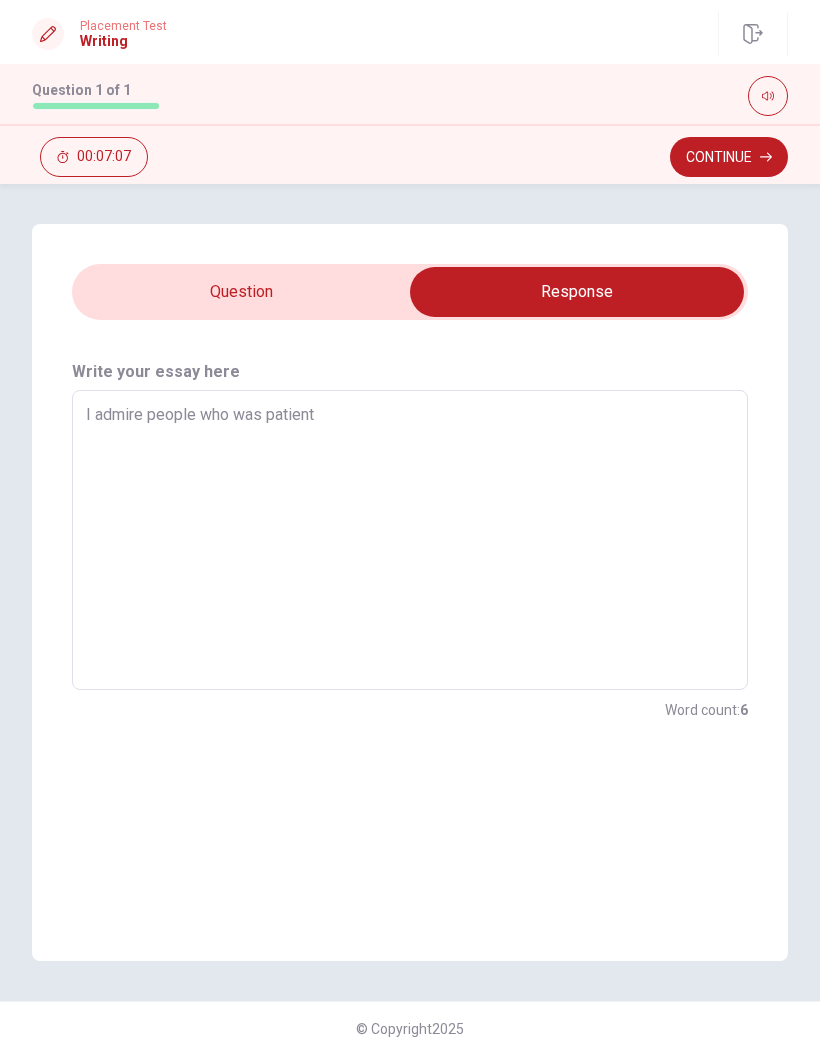 type on "x" 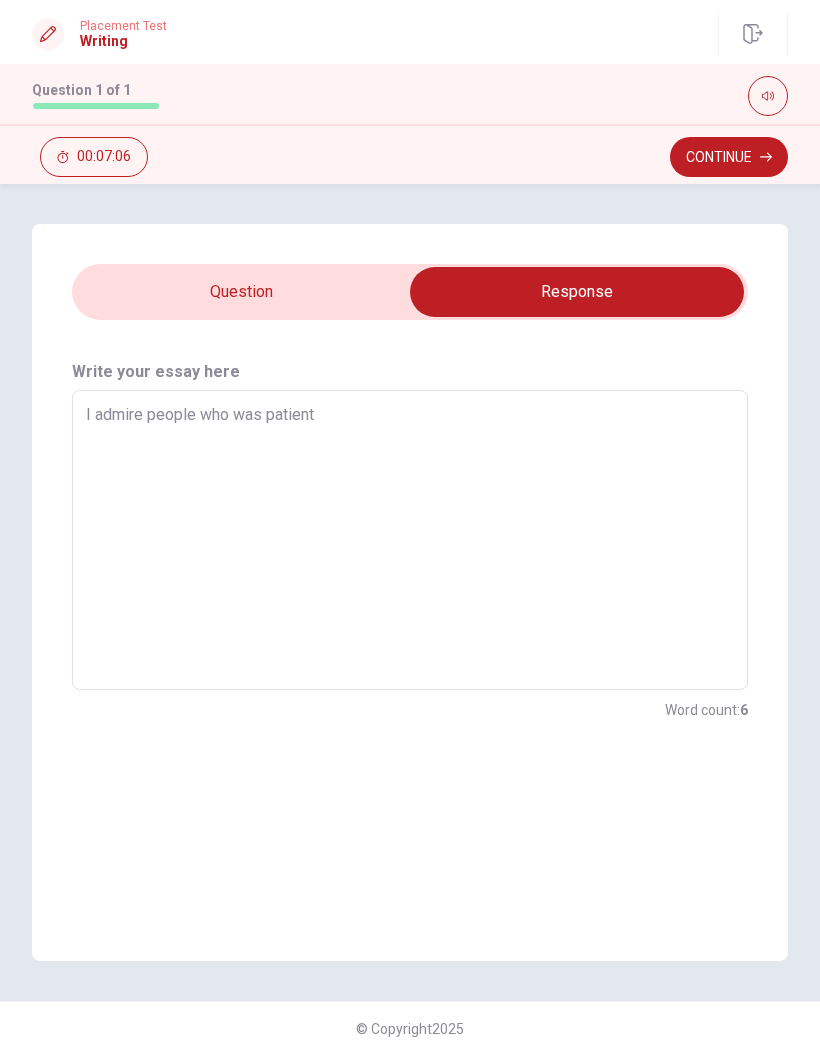 type on "I admire people who was patient" 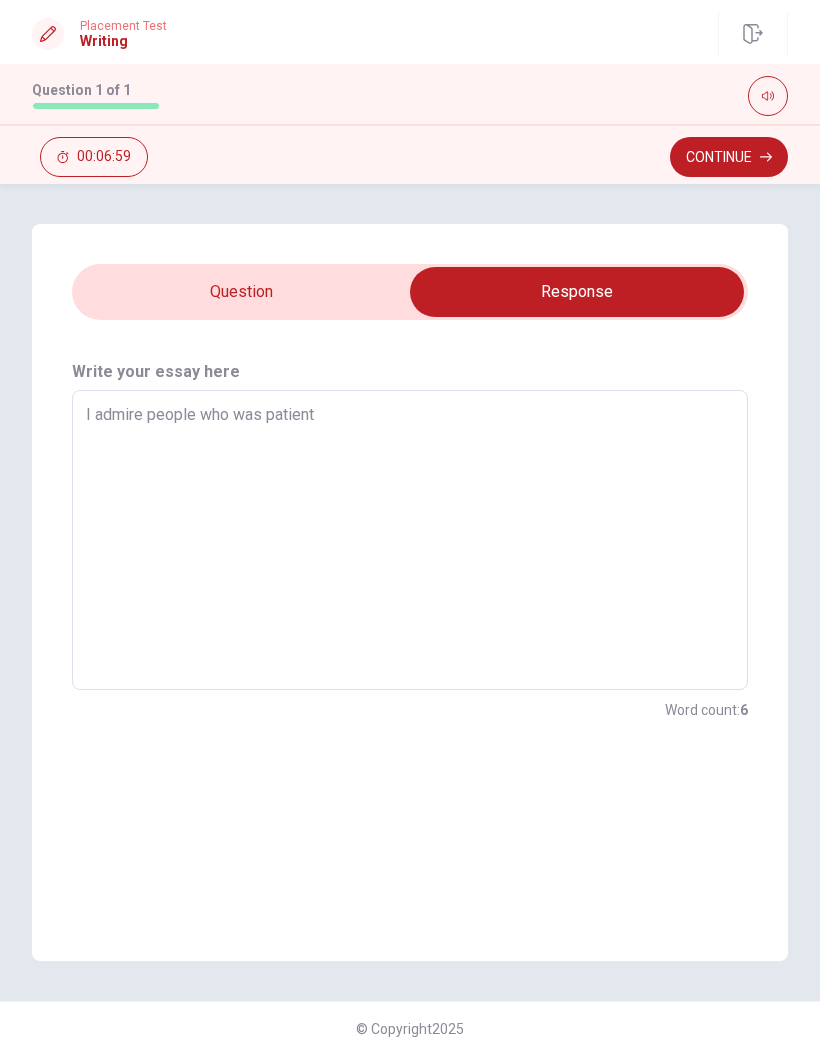 type on "x" 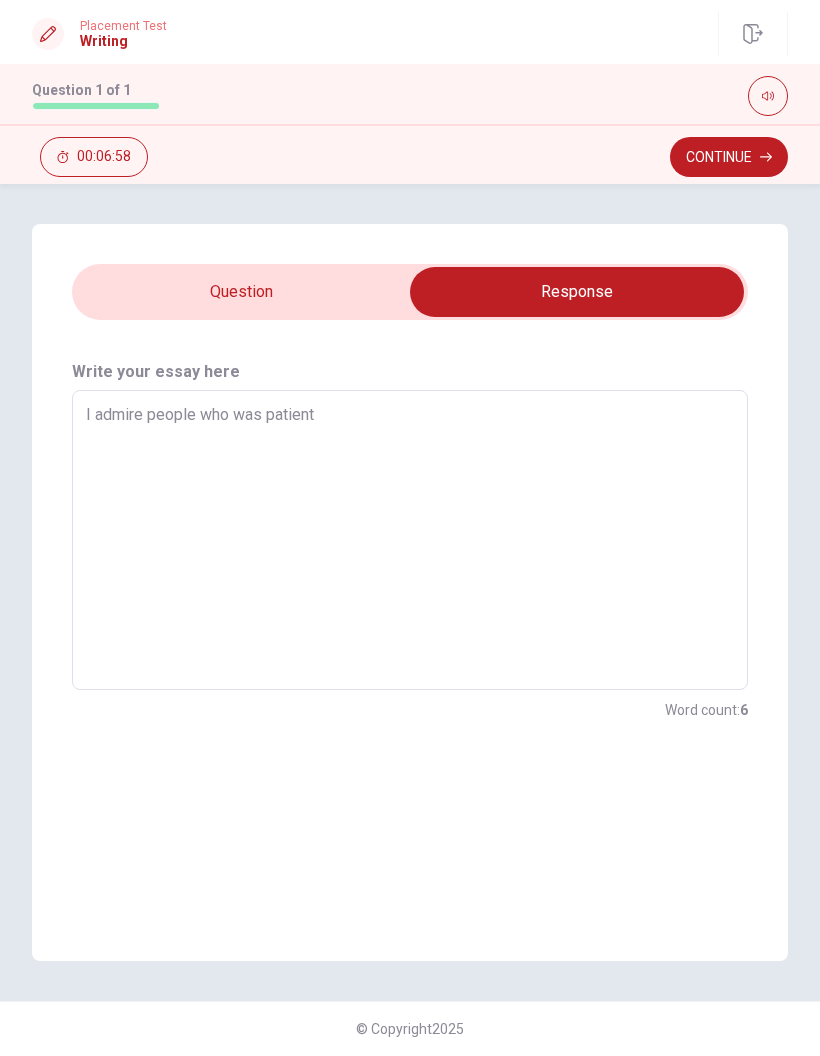 type on "I admire people who was patient" 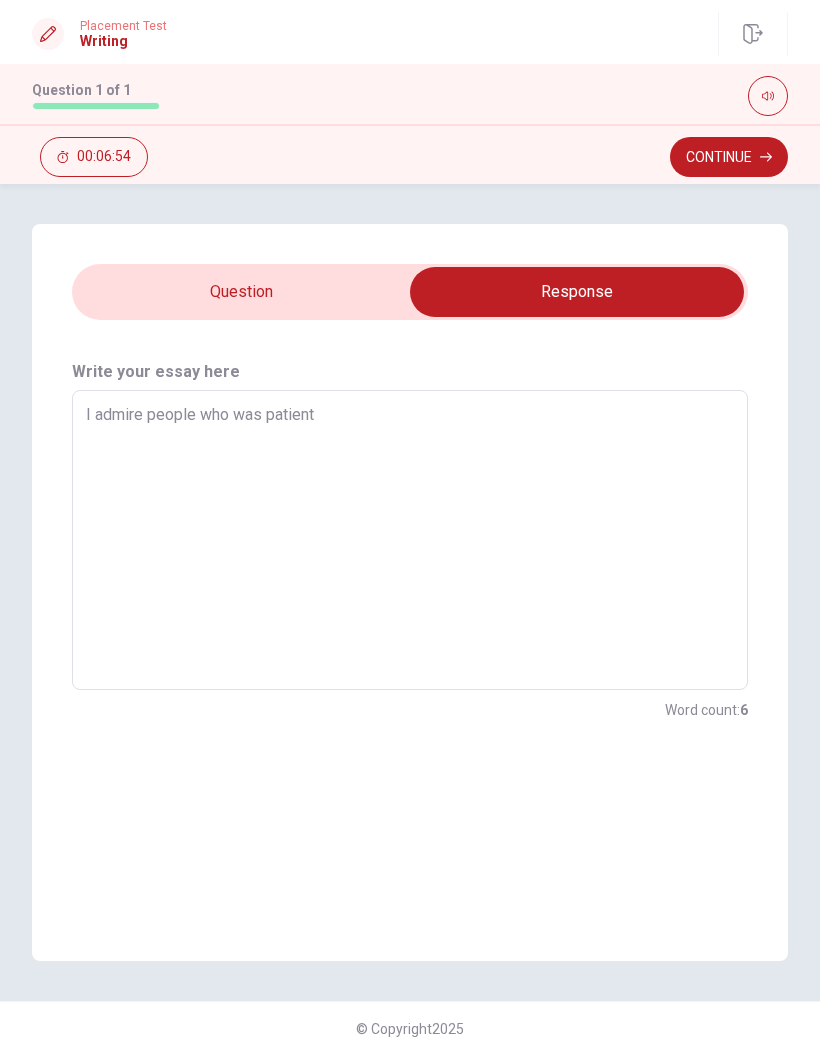type on "x" 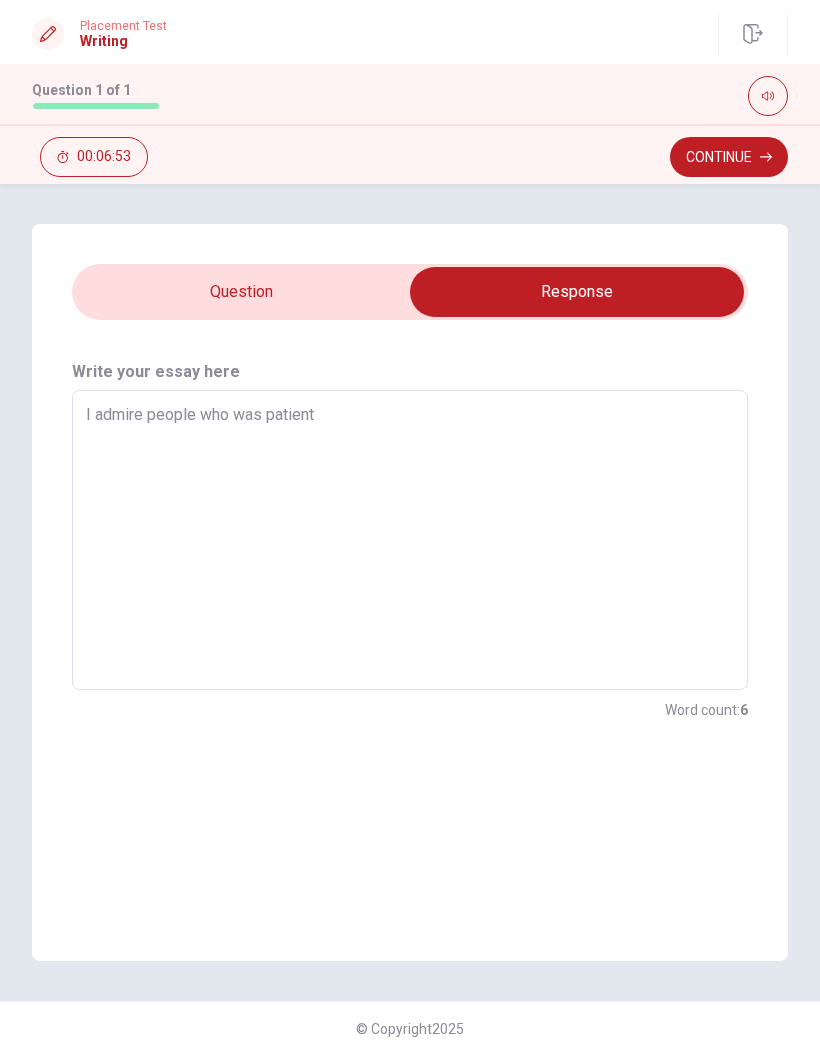 type on "I admire people who was patient." 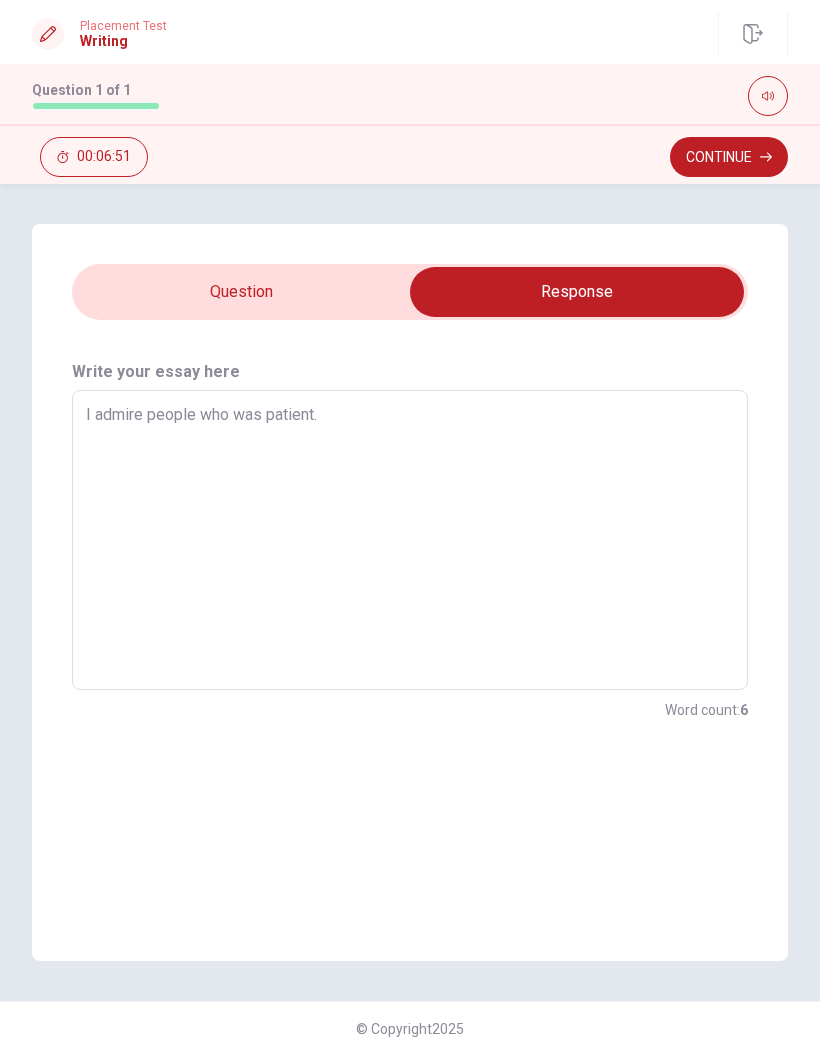 type on "x" 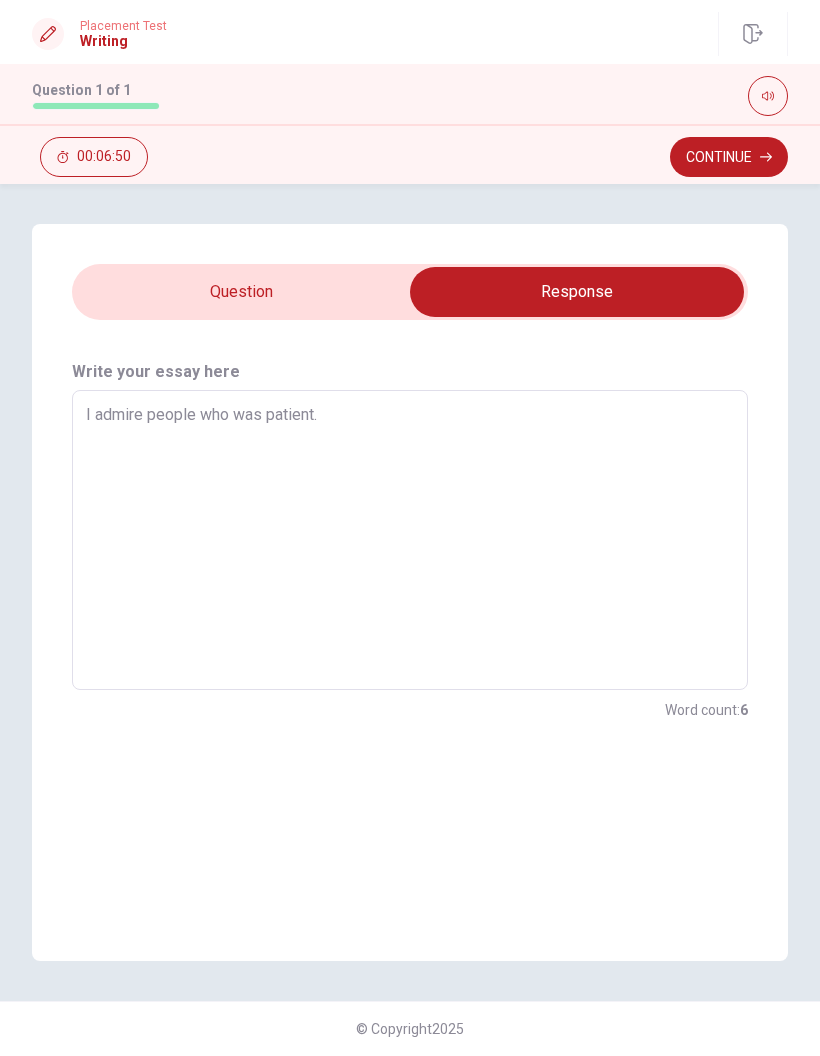 type on "I admire people who was patient.b" 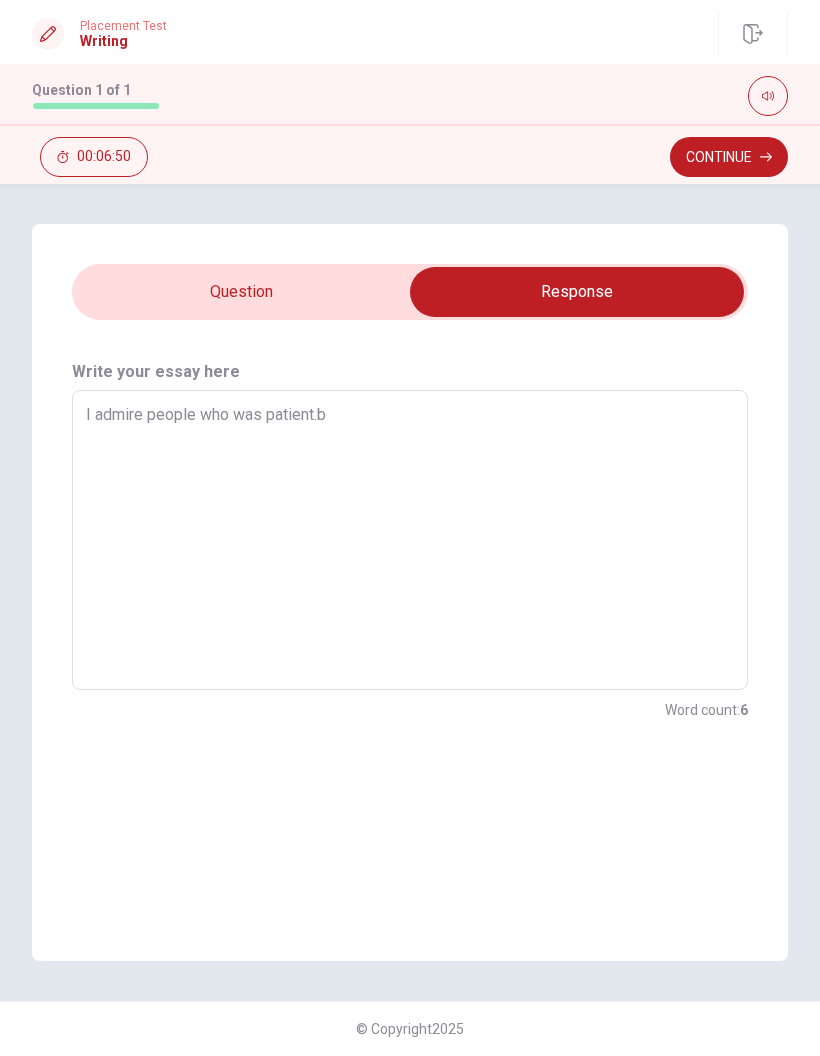 type on "x" 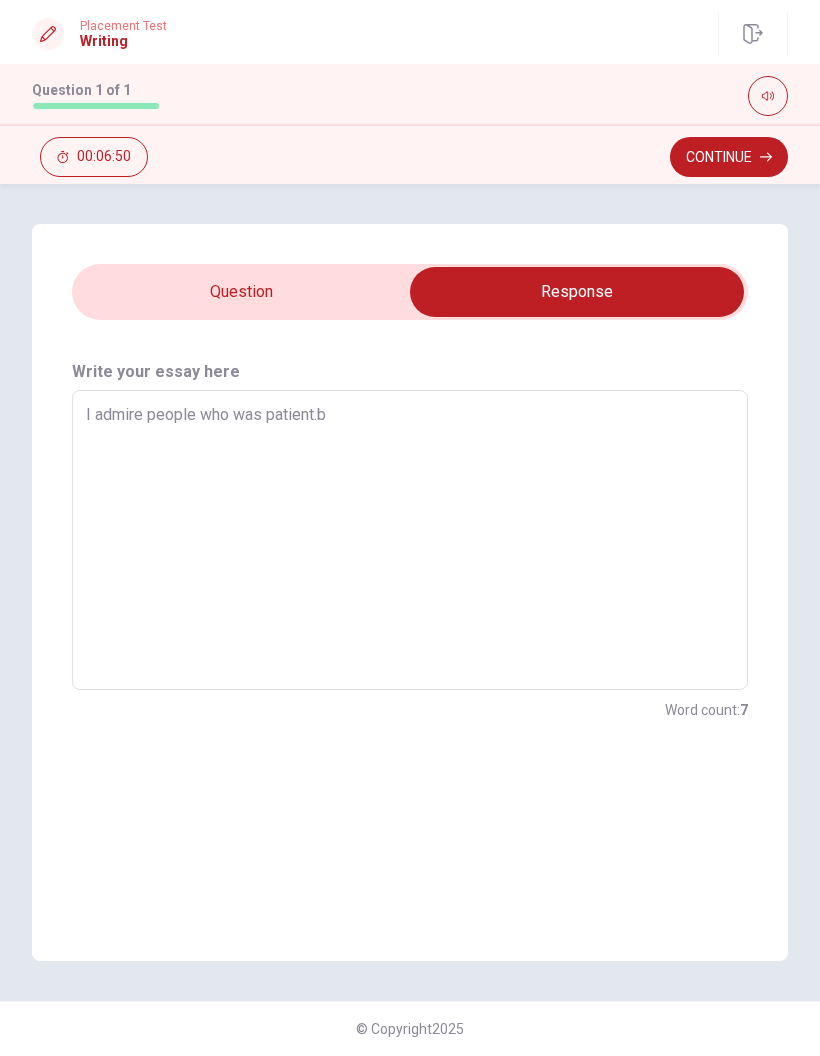 type on "I admire people who was patient.be" 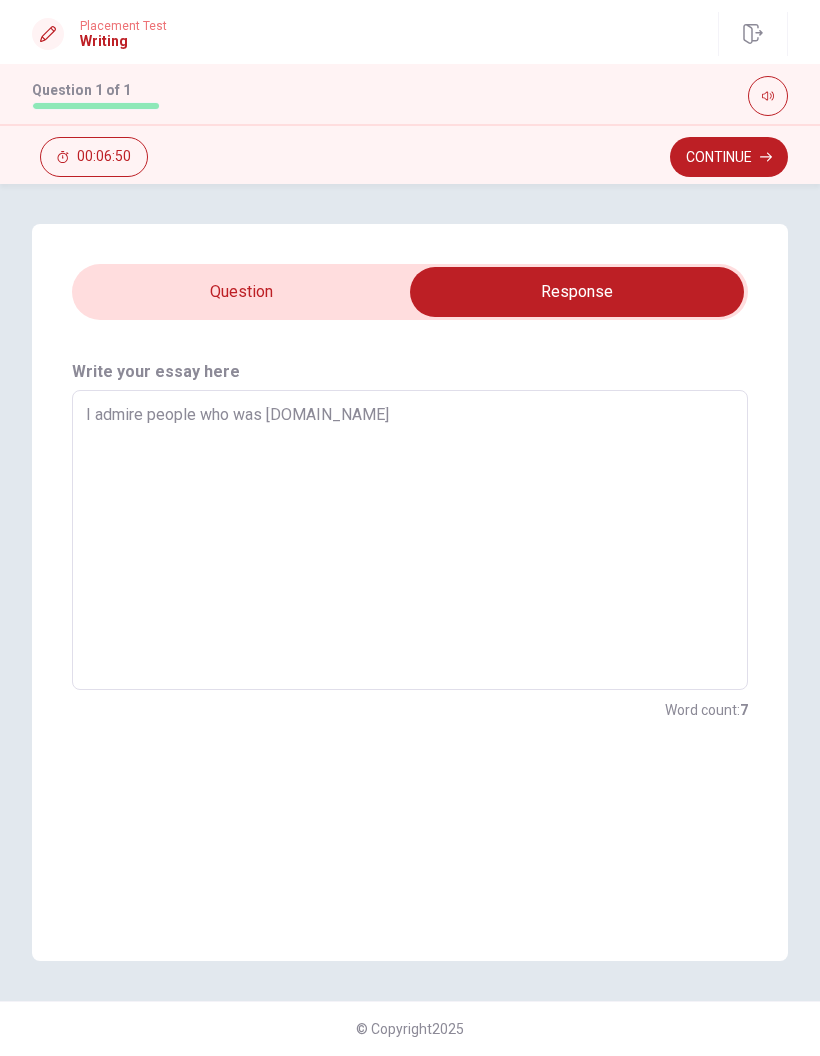 type on "x" 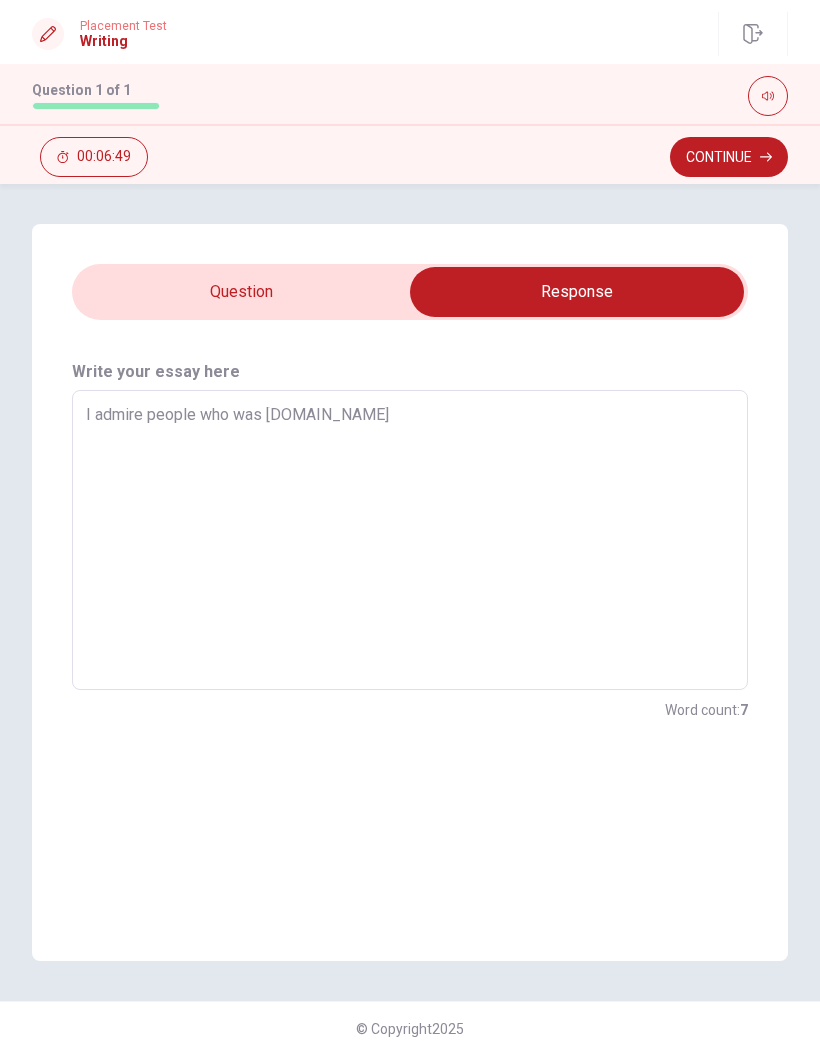 type on "I admire people who was patient.bec" 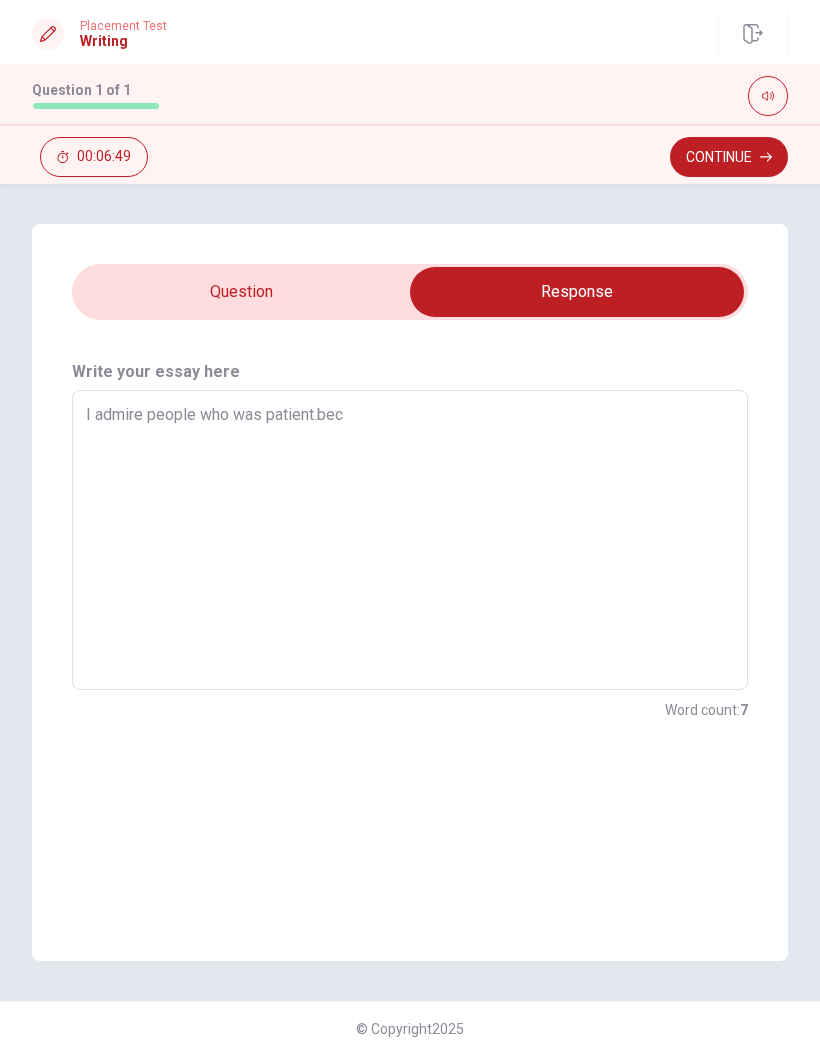 type on "x" 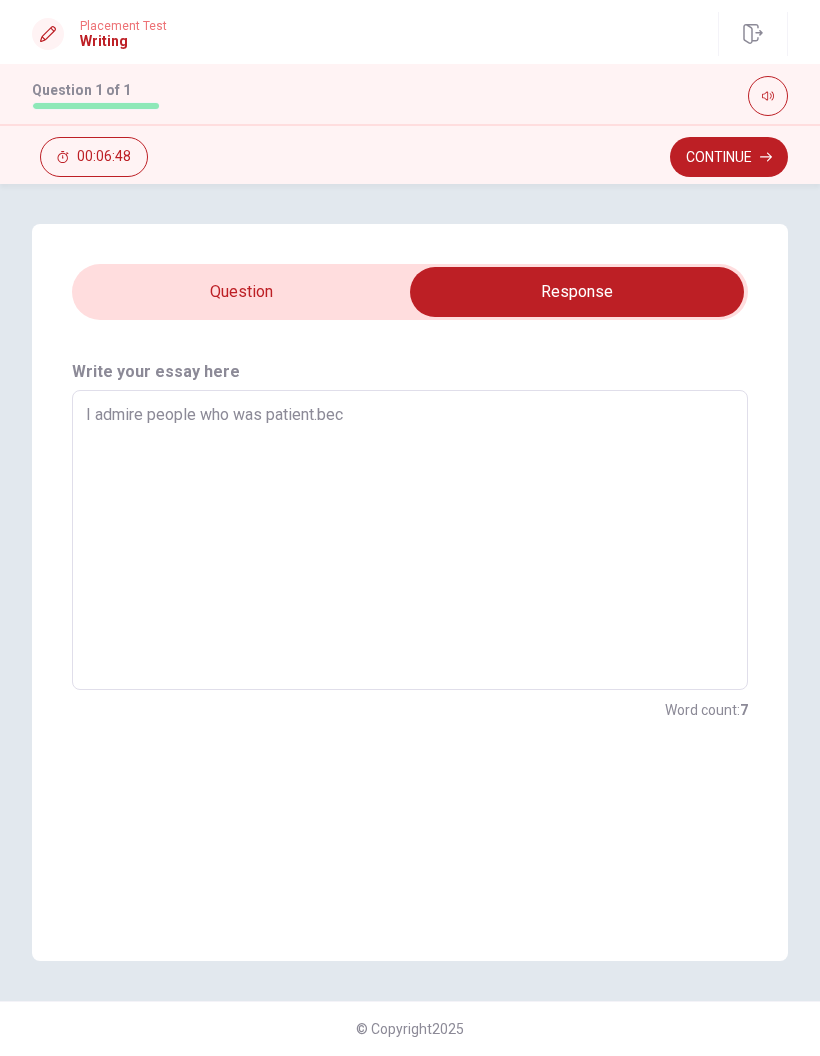 type on "I admire people who was patient.be" 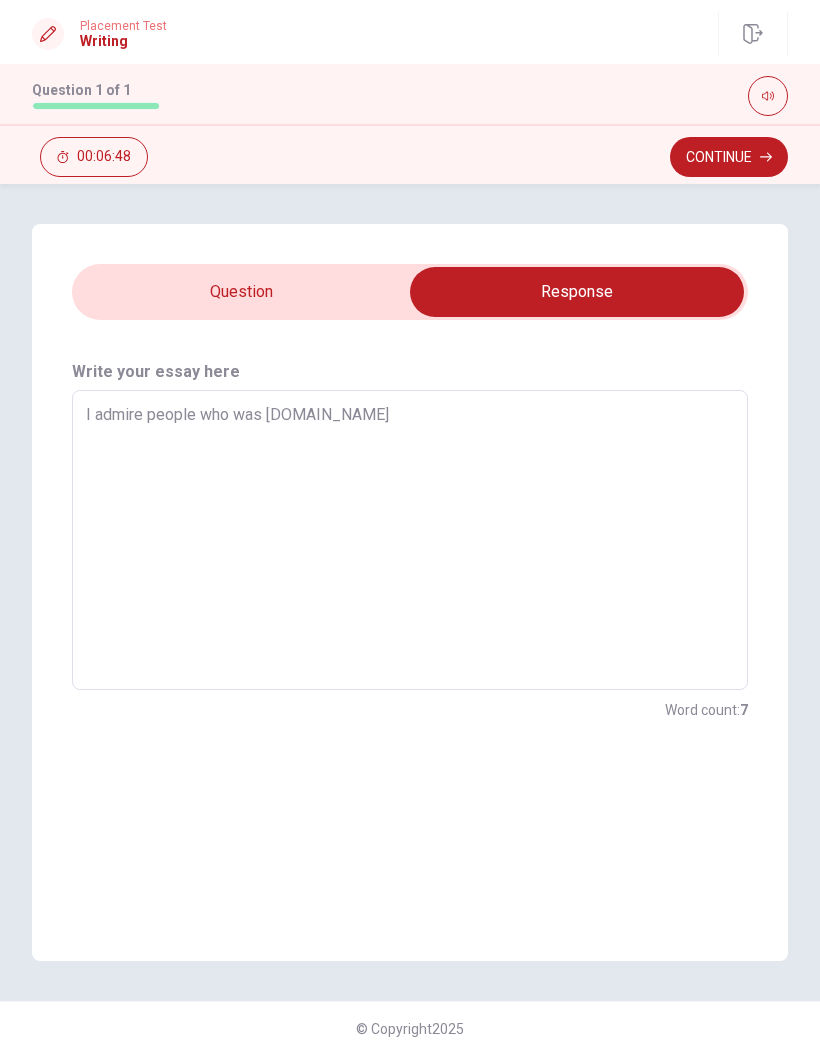 type on "x" 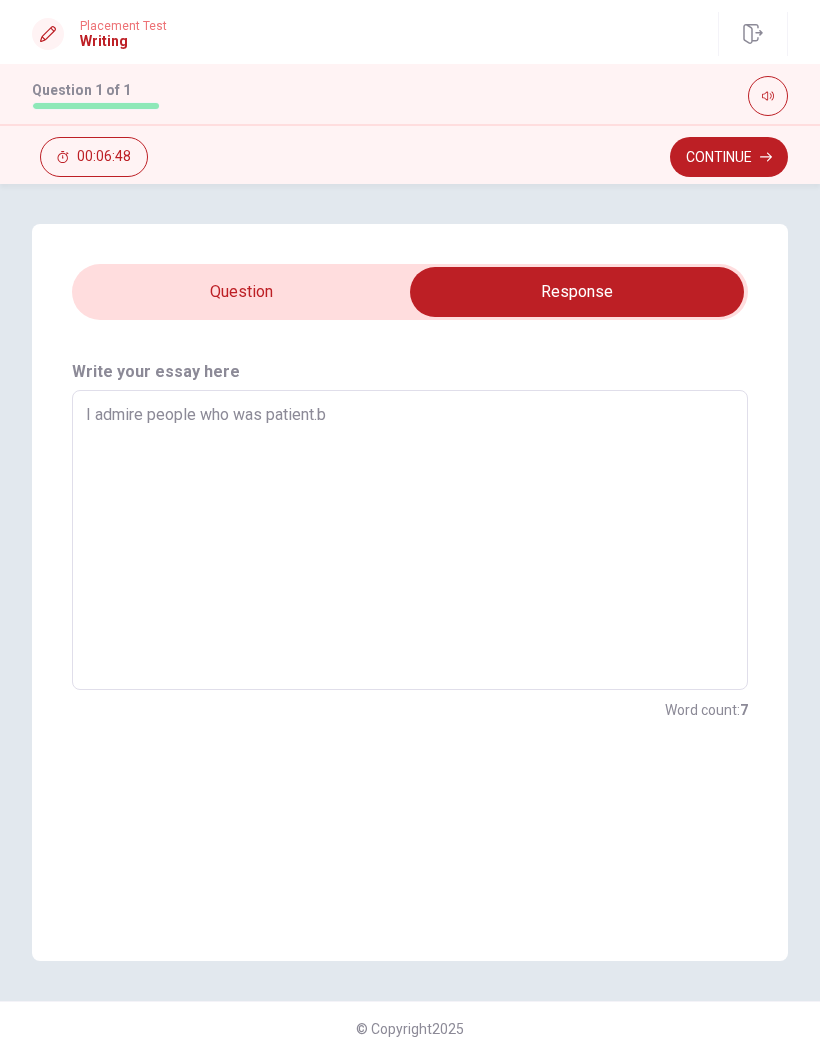 type on "x" 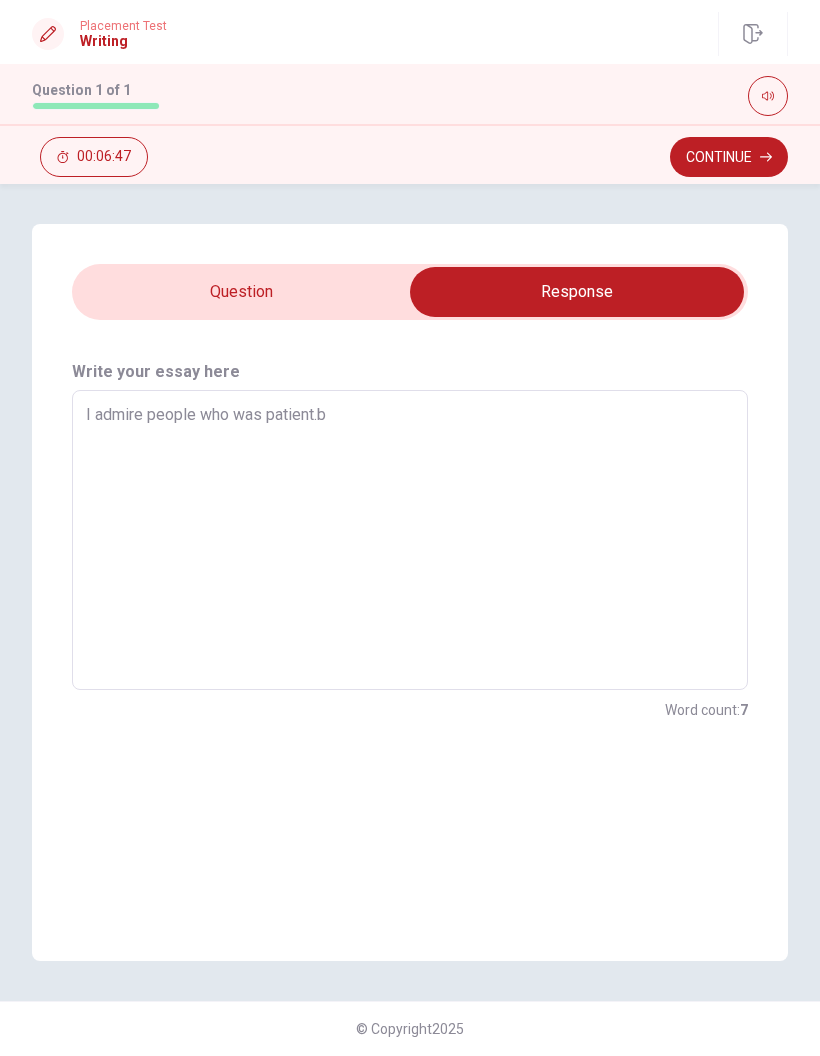 type on "I admire people who was patient." 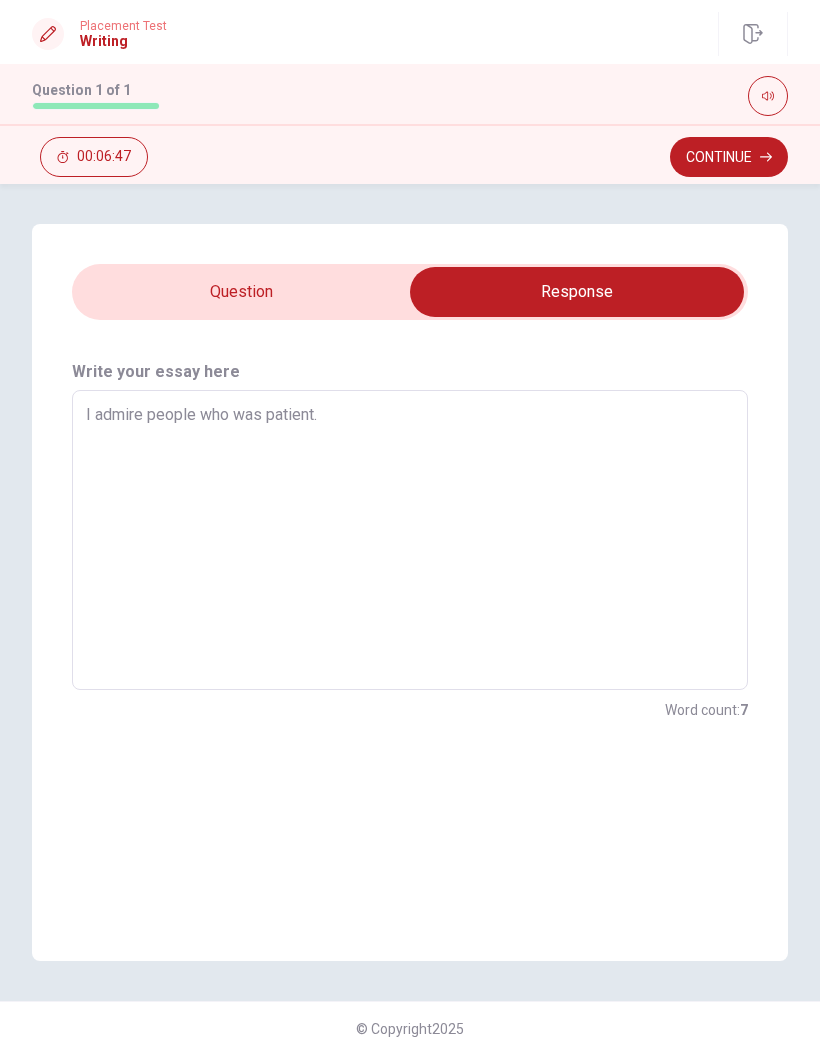 type on "x" 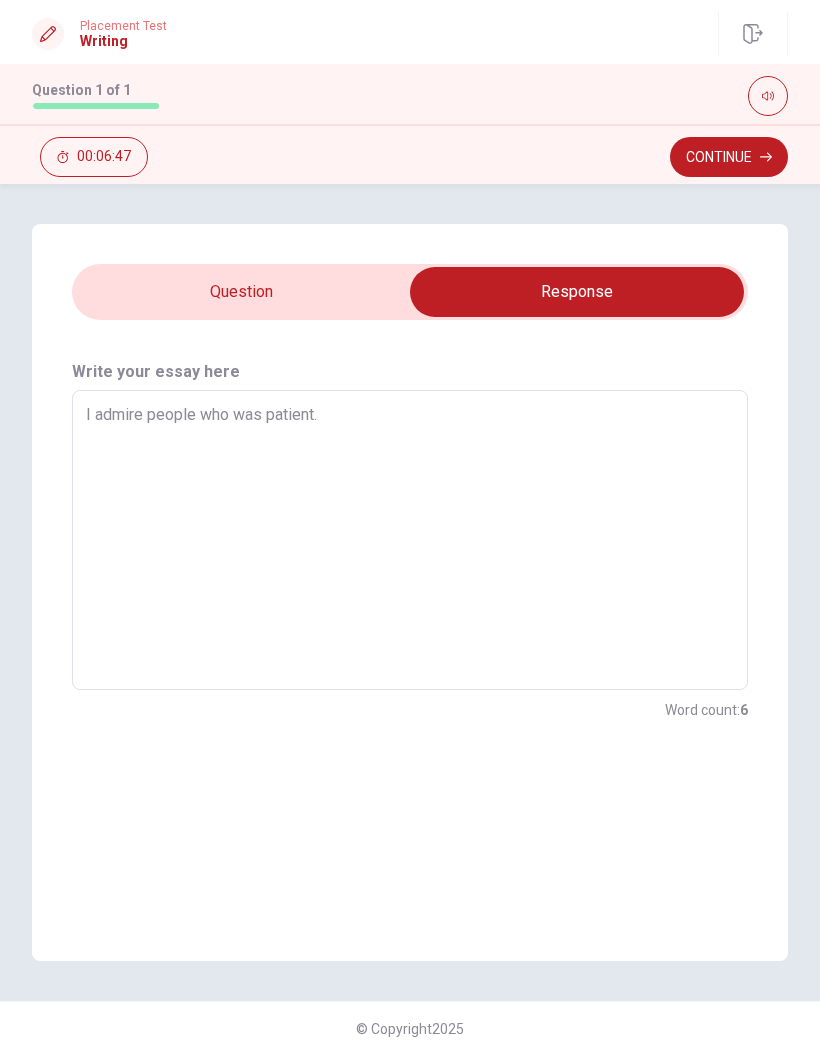 type on "I admire people who was patient" 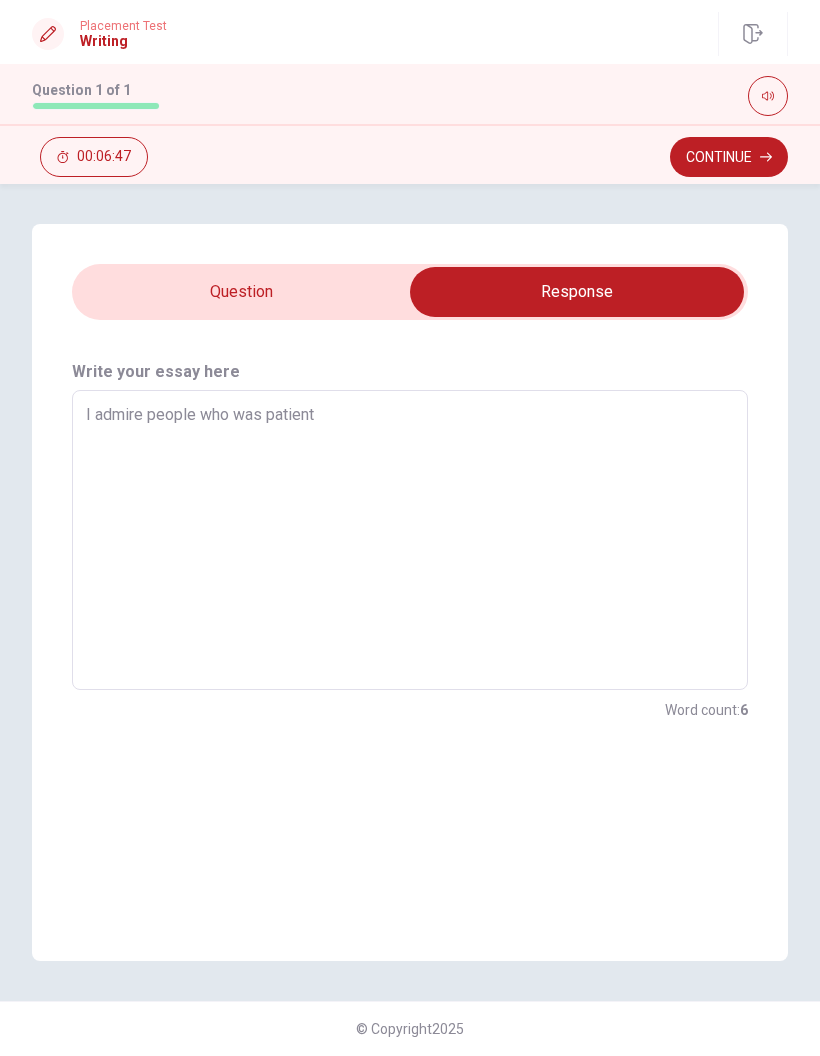 type on "x" 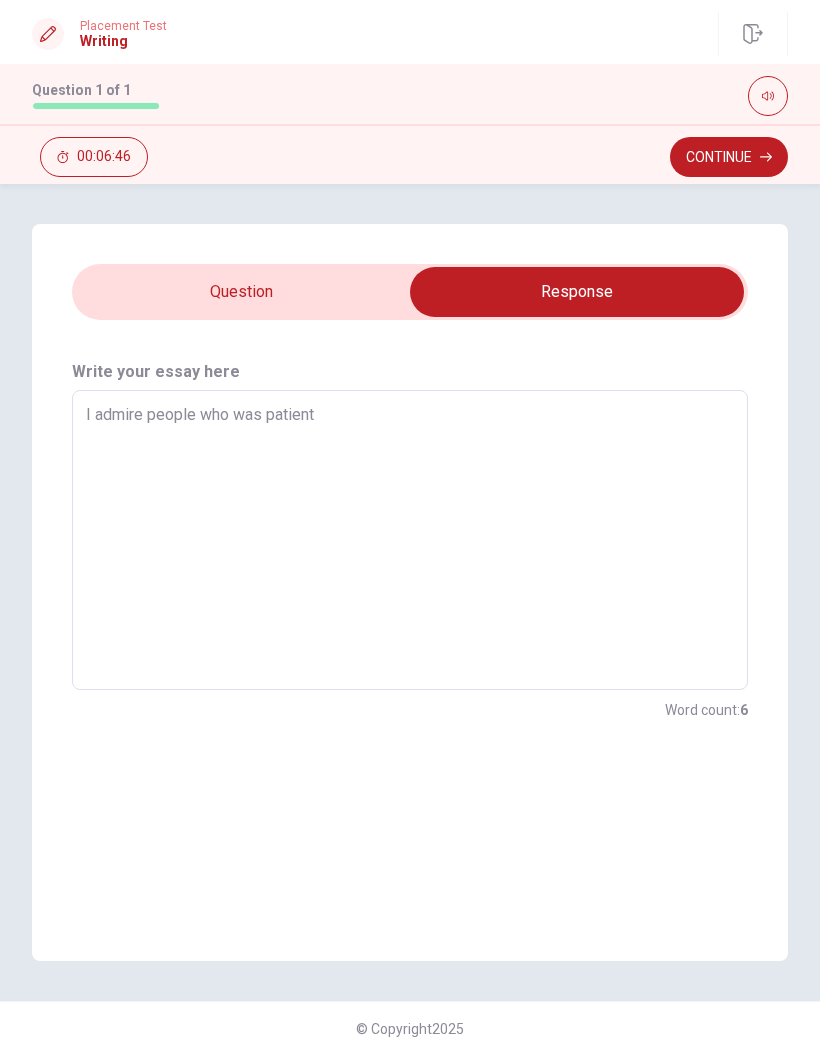type on "I admire people who was patient," 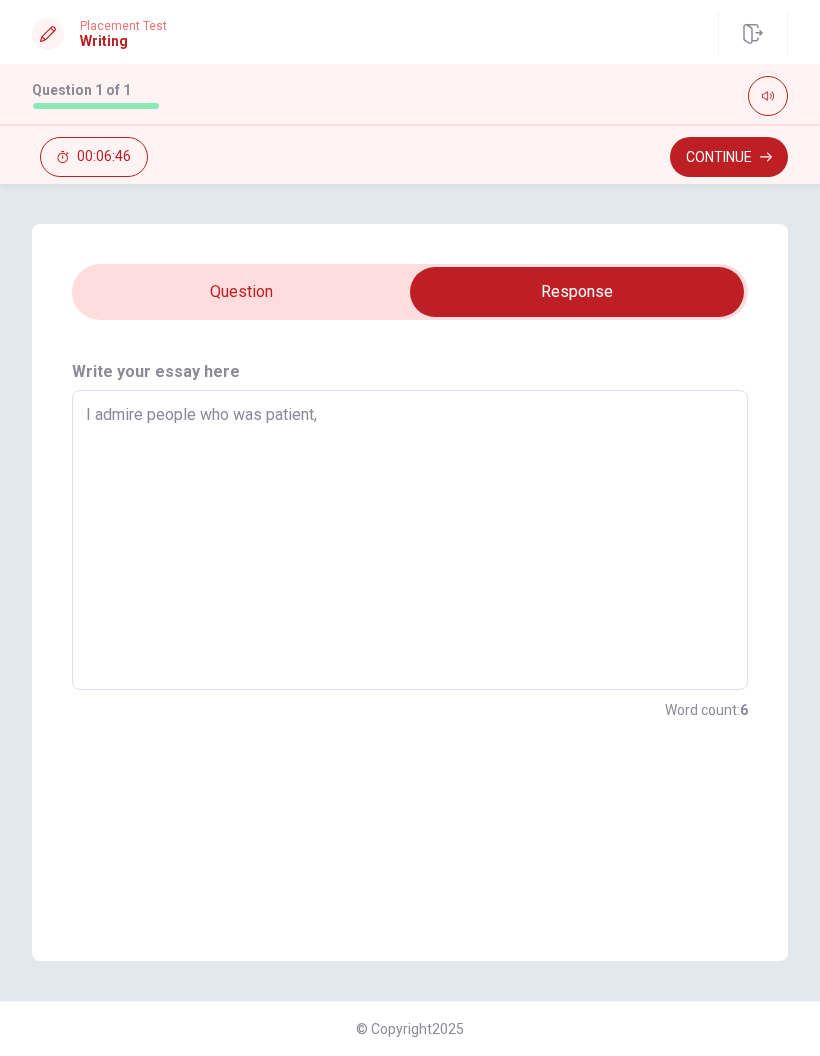 type on "x" 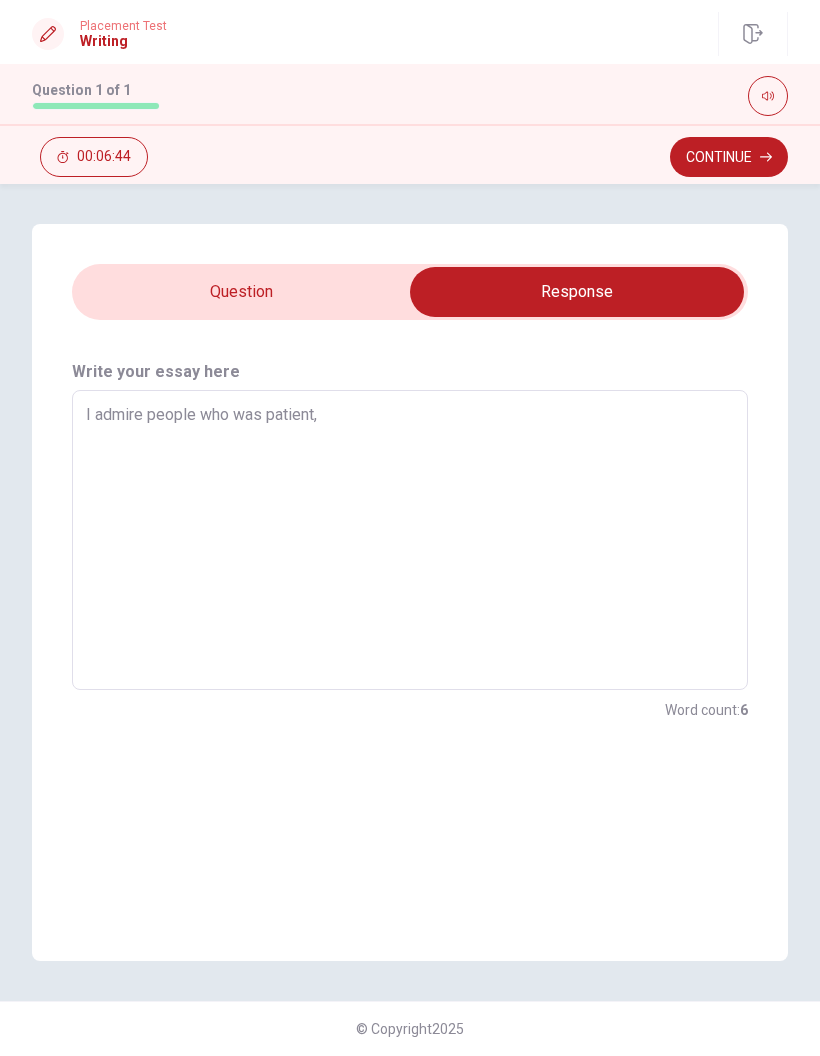 type on "x" 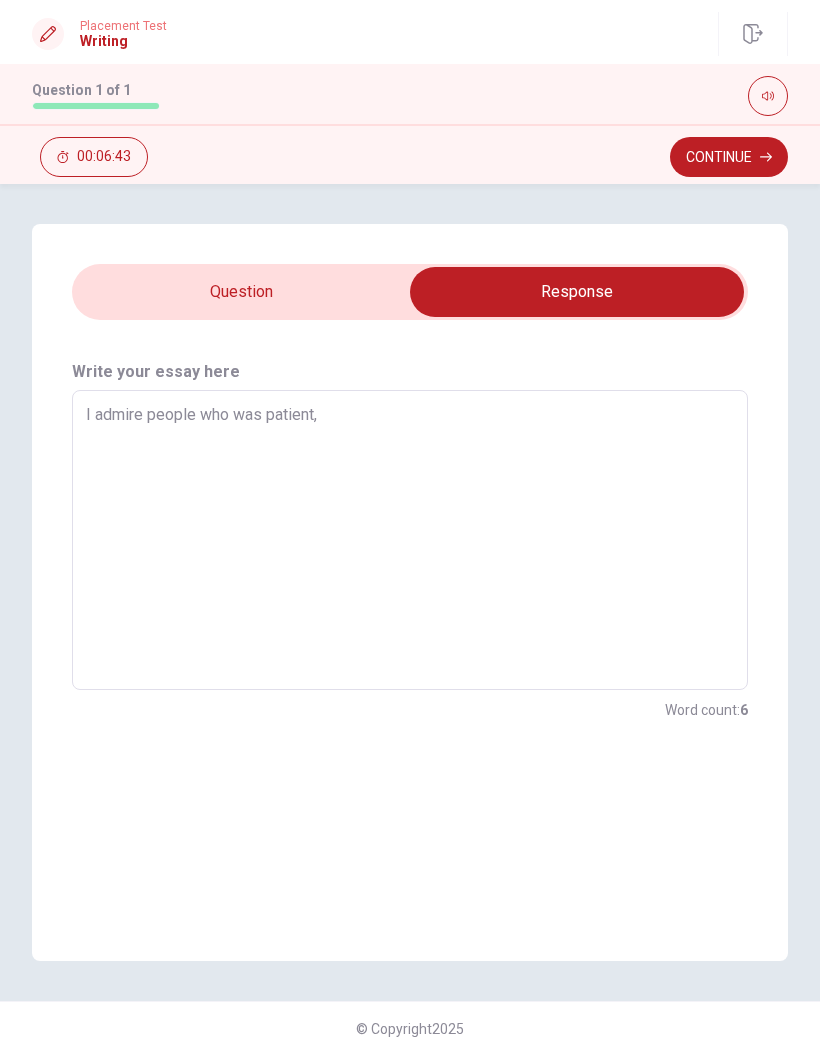 type on "I admire people who was patient," 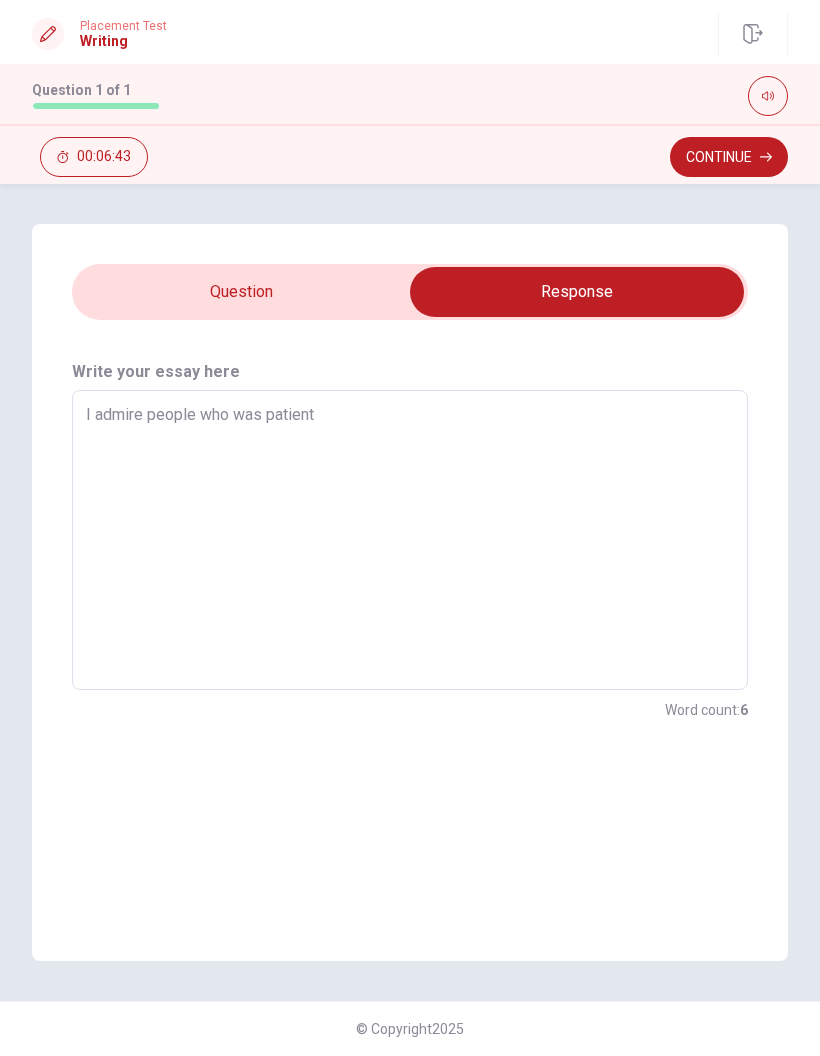 type on "x" 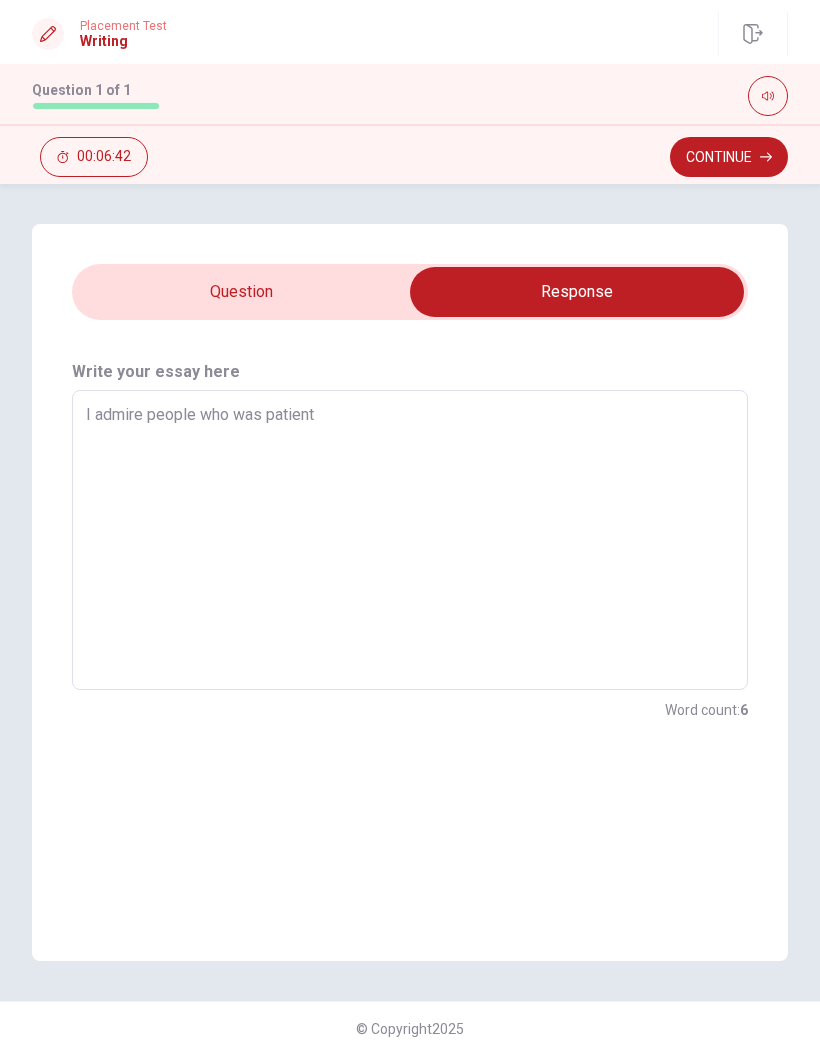 type on "I admire people who was patient." 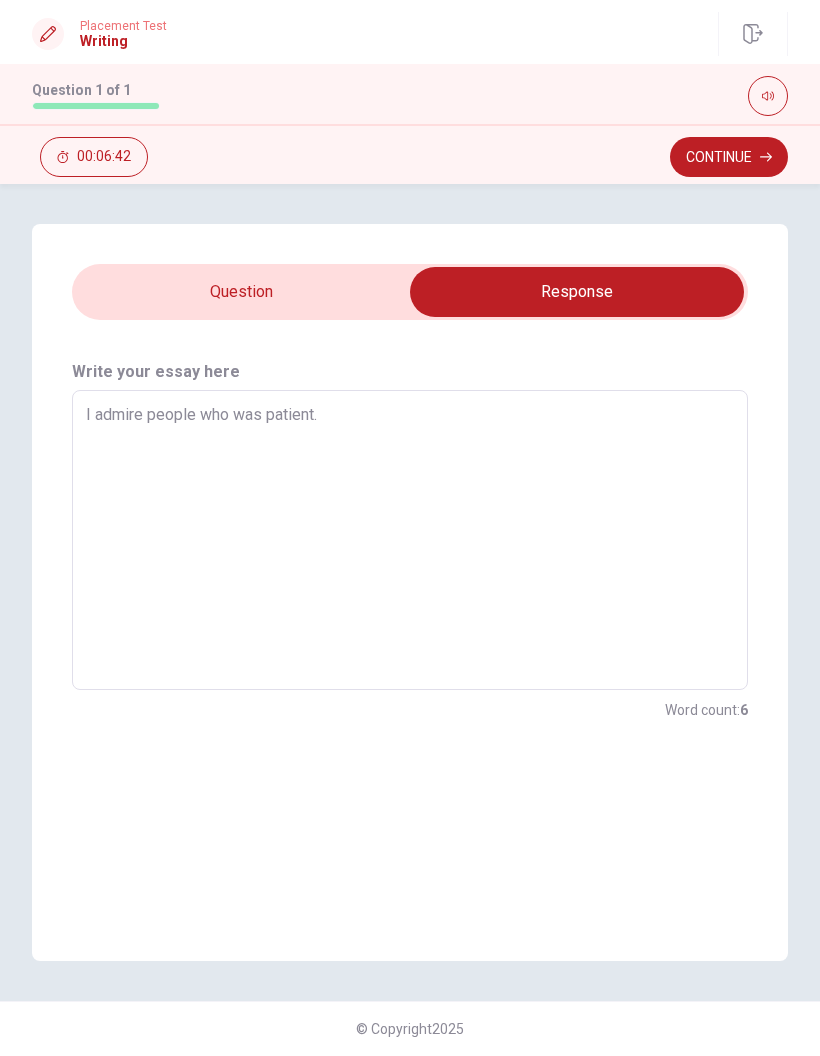 type on "x" 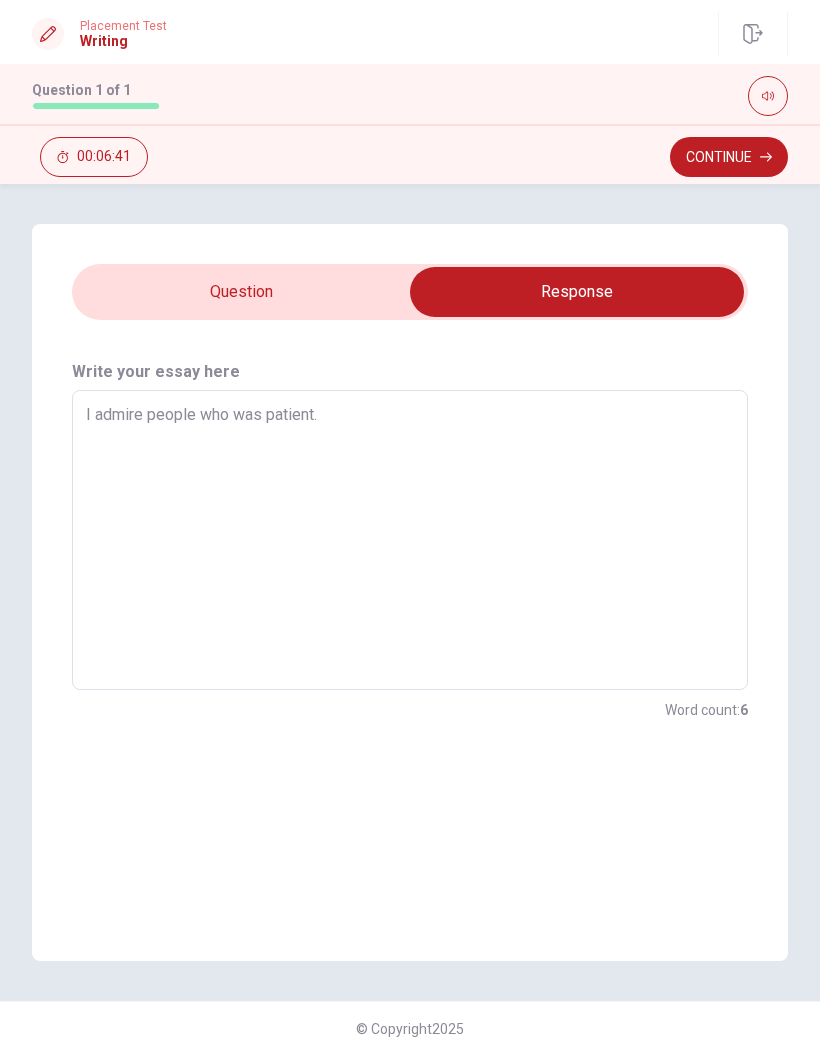 type on "I admire people who was patient." 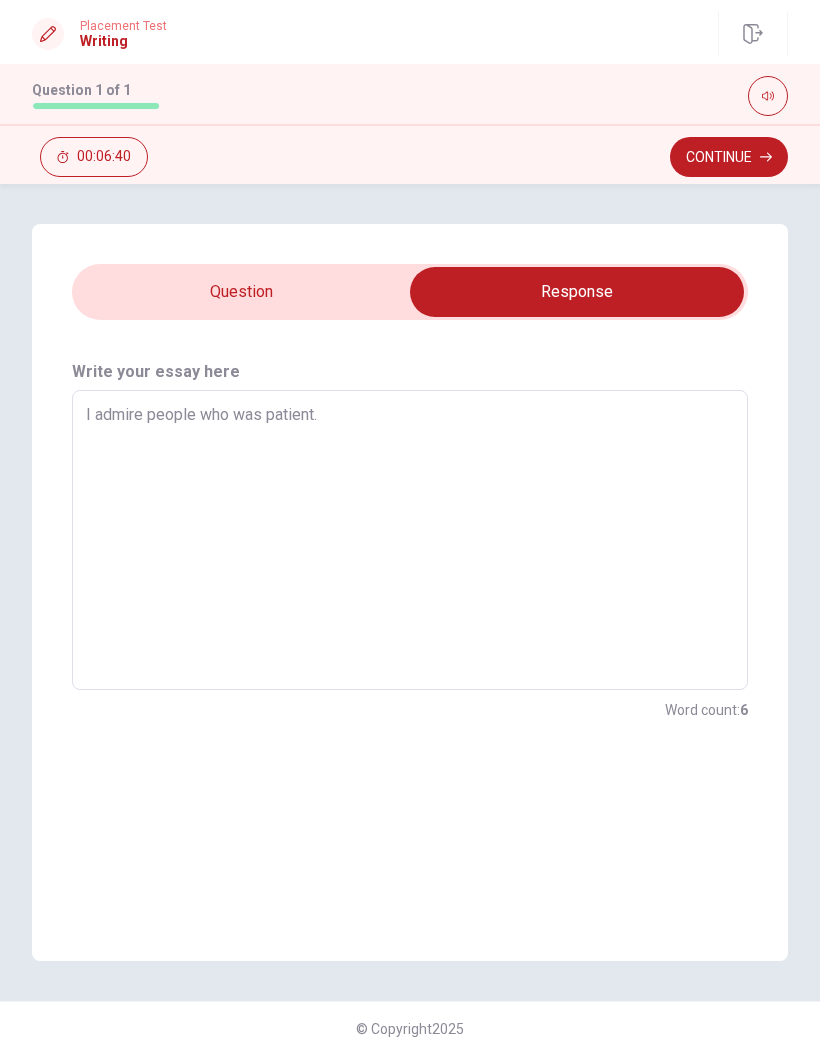 type on "x" 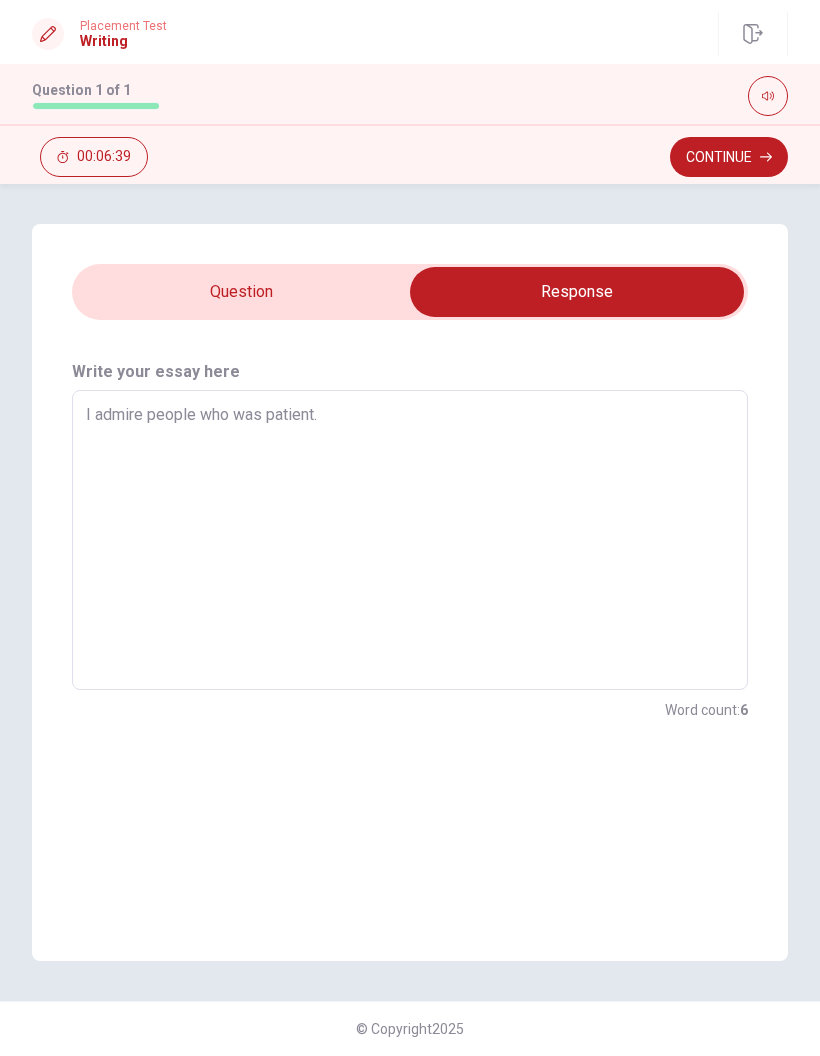 type on "I admire people who was patient." 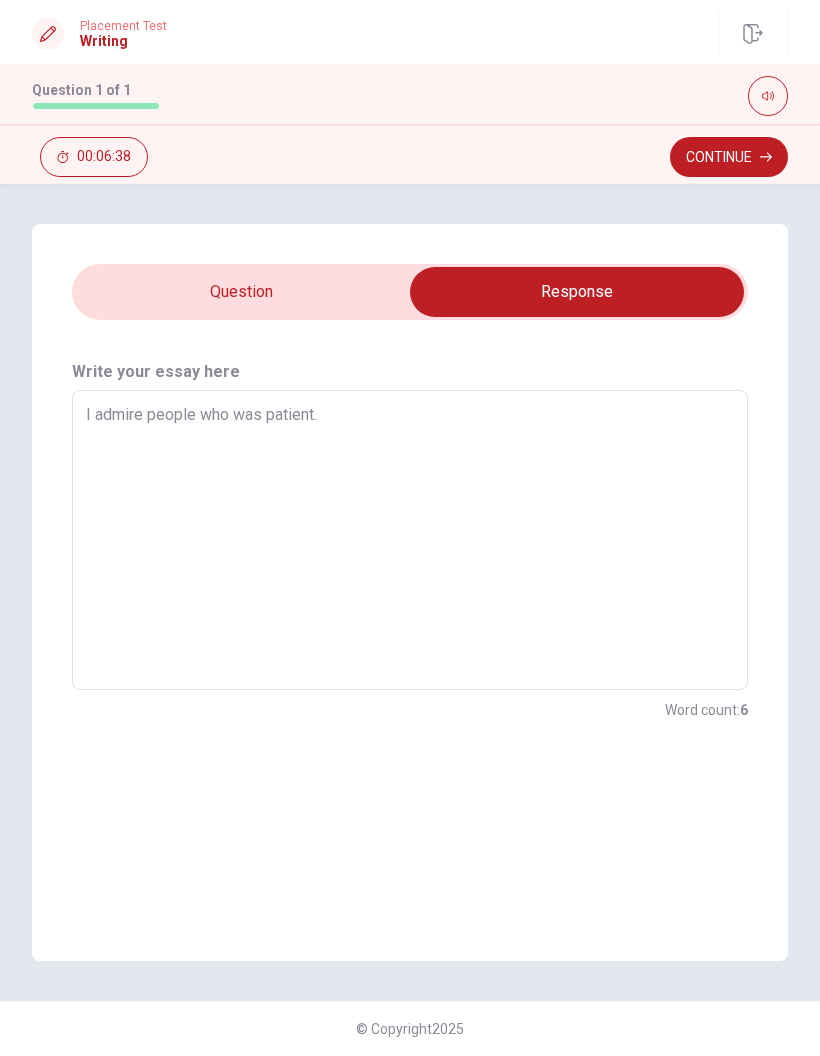 type on "I admire people who was patient. T" 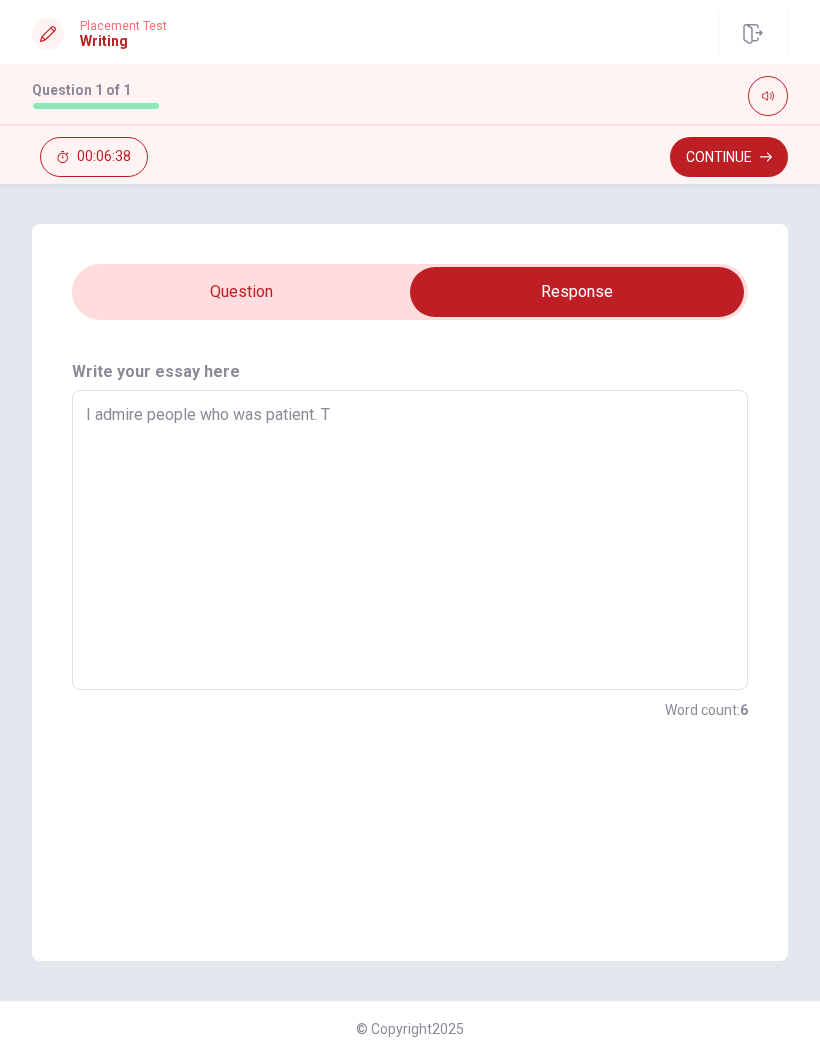 type on "x" 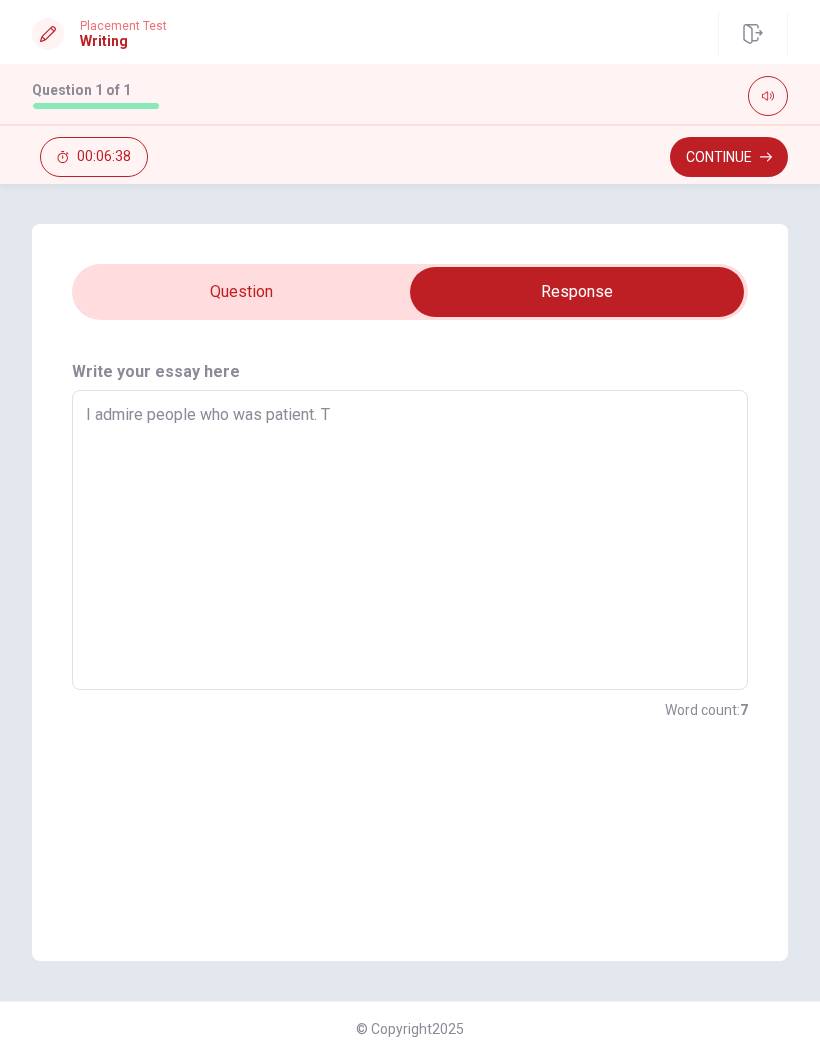 type on "I admire people who was patient. Th" 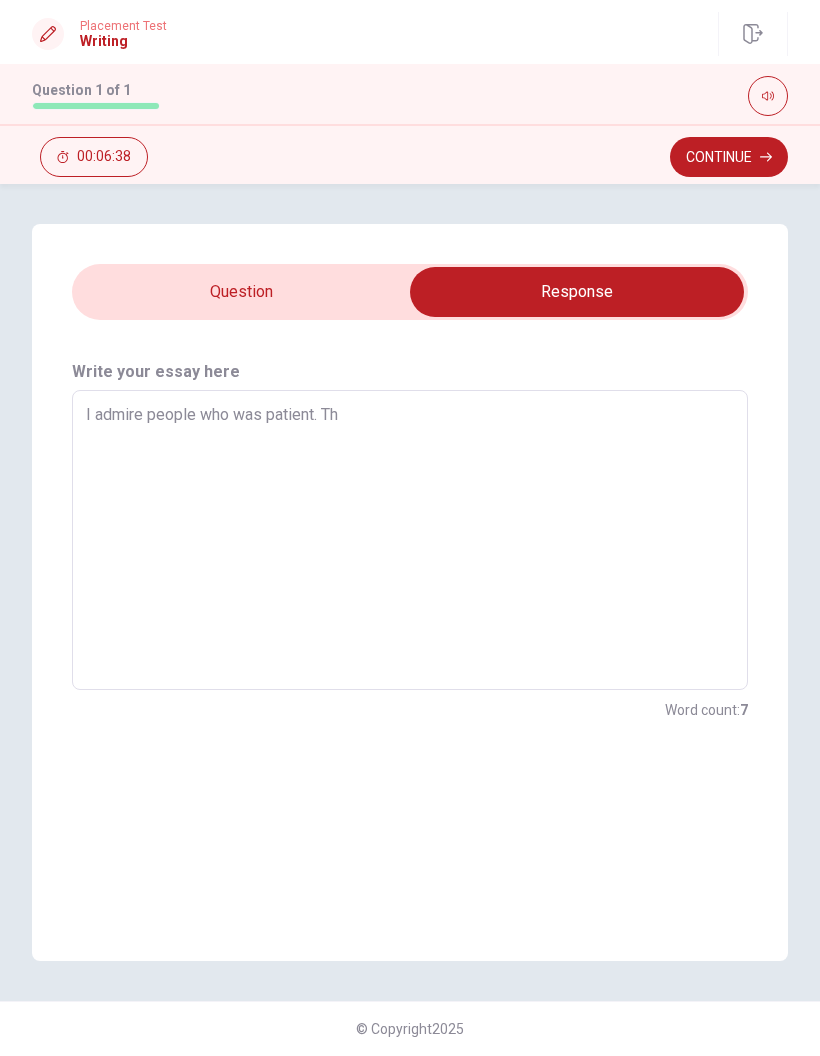 type 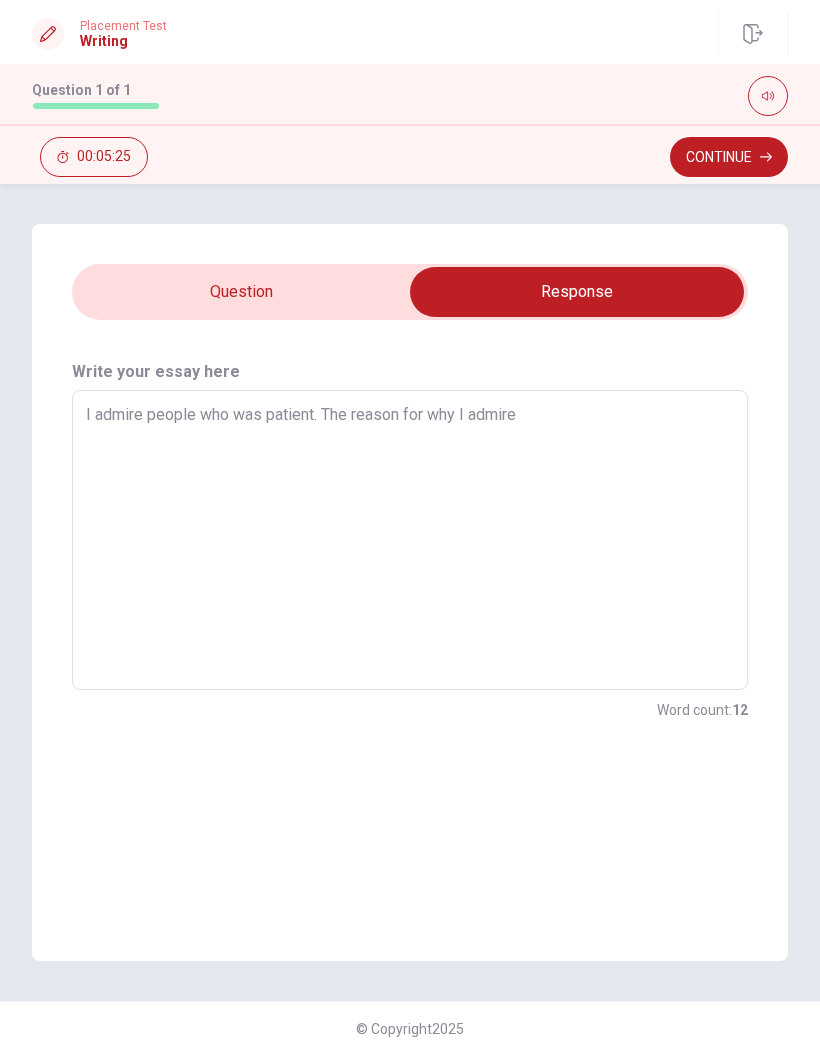 click at bounding box center [577, 292] 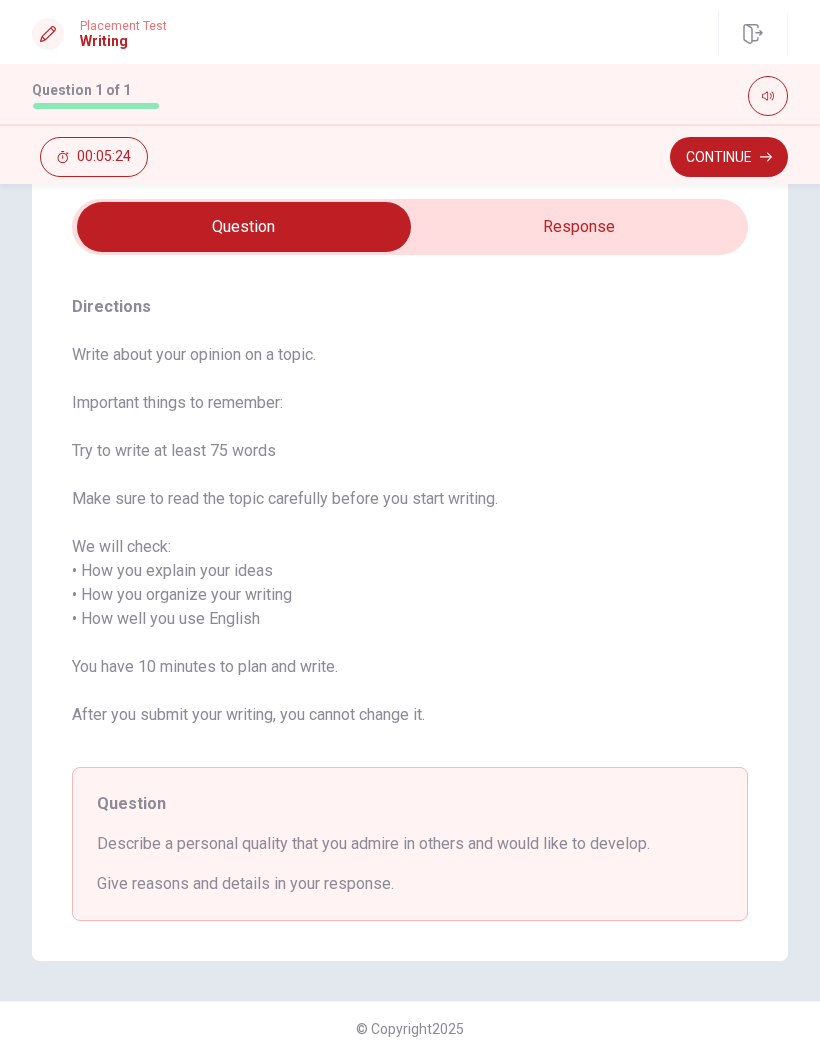 scroll, scrollTop: 65, scrollLeft: 0, axis: vertical 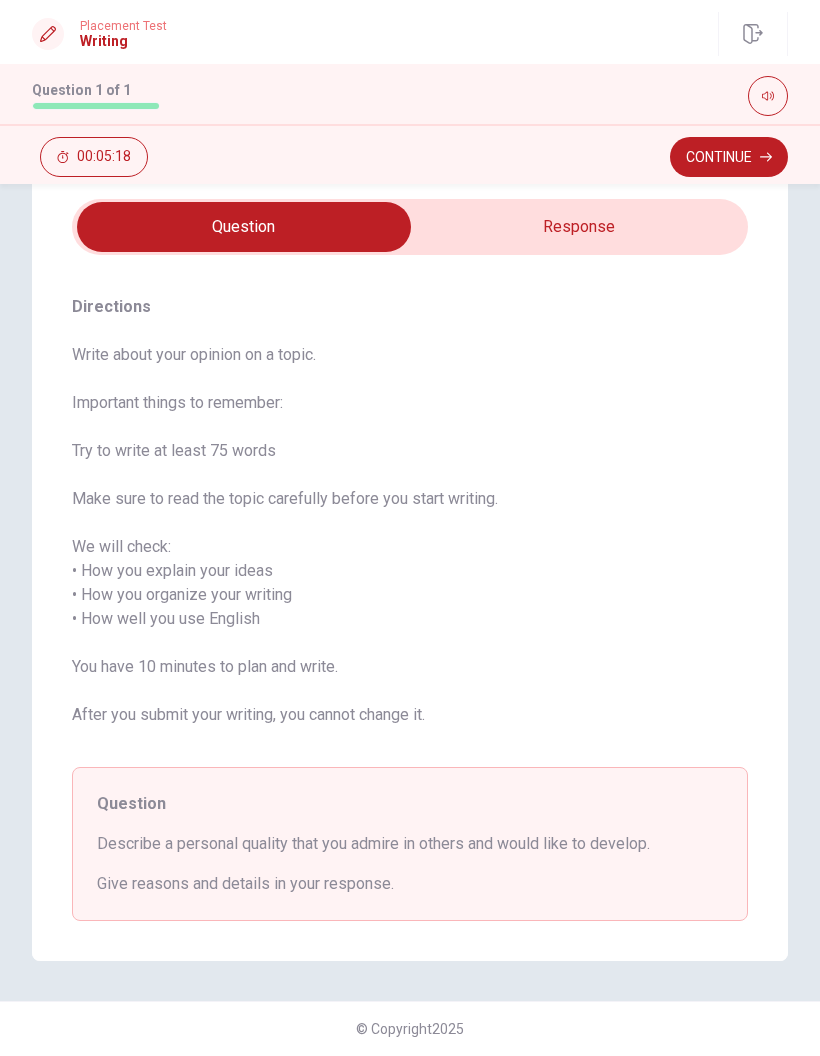 click at bounding box center (244, 227) 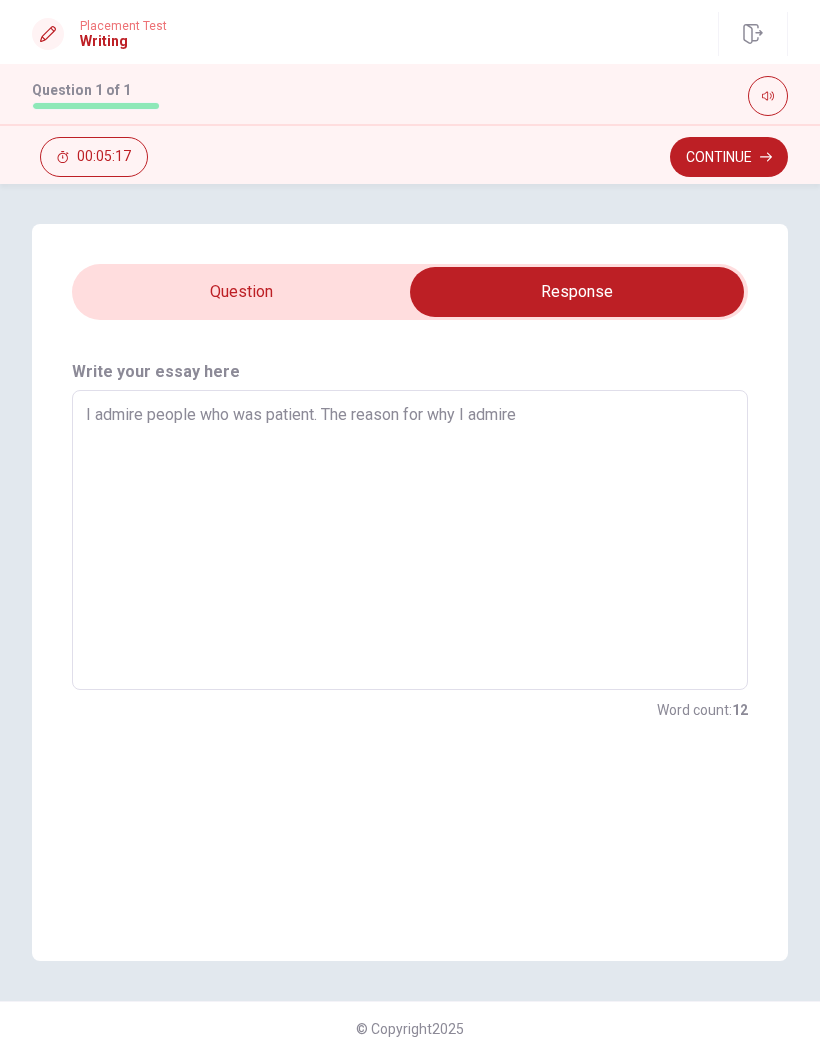 click on "I admire people who was patient. The reason for why I admire" at bounding box center (410, 540) 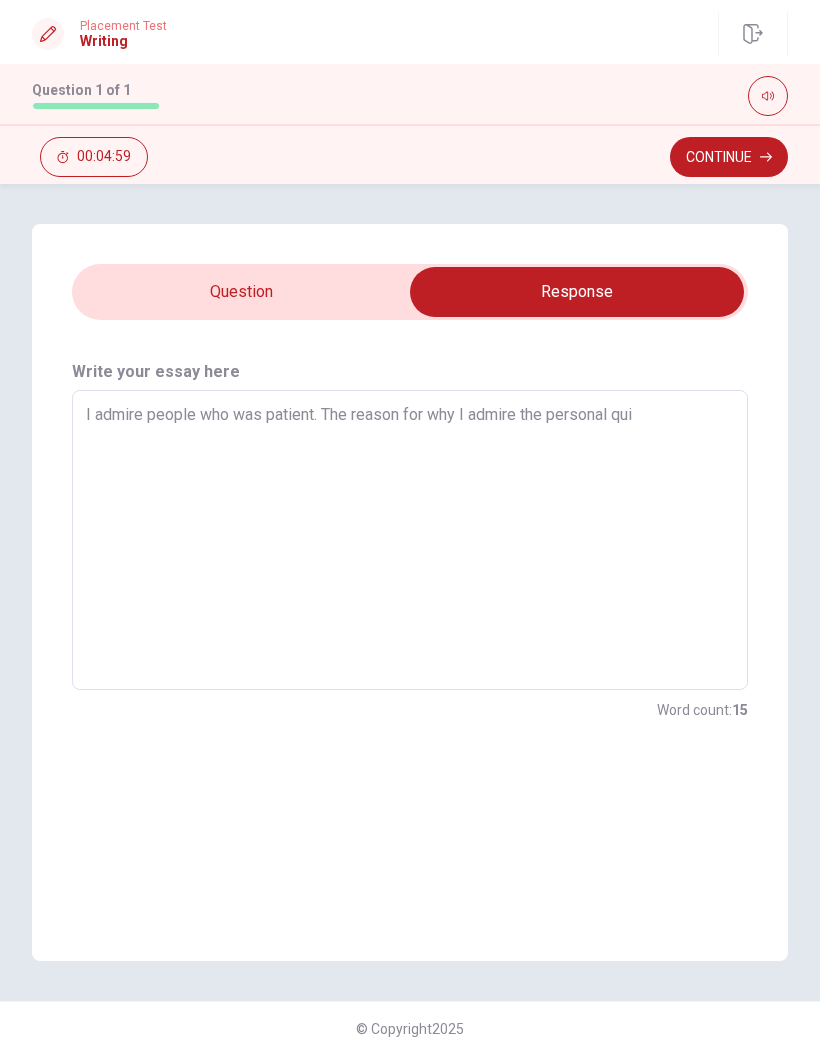 click at bounding box center [577, 292] 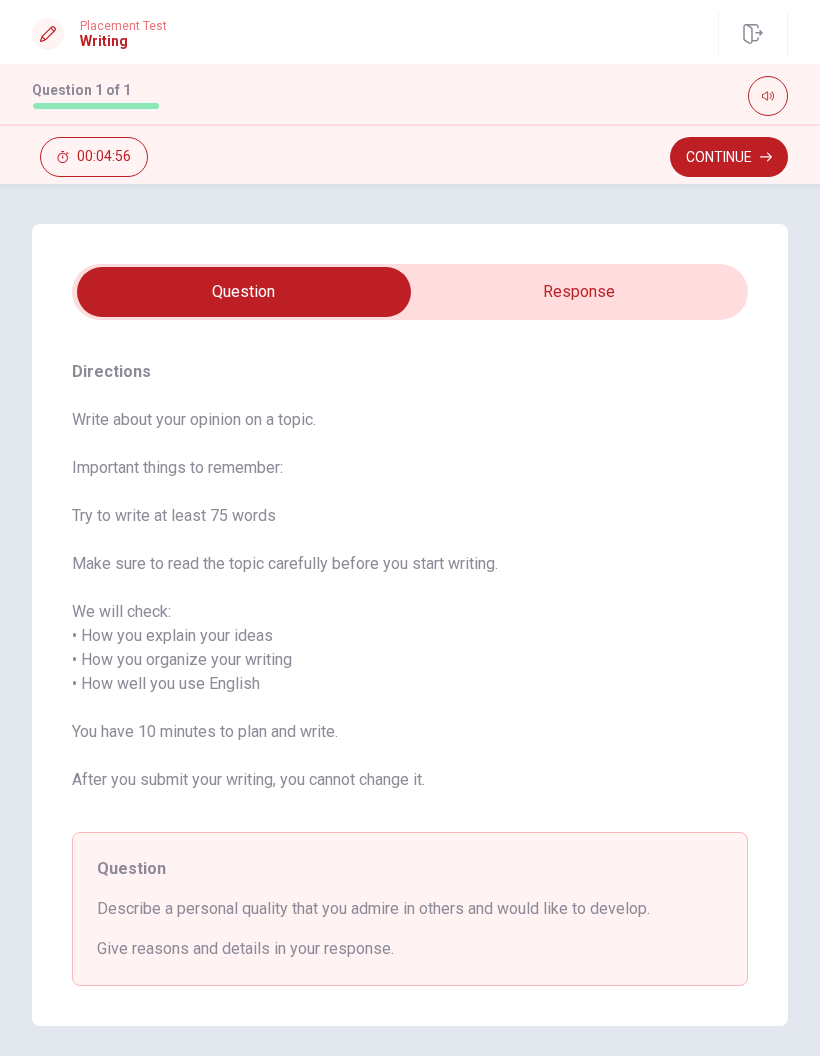 click at bounding box center (244, 292) 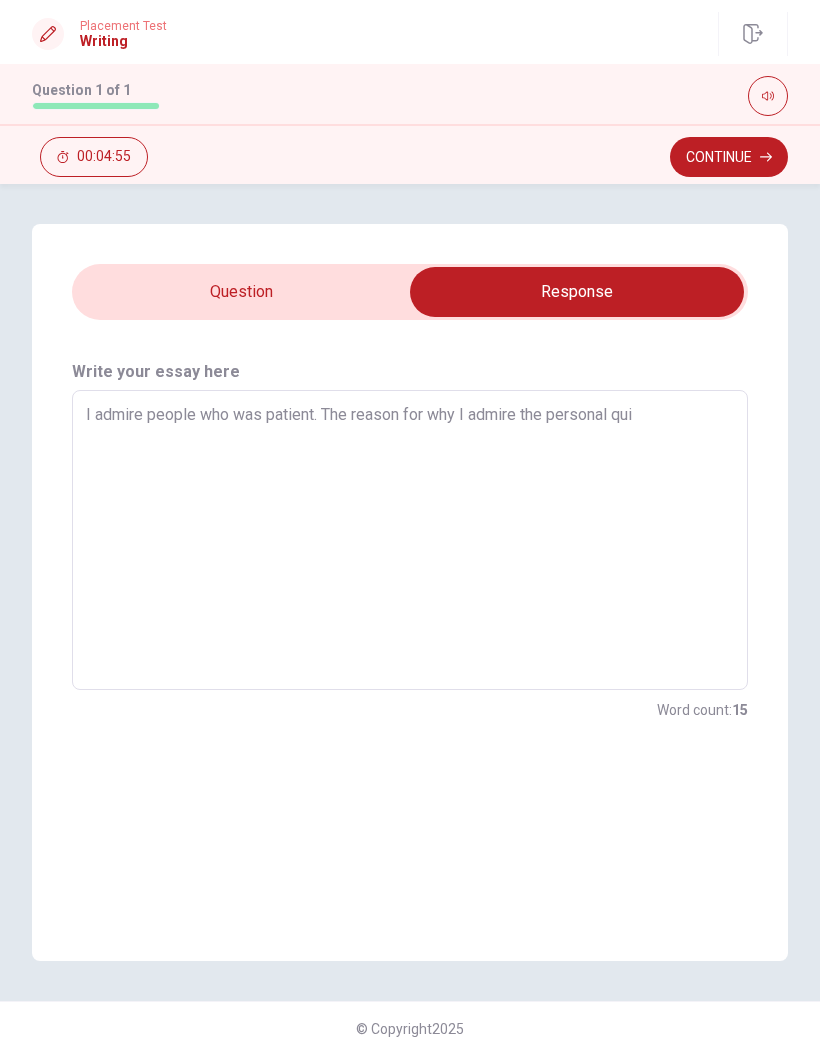 click on "I admire people who was patient. The reason for why I admire the personal qui x ​" at bounding box center (410, 540) 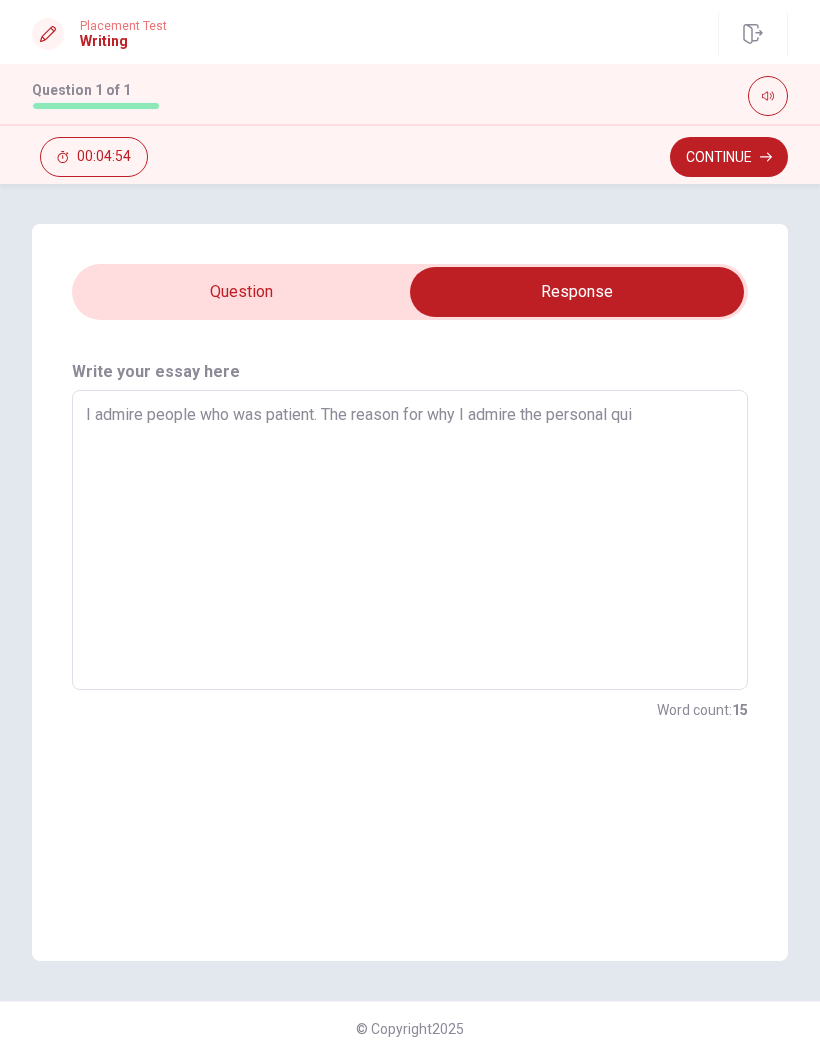 click on "I admire people who was patient. The reason for why I admire the personal qui" at bounding box center (410, 540) 